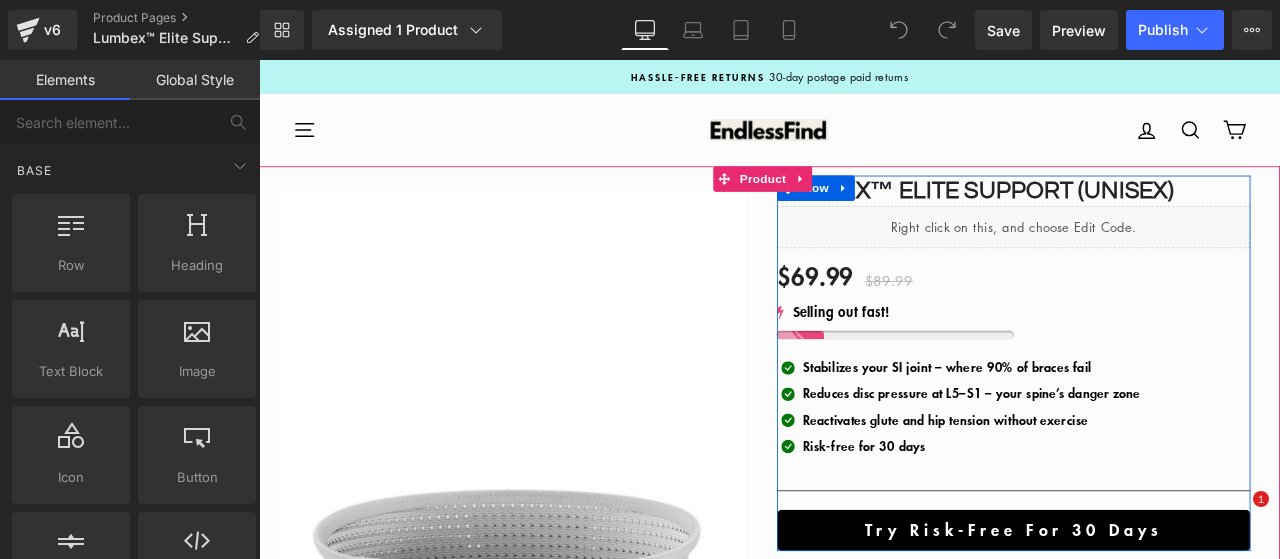 scroll, scrollTop: 0, scrollLeft: 0, axis: both 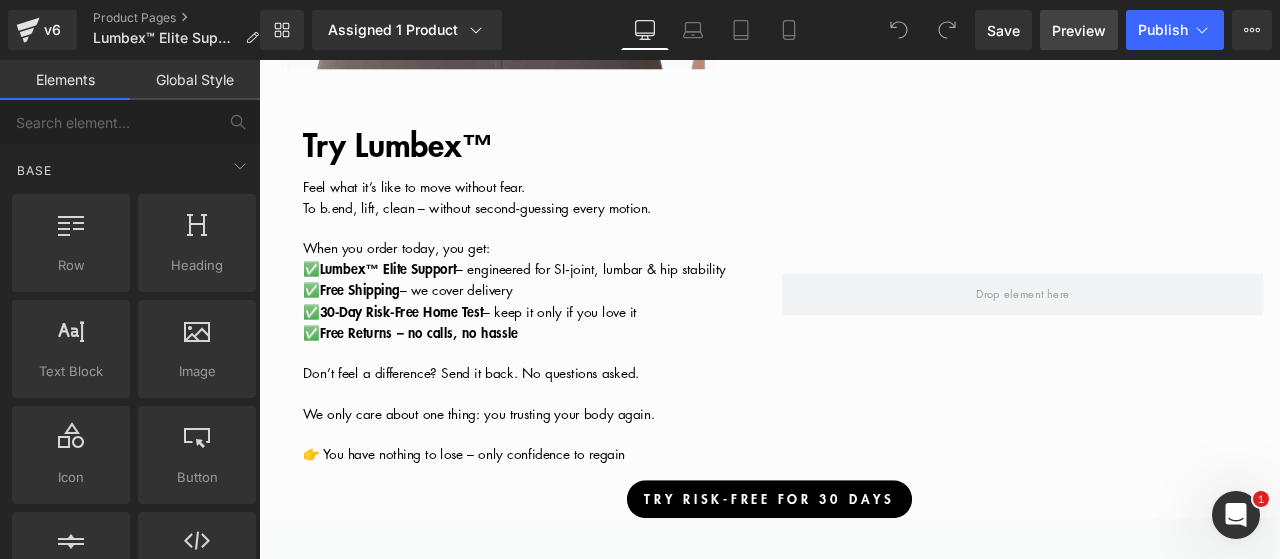 click on "Preview" at bounding box center [1079, 30] 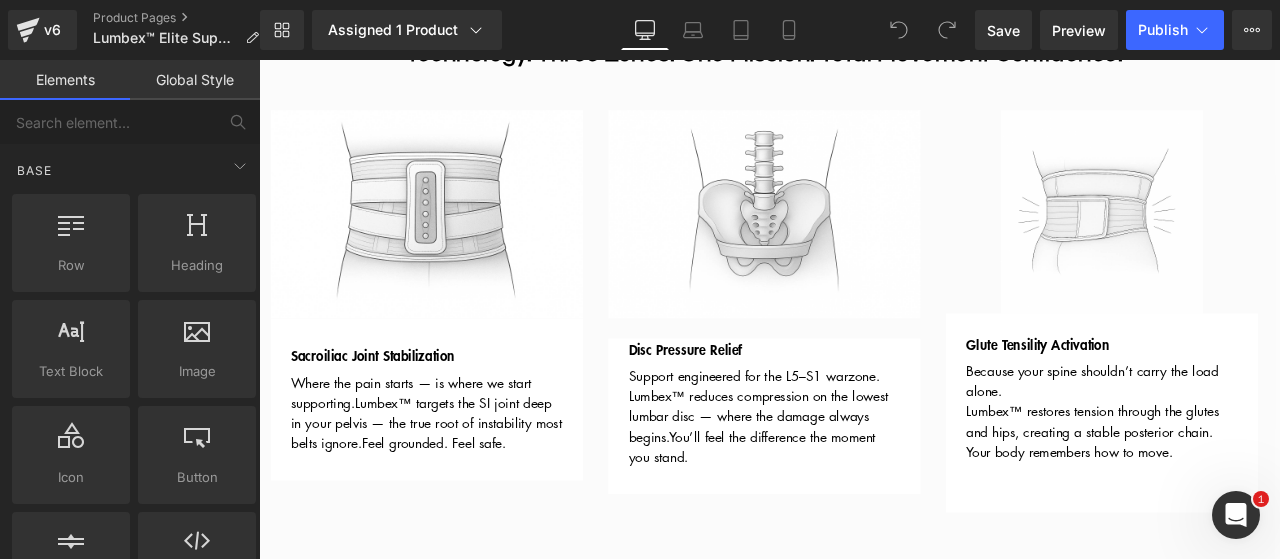 scroll, scrollTop: 1300, scrollLeft: 0, axis: vertical 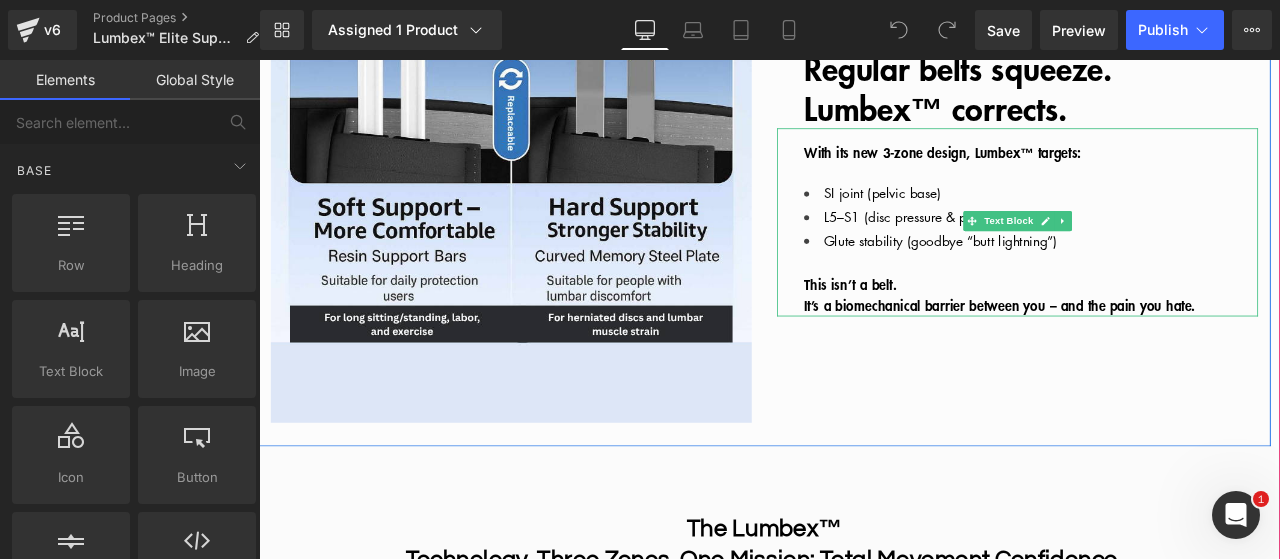 click on "Glute stability (goodbye “butt lightning”)" at bounding box center (1174, 274) 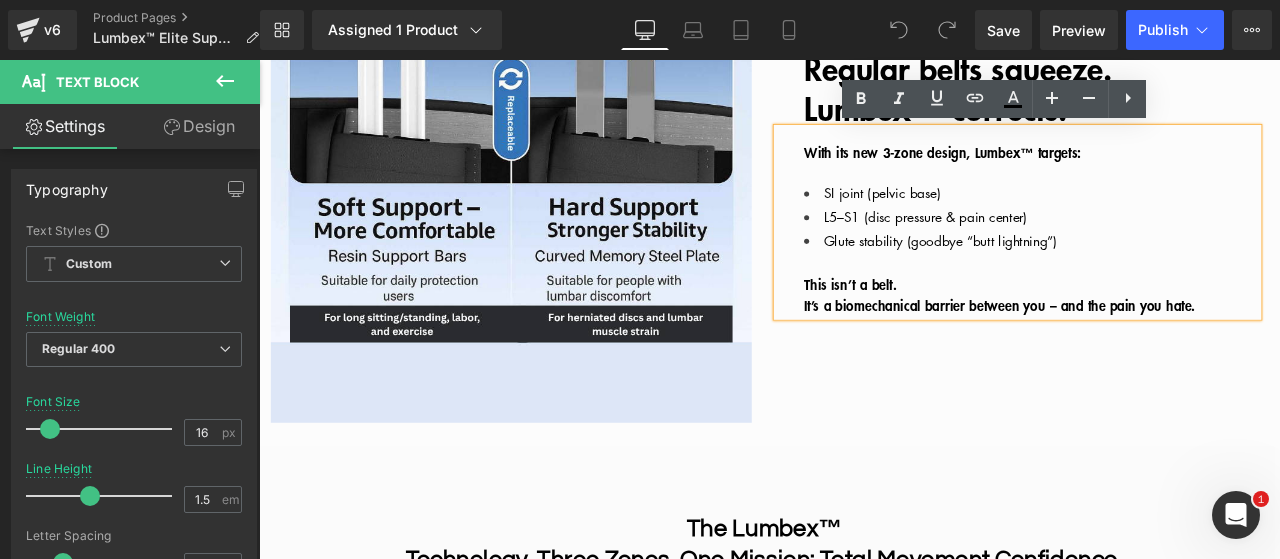 click on "Glute stability (goodbye “butt lightning”)" at bounding box center (1174, 274) 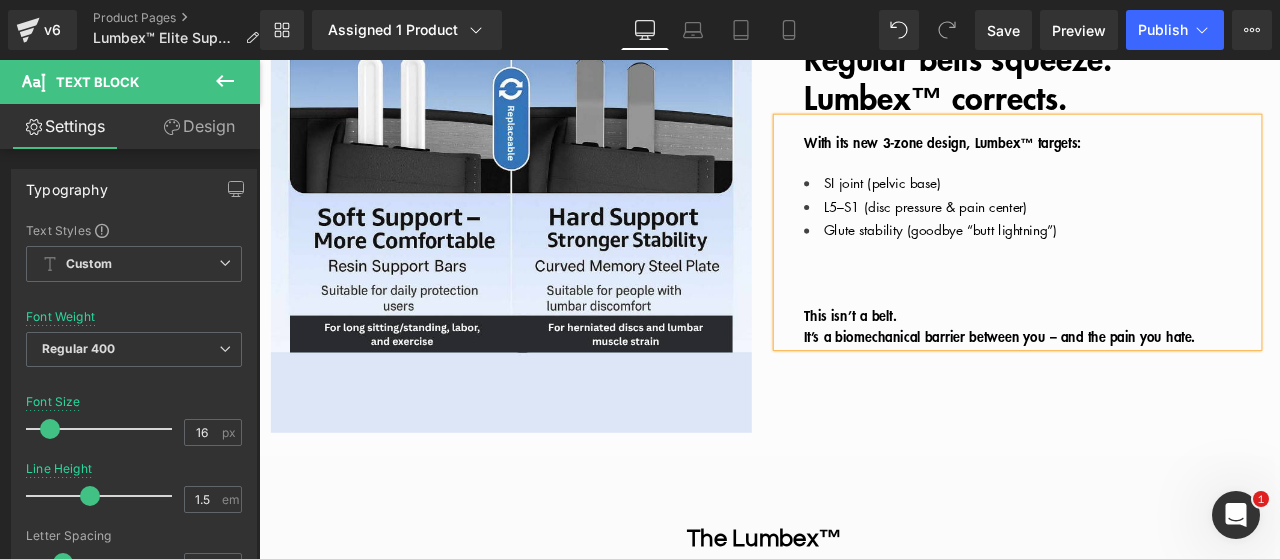 scroll, scrollTop: 1276, scrollLeft: 0, axis: vertical 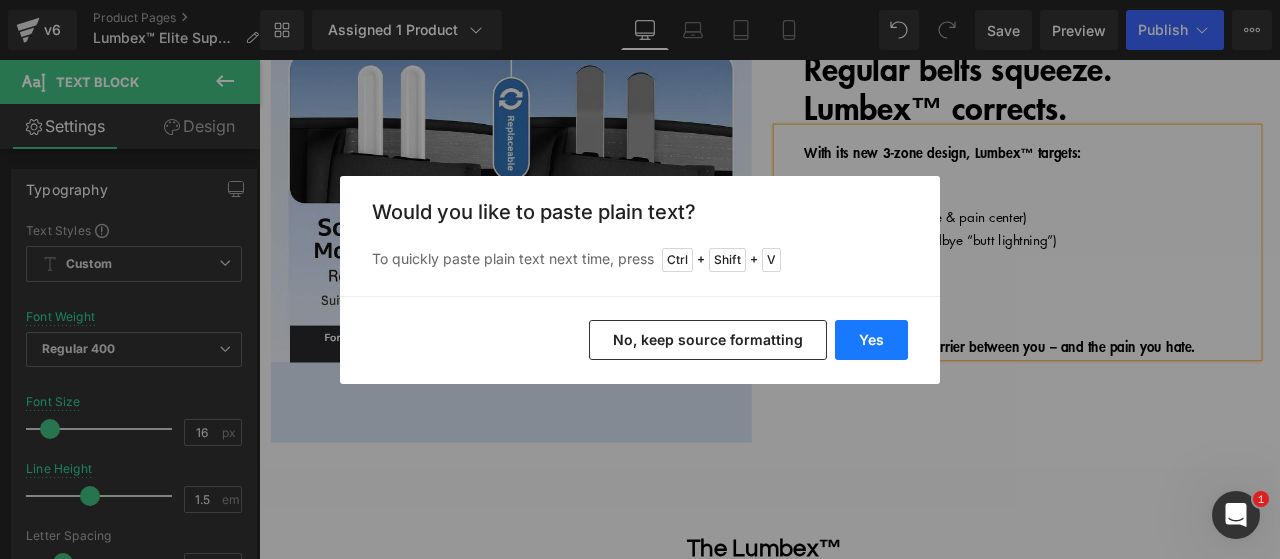 click on "Yes" at bounding box center [871, 340] 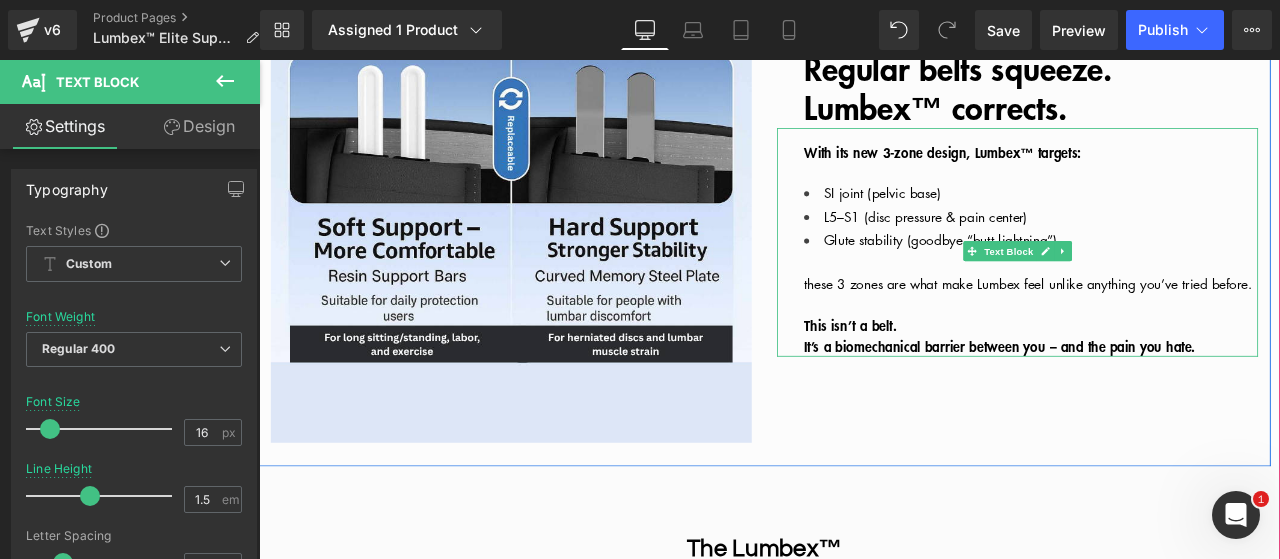 click on "these 3 zones are what make Lumbex feel unlike anything you’ve tried before." at bounding box center [1170, 326] 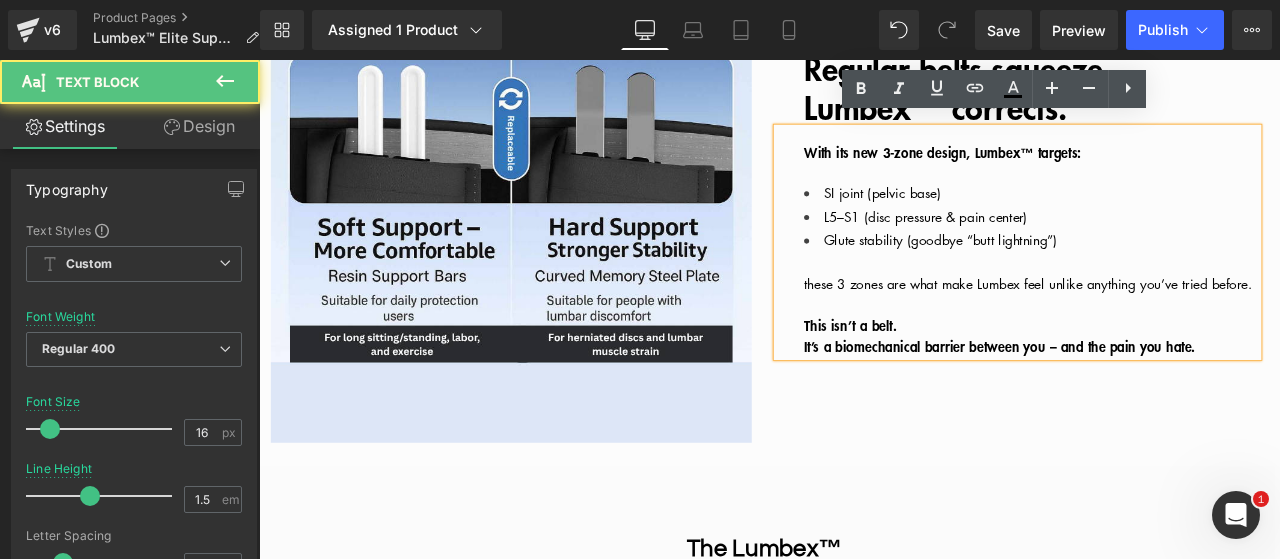 click on "these 3 zones are what make Lumbex feel unlike anything you’ve tried before." at bounding box center [1170, 326] 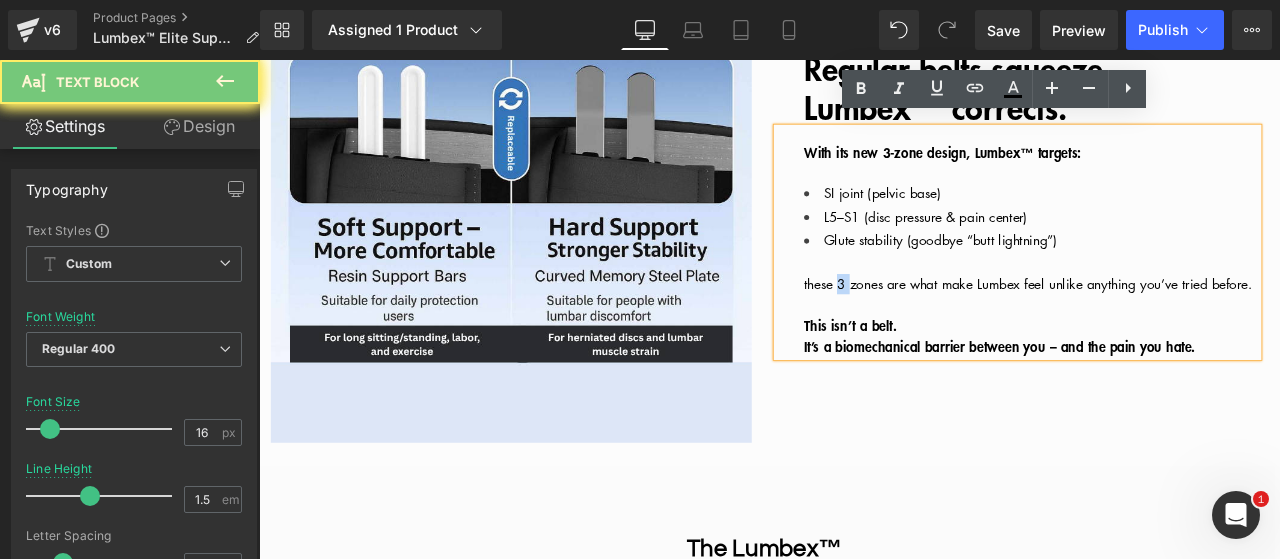 click on "these 3 zones are what make Lumbex feel unlike anything you’ve tried before." at bounding box center [1170, 326] 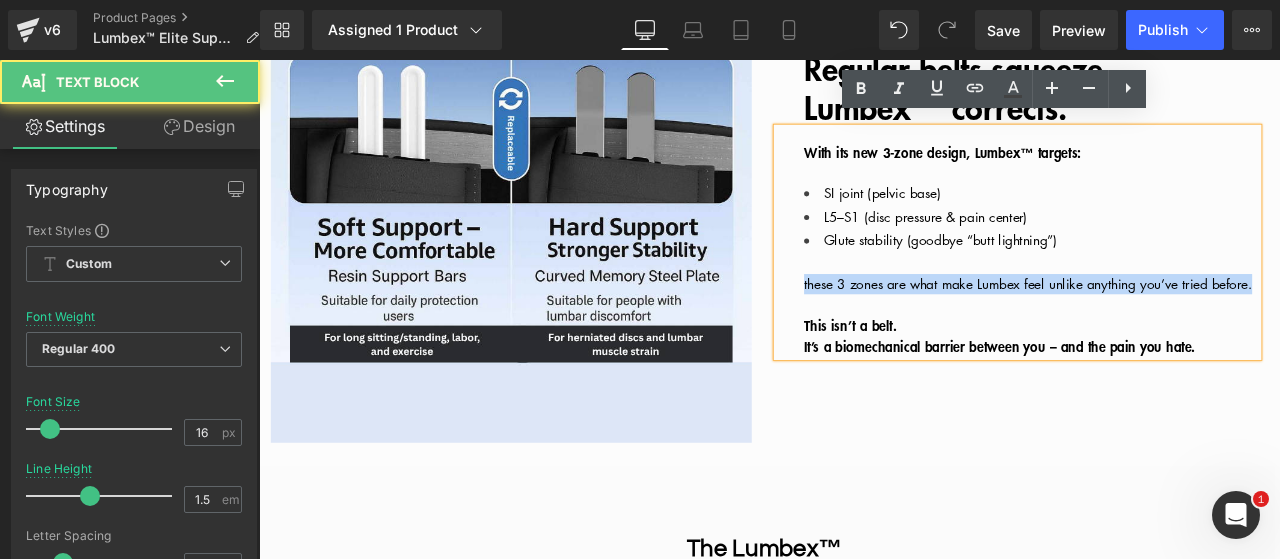 click on "these 3 zones are what make Lumbex feel unlike anything you’ve tried before." at bounding box center [1174, 326] 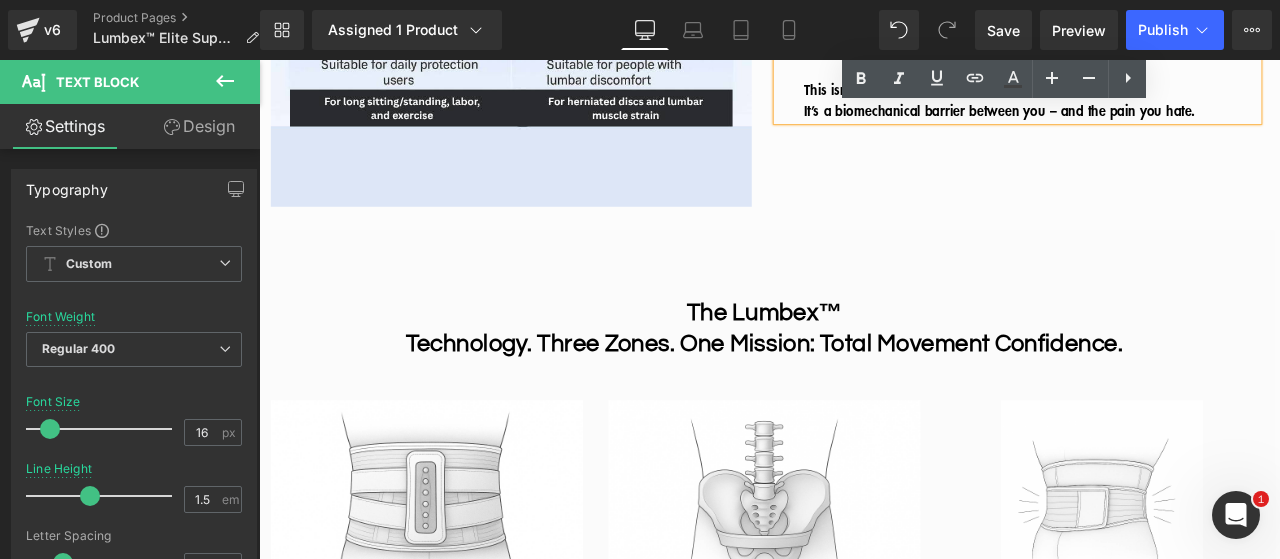 scroll, scrollTop: 1676, scrollLeft: 0, axis: vertical 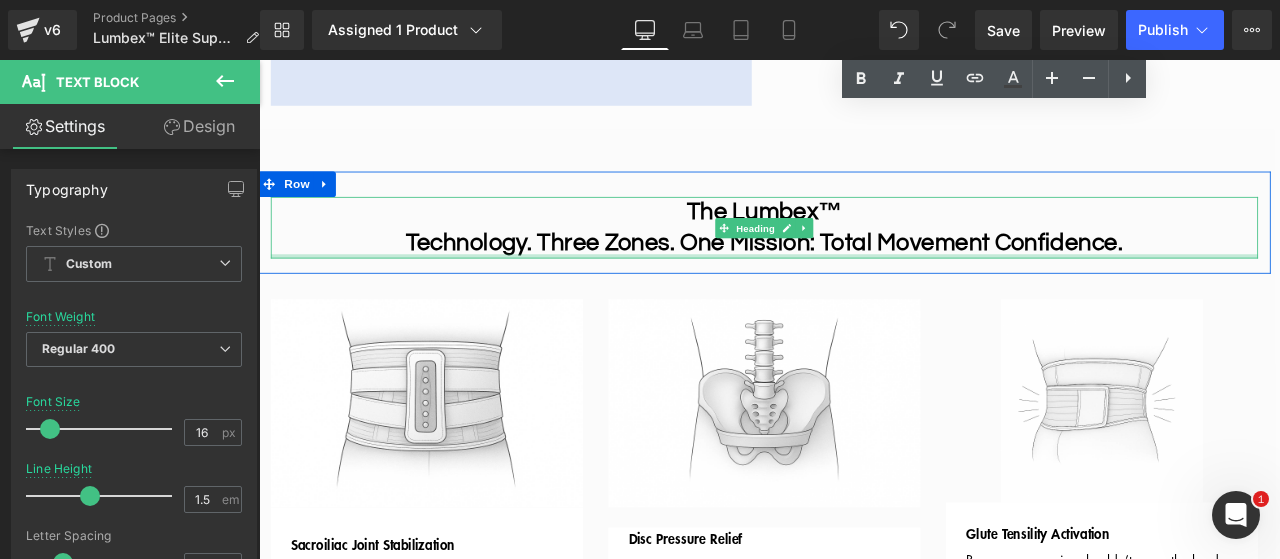 click on "Technology. Three Zones. One Mission: Total Movement Confidence." at bounding box center [858, 276] 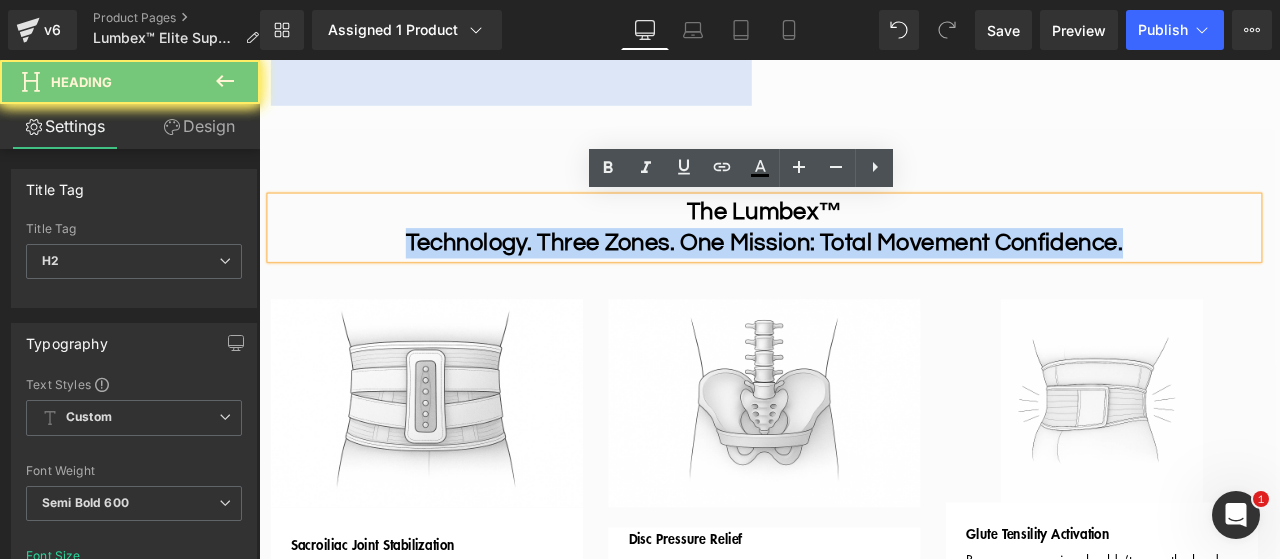 click on "Technology. Three Zones. One Mission: Total Movement Confidence." at bounding box center [858, 276] 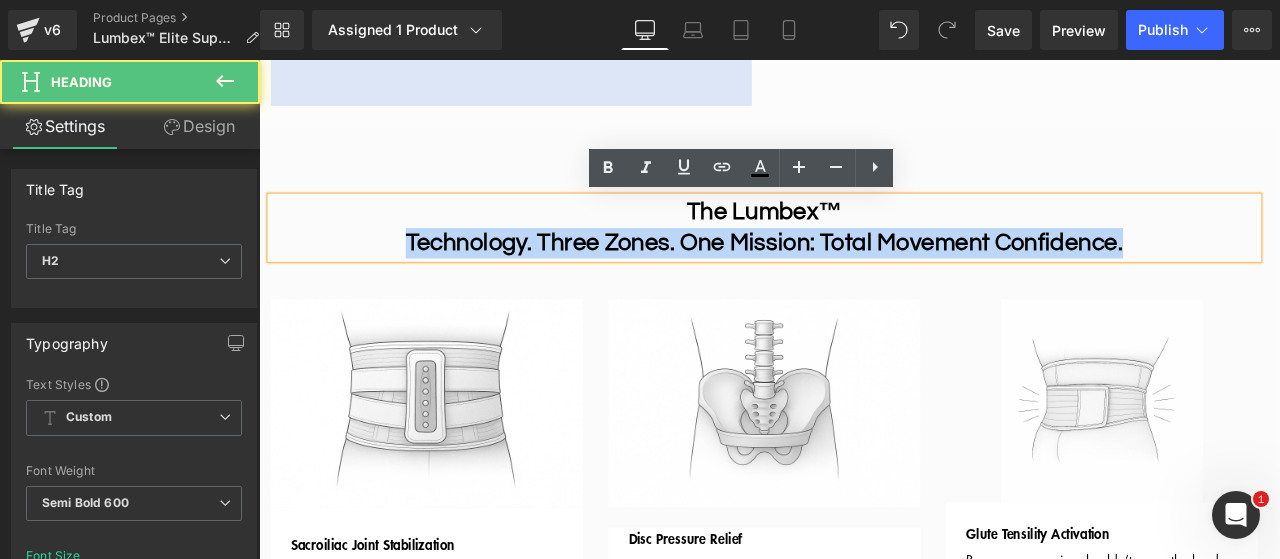 click on "Technology. Three Zones. One Mission: Total Movement Confidence." at bounding box center [858, 276] 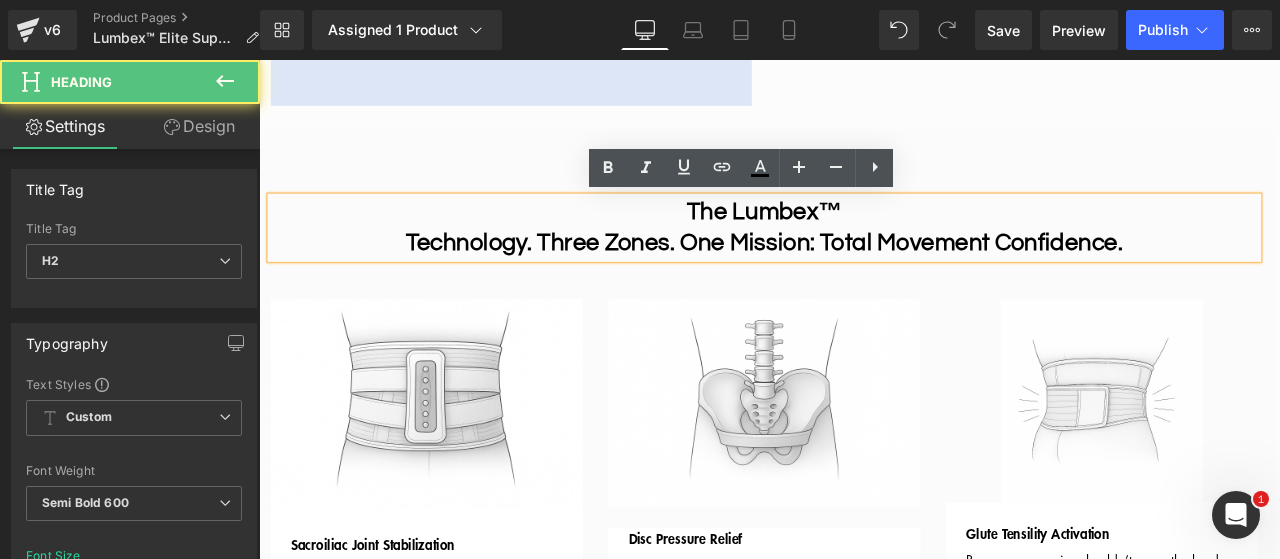 click on "Technology. Three Zones. One Mission: Total Movement Confidence." at bounding box center [858, 276] 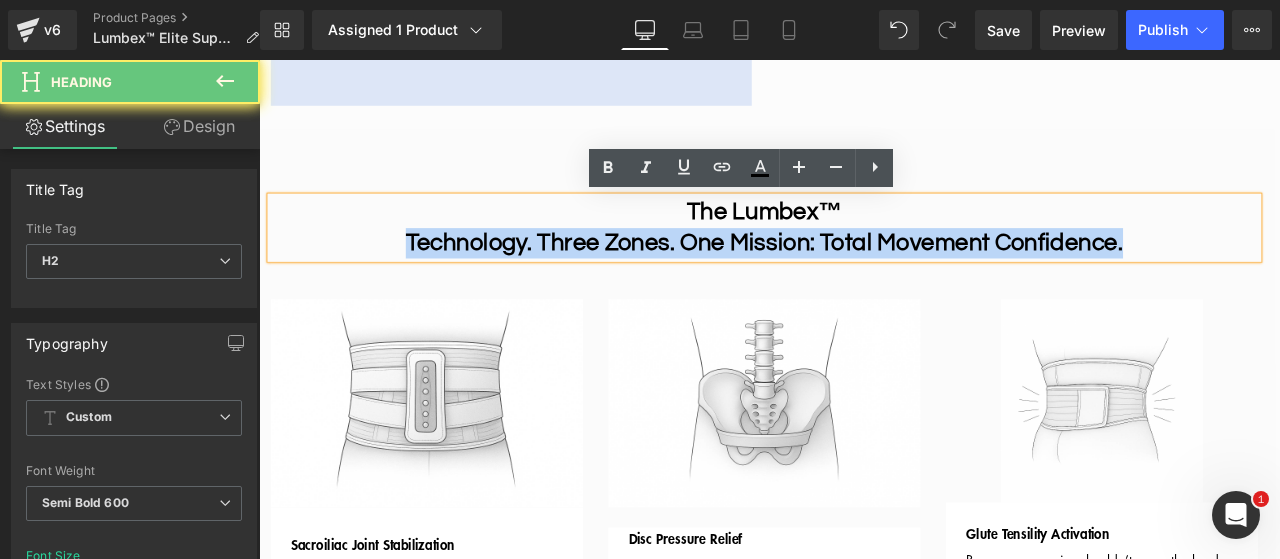 click on "Technology. Three Zones. One Mission: Total Movement Confidence." at bounding box center (858, 276) 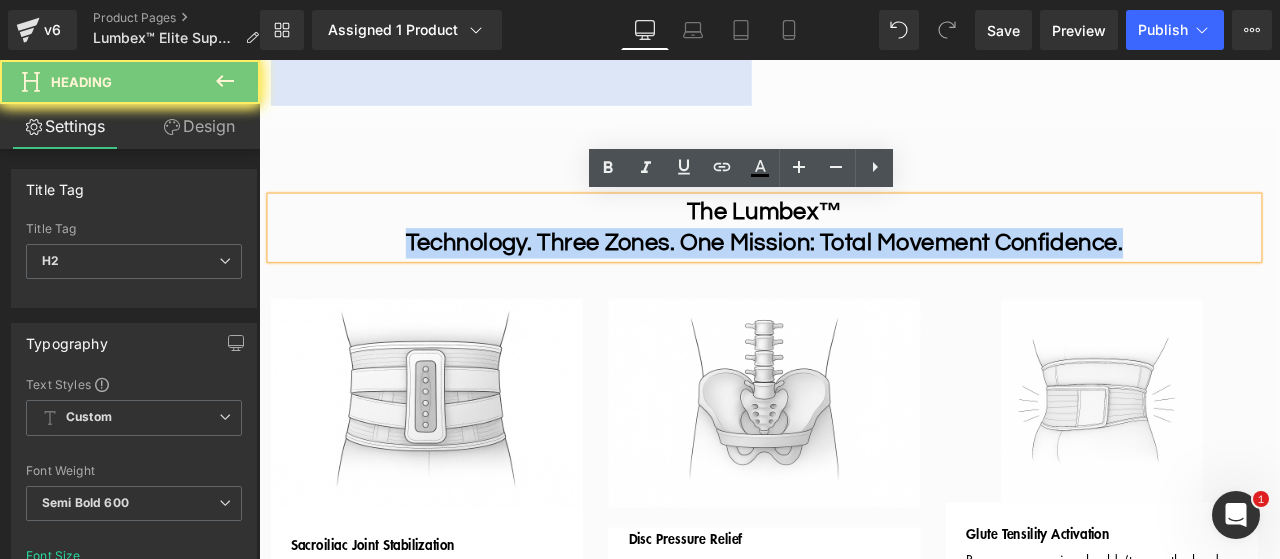 paste 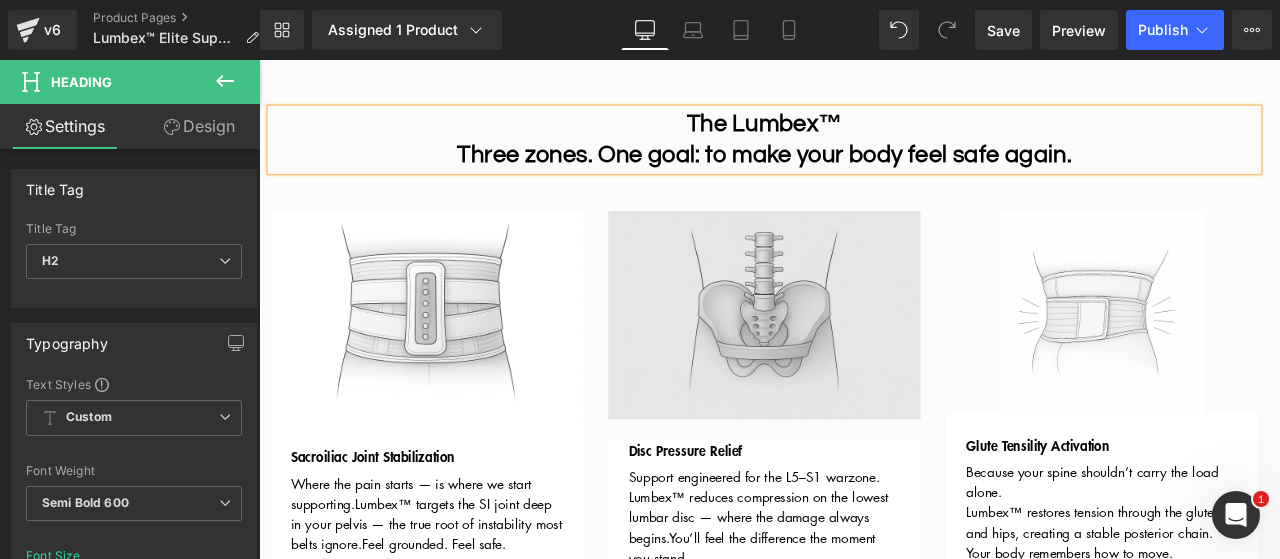 scroll, scrollTop: 1876, scrollLeft: 0, axis: vertical 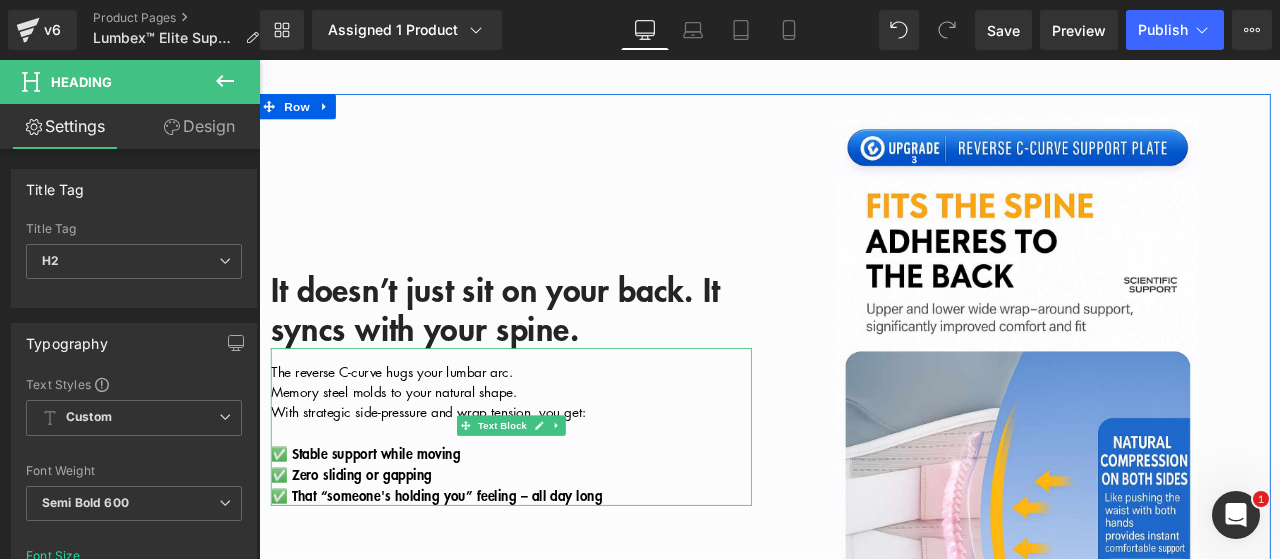 click on "The reverse C-curve hugs your lumbar arc." at bounding box center (416, 429) 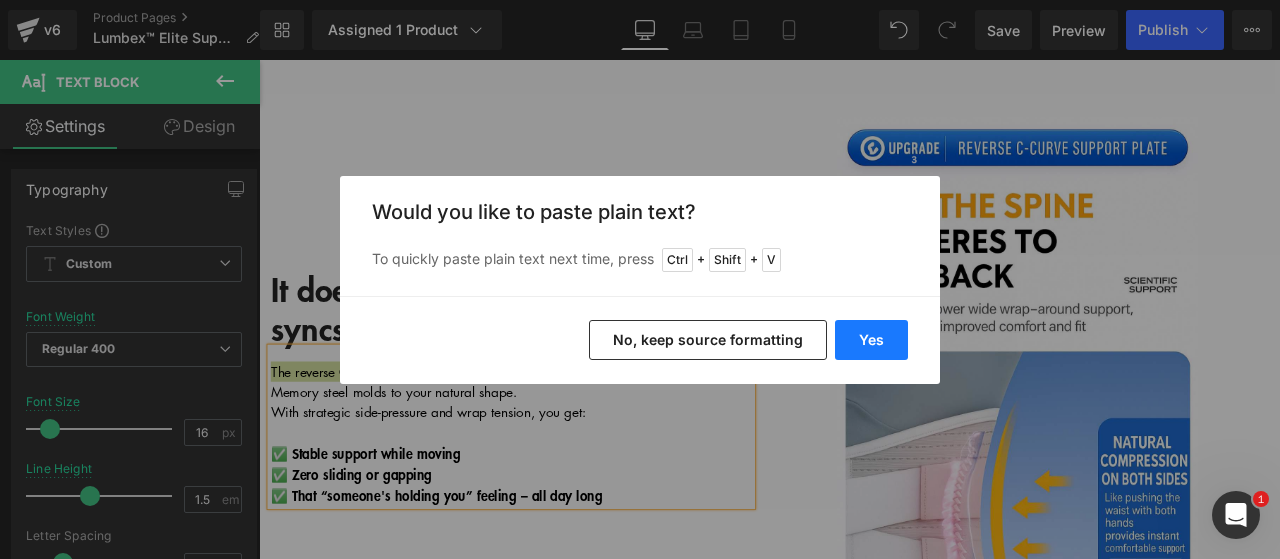 click on "Yes" at bounding box center [871, 340] 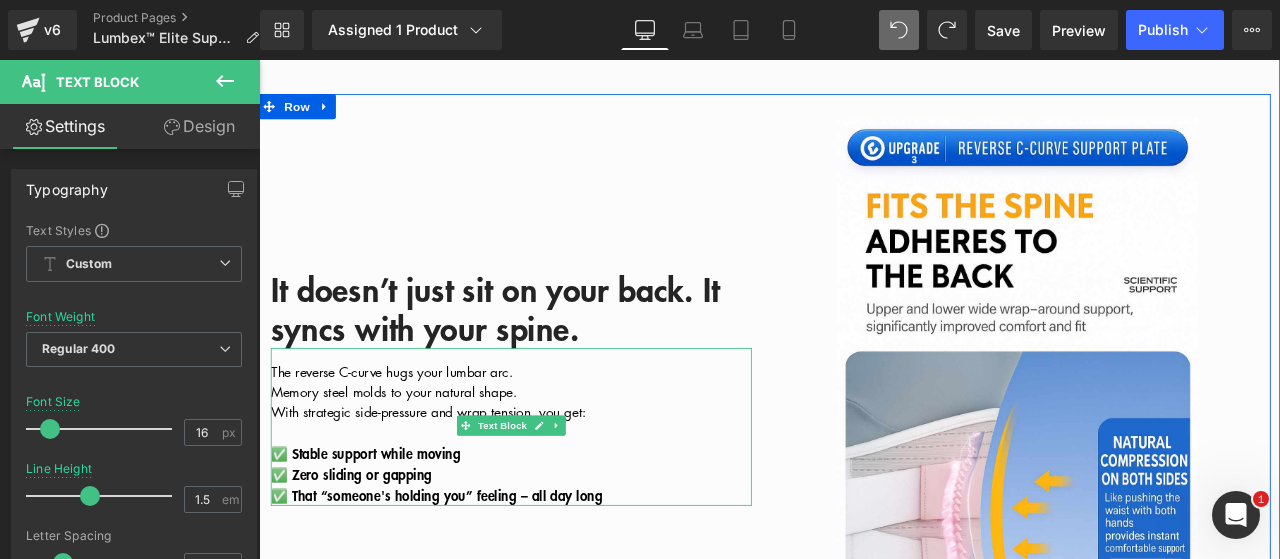 click on "The reverse C-curve hugs your lumbar arc." at bounding box center (416, 429) 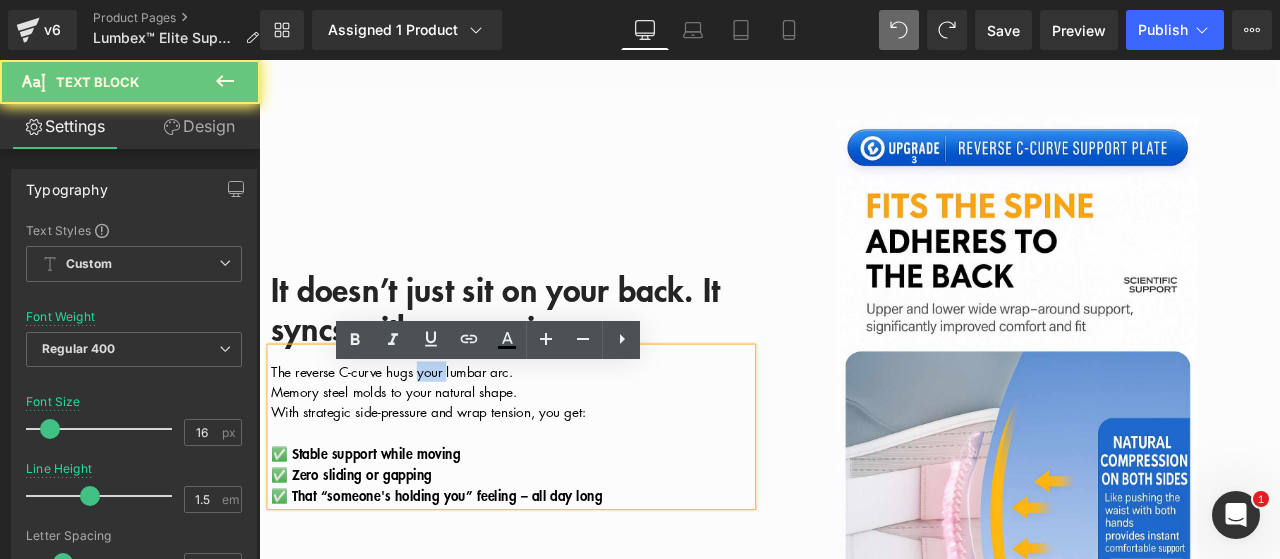 click on "The reverse C-curve hugs your lumbar arc." at bounding box center [416, 429] 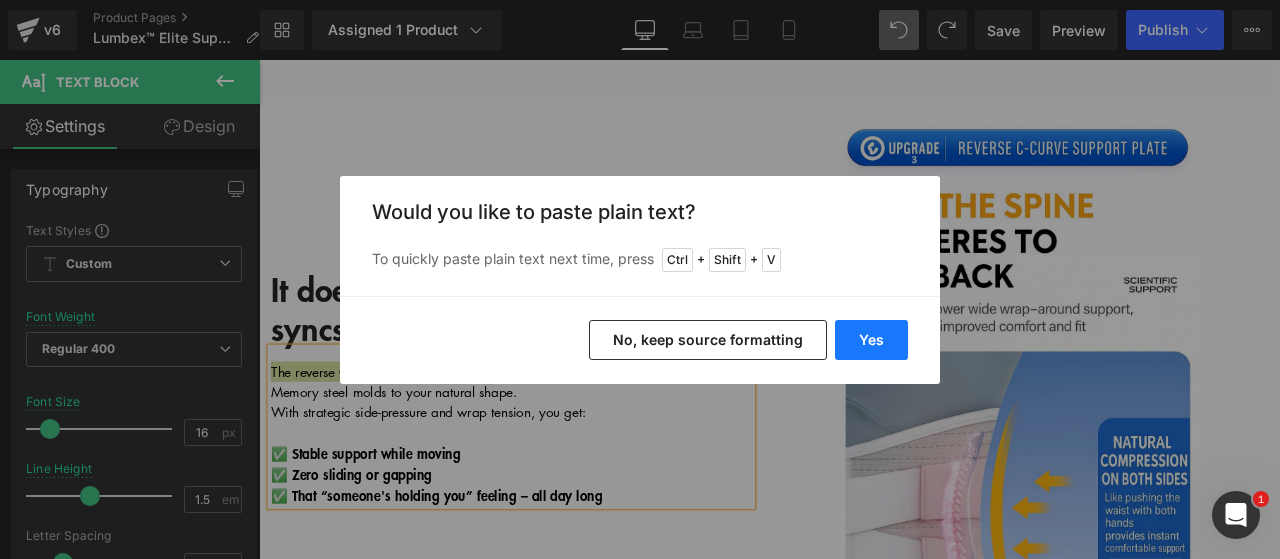 click on "Yes" at bounding box center (871, 340) 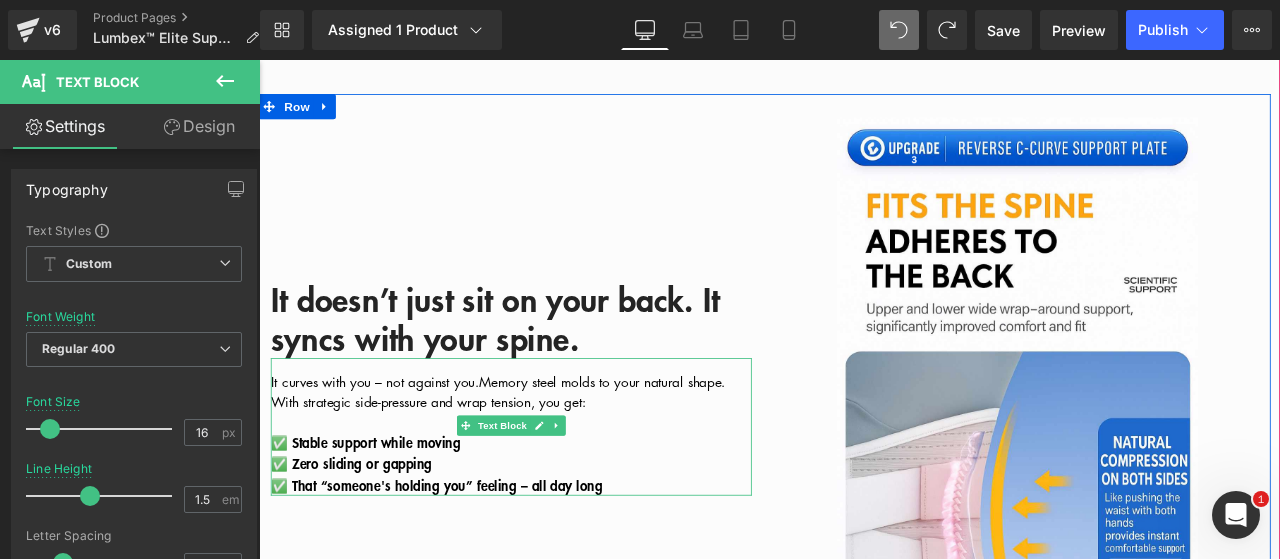 click on "It curves with you – not against you.Memory steel molds to your natural shape." at bounding box center [542, 441] 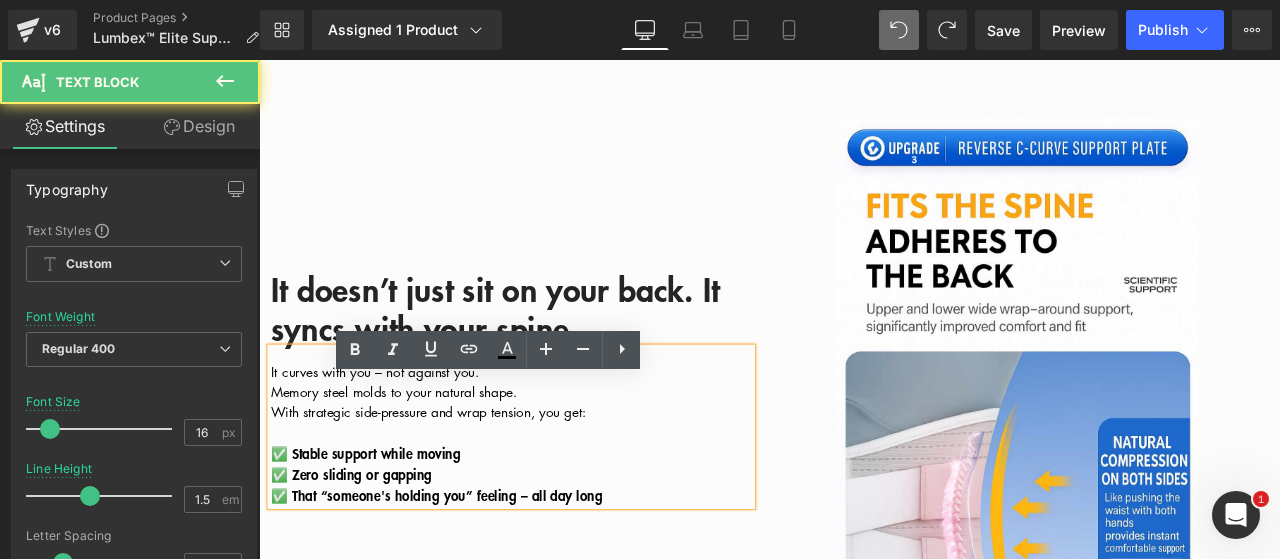 scroll, scrollTop: 2464, scrollLeft: 0, axis: vertical 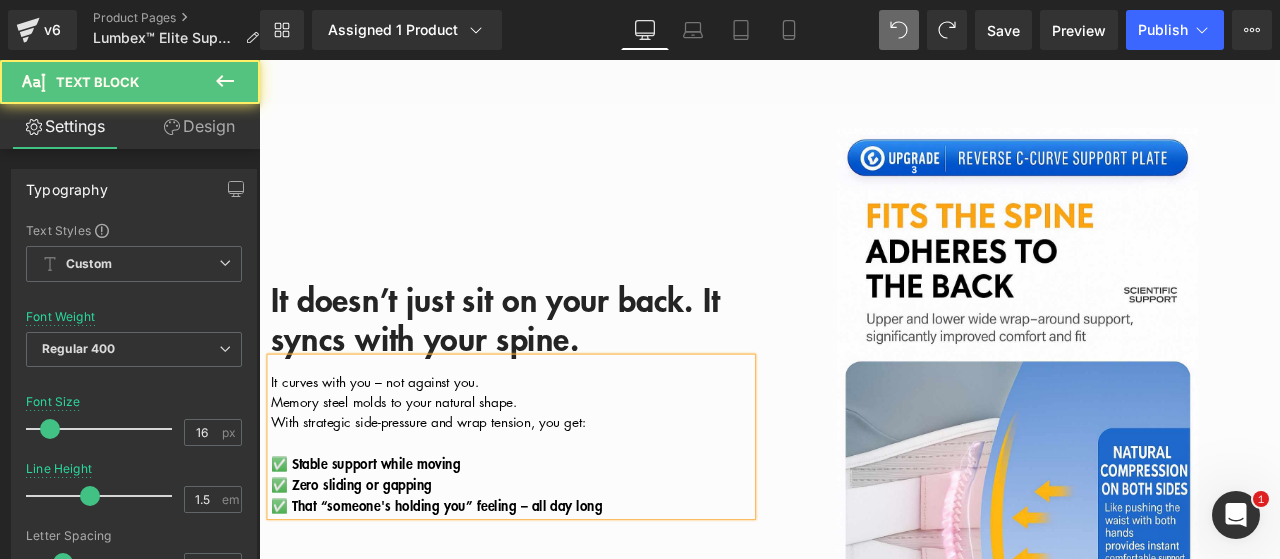 click on "Memory steel molds to your natural shape." at bounding box center (419, 465) 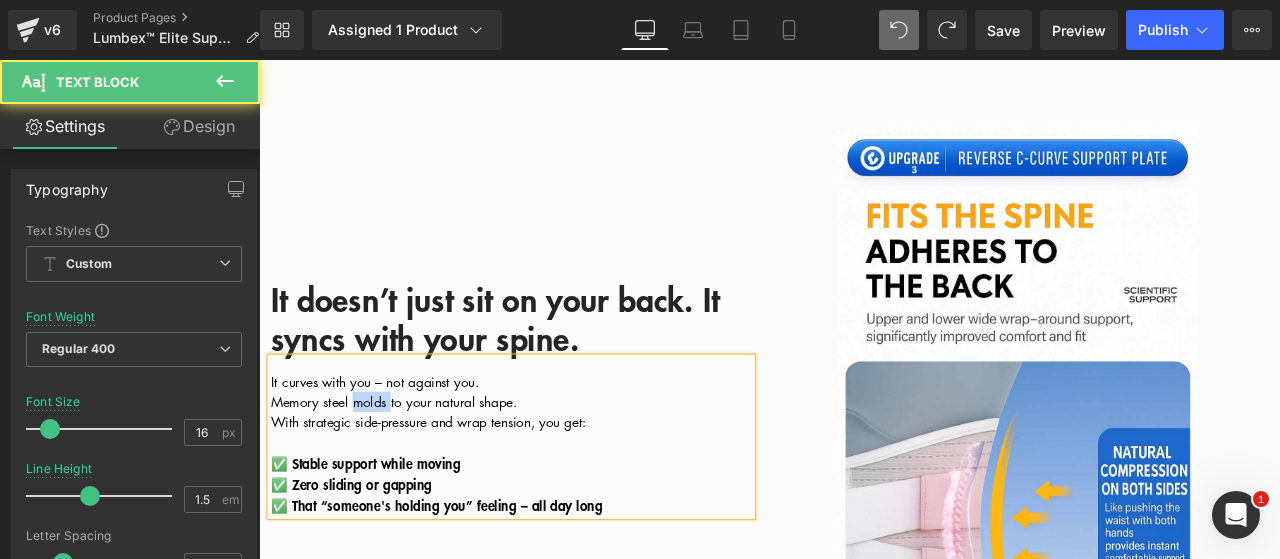 click on "Memory steel molds to your natural shape." at bounding box center [419, 465] 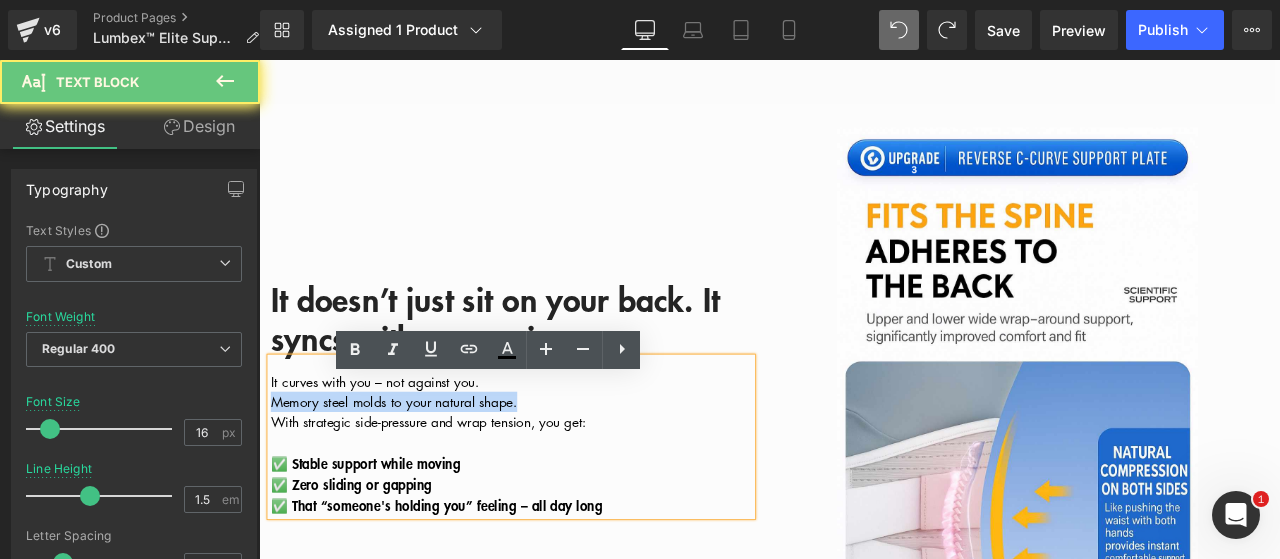 click on "Memory steel molds to your natural shape." at bounding box center [419, 465] 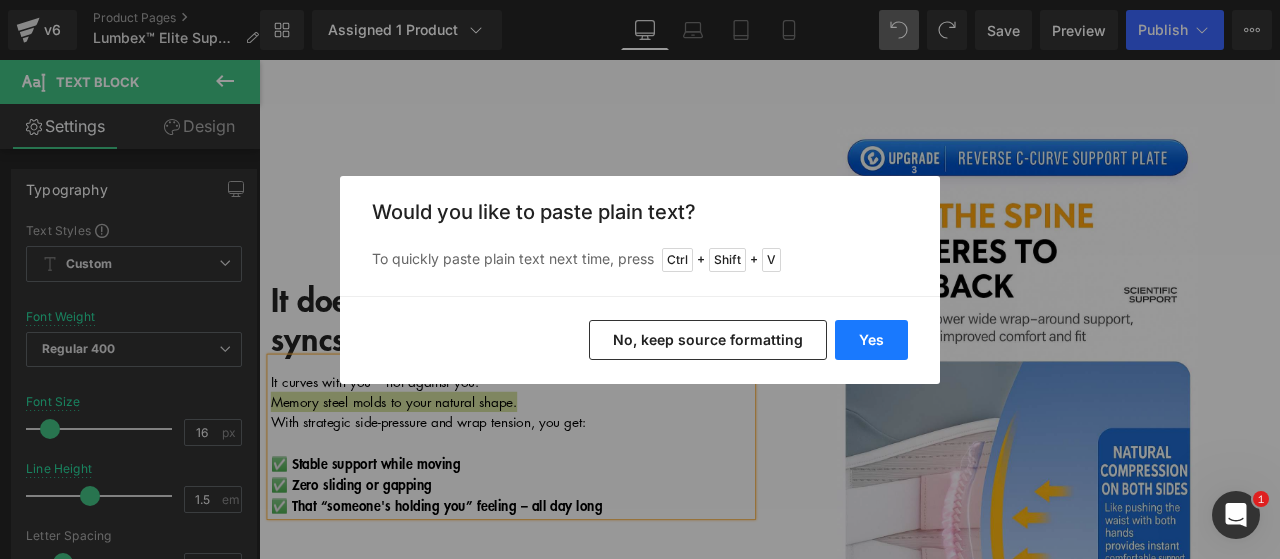 click on "Yes" at bounding box center [871, 340] 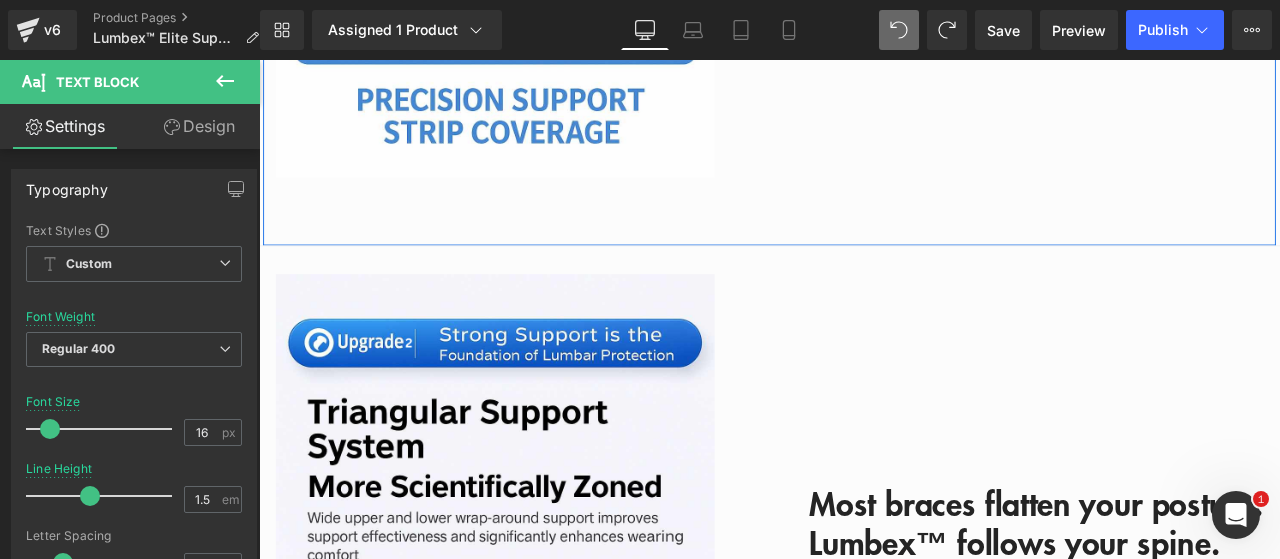 scroll, scrollTop: 4164, scrollLeft: 0, axis: vertical 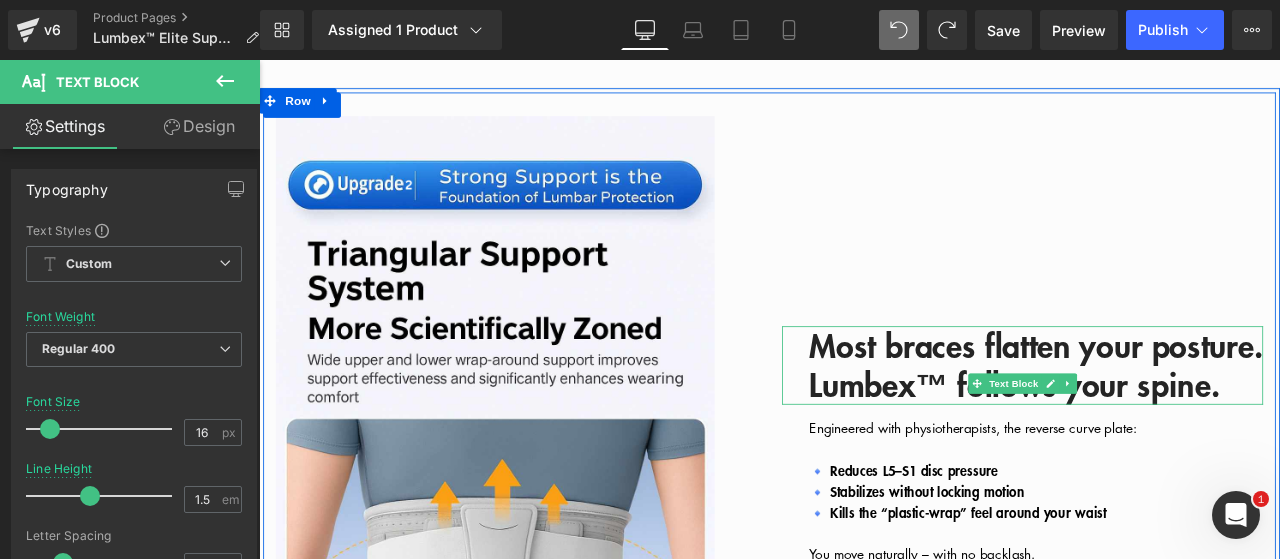 click on "Most braces flatten your posture. Lumbex™ follows your spine." at bounding box center [1180, 422] 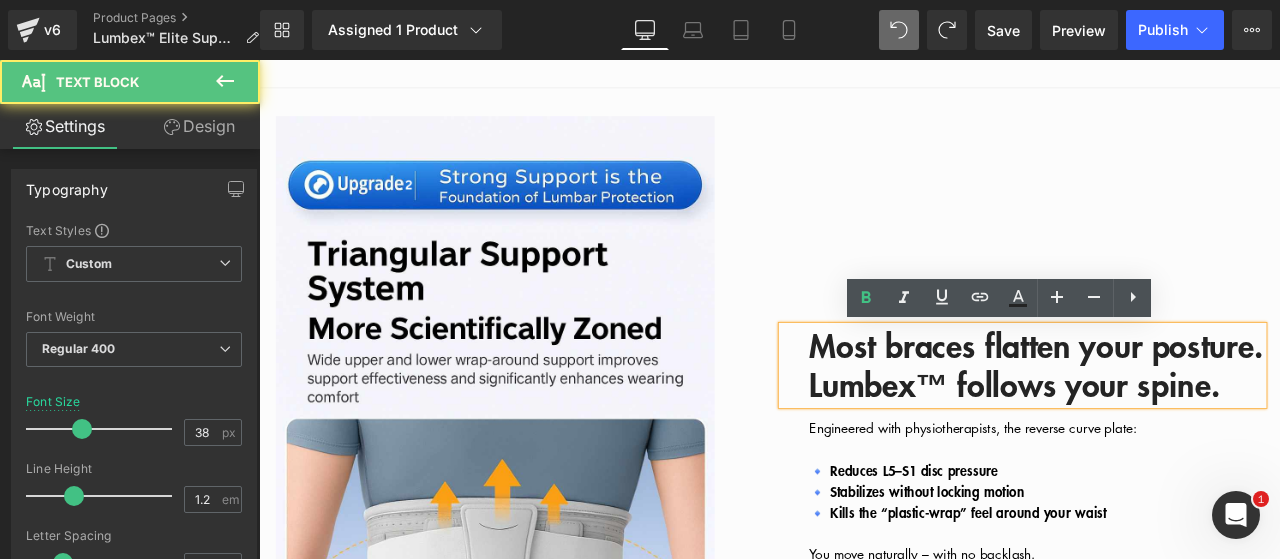 click on "Most braces flatten your posture. Lumbex™ follows your spine." at bounding box center (1180, 422) 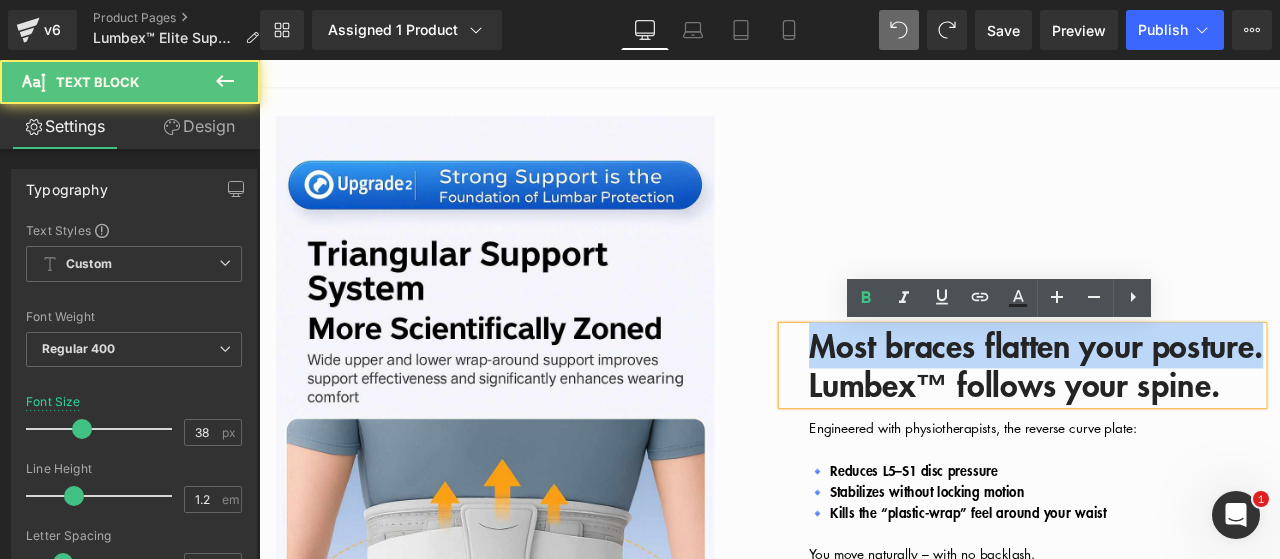 drag, startPoint x: 1053, startPoint y: 449, endPoint x: 899, endPoint y: 403, distance: 160.72336 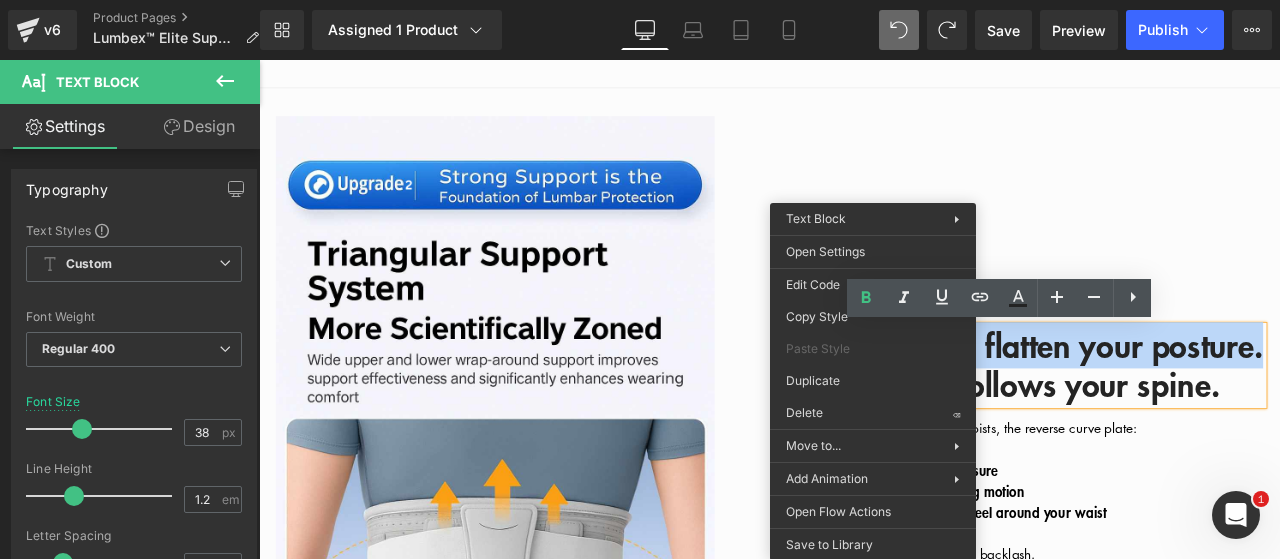 click on "Most braces flatten your posture. Lumbex™ follows your spine." at bounding box center [1180, 422] 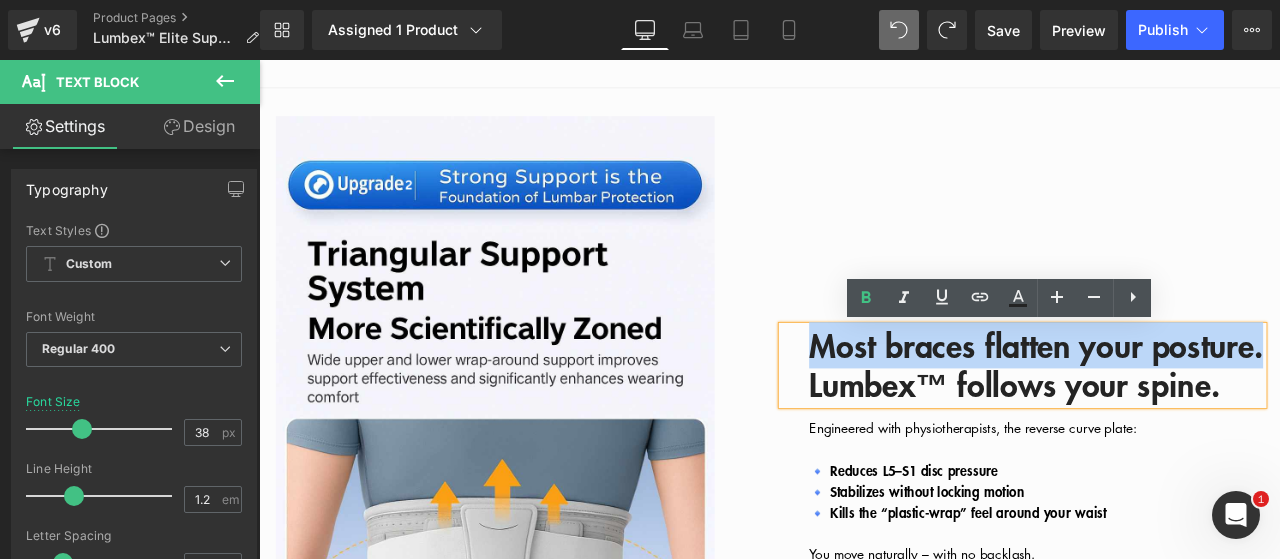 drag, startPoint x: 1054, startPoint y: 450, endPoint x: 910, endPoint y: 405, distance: 150.8675 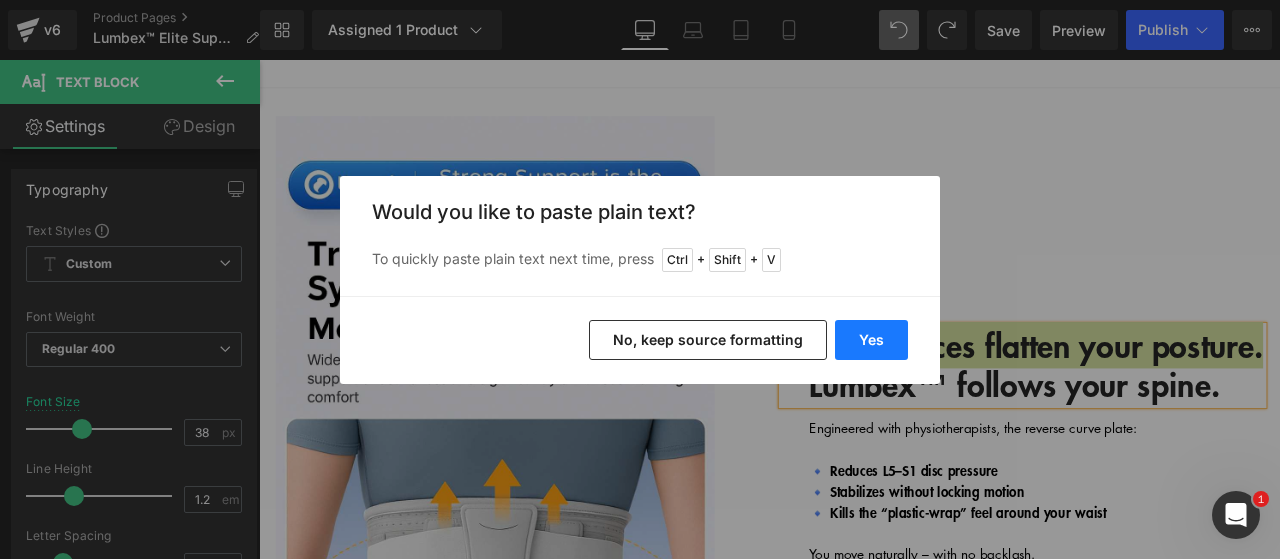 click on "Yes" at bounding box center (871, 340) 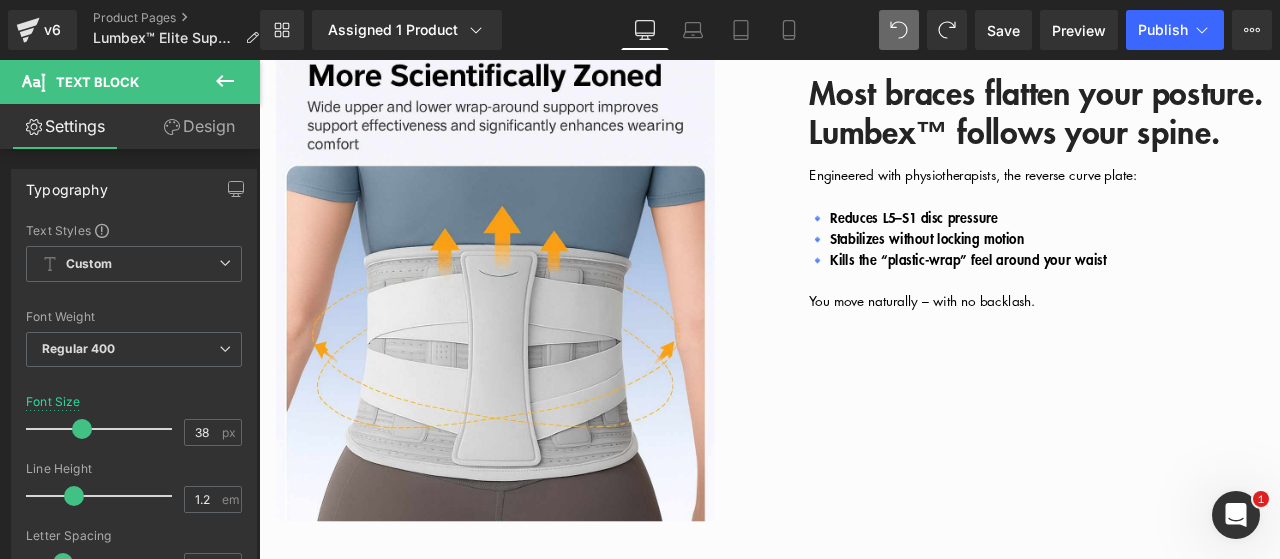 scroll, scrollTop: 4864, scrollLeft: 0, axis: vertical 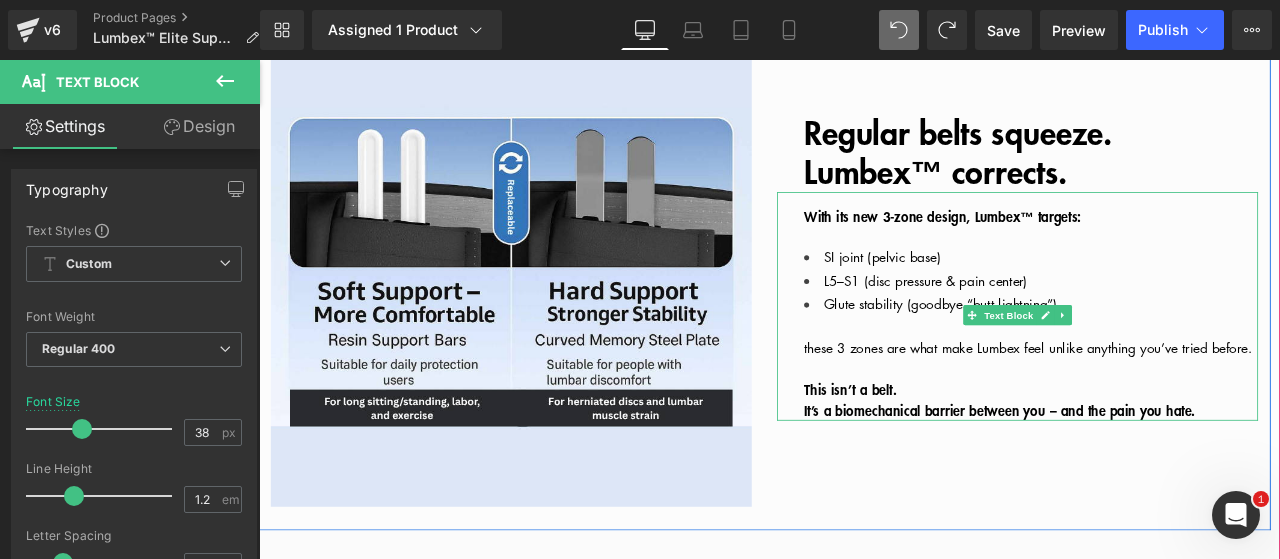 click on "With its new 3-zone design, Lumbex™ targets:" at bounding box center [1069, 245] 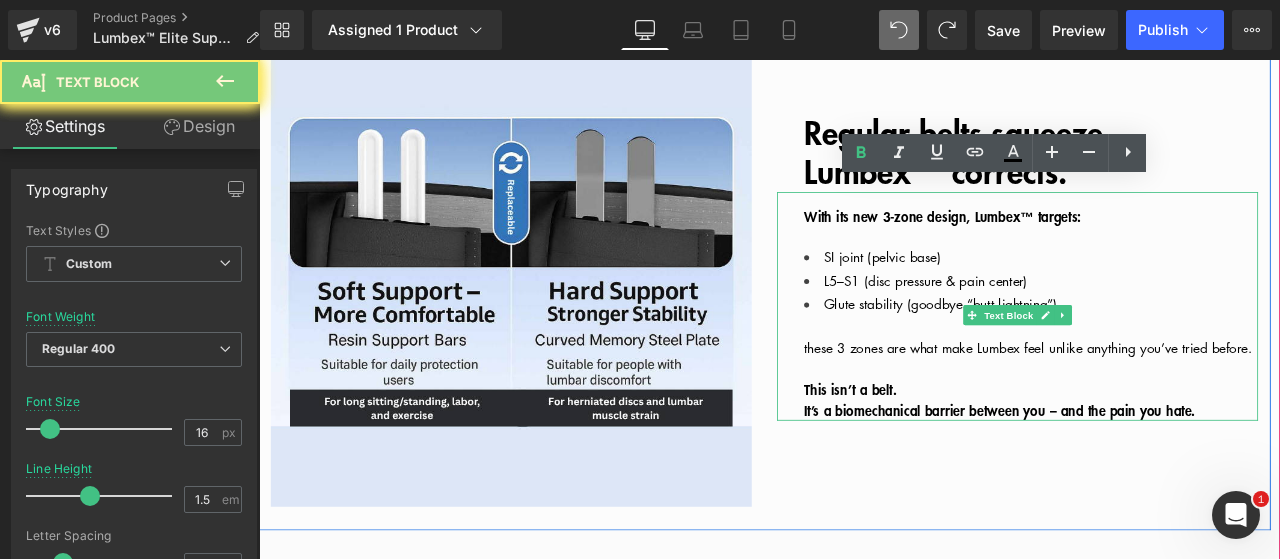 click on "With its new 3-zone design, Lumbex™ targets:" at bounding box center [1069, 245] 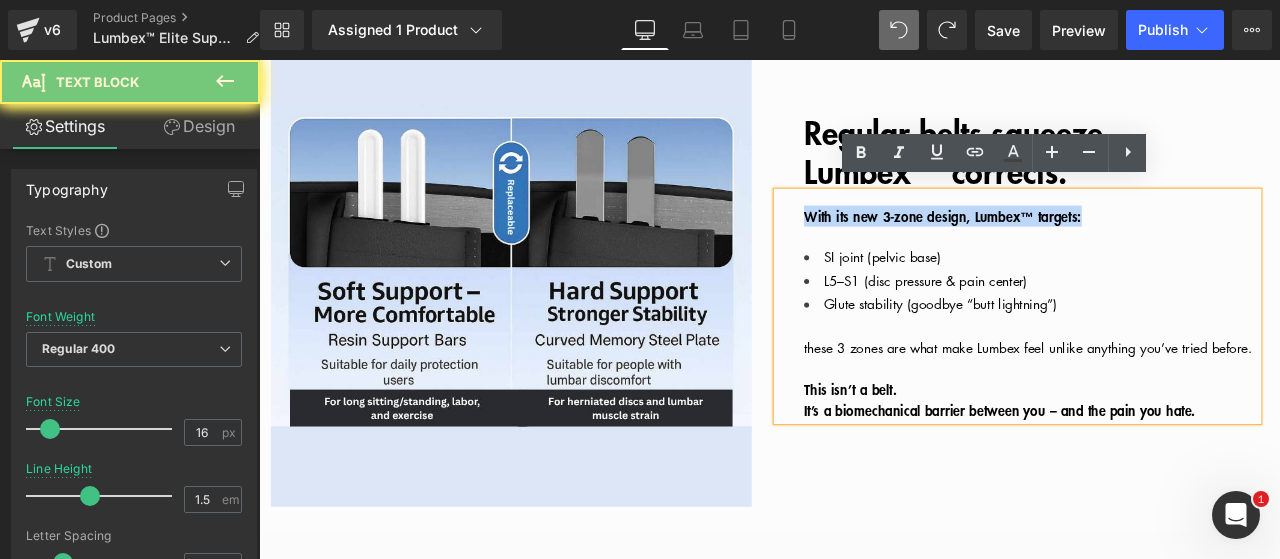 click on "With its new 3-zone design, Lumbex™ targets:" at bounding box center [1069, 245] 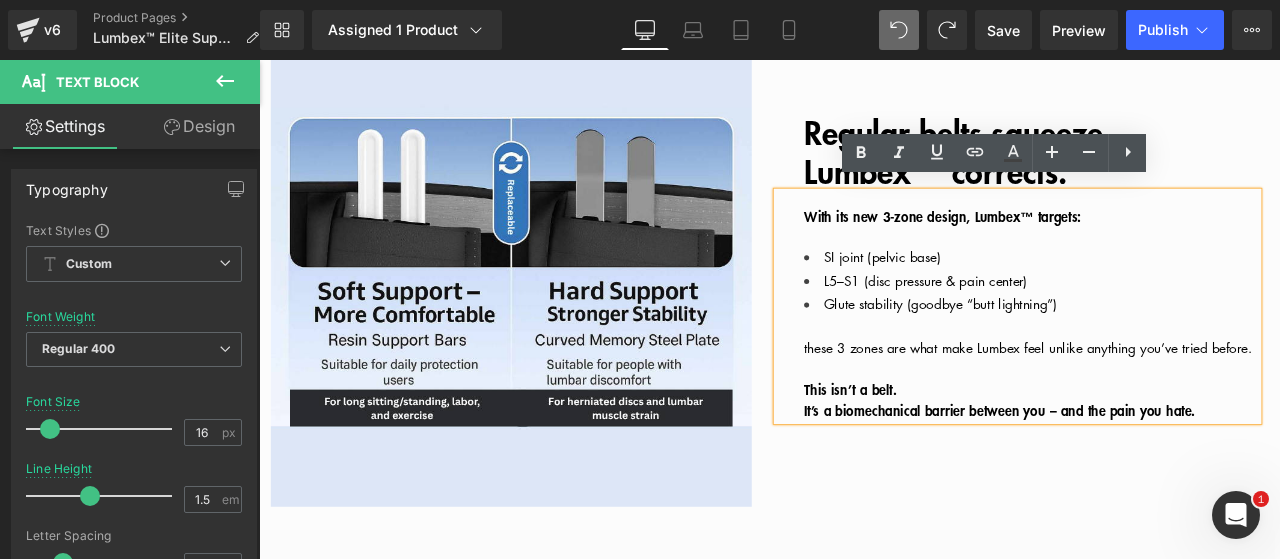 click on "With its new 3-zone design, Lumbex™ targets:" at bounding box center (1069, 245) 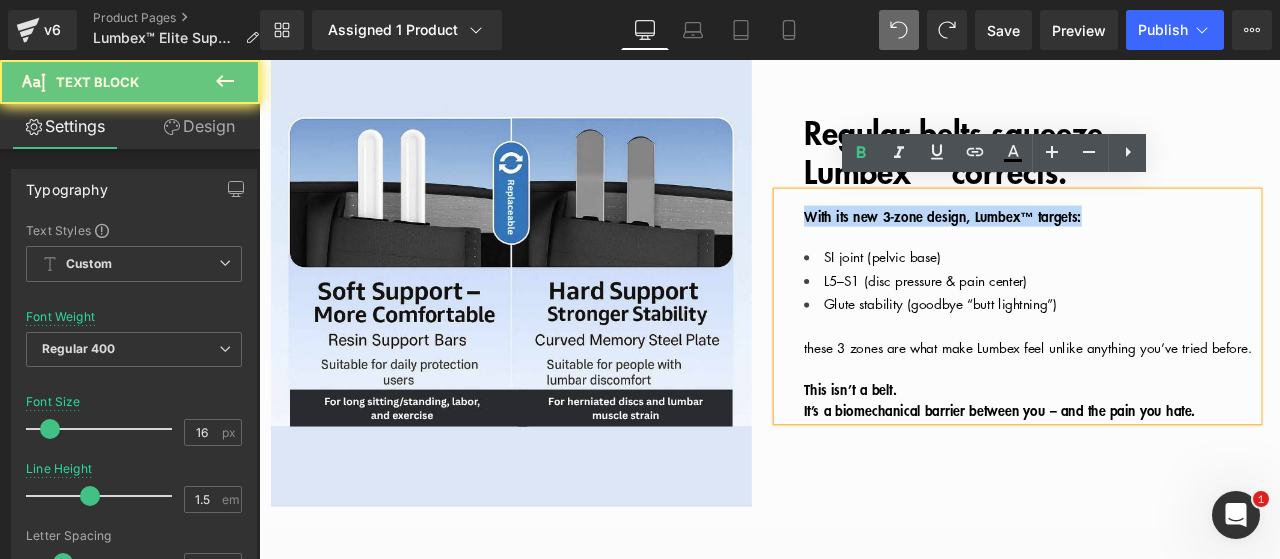 click on "With its new 3-zone design, Lumbex™ targets:" at bounding box center [1069, 245] 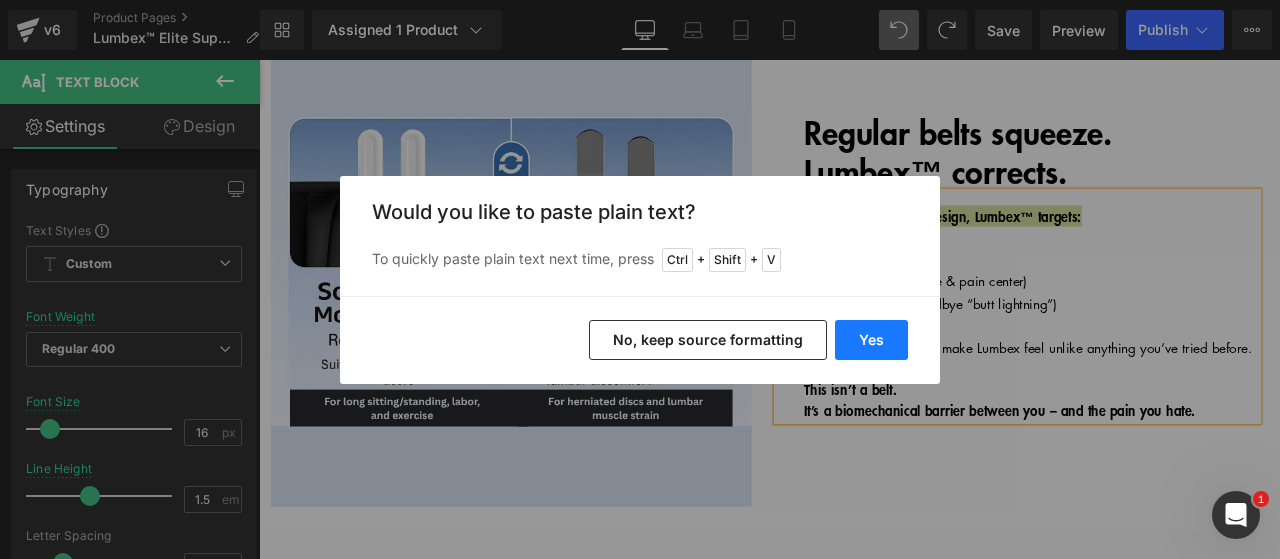 click on "Yes" at bounding box center (871, 340) 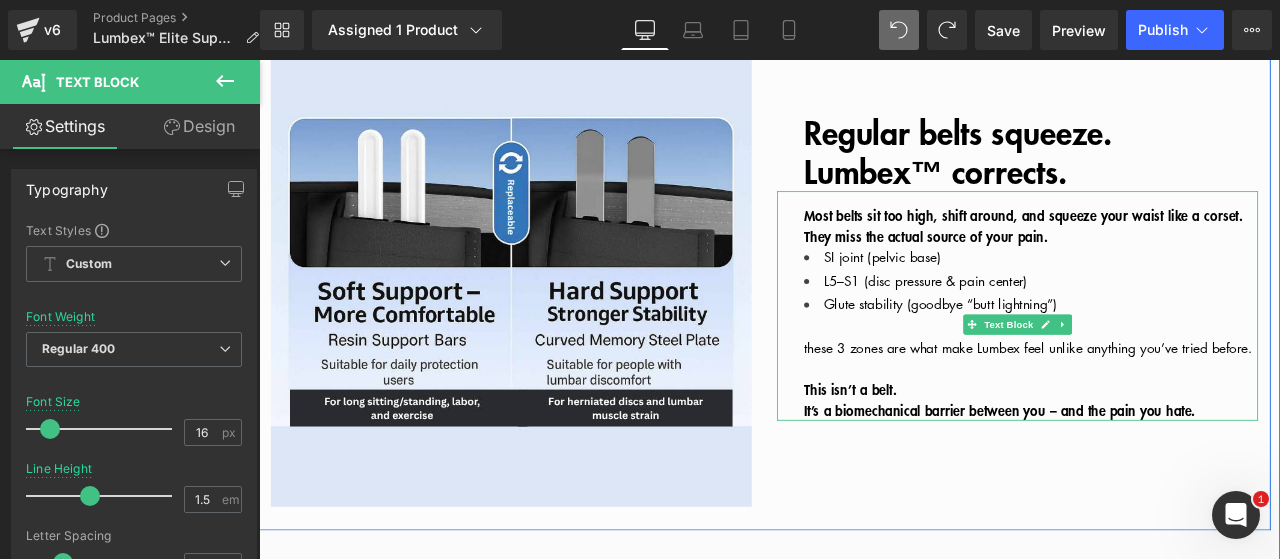 click on "They miss the actual source of your pain." at bounding box center (1174, 269) 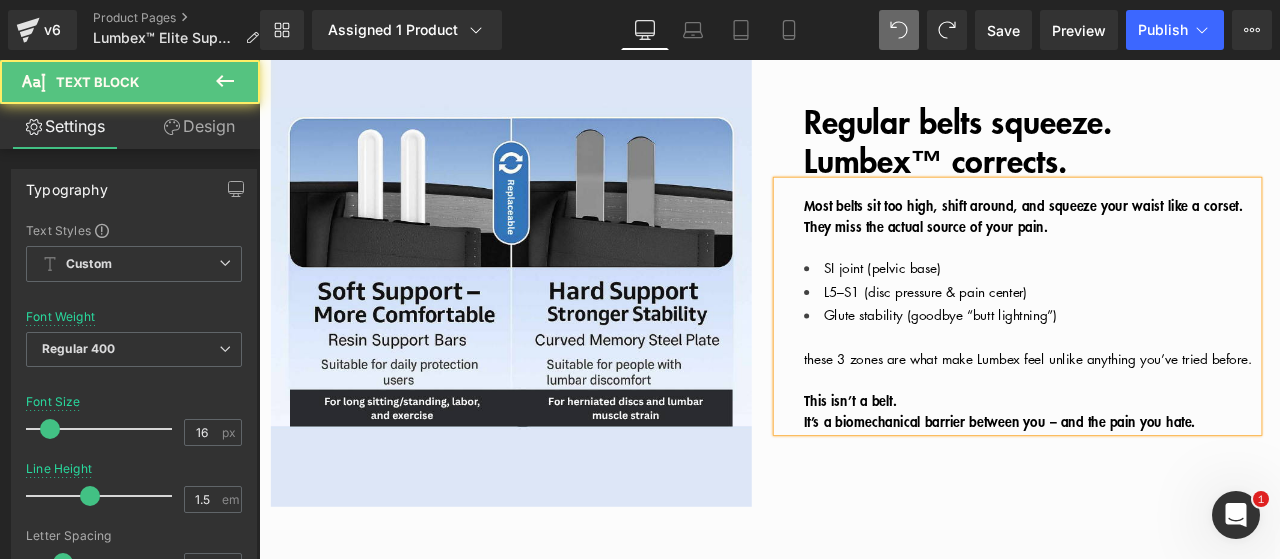 scroll, scrollTop: 1188, scrollLeft: 0, axis: vertical 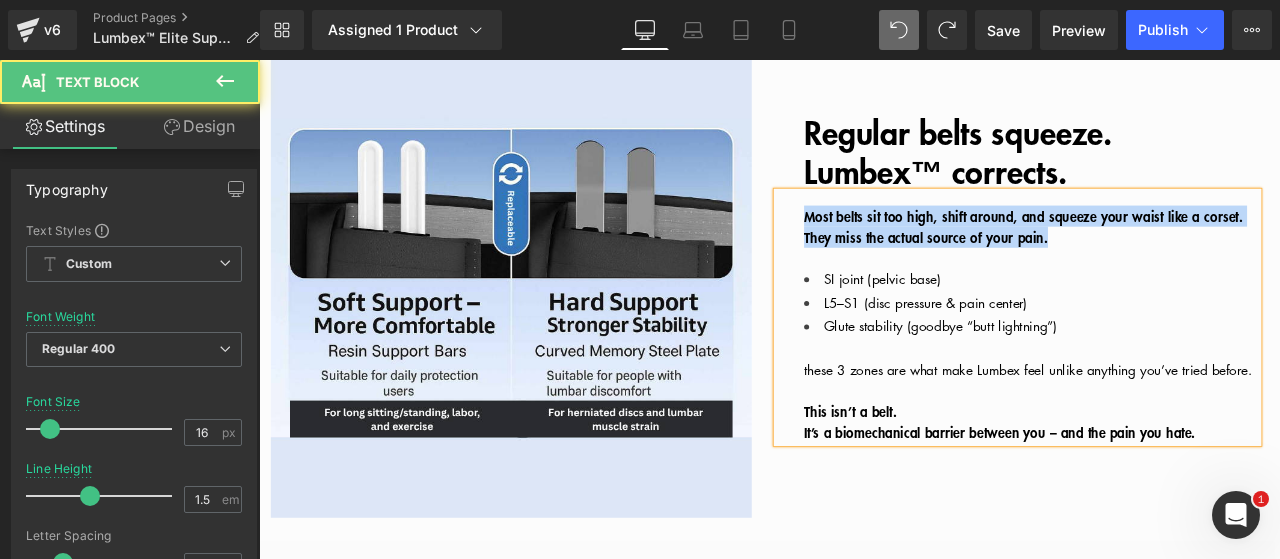 drag, startPoint x: 1278, startPoint y: 265, endPoint x: 892, endPoint y: 228, distance: 387.76926 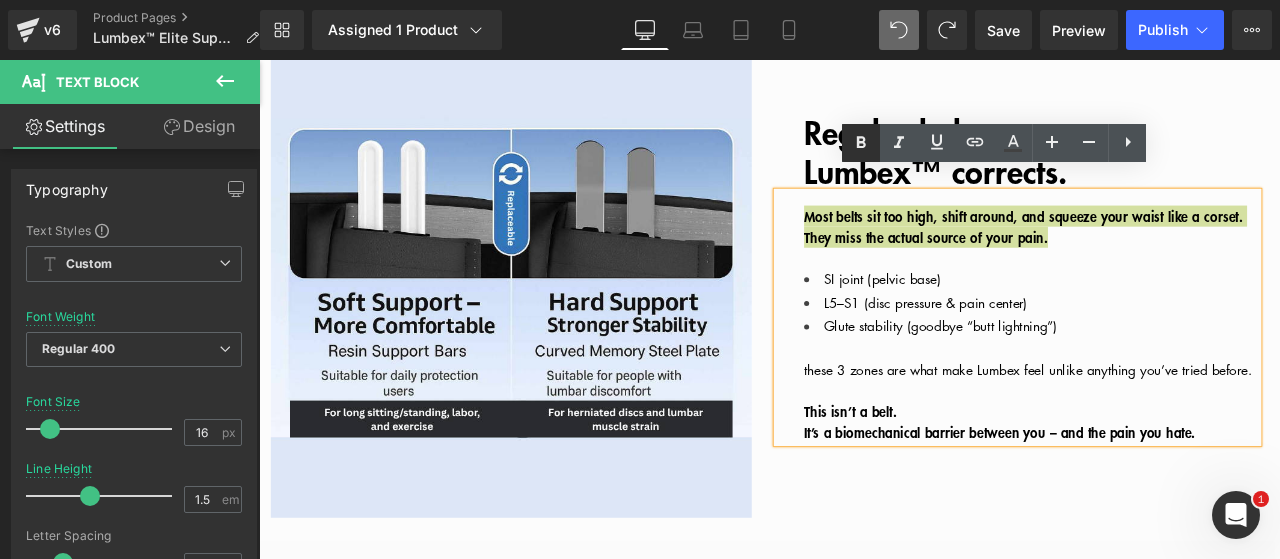 click 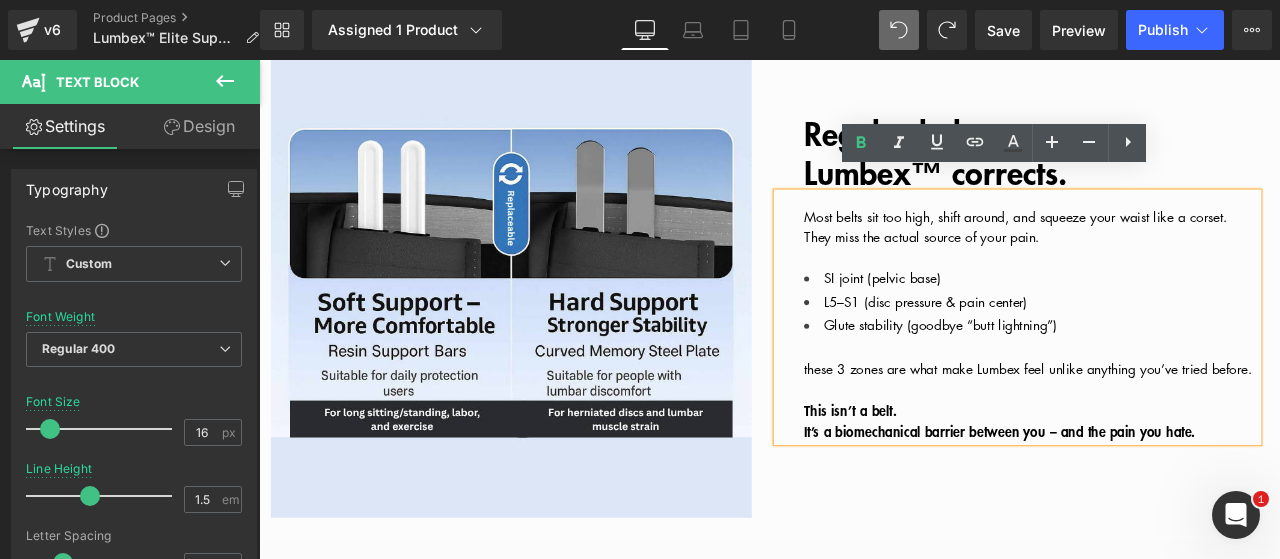 click on "these 3 zones are what make Lumbex feel unlike anything you’ve tried before." at bounding box center (1174, 426) 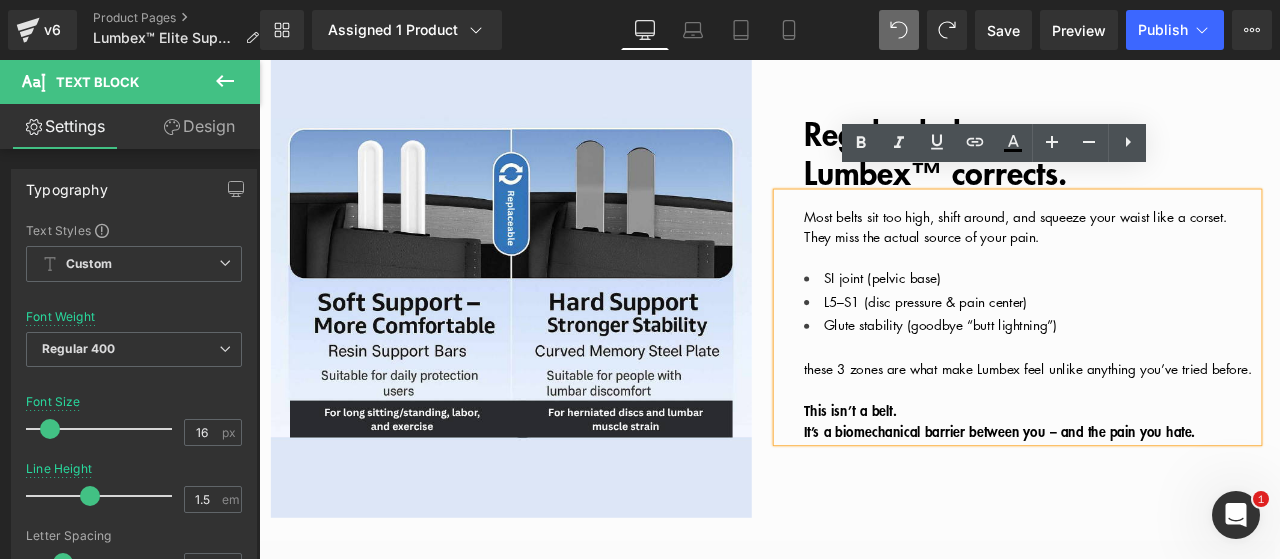 click on "Most belts sit too high, shift around, and squeeze your waist like a corset." at bounding box center [1174, 245] 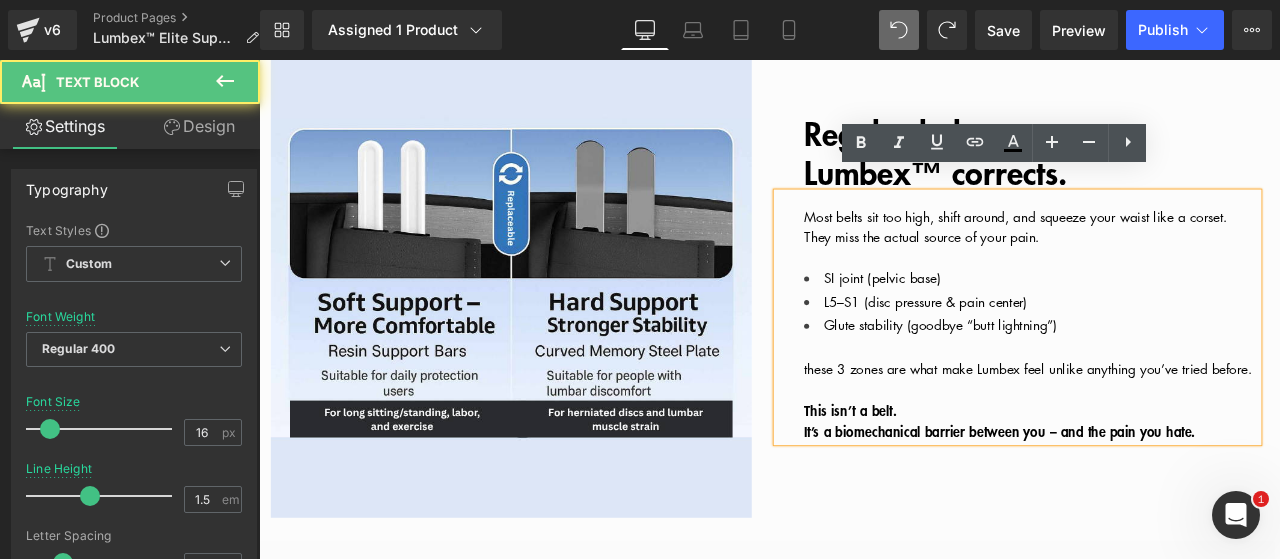 click on "Glute stability (goodbye “butt lightning”)" at bounding box center (1174, 374) 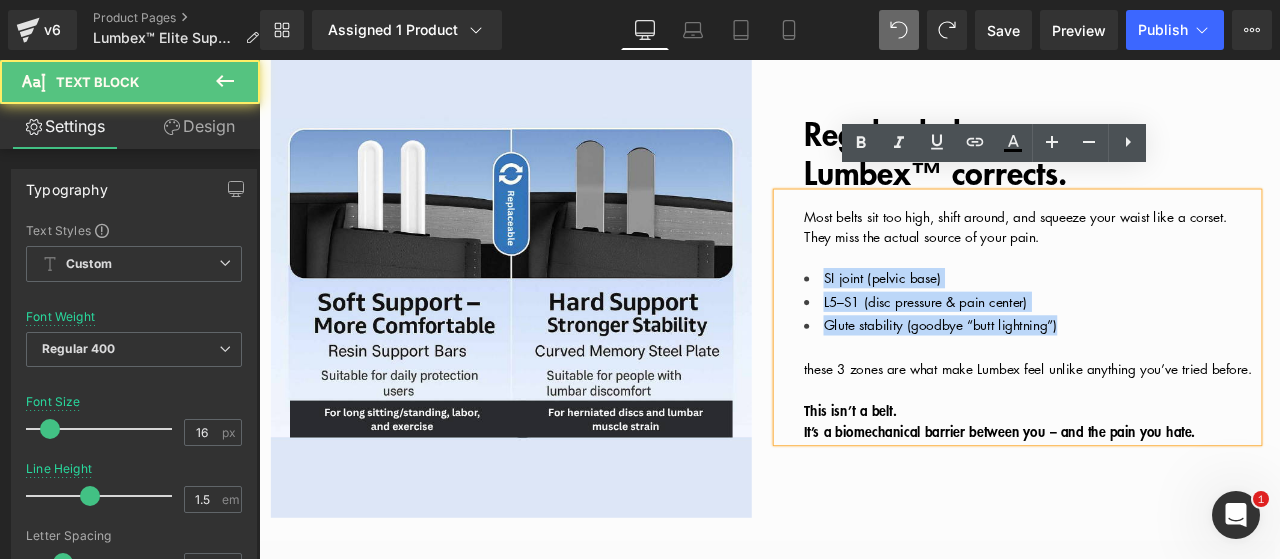 drag, startPoint x: 1198, startPoint y: 370, endPoint x: 913, endPoint y: 310, distance: 291.2473 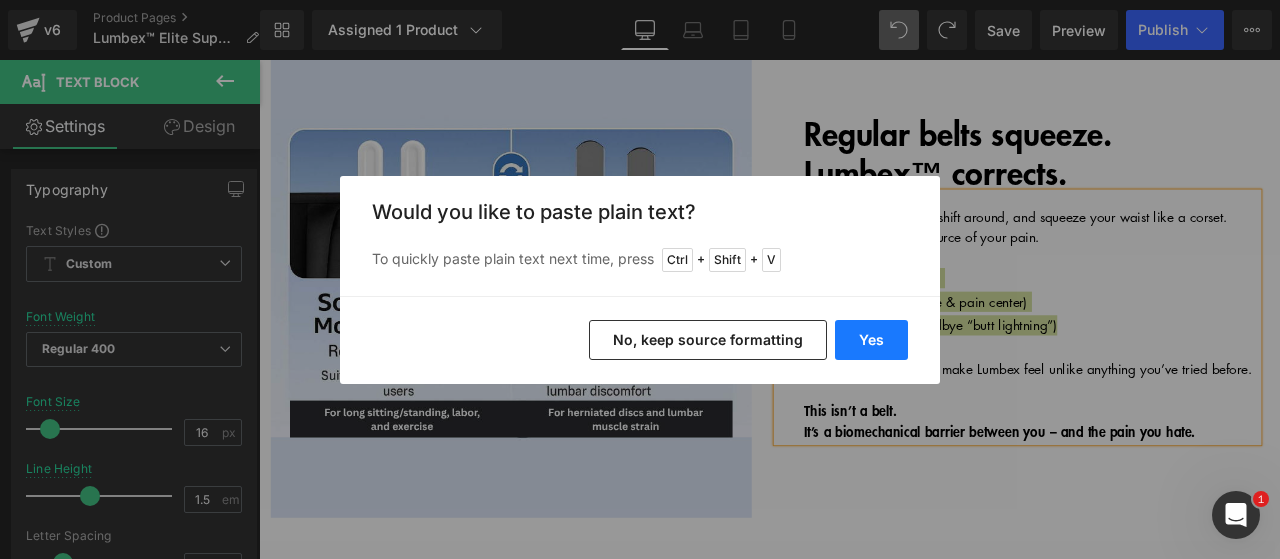 click on "Yes" at bounding box center [871, 340] 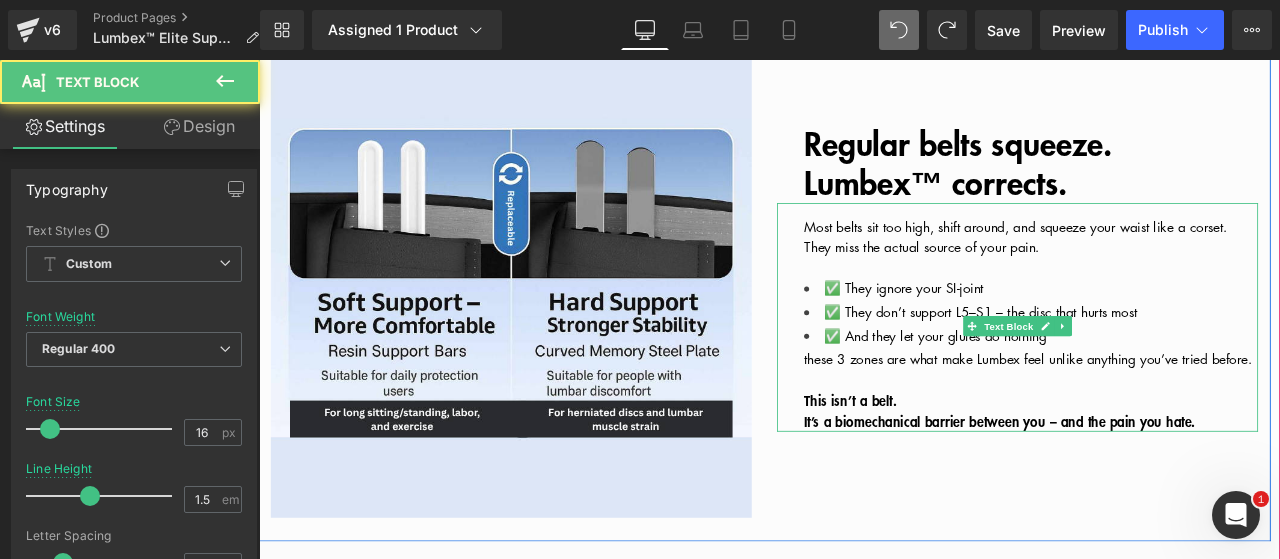 click on "✅ And they let your glutes do nothing" at bounding box center (1174, 386) 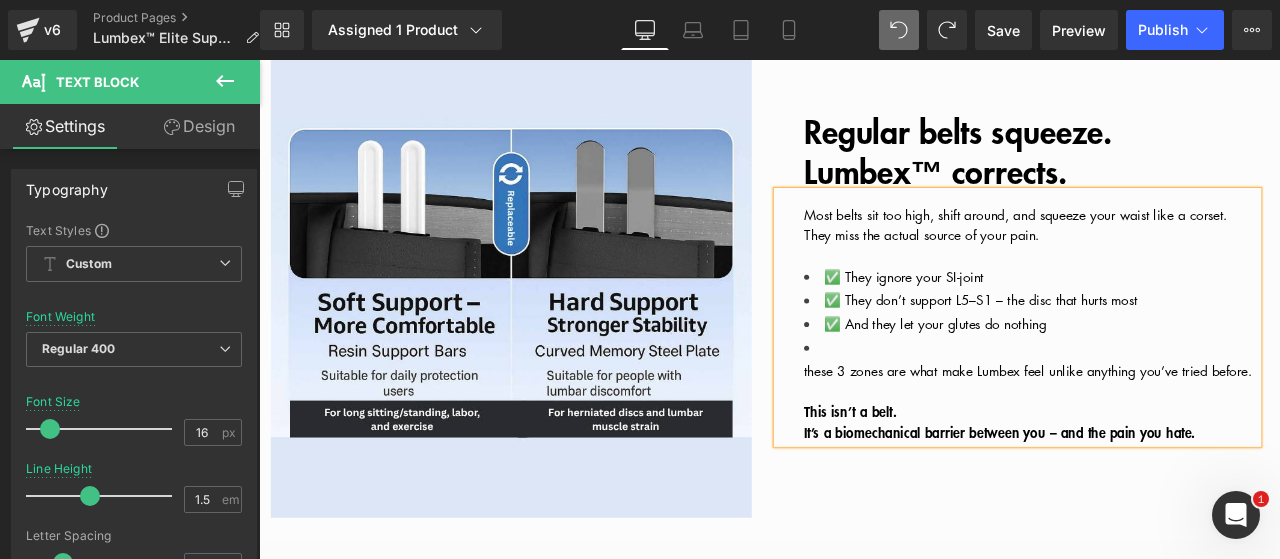 scroll, scrollTop: 1174, scrollLeft: 0, axis: vertical 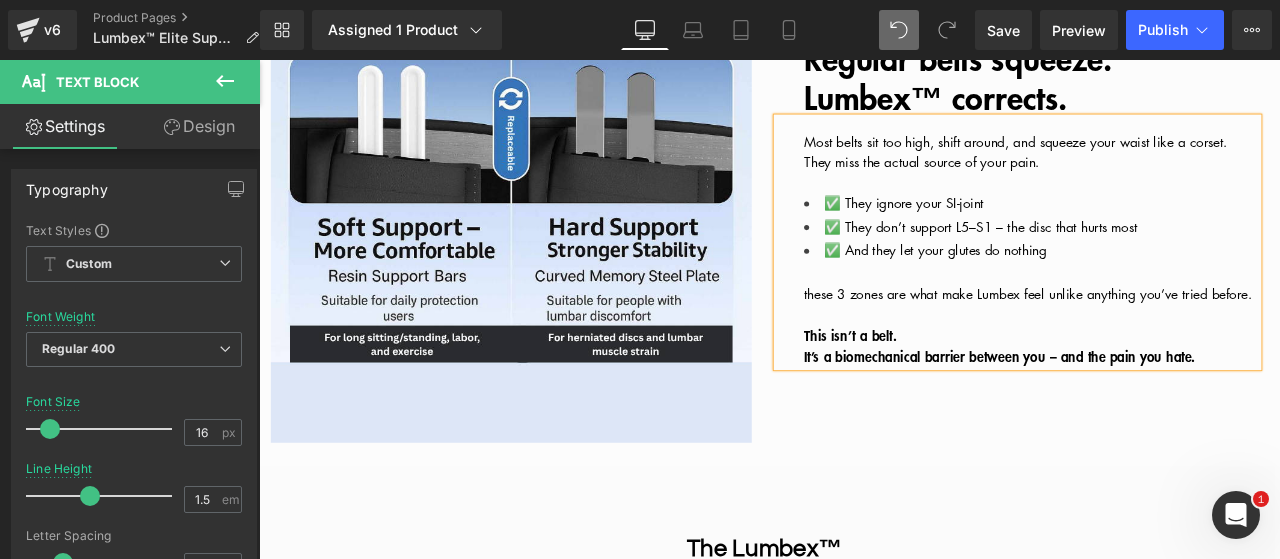 click on "these 3 zones are what make Lumbex feel unlike anything you’ve tried before." at bounding box center [1170, 338] 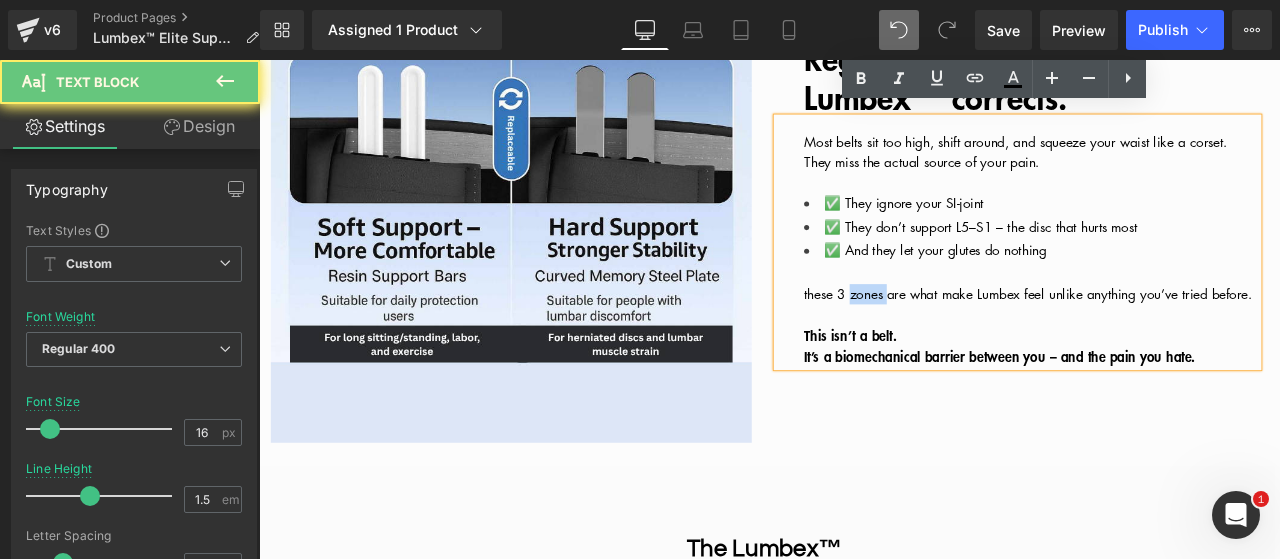 click on "these 3 zones are what make Lumbex feel unlike anything you’ve tried before." at bounding box center [1170, 338] 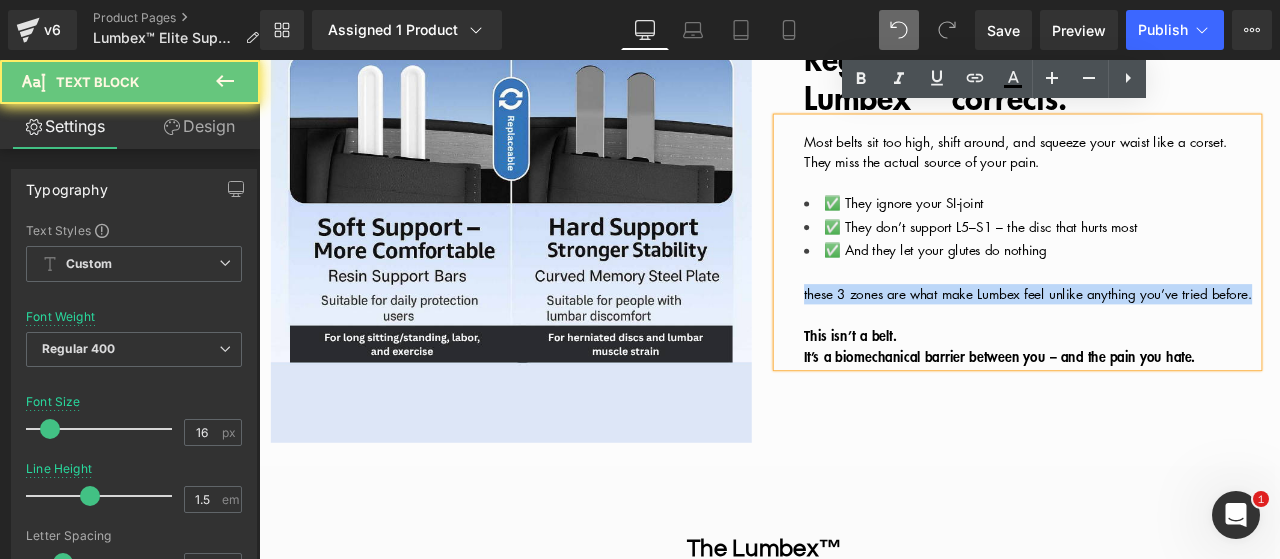 click on "these 3 zones are what make Lumbex feel unlike anything you’ve tried before." at bounding box center (1170, 338) 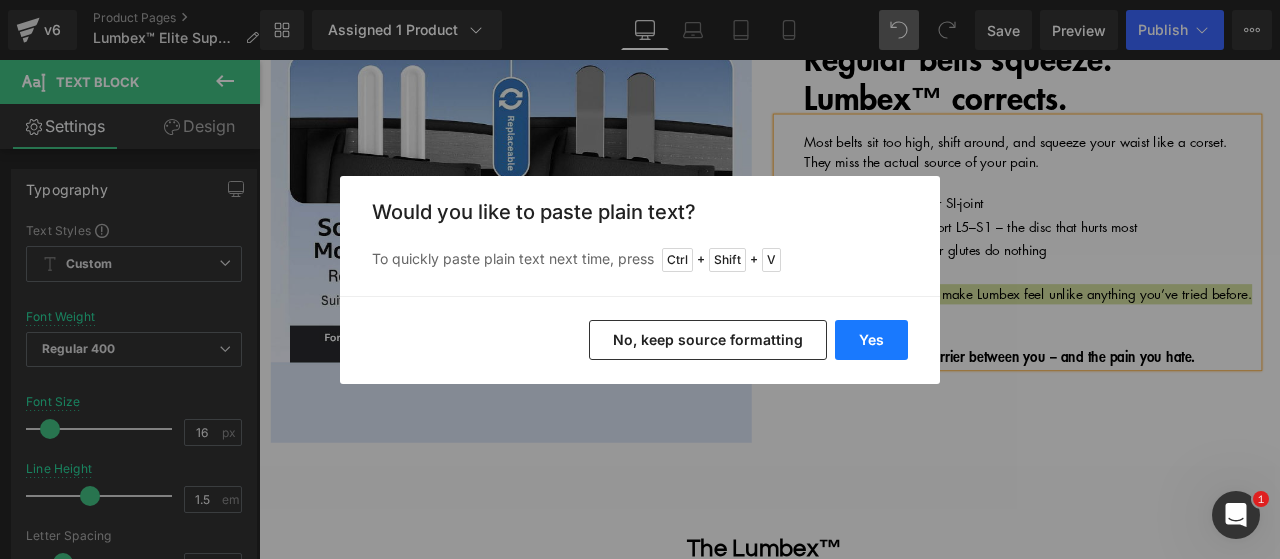 click on "Yes" at bounding box center [871, 340] 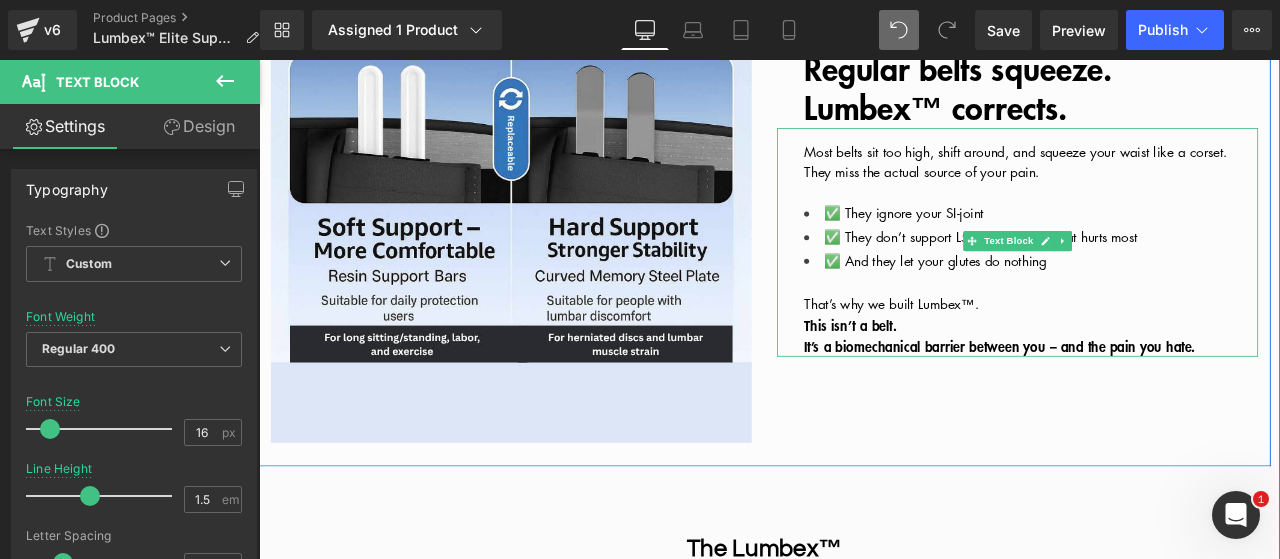 click at bounding box center (1174, 326) 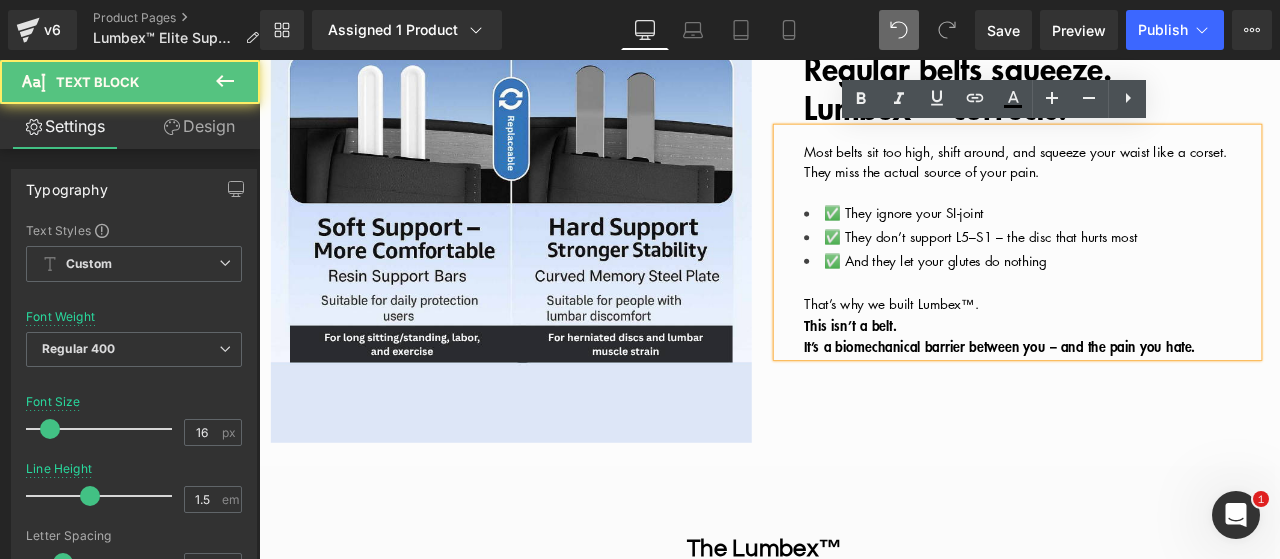 click on "That’s why we built Lumbex™." at bounding box center [1174, 350] 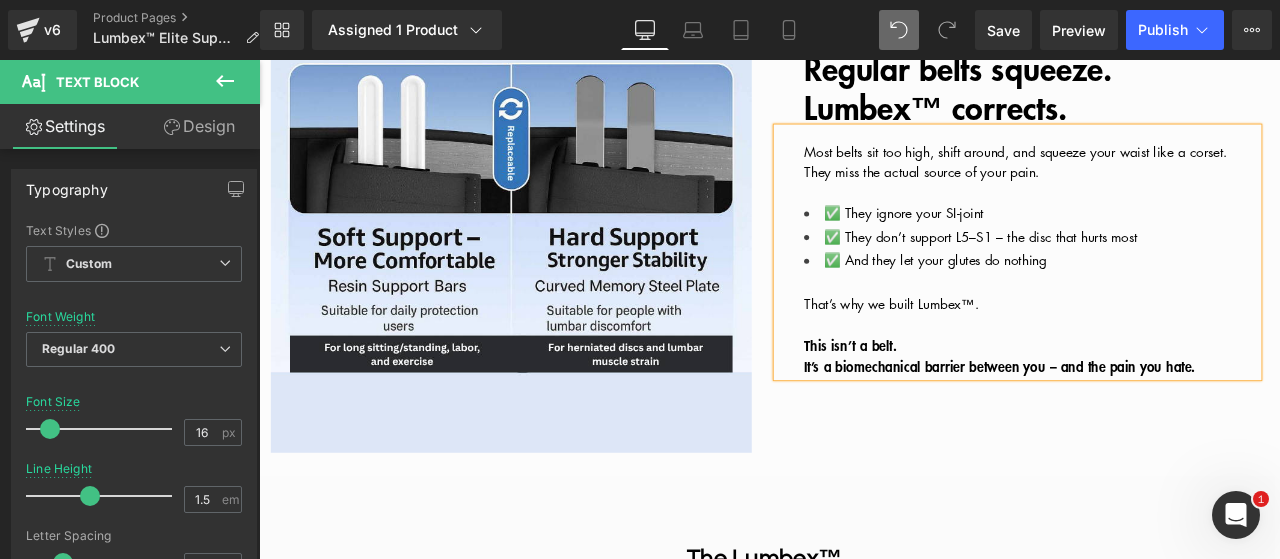 click on "This isn’t a belt." at bounding box center [1174, 398] 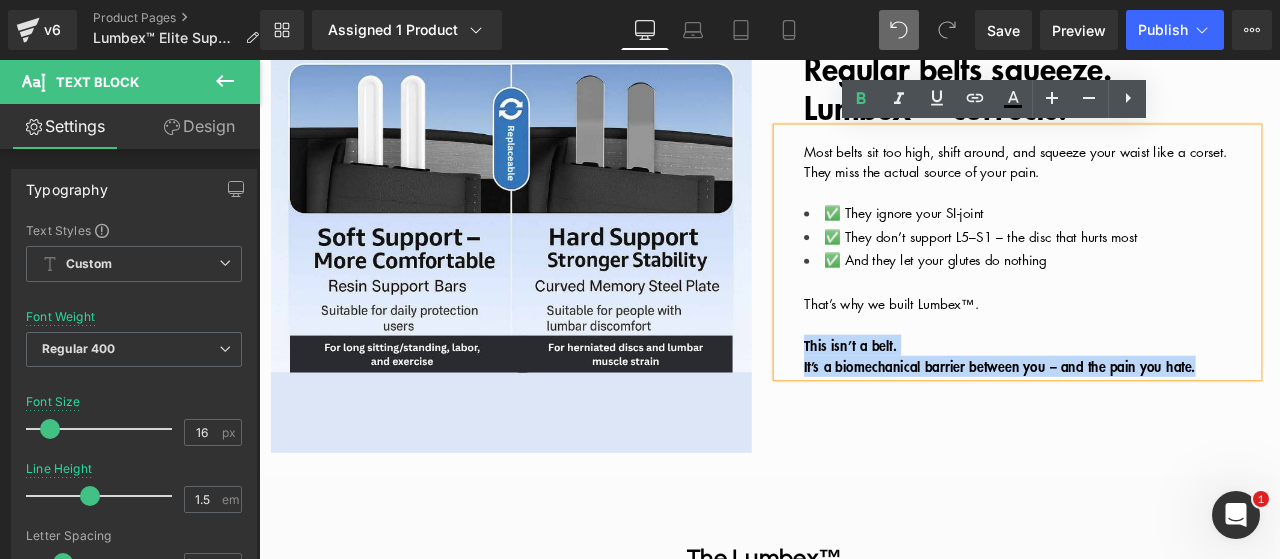 drag, startPoint x: 1407, startPoint y: 416, endPoint x: 875, endPoint y: 408, distance: 532.0601 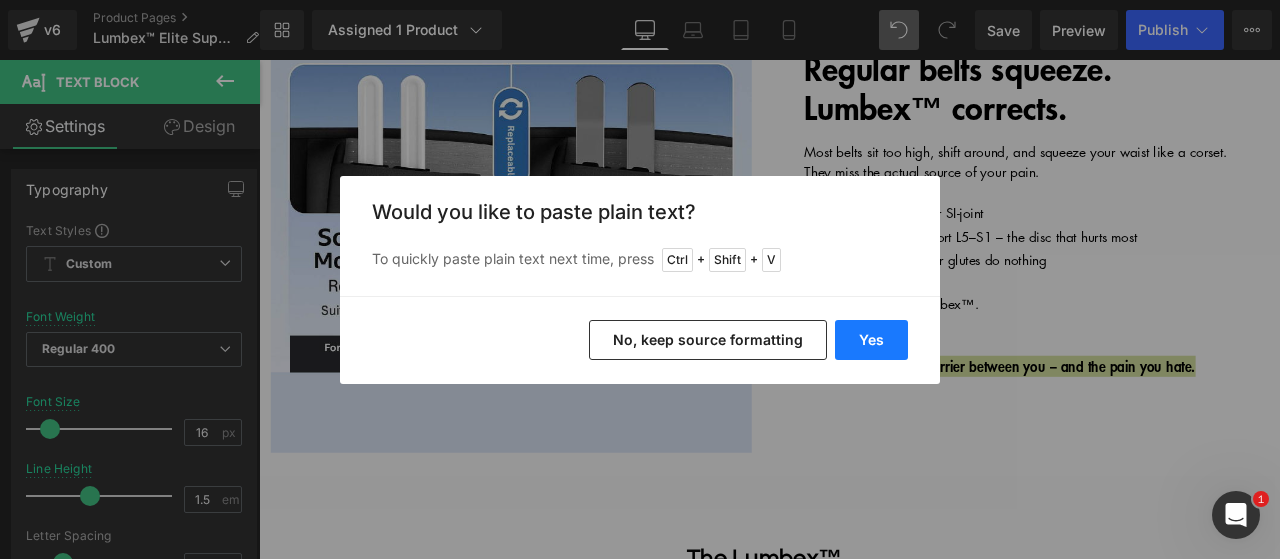 click on "Yes" at bounding box center [871, 340] 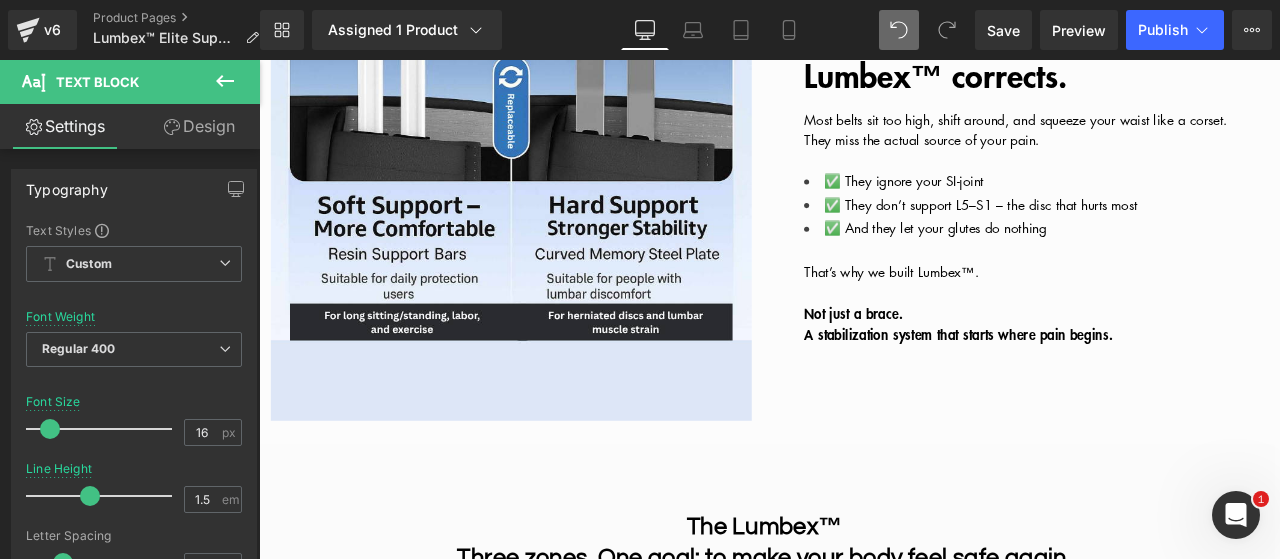 scroll, scrollTop: 1164, scrollLeft: 0, axis: vertical 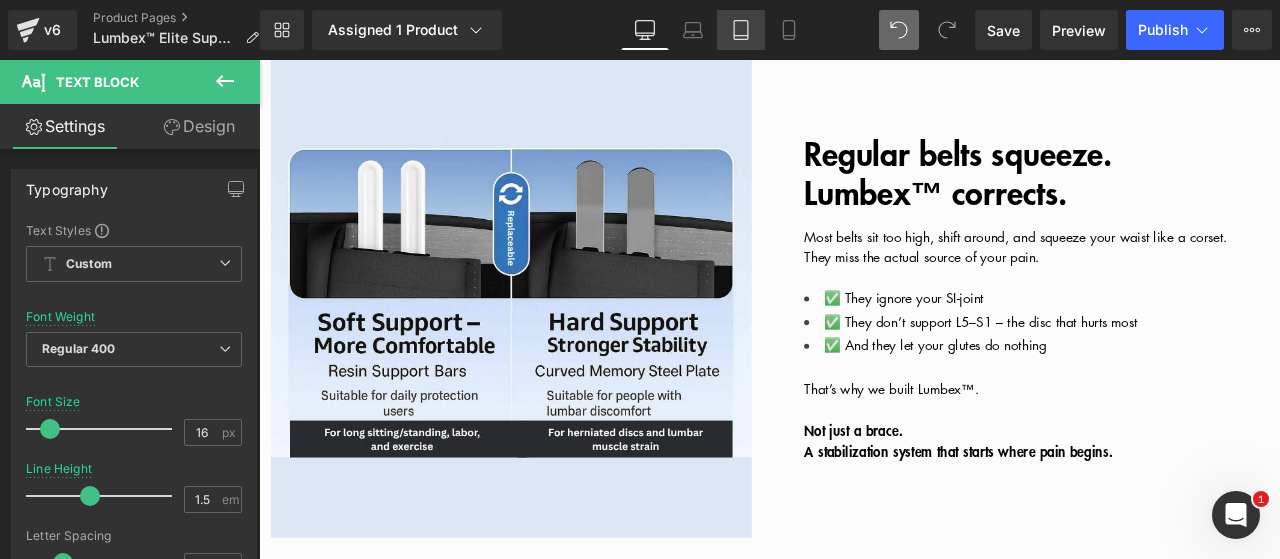 click 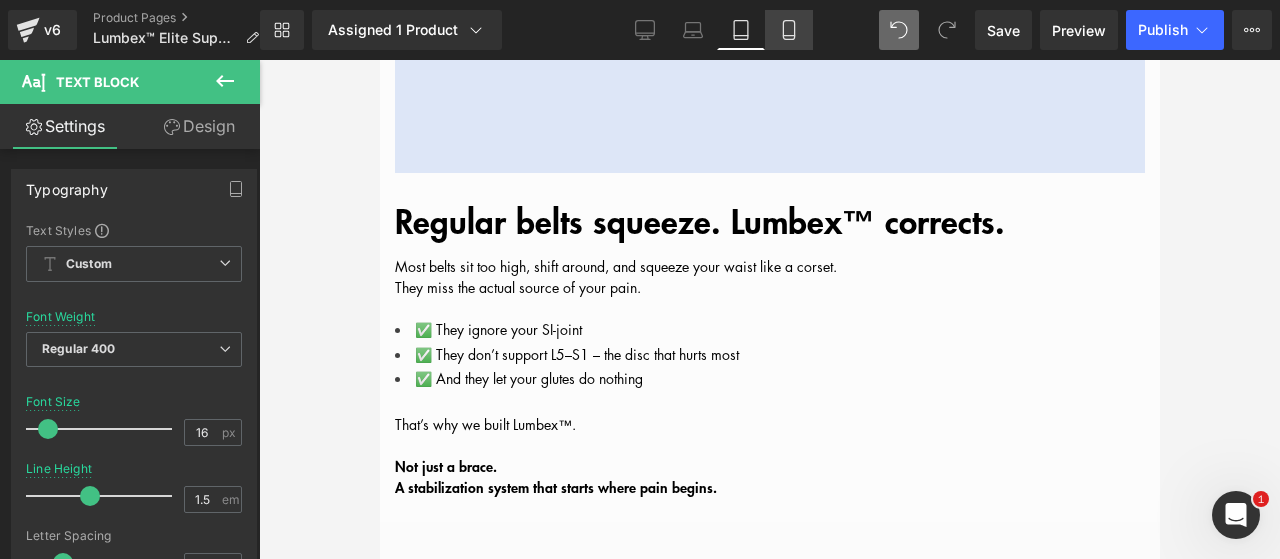 click 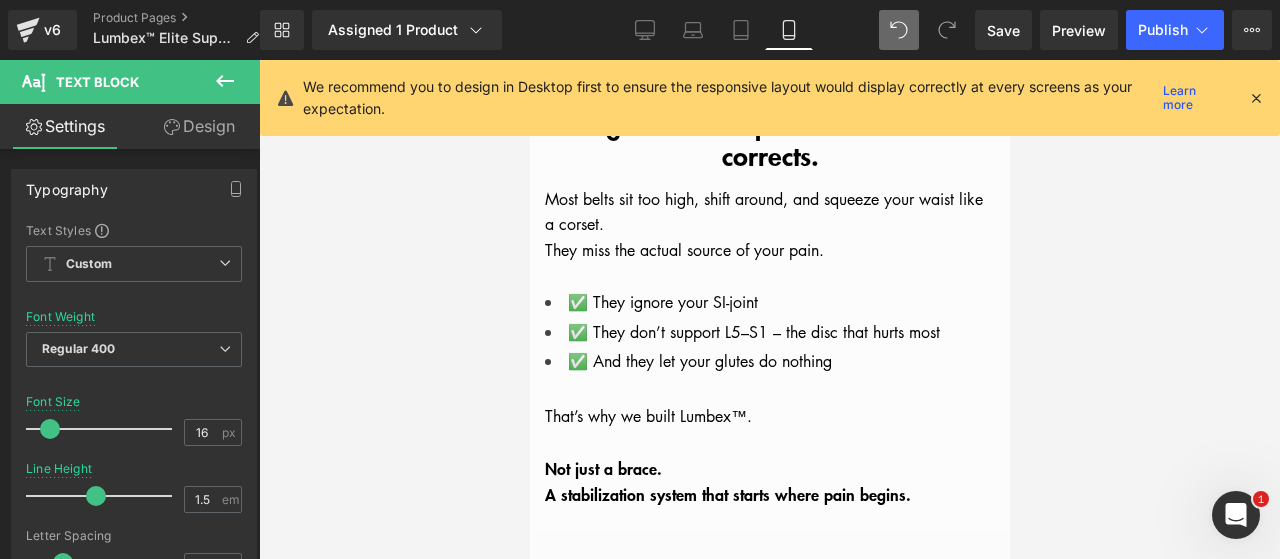 scroll, scrollTop: 2246, scrollLeft: 0, axis: vertical 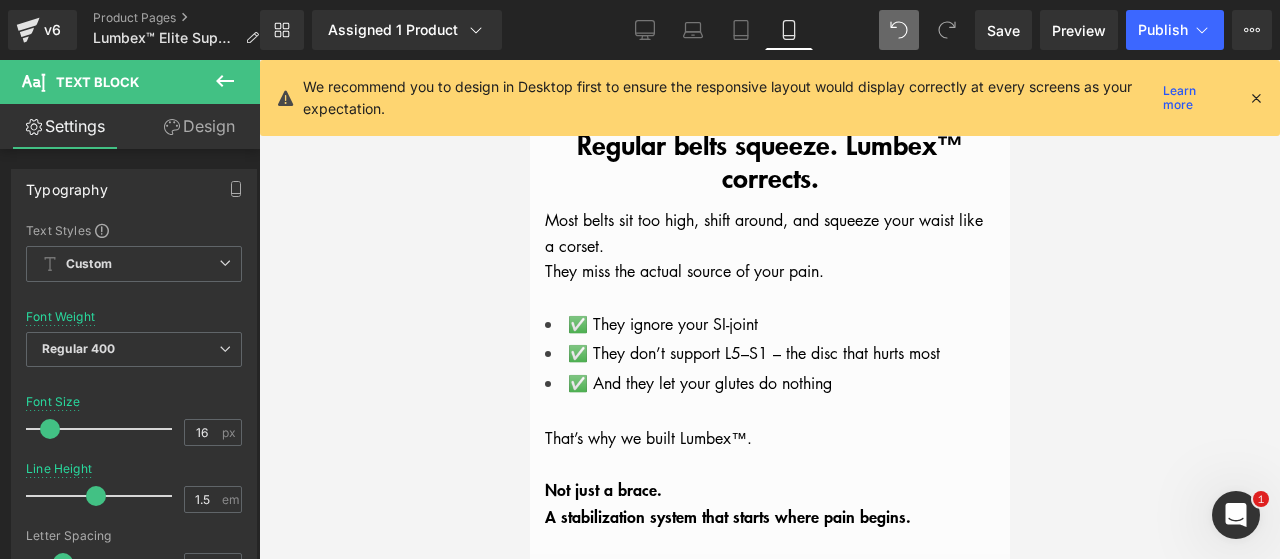 click at bounding box center [1256, 98] 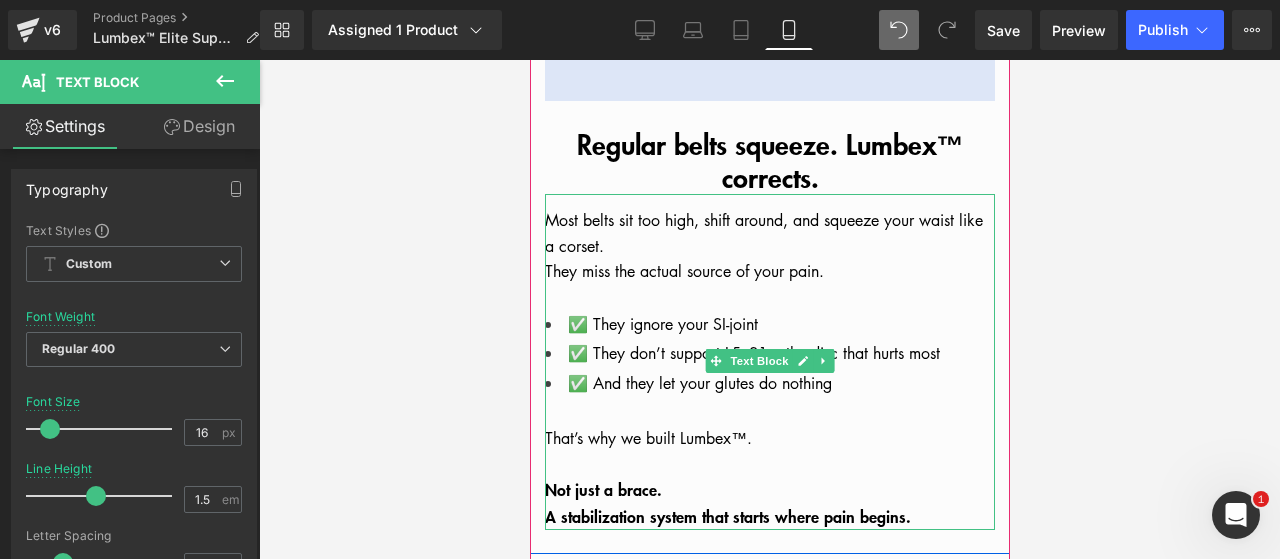 scroll, scrollTop: 2346, scrollLeft: 0, axis: vertical 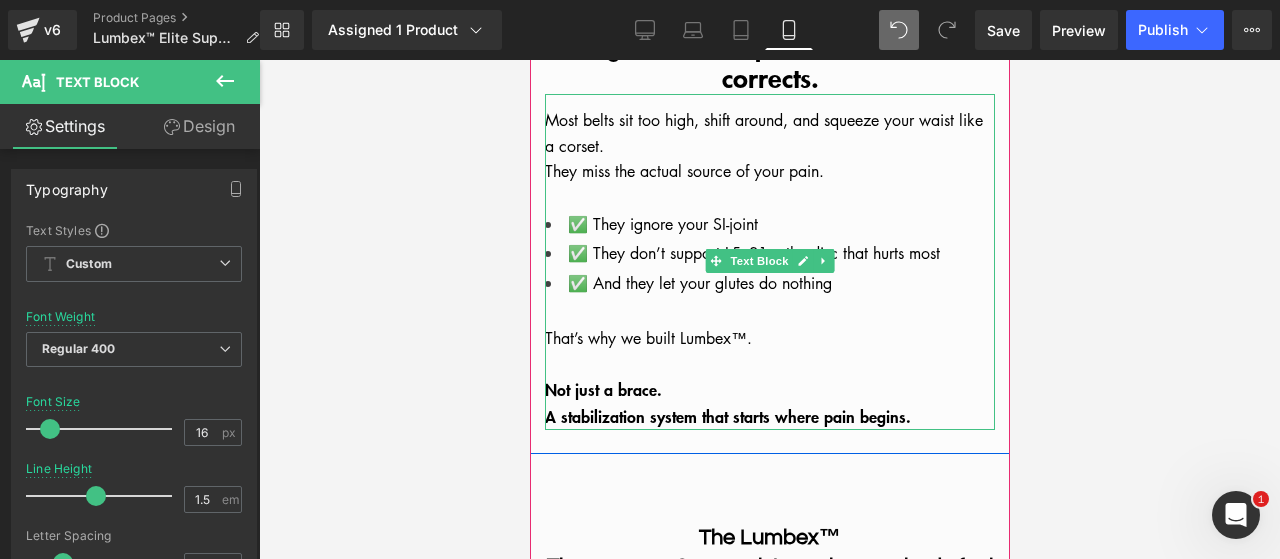 click on "They miss the actual source of your pain." at bounding box center [683, 171] 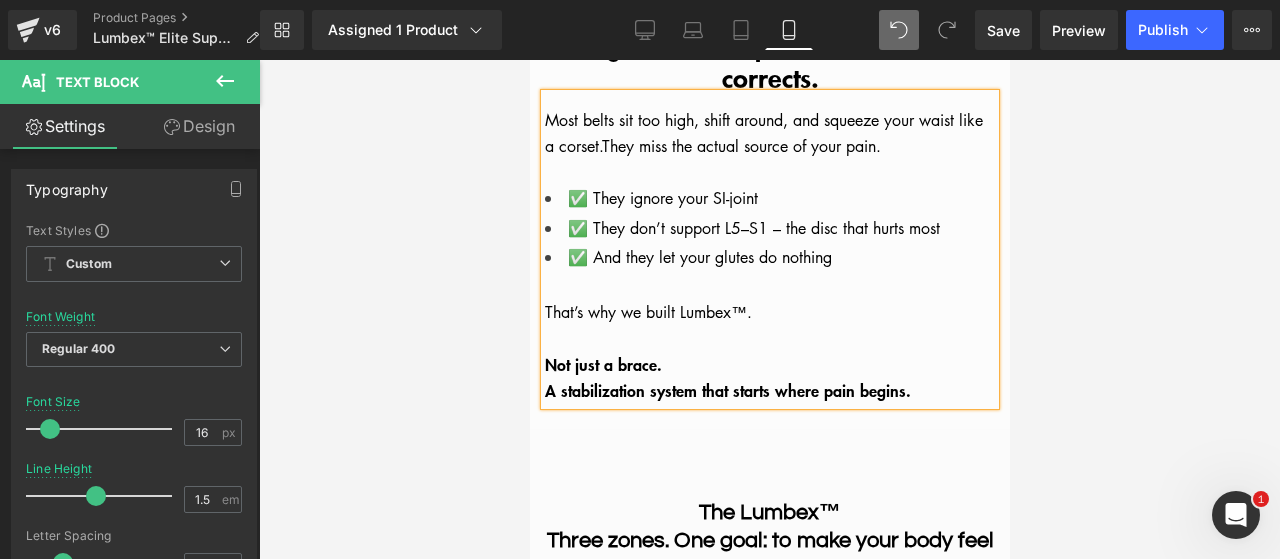 click on "✅ They ignore your SI-joint" at bounding box center (769, 199) 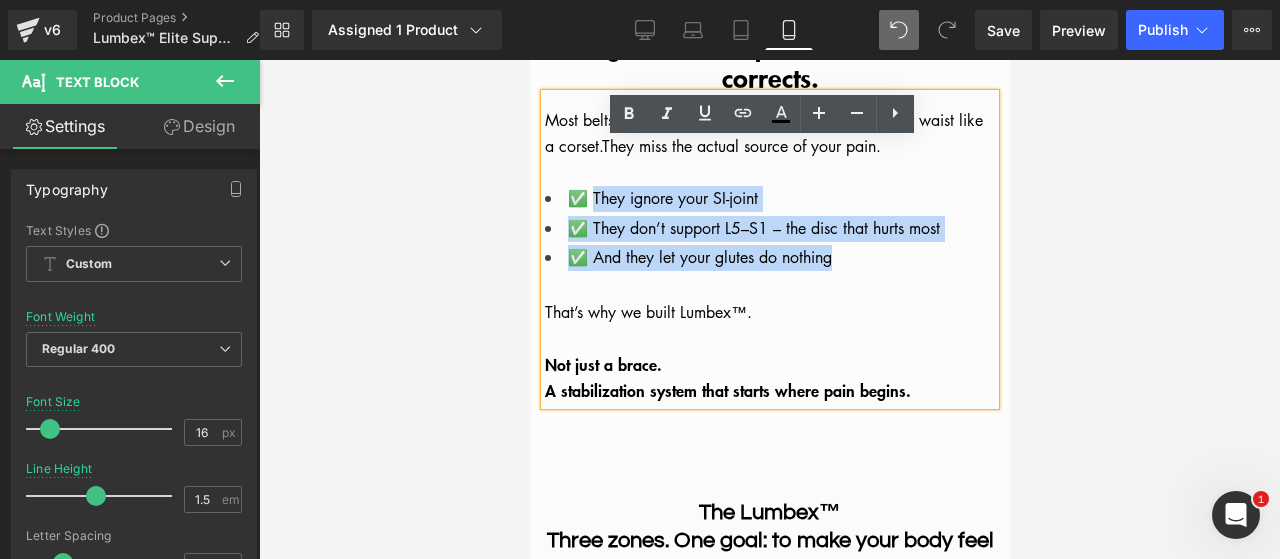 drag, startPoint x: 834, startPoint y: 303, endPoint x: 592, endPoint y: 197, distance: 264.1969 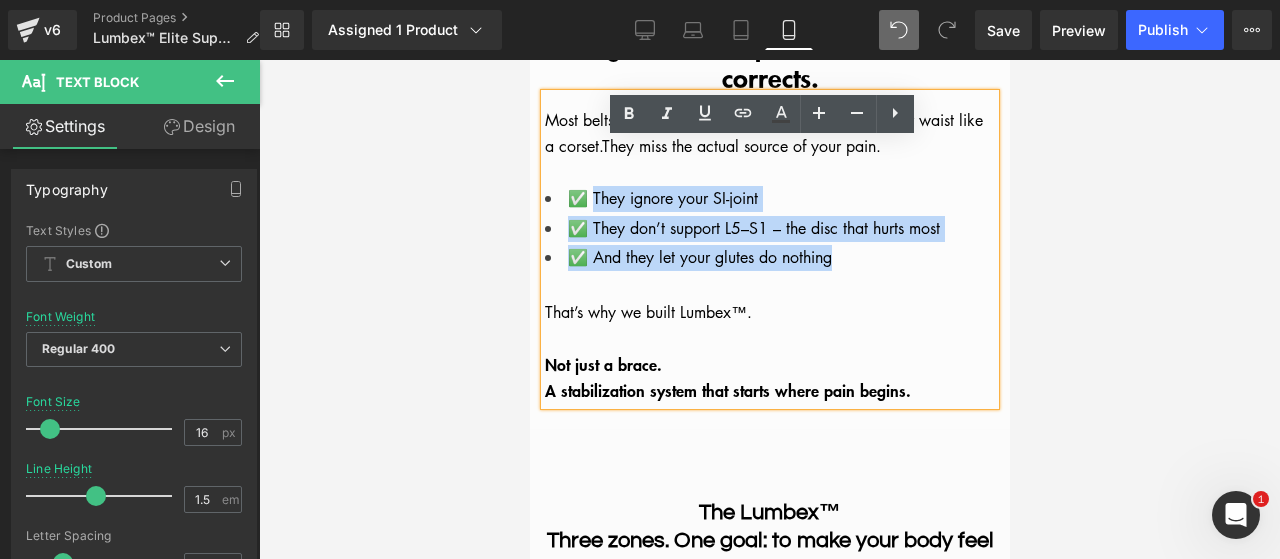 click on "Regular belts squeeze. Lumbex™ corrects." at bounding box center (769, 61) 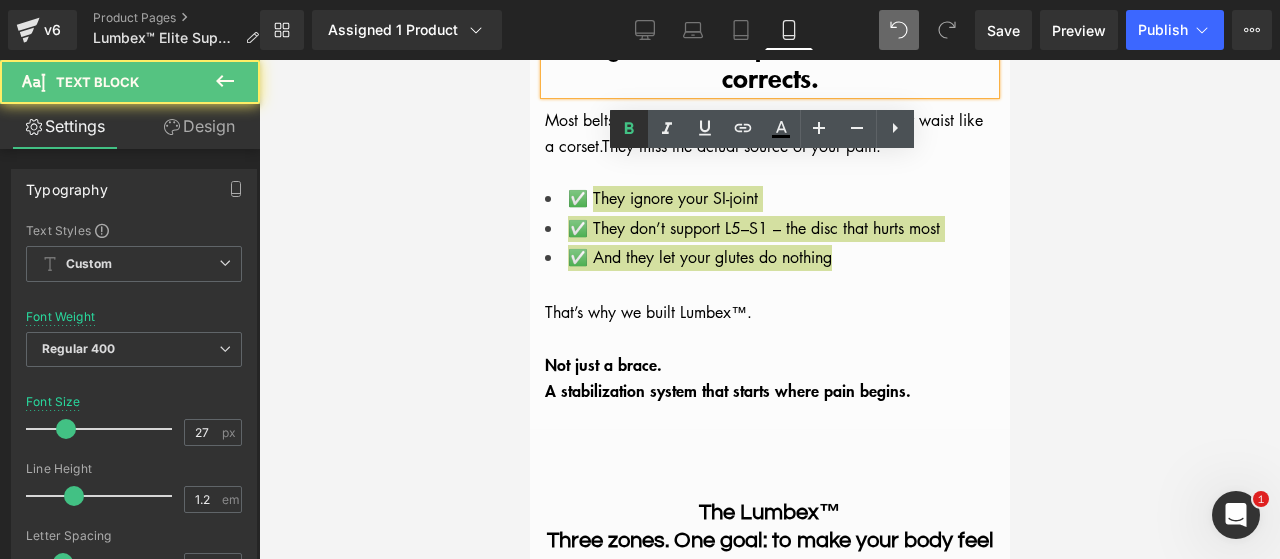 click at bounding box center [629, 129] 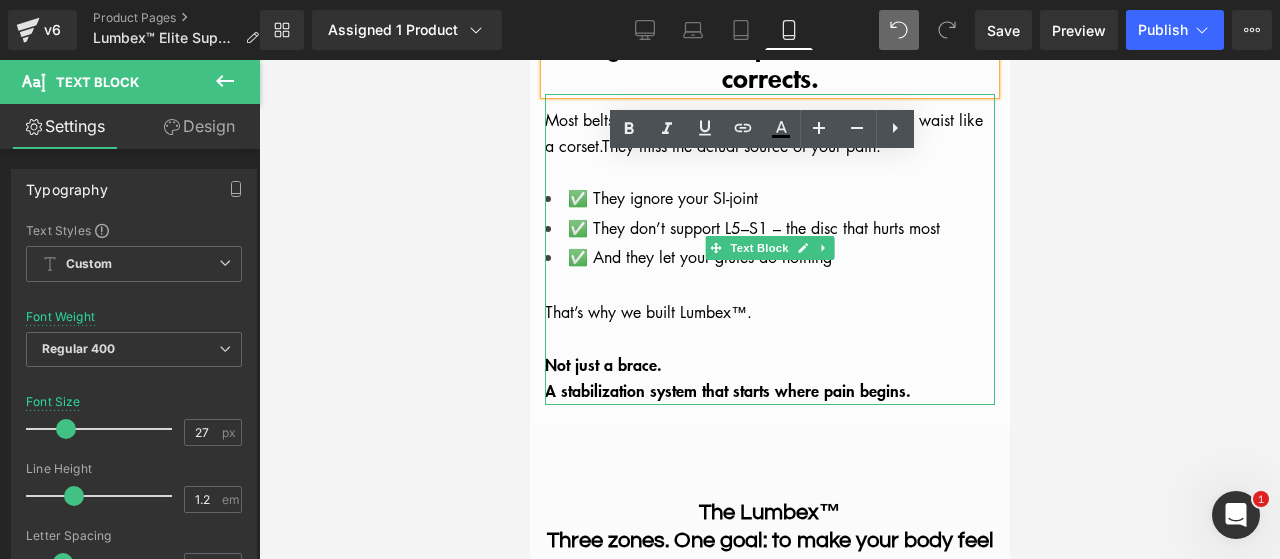 click on "✅ And they let your glutes do nothing" at bounding box center [769, 258] 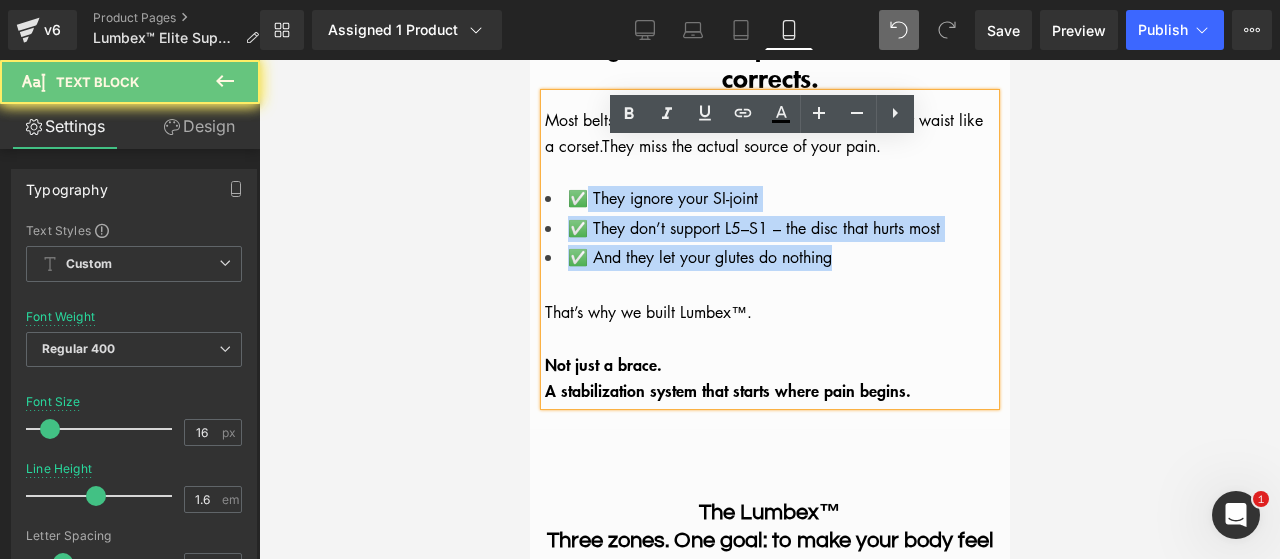 drag, startPoint x: 819, startPoint y: 302, endPoint x: 575, endPoint y: 241, distance: 251.50945 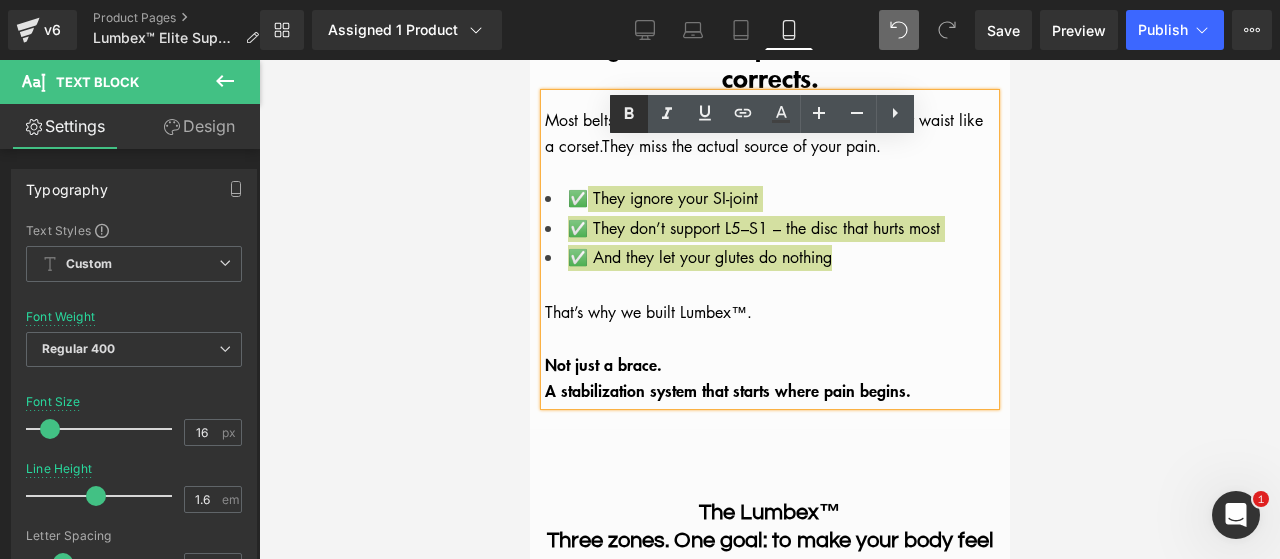 click at bounding box center (629, 114) 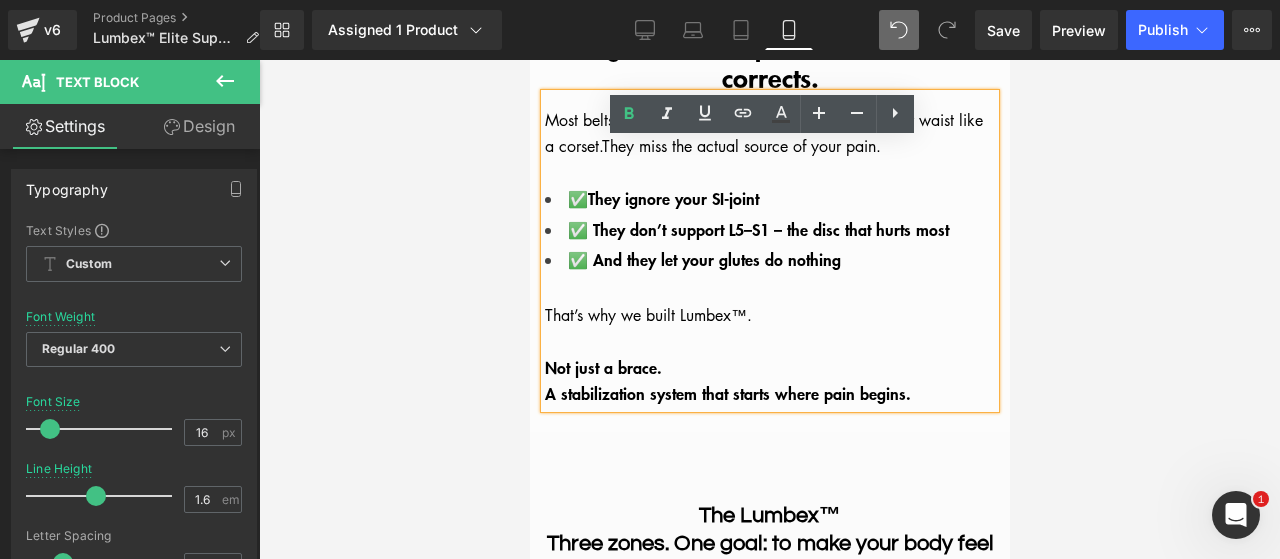 click at bounding box center (769, 291) 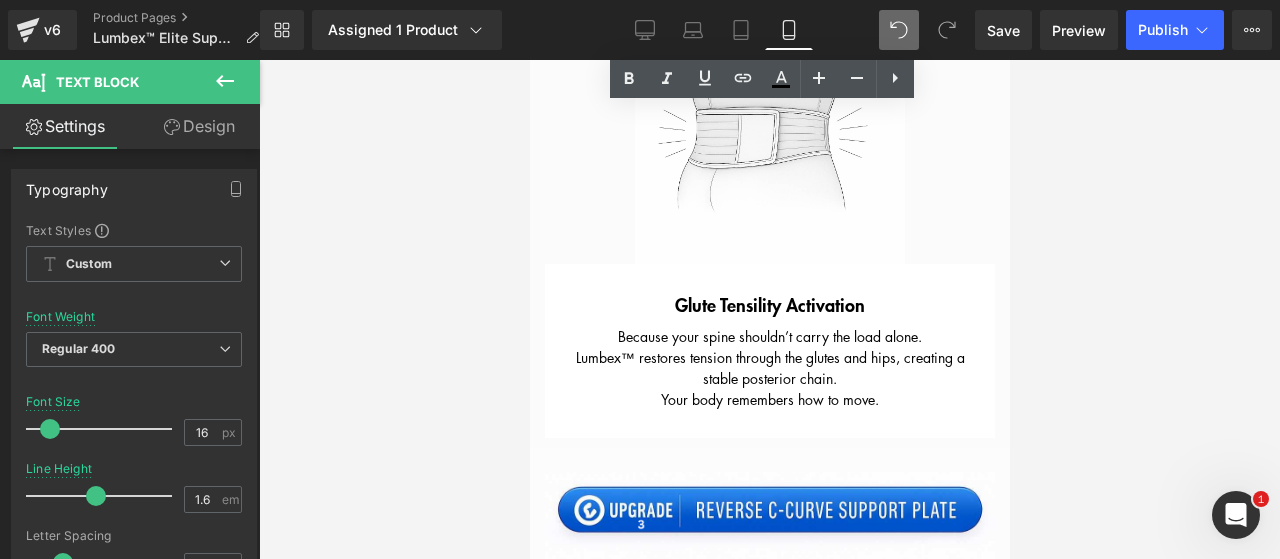 scroll, scrollTop: 4146, scrollLeft: 0, axis: vertical 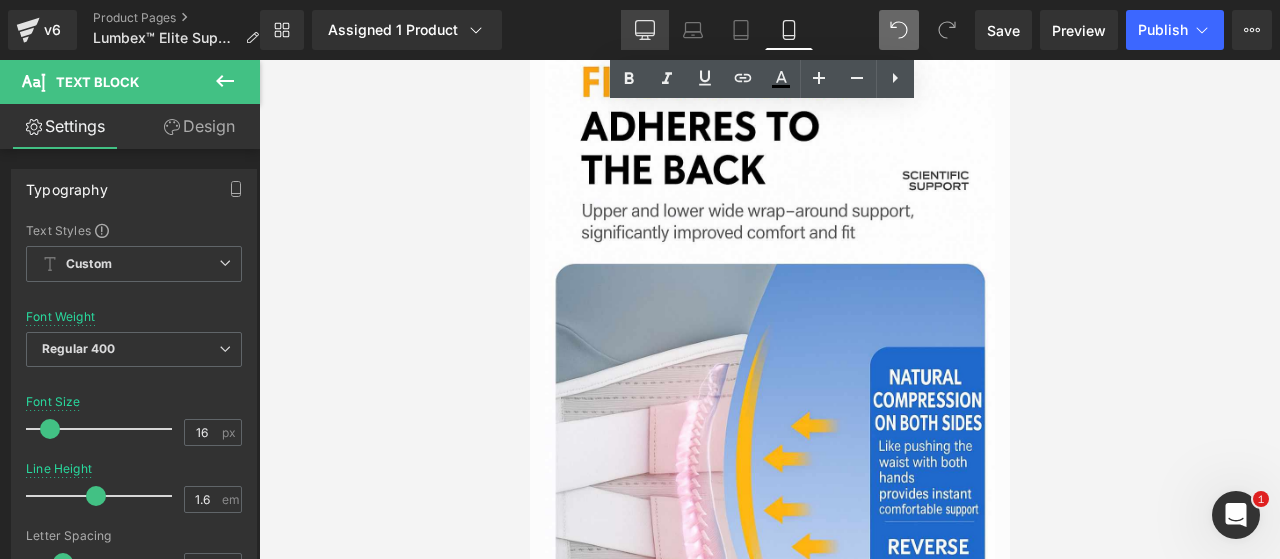click 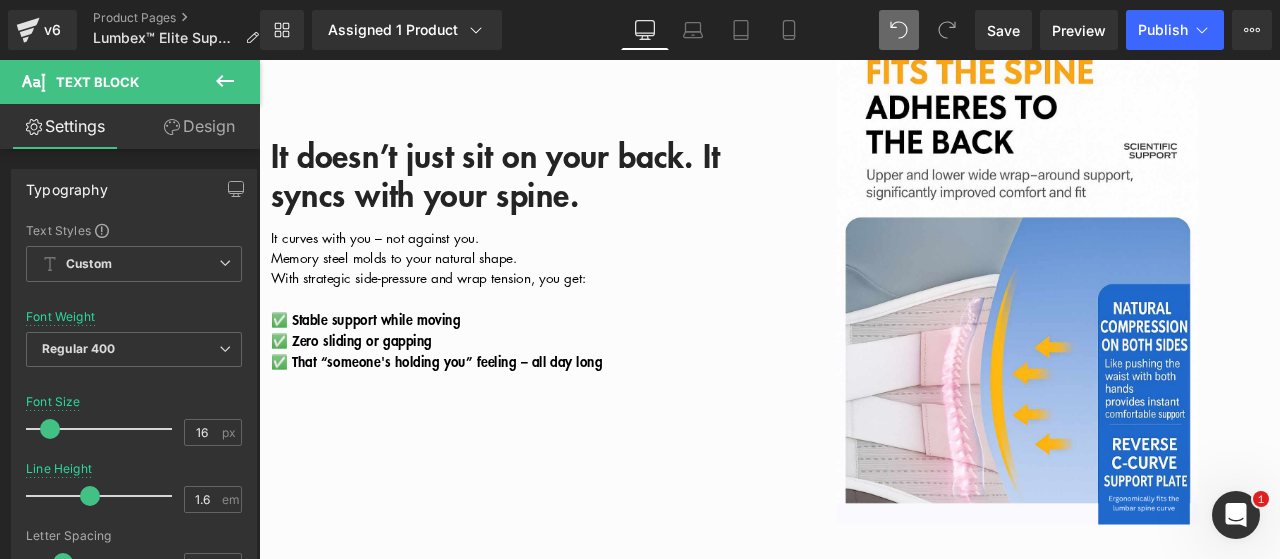 scroll, scrollTop: 2776, scrollLeft: 0, axis: vertical 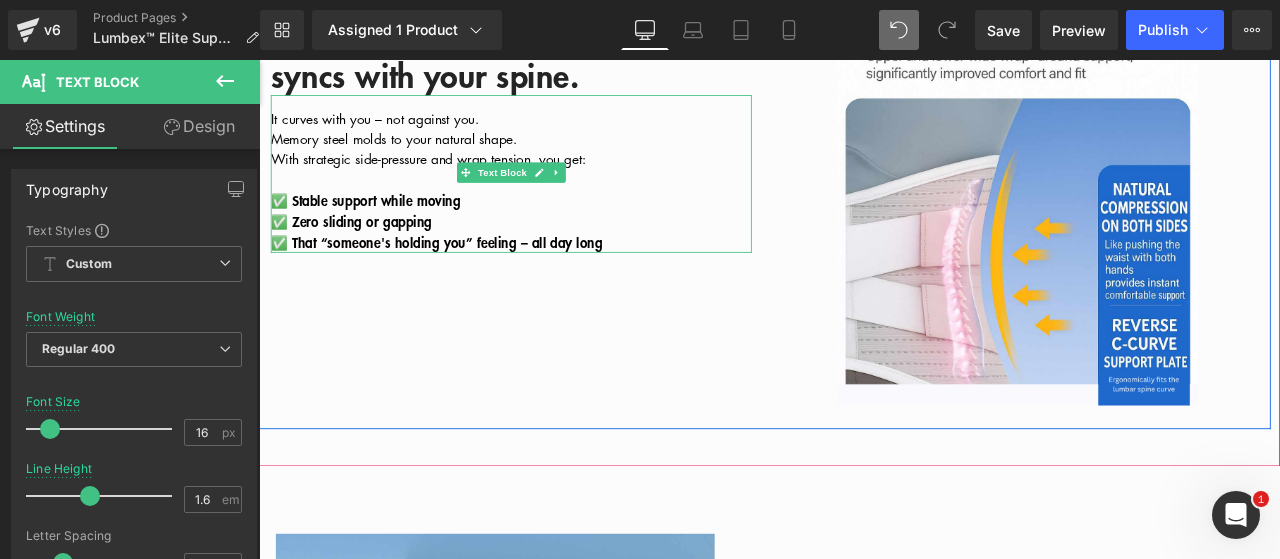 click on "✅ That “someone's holding you” feeling – all day long" at bounding box center (558, 275) 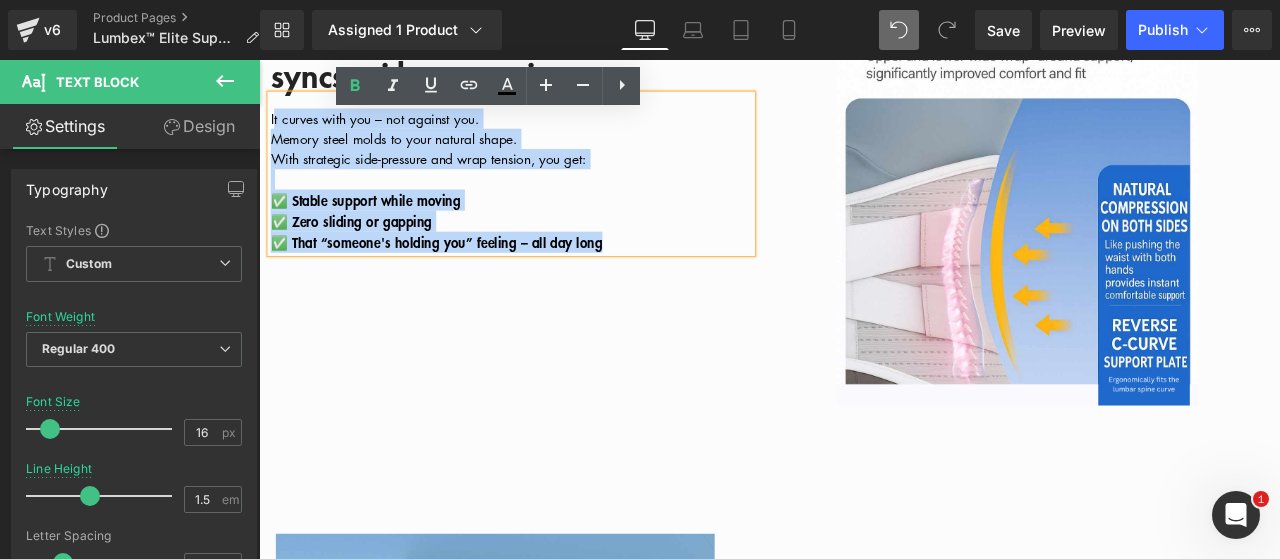 drag, startPoint x: 688, startPoint y: 297, endPoint x: 266, endPoint y: 143, distance: 449.22156 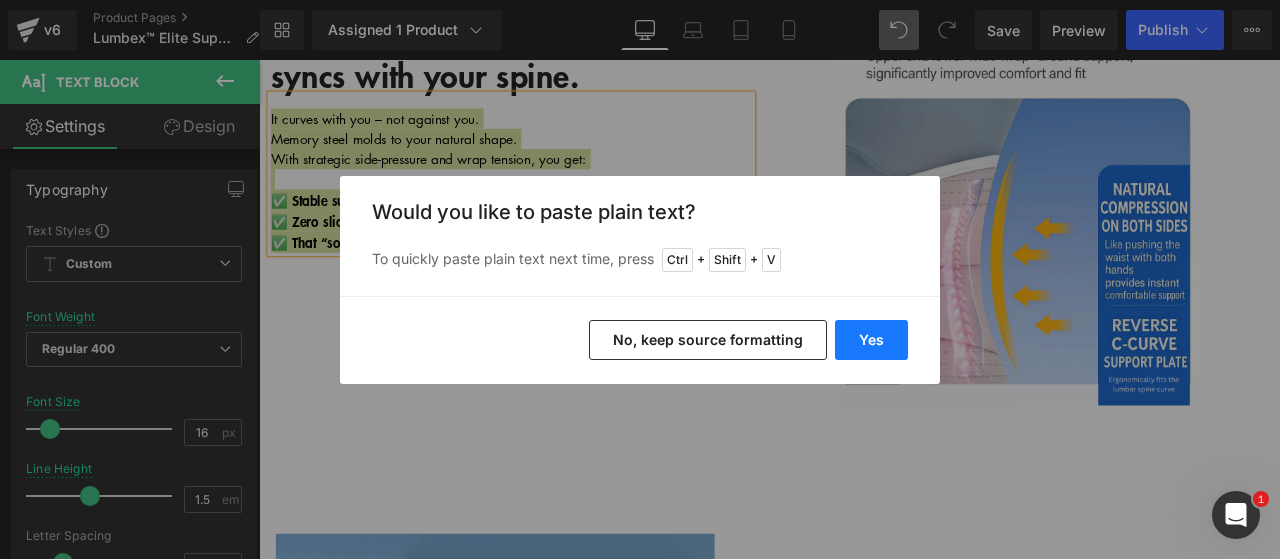 click on "Yes" at bounding box center [871, 340] 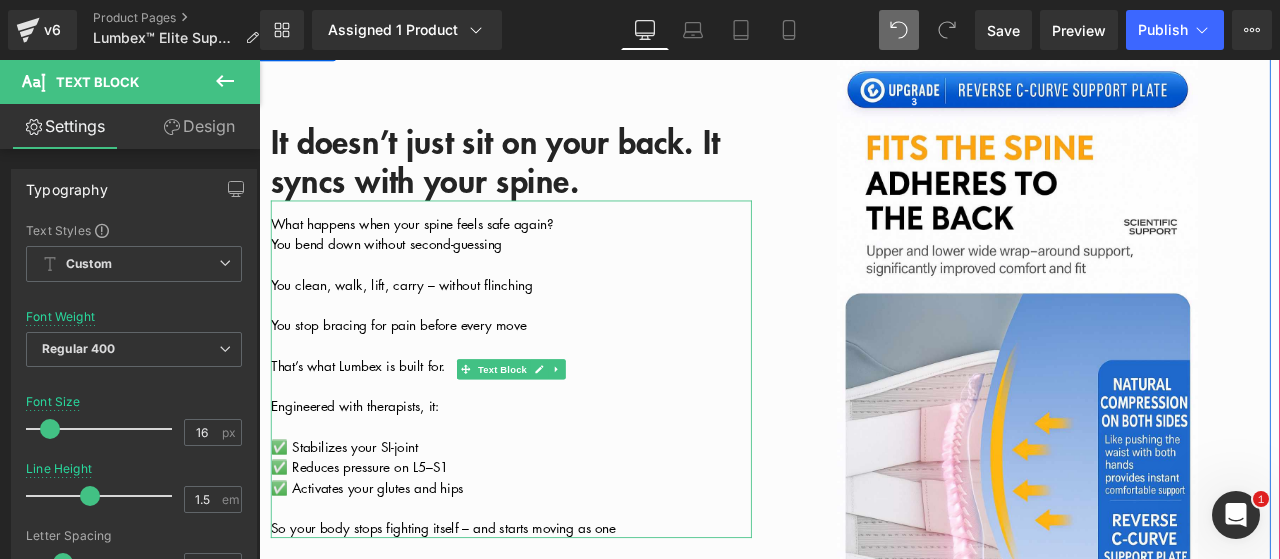 scroll, scrollTop: 2576, scrollLeft: 0, axis: vertical 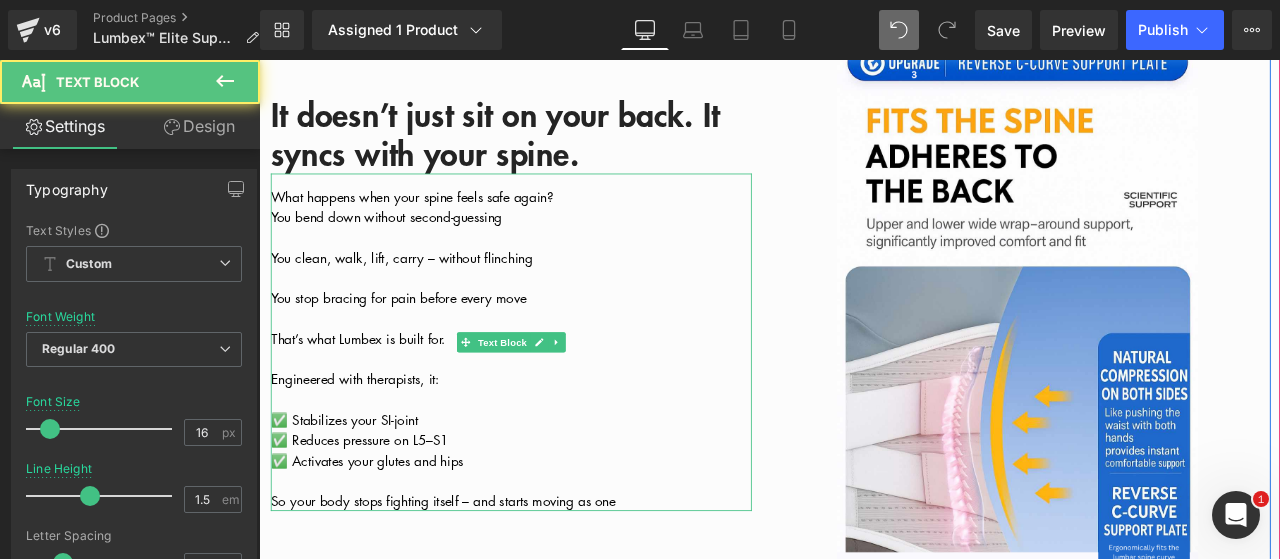 click on "What happens when your spine feels safe again?" at bounding box center [440, 223] 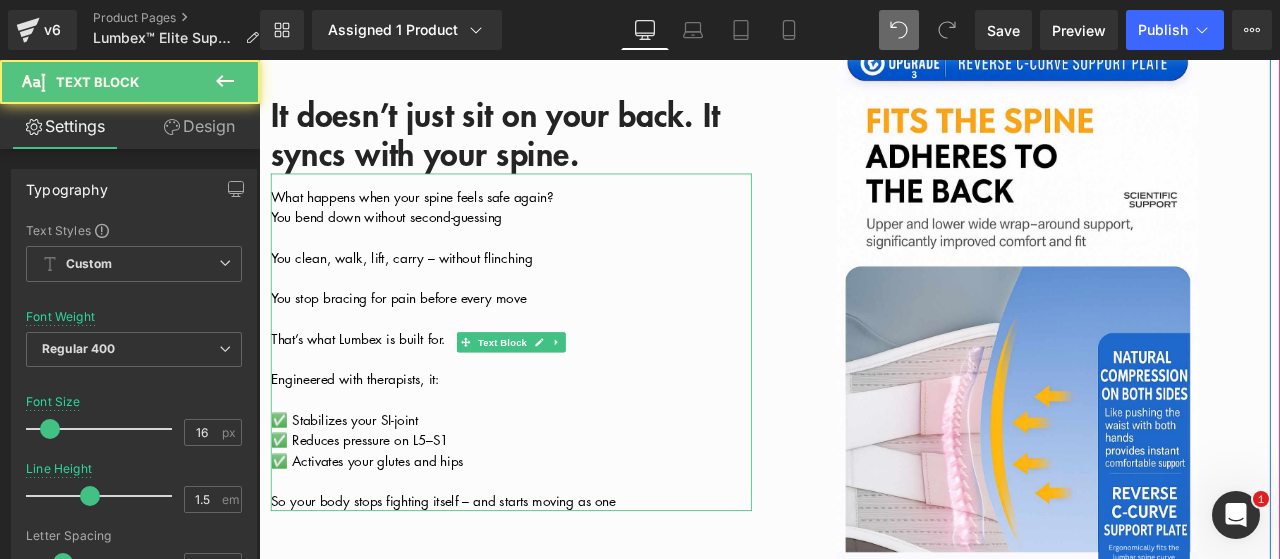 click on "What happens when your spine feels safe again?" at bounding box center (440, 223) 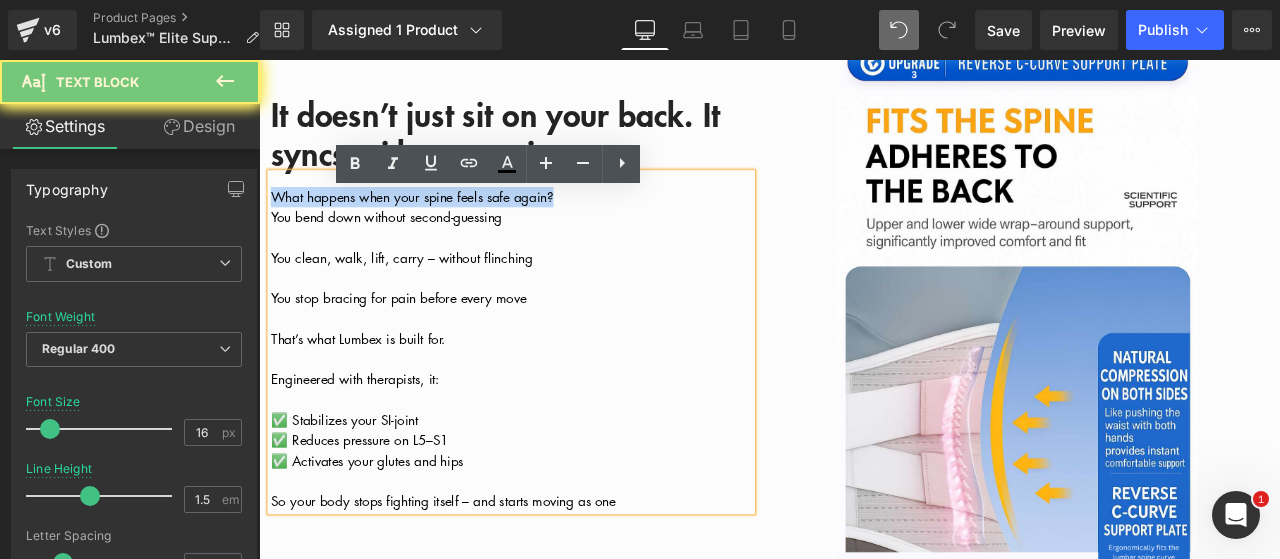click on "What happens when your spine feels safe again?" at bounding box center (440, 223) 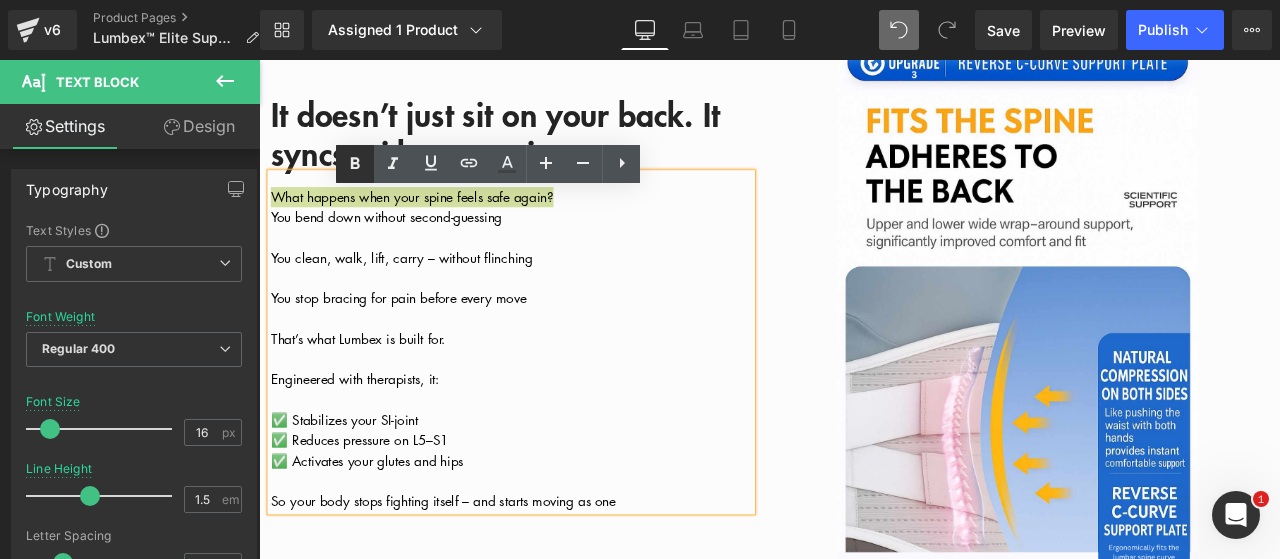 click 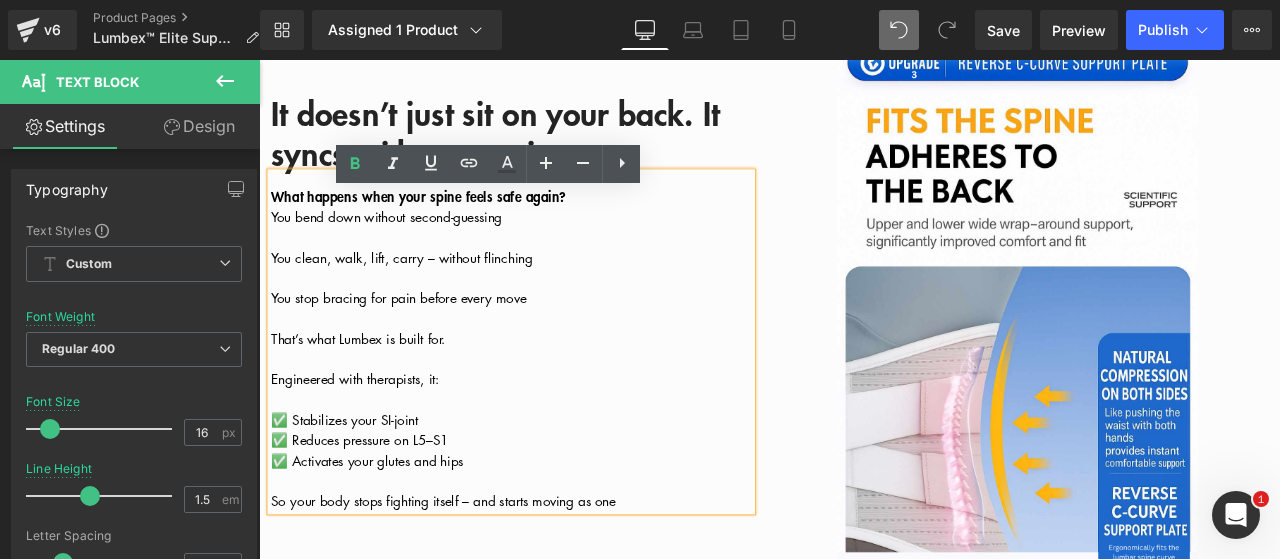 click on "You stop bracing for pain before every move" at bounding box center (558, 343) 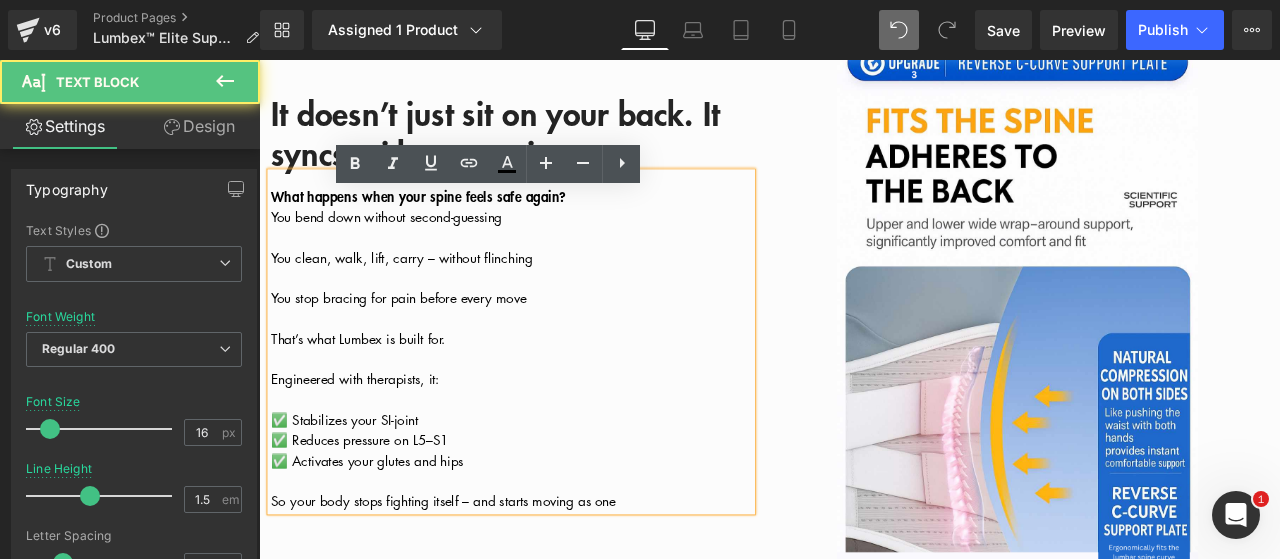 scroll, scrollTop: 2676, scrollLeft: 0, axis: vertical 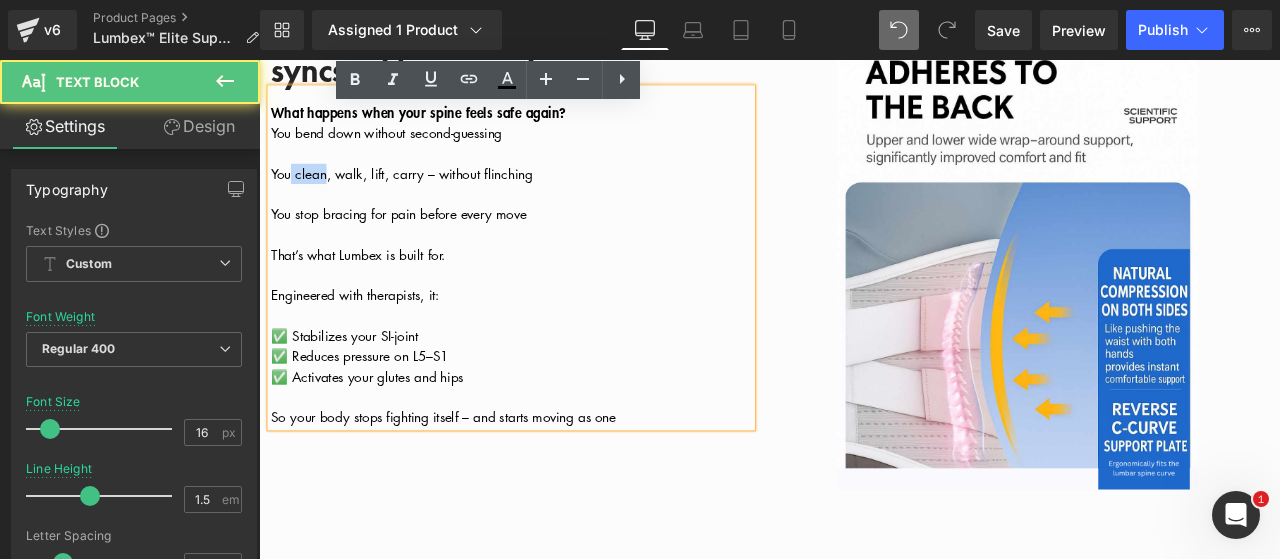 drag, startPoint x: 307, startPoint y: 219, endPoint x: 334, endPoint y: 219, distance: 27 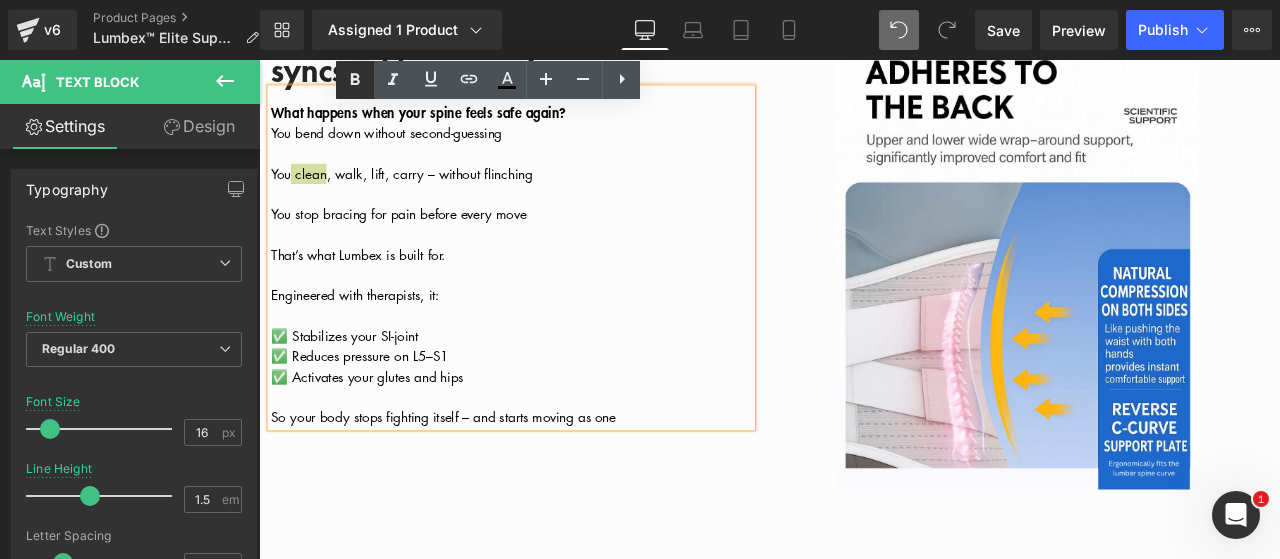 click 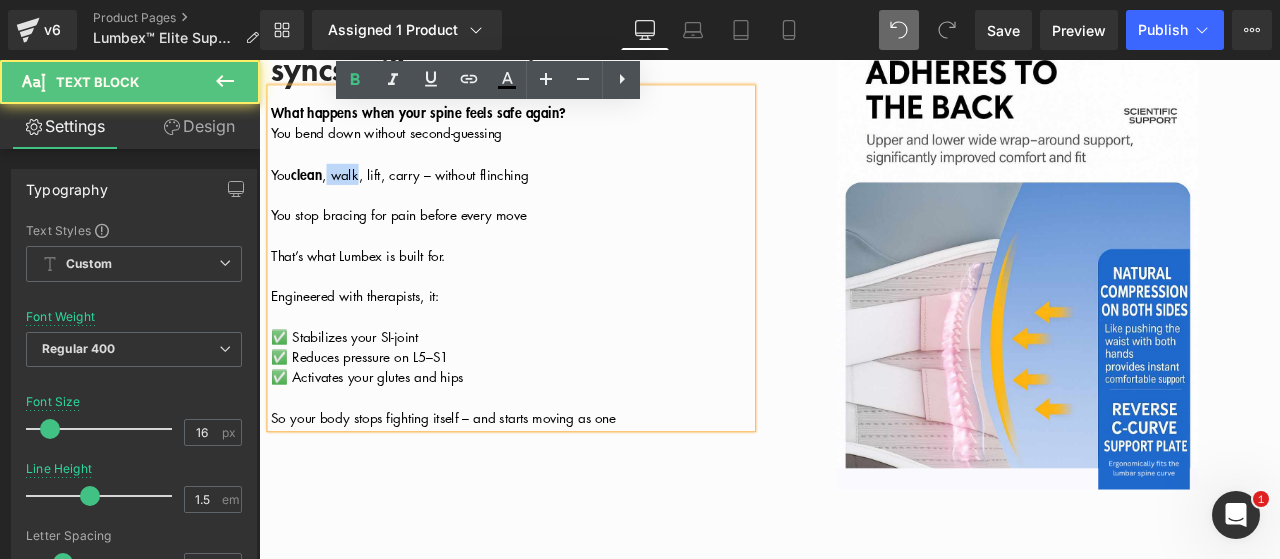 drag, startPoint x: 343, startPoint y: 217, endPoint x: 375, endPoint y: 217, distance: 32 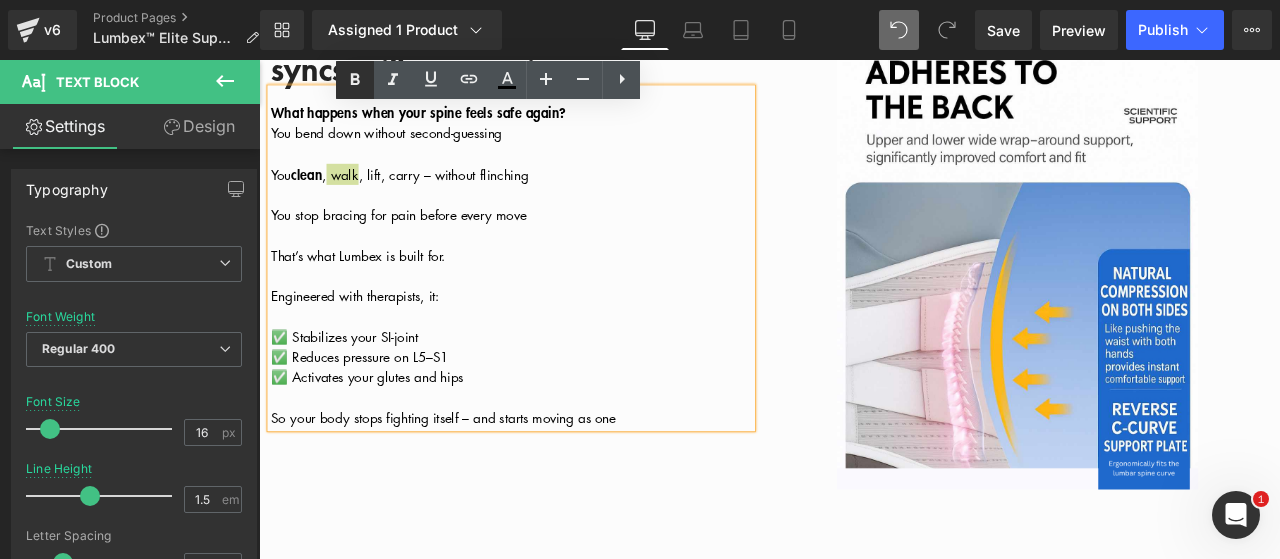 click 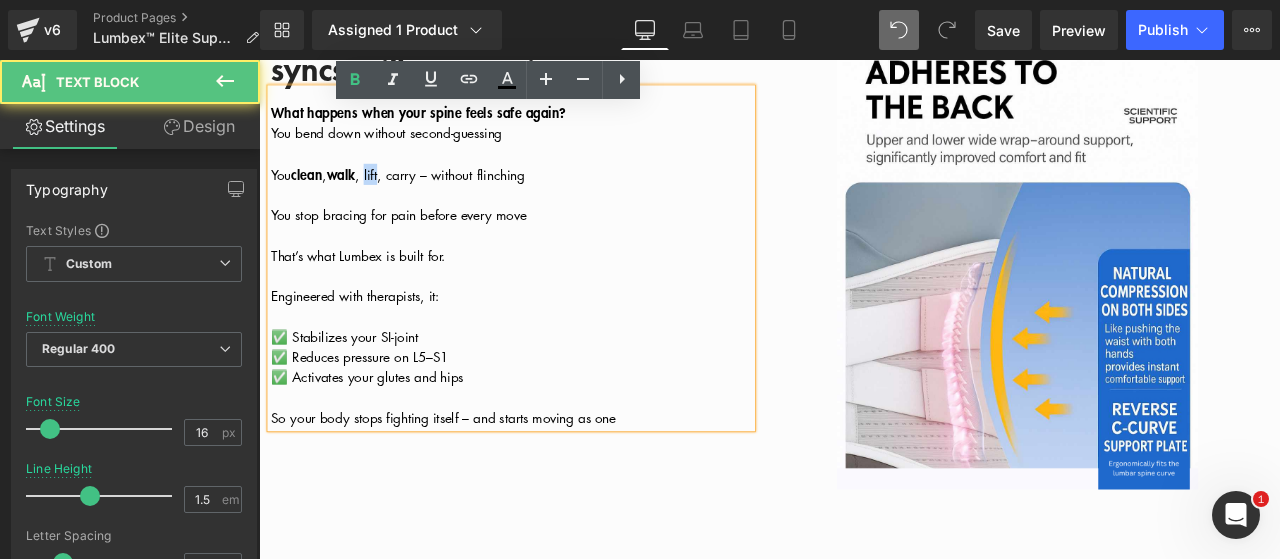 drag, startPoint x: 389, startPoint y: 221, endPoint x: 404, endPoint y: 219, distance: 15.132746 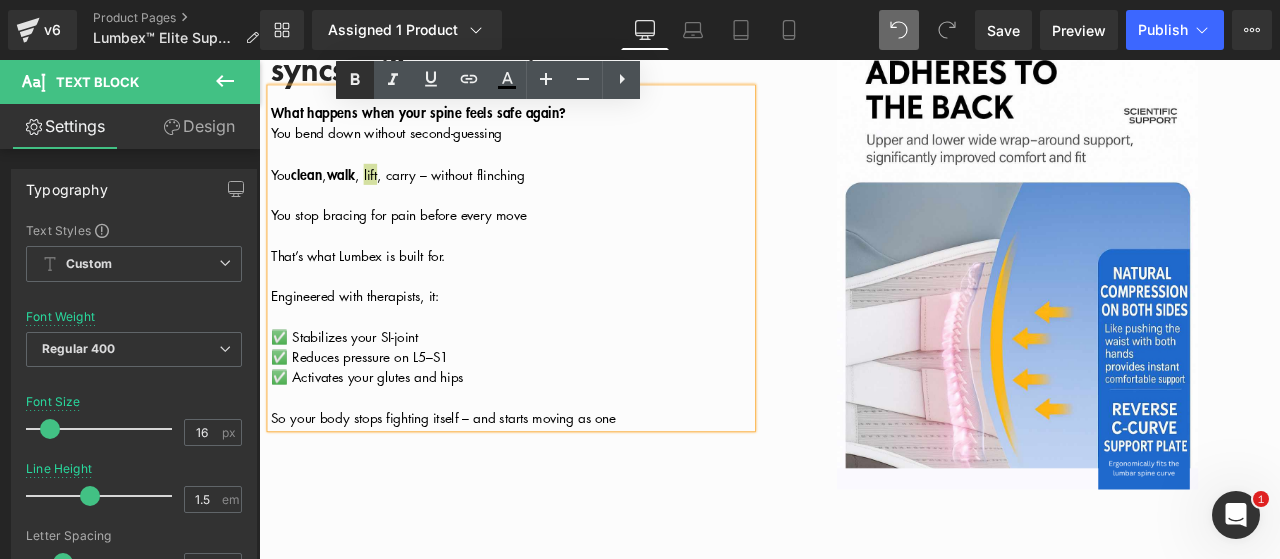drag, startPoint x: 358, startPoint y: 78, endPoint x: 142, endPoint y: 100, distance: 217.11748 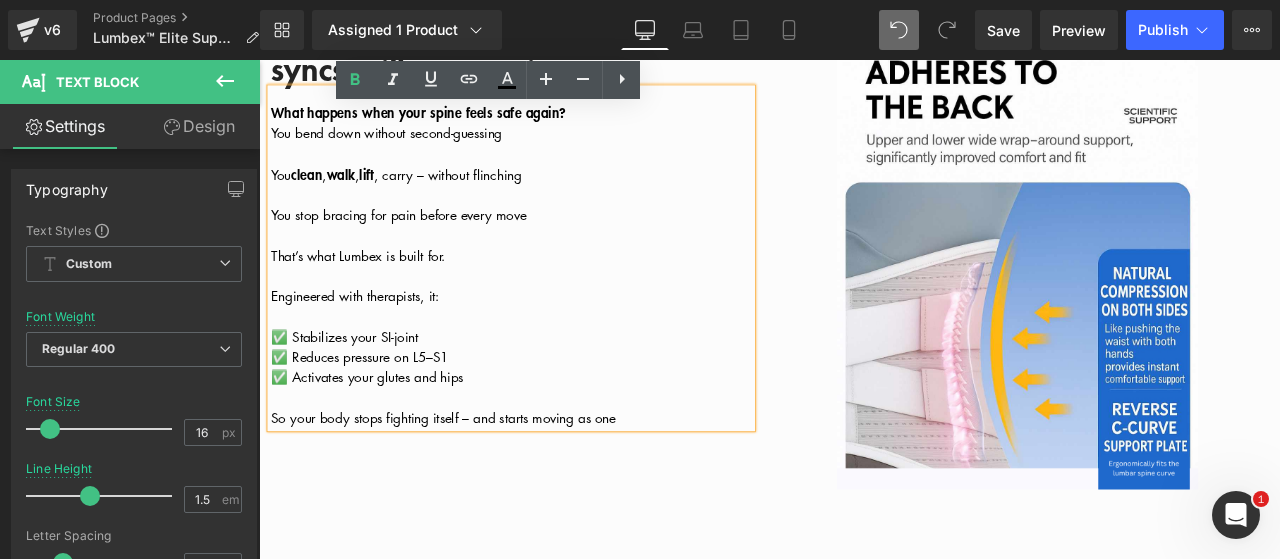 click at bounding box center [558, 220] 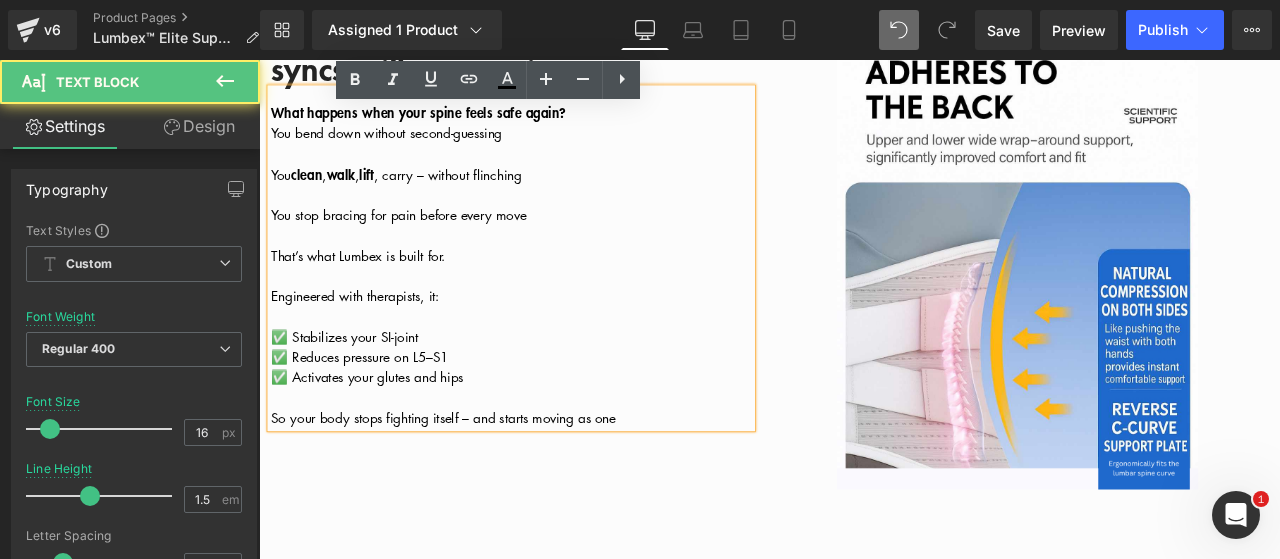 click on "You  clean ,  walk ,  lift , carry – without flinching" at bounding box center (558, 195) 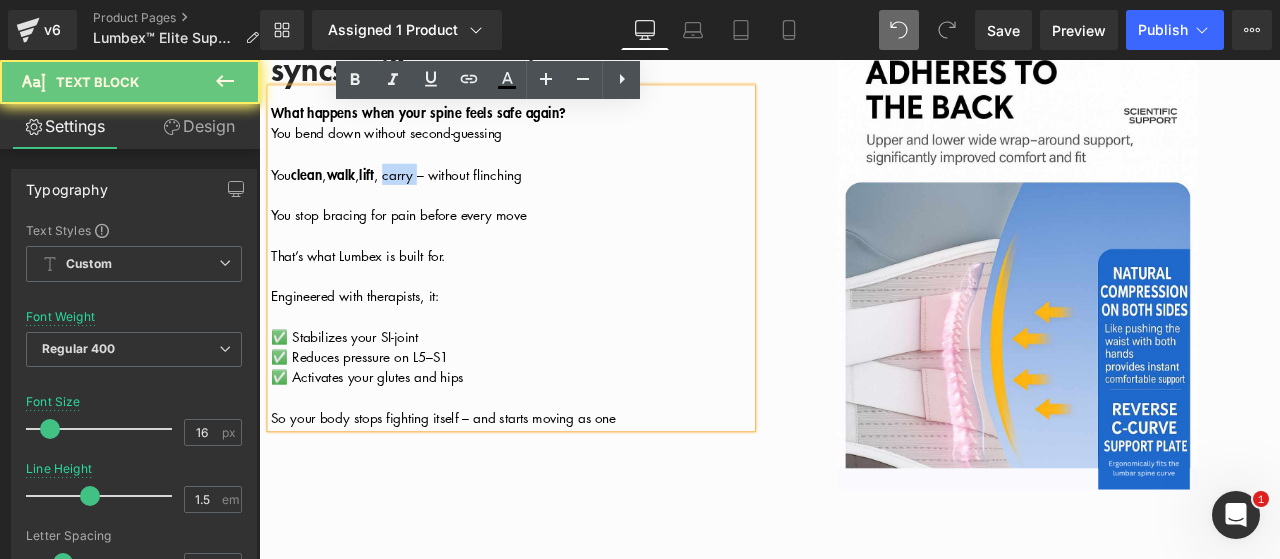 click on "You  clean ,  walk ,  lift , carry – without flinching" at bounding box center [558, 195] 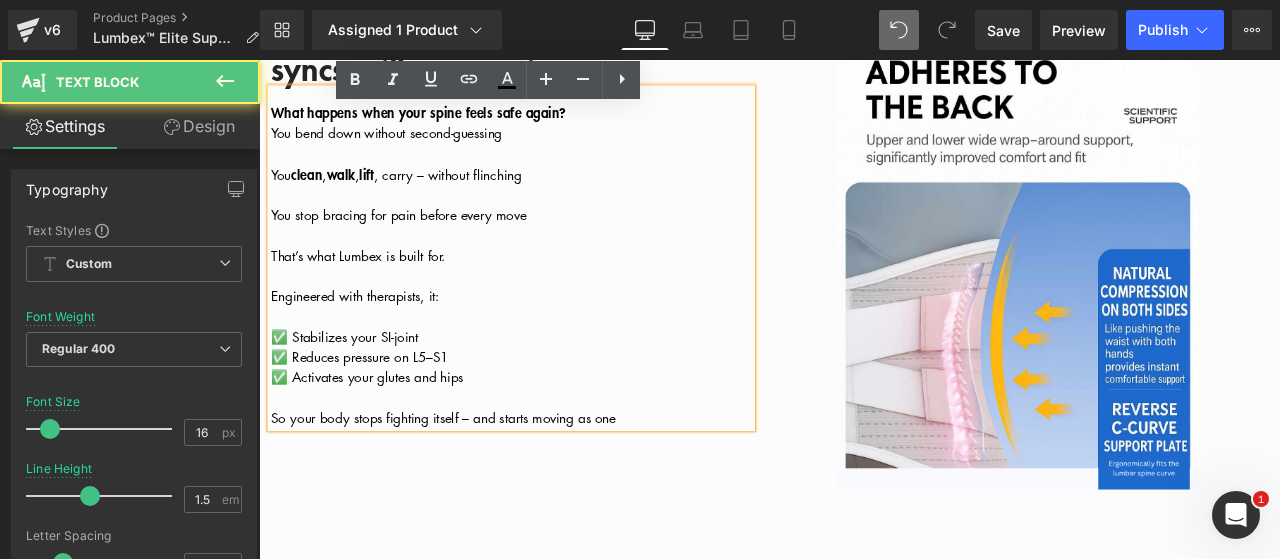 click on "You  clean ,  walk ,  lift , carry – without flinching" at bounding box center [421, 196] 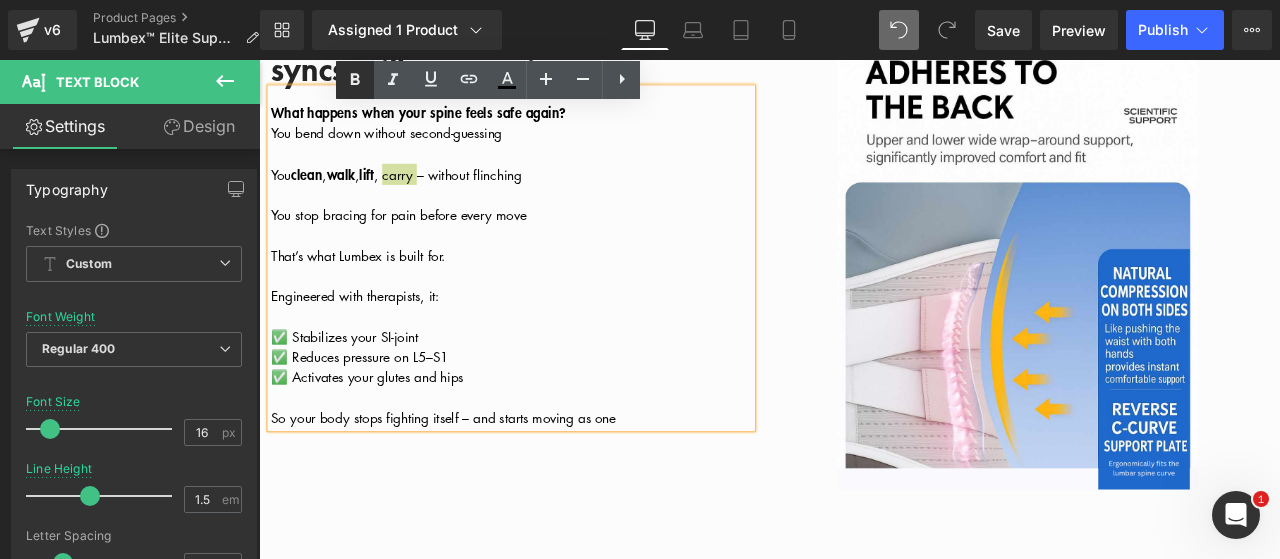 drag, startPoint x: 361, startPoint y: 86, endPoint x: 129, endPoint y: 180, distance: 250.3198 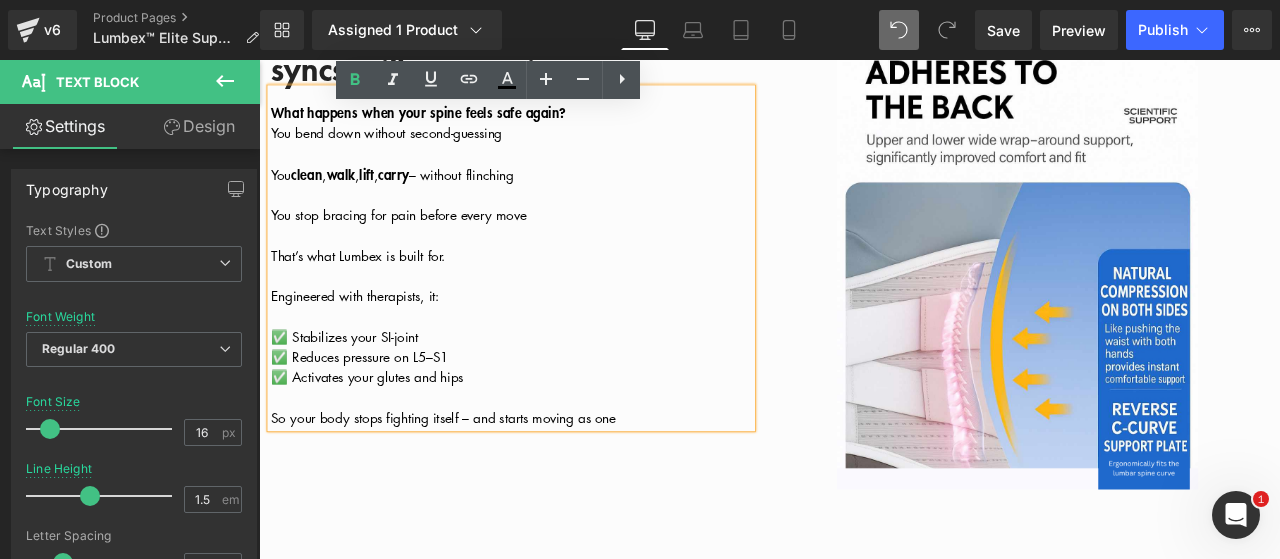 click at bounding box center (558, 268) 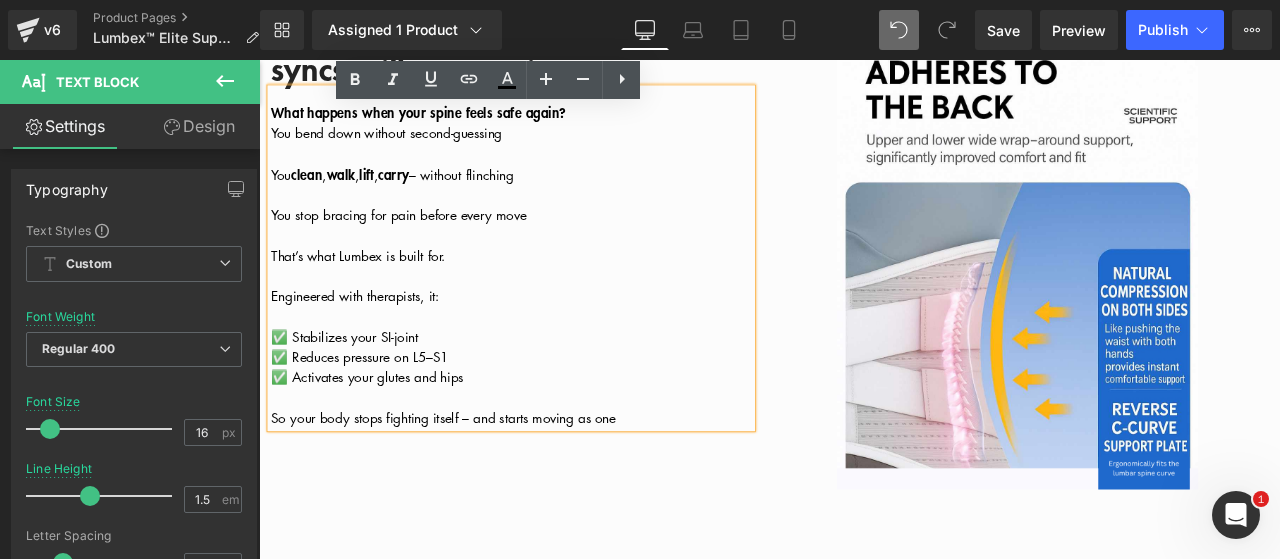 click on "That’s what Lumbex is built for." at bounding box center (376, 292) 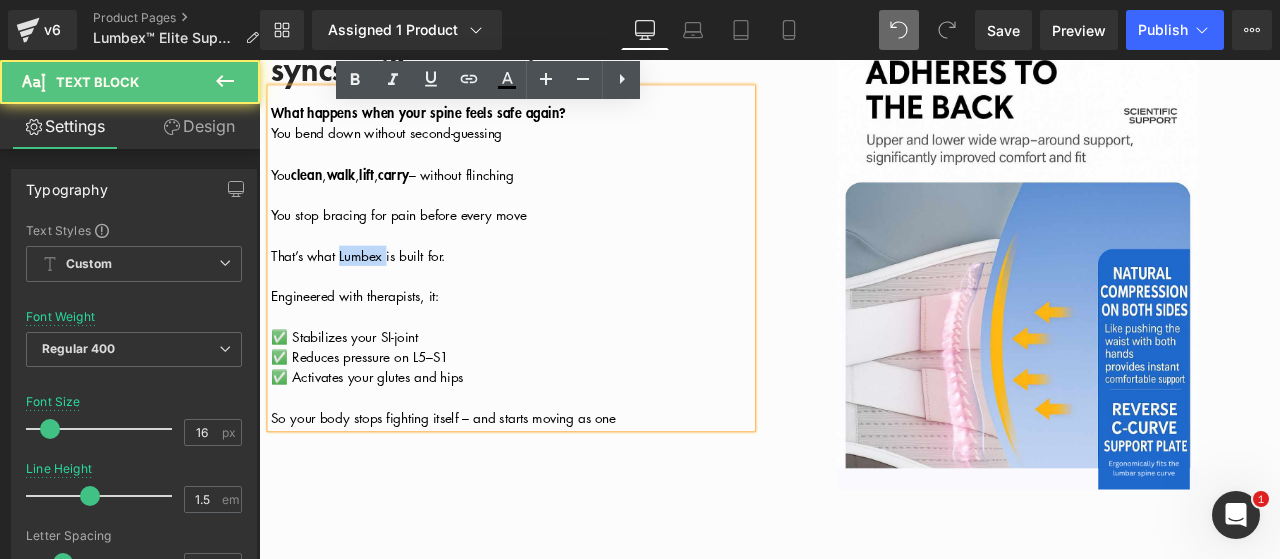 click on "That’s what Lumbex is built for." at bounding box center (376, 292) 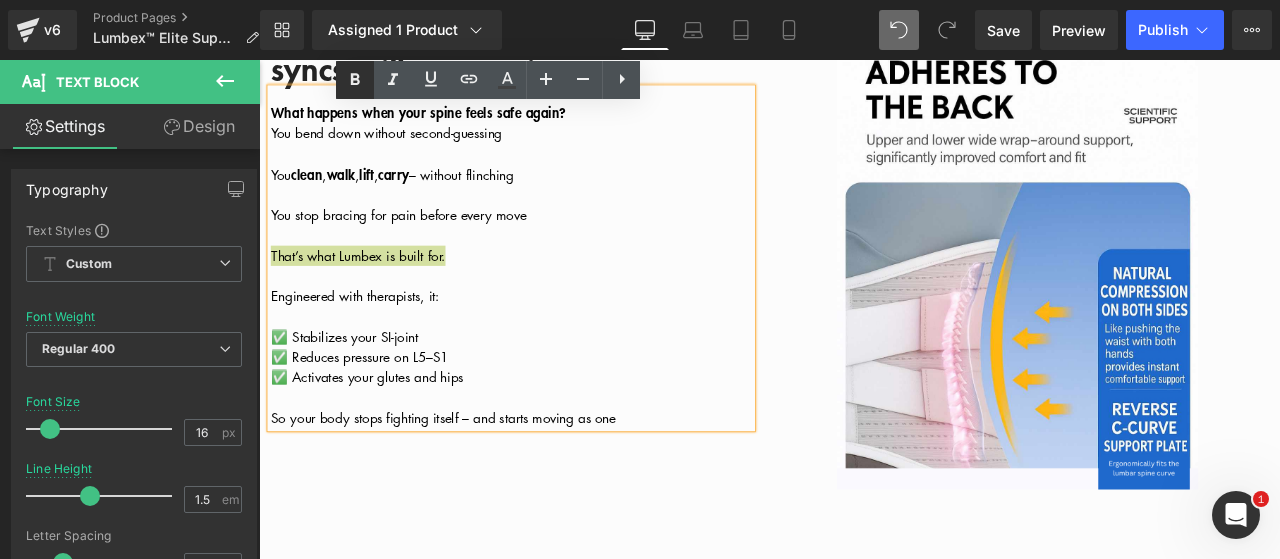 click 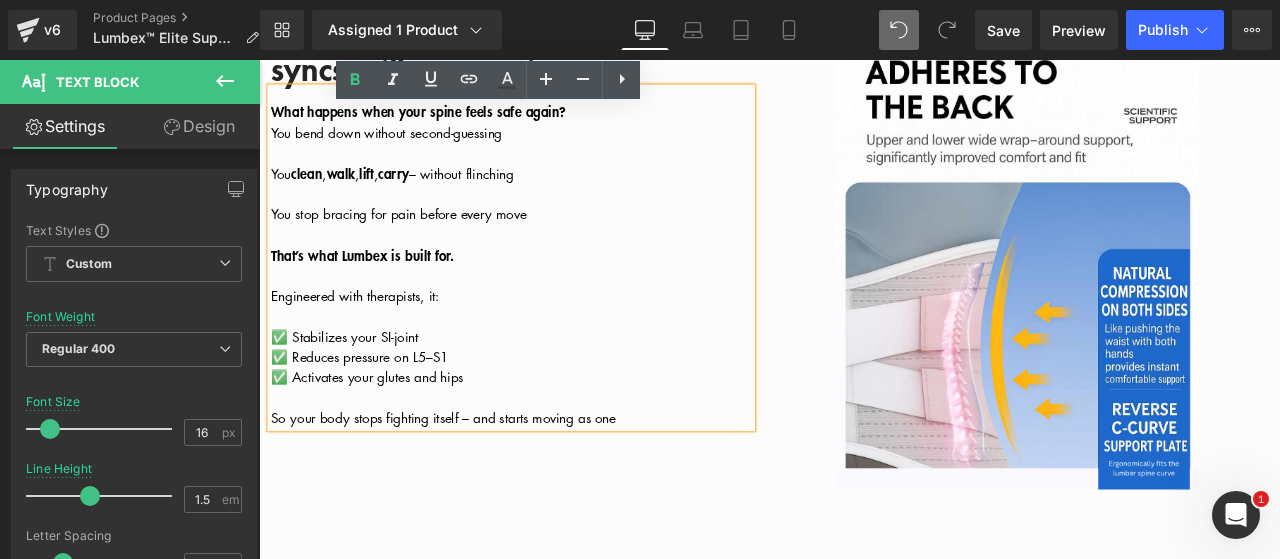 click on "✅ Stabilizes your SI-joint" at bounding box center (360, 388) 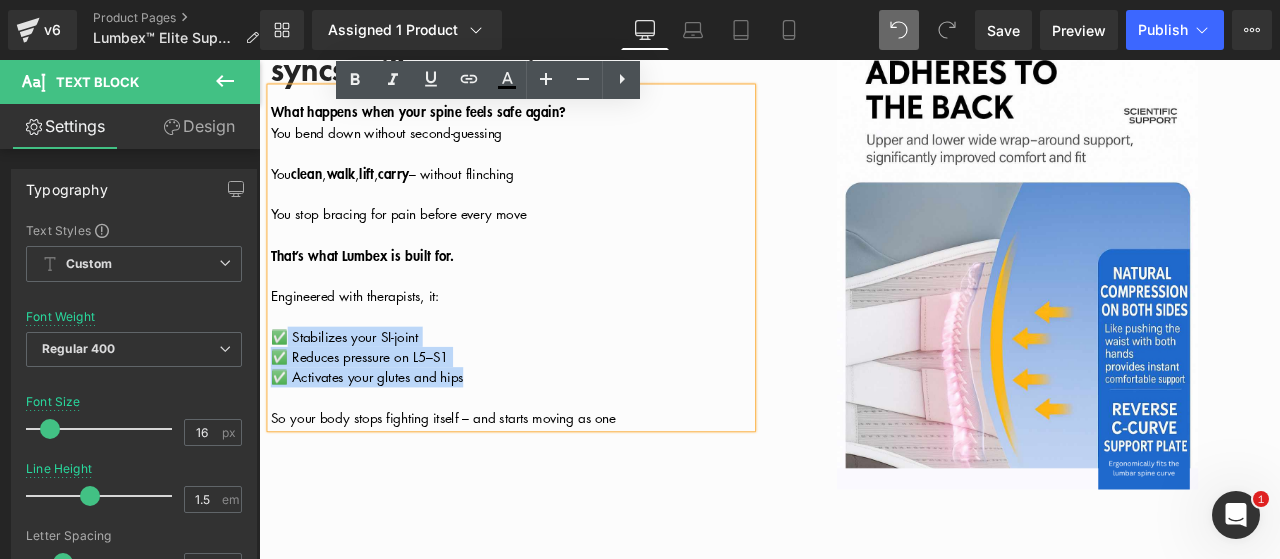 drag, startPoint x: 487, startPoint y: 454, endPoint x: 288, endPoint y: 407, distance: 204.47493 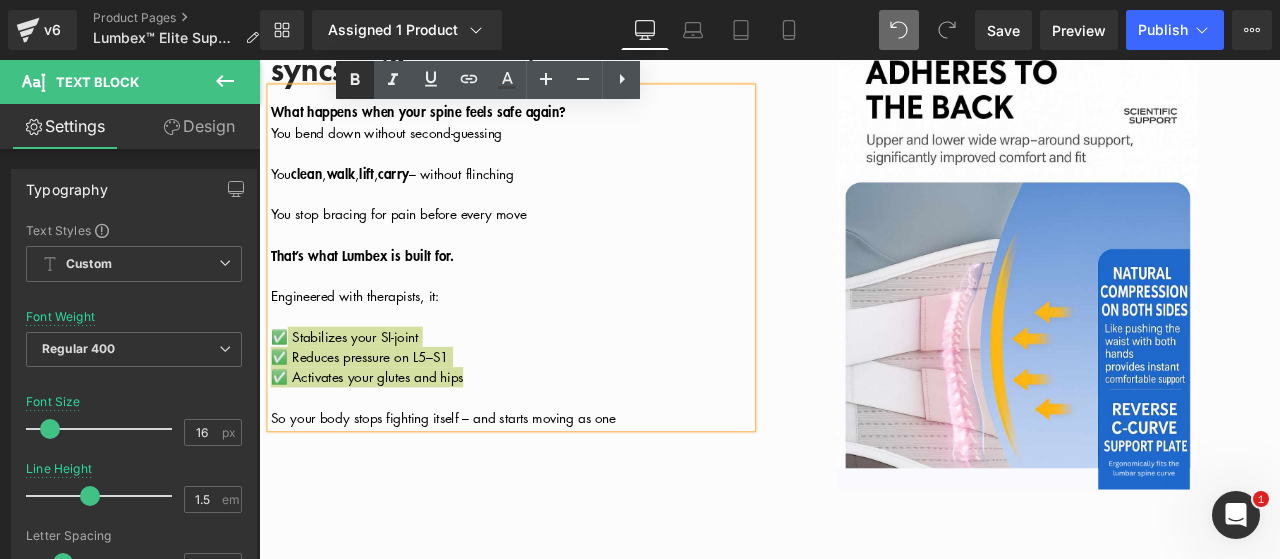 click 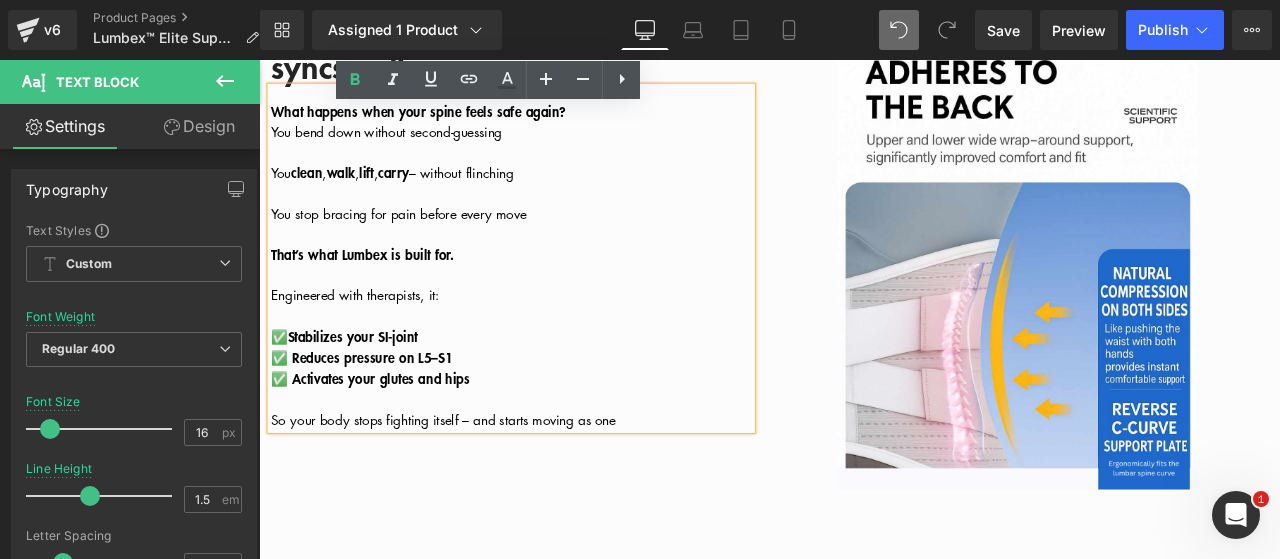 click on "So your body stops fighting itself – and starts moving as one" at bounding box center [558, 486] 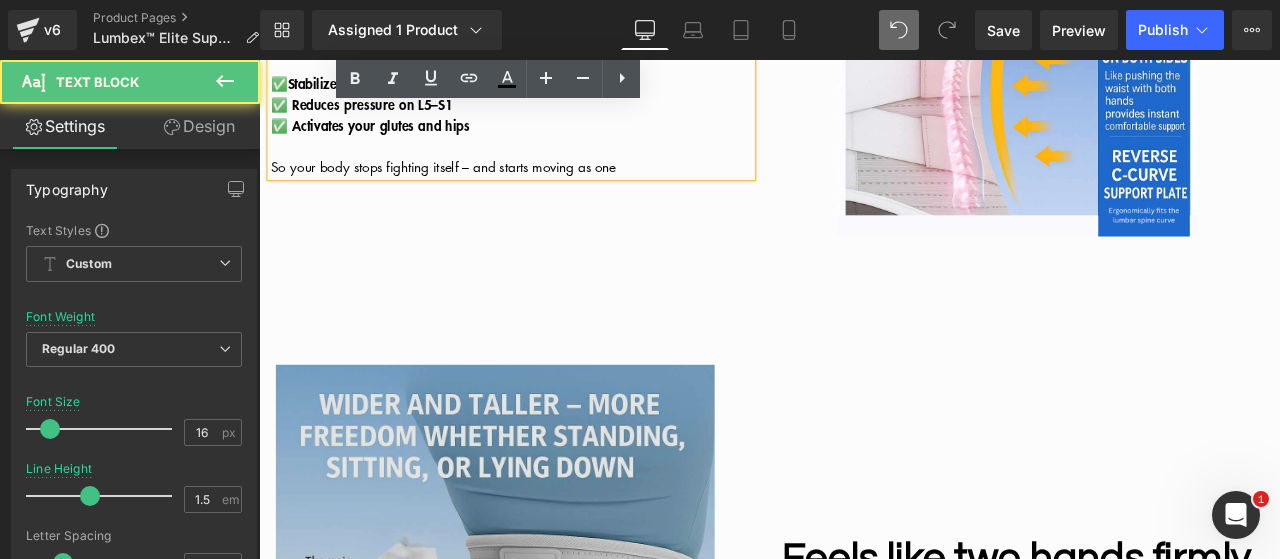 scroll, scrollTop: 3276, scrollLeft: 0, axis: vertical 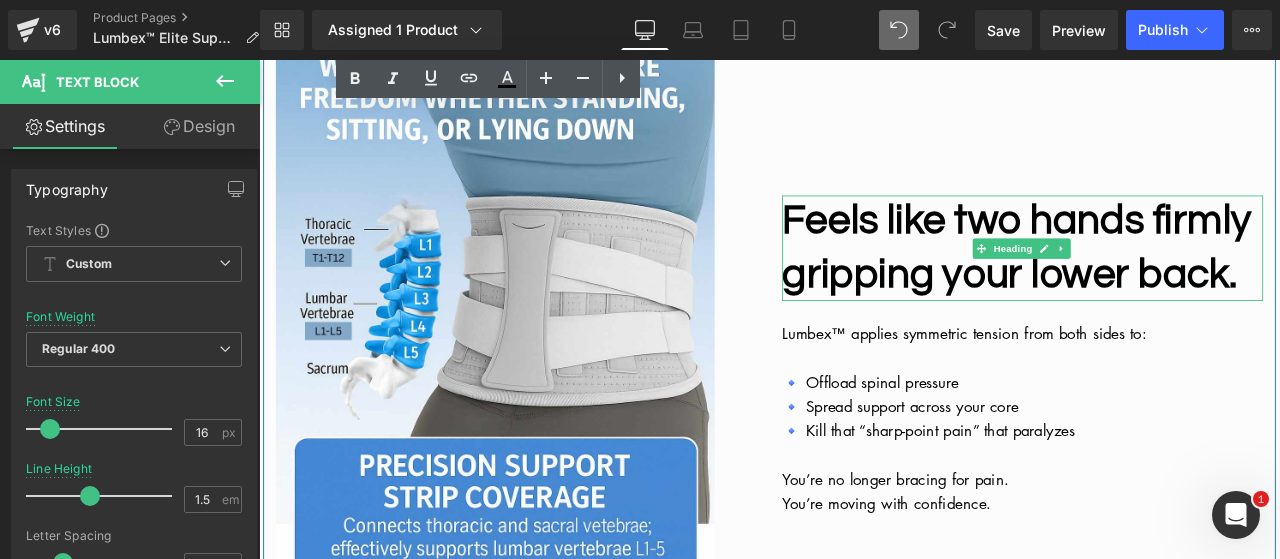 click on "Feels like two hands firmly gripping your lower back." at bounding box center (1157, 282) 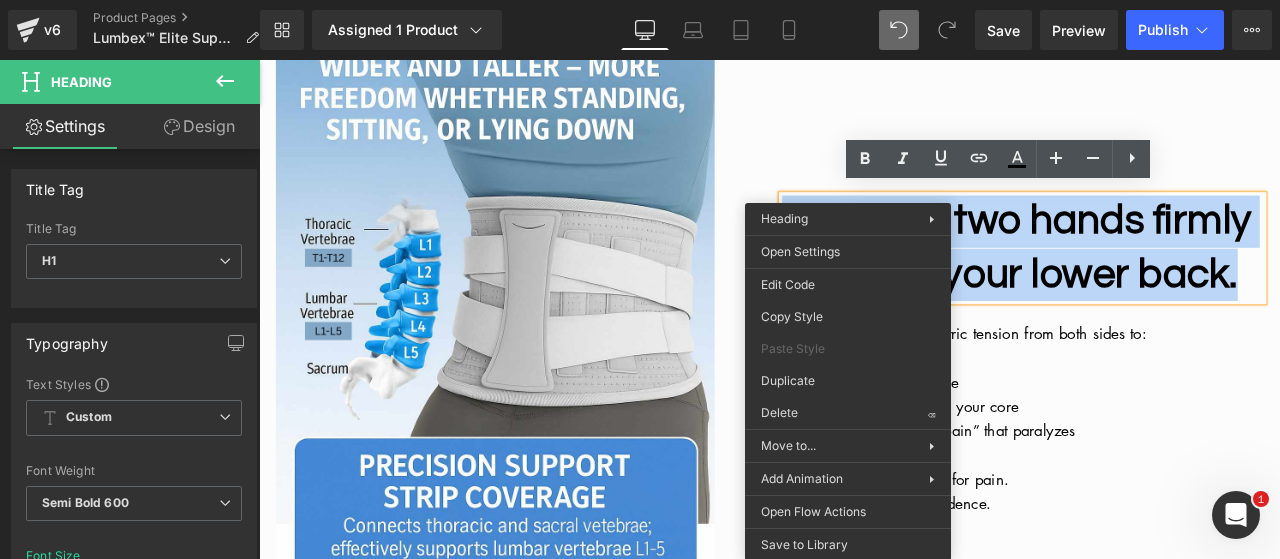 click on "Feels like two hands firmly gripping your lower back." at bounding box center [1157, 282] 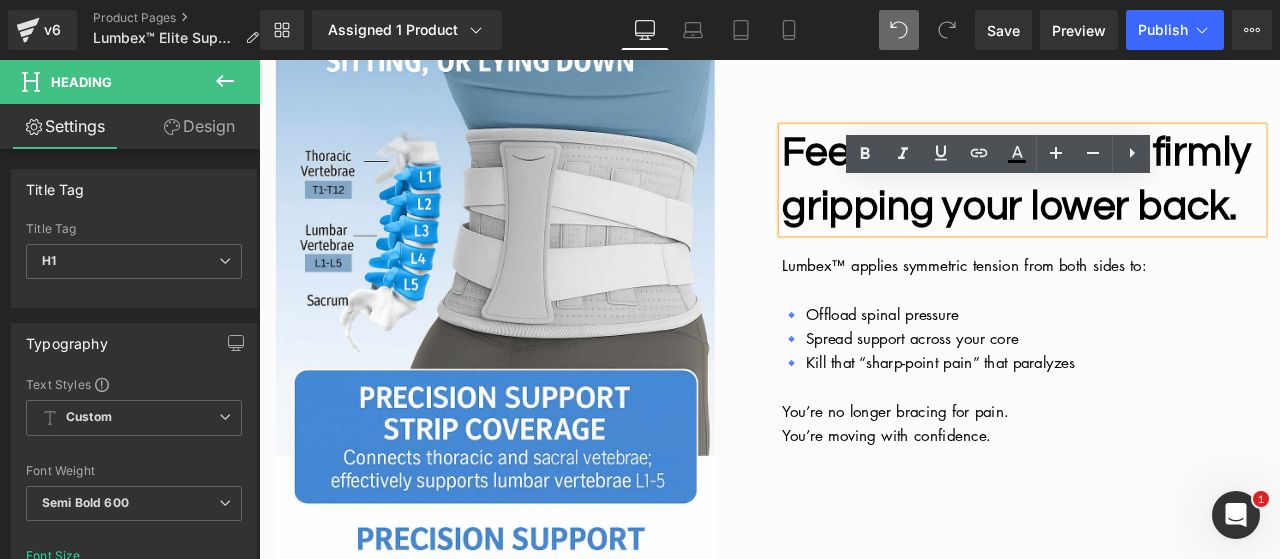 scroll, scrollTop: 3476, scrollLeft: 0, axis: vertical 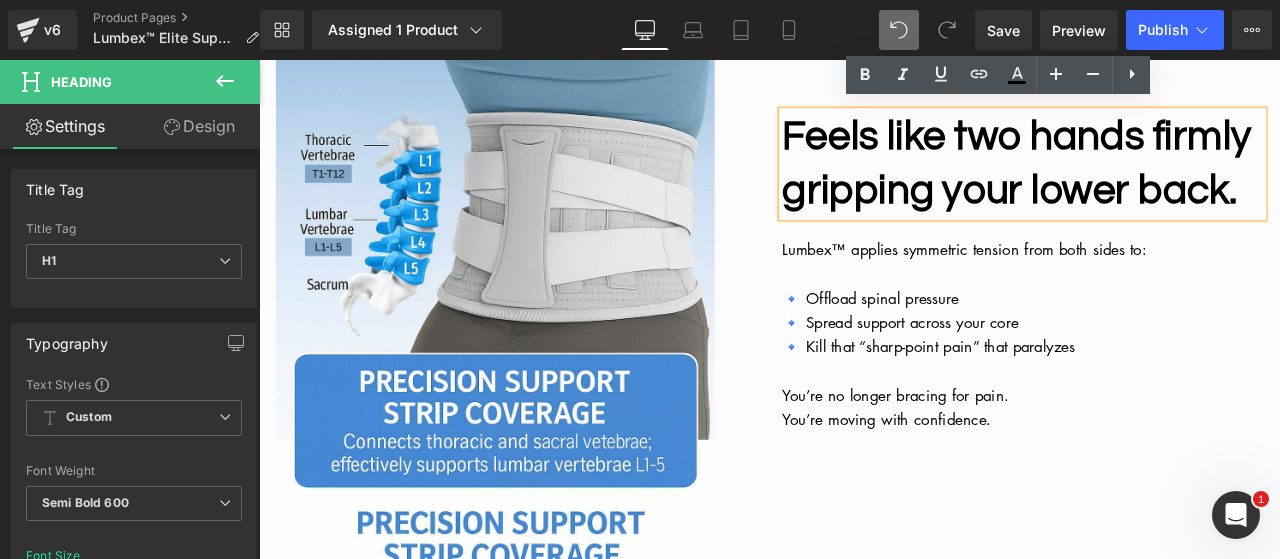click on "Feels like two hands firmly gripping your lower back." at bounding box center [1157, 182] 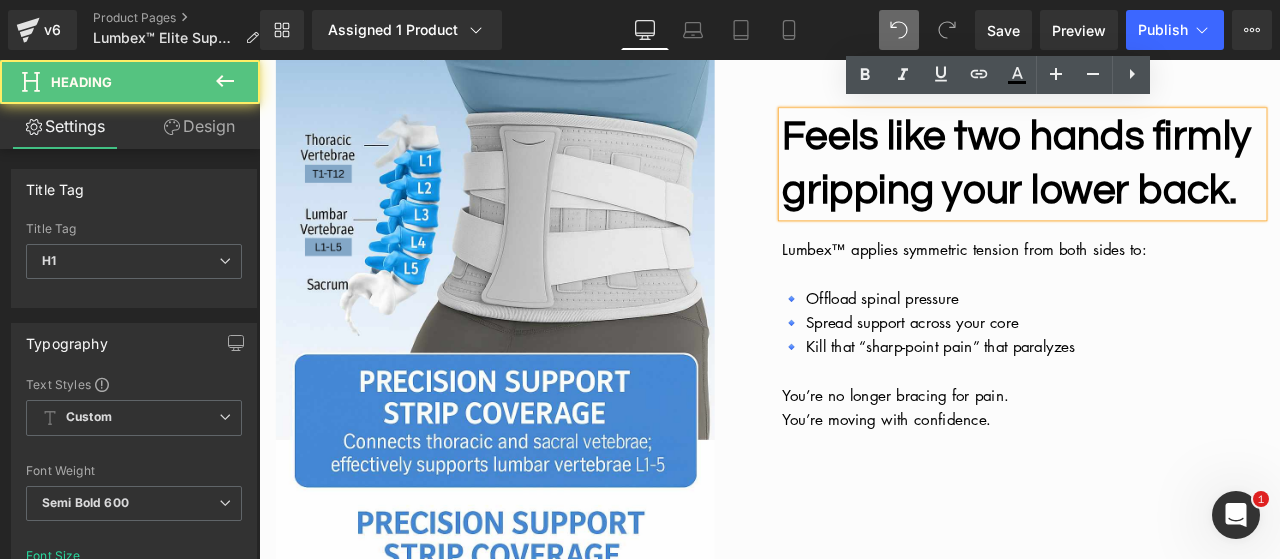 click on "Feels like two hands firmly gripping your lower back." at bounding box center [1157, 182] 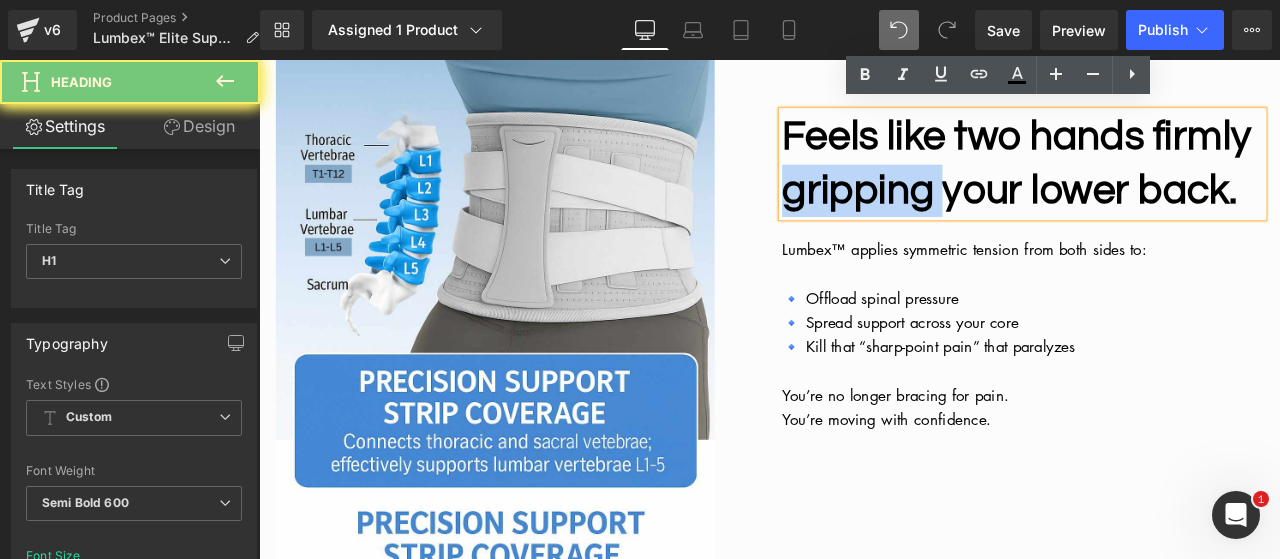 click on "Feels like two hands firmly gripping your lower back." at bounding box center [1157, 182] 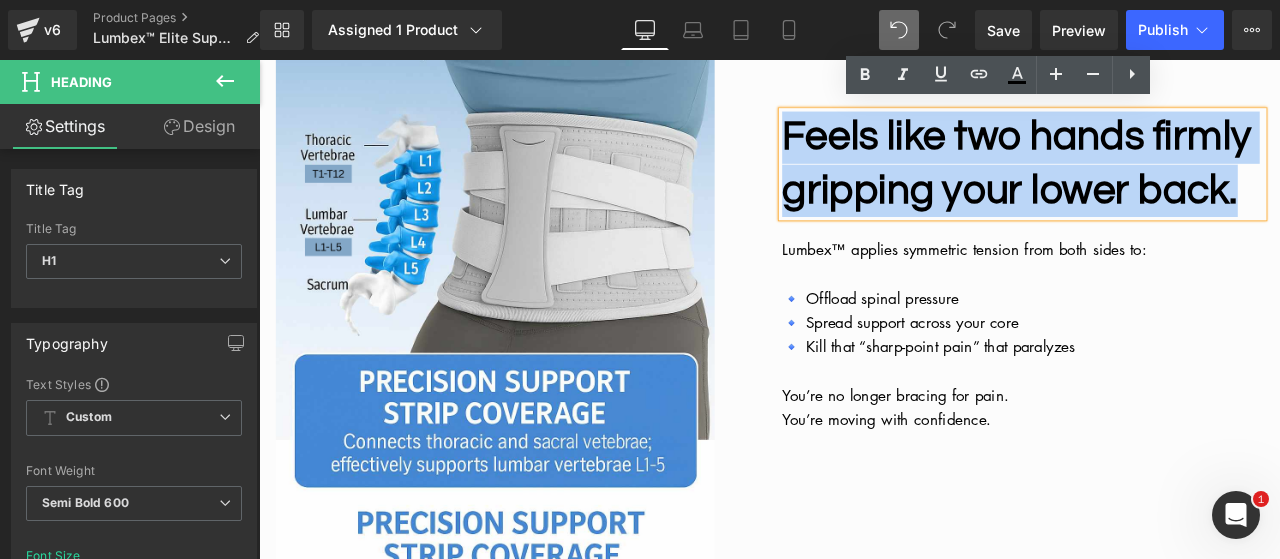 paste 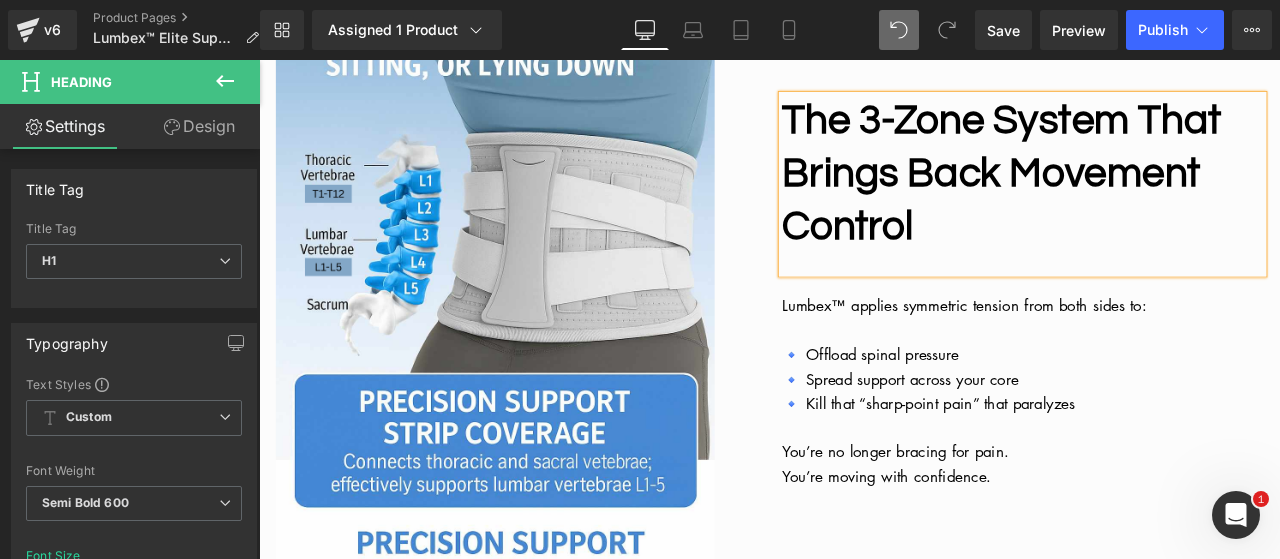 scroll, scrollTop: 3464, scrollLeft: 0, axis: vertical 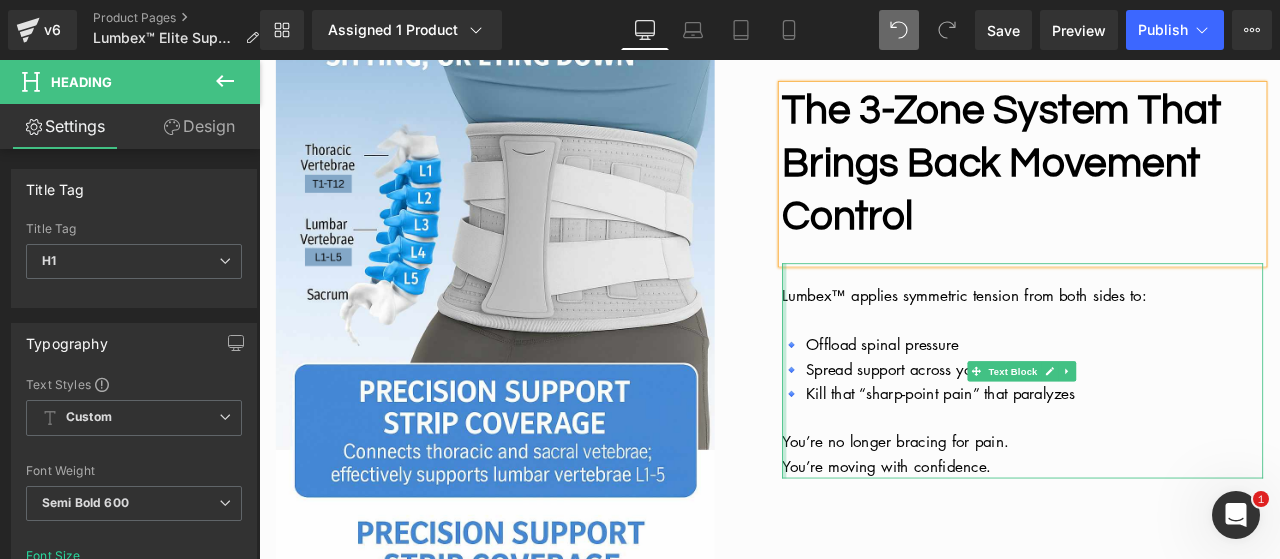 drag, startPoint x: 874, startPoint y: 359, endPoint x: 887, endPoint y: 359, distance: 13 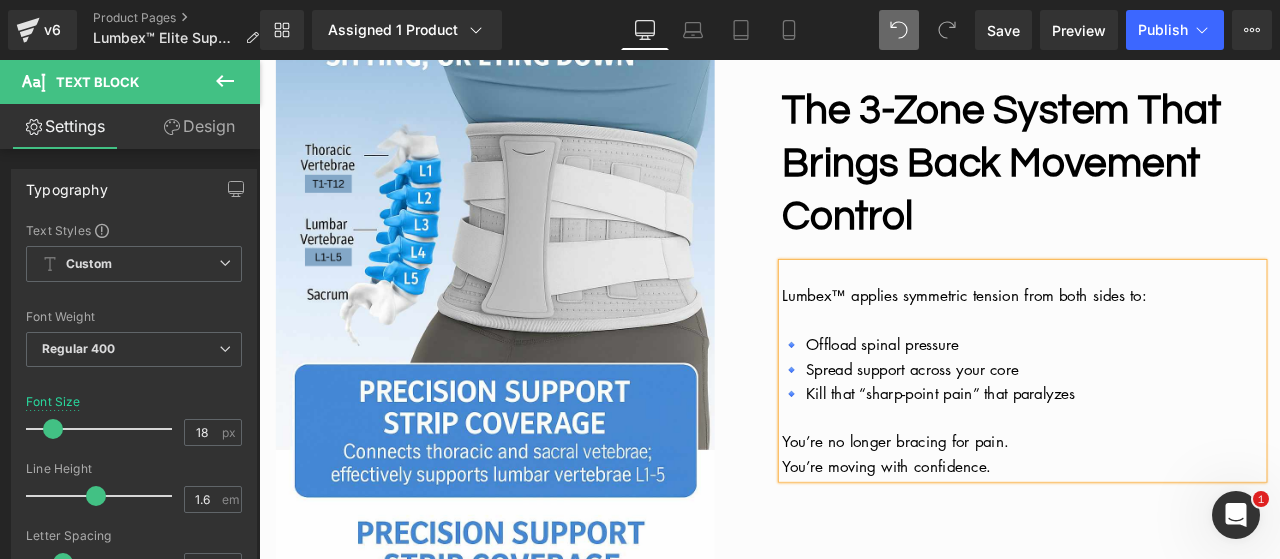 type 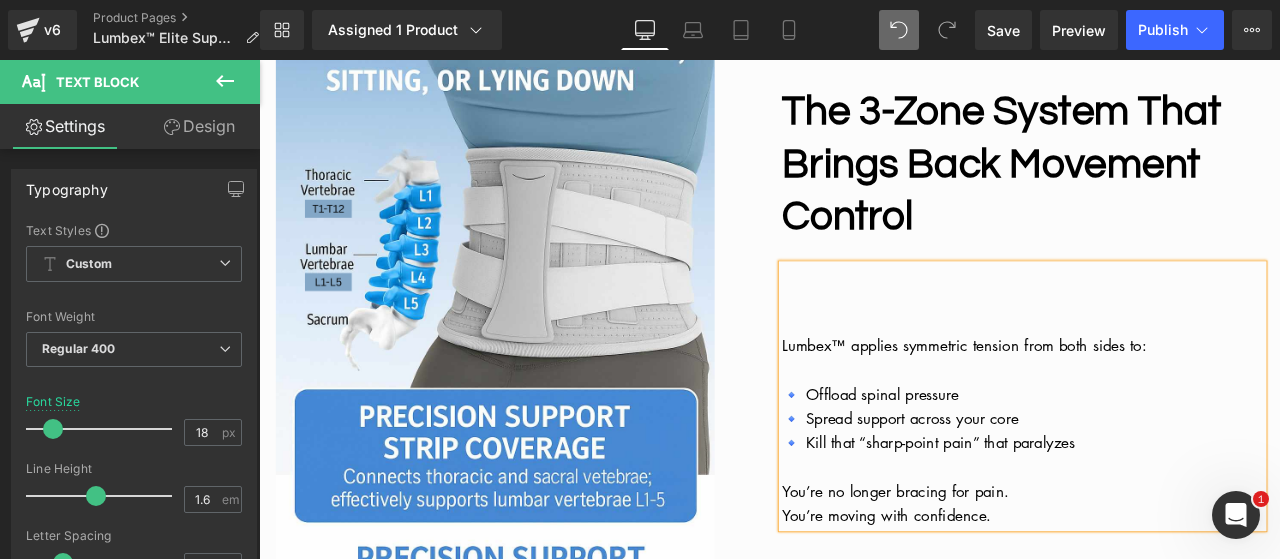 scroll, scrollTop: 3420, scrollLeft: 0, axis: vertical 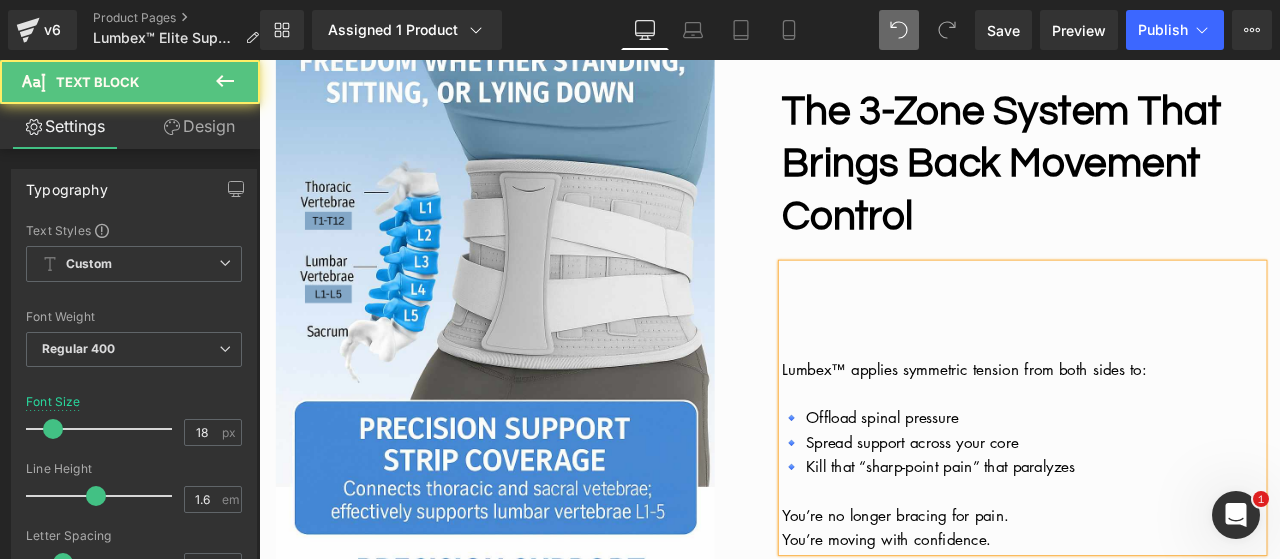 click at bounding box center [1164, 340] 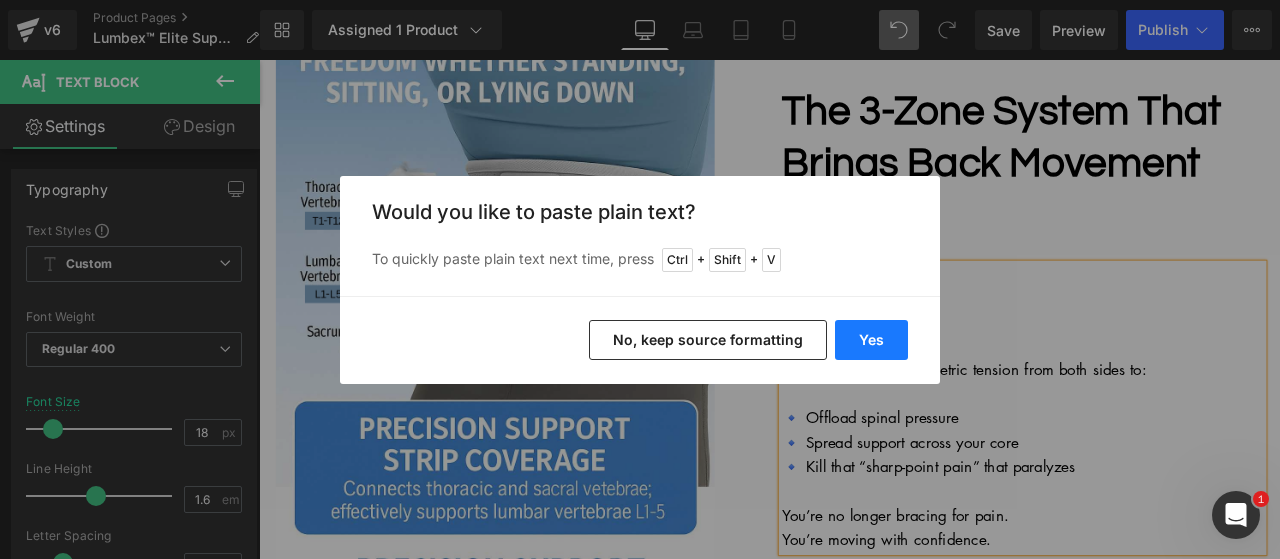 click on "Yes" at bounding box center [871, 340] 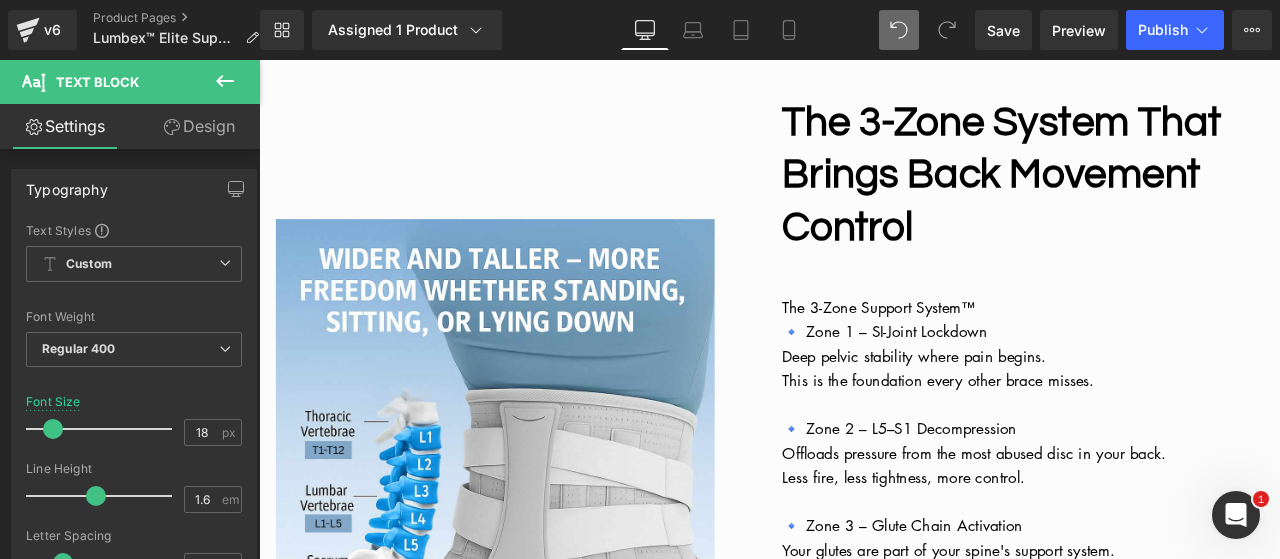 scroll, scrollTop: 3368, scrollLeft: 0, axis: vertical 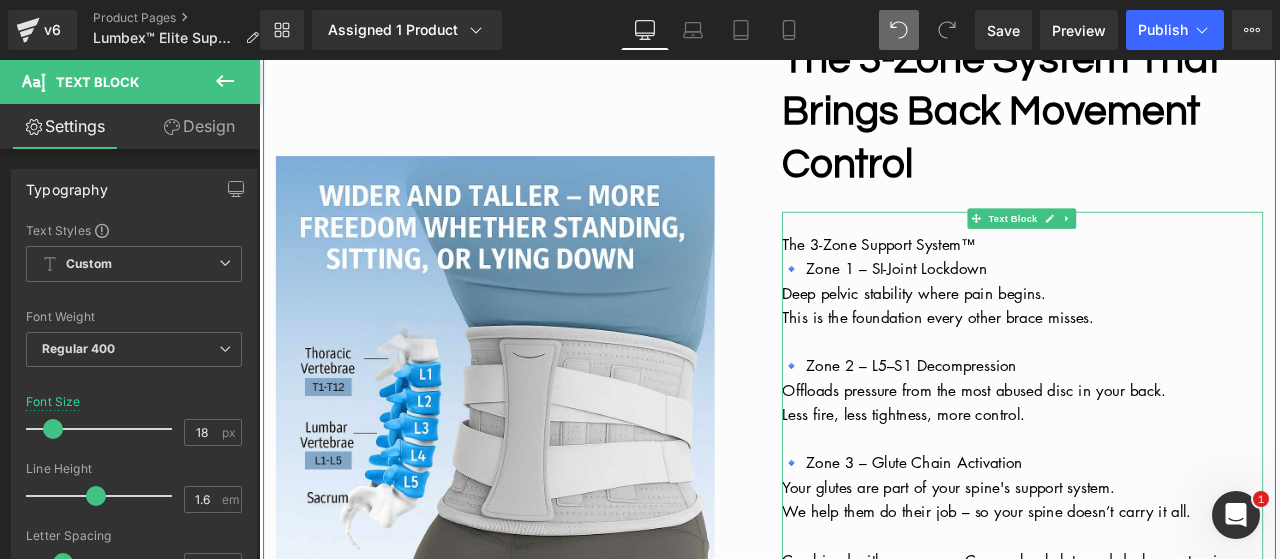 click on "The 3-Zone Support System™" at bounding box center [1164, 278] 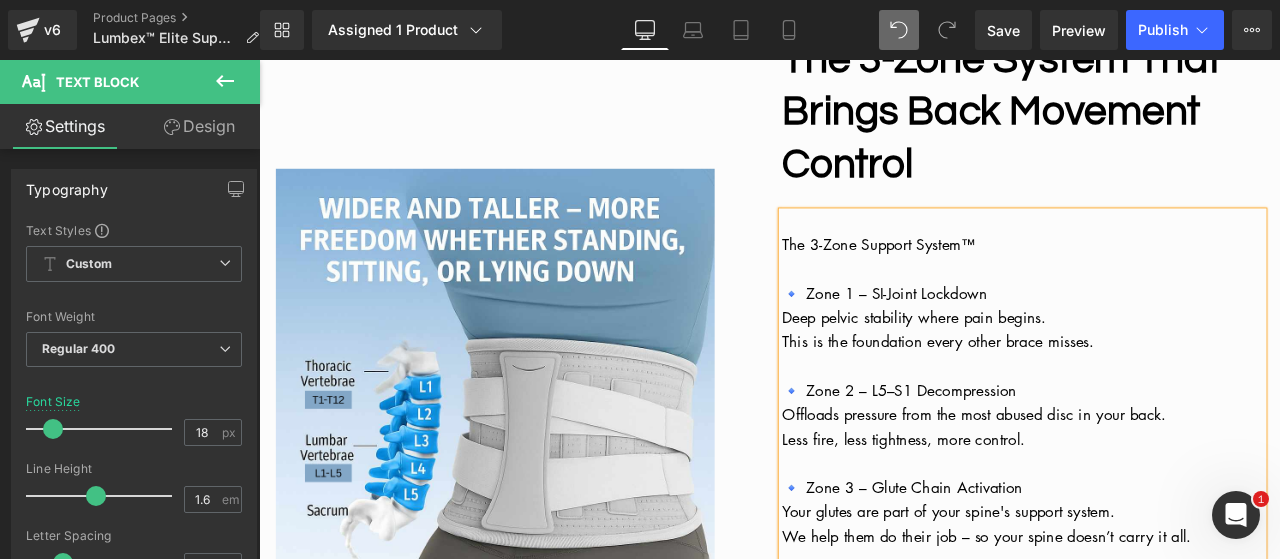 click on "The 3-Zone Support System™" at bounding box center [994, 278] 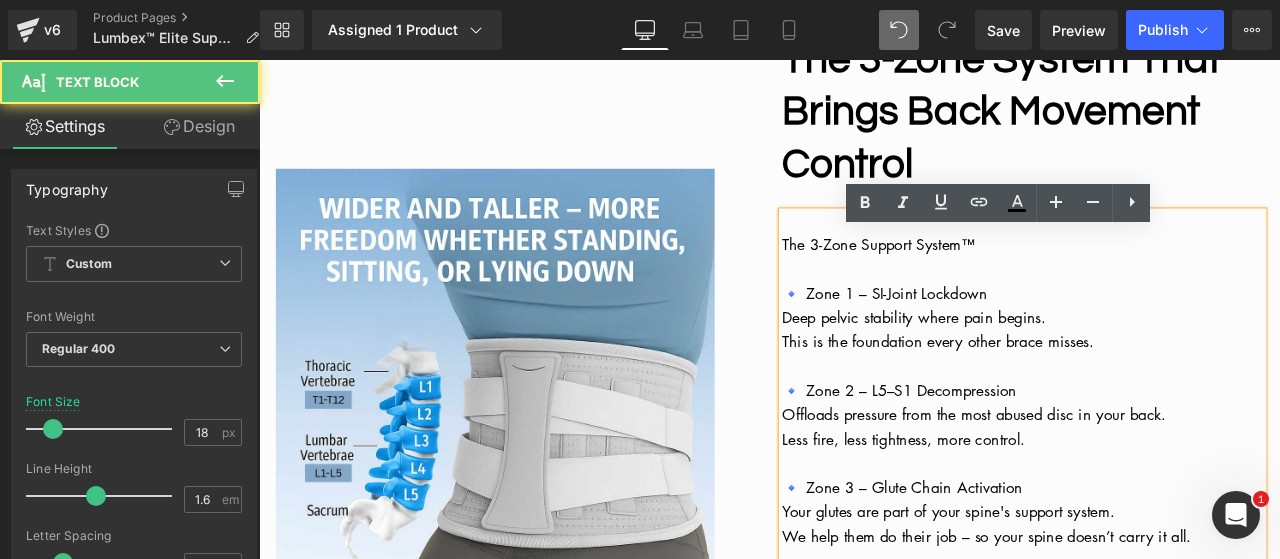 click on "The 3-Zone Support System™" at bounding box center [994, 278] 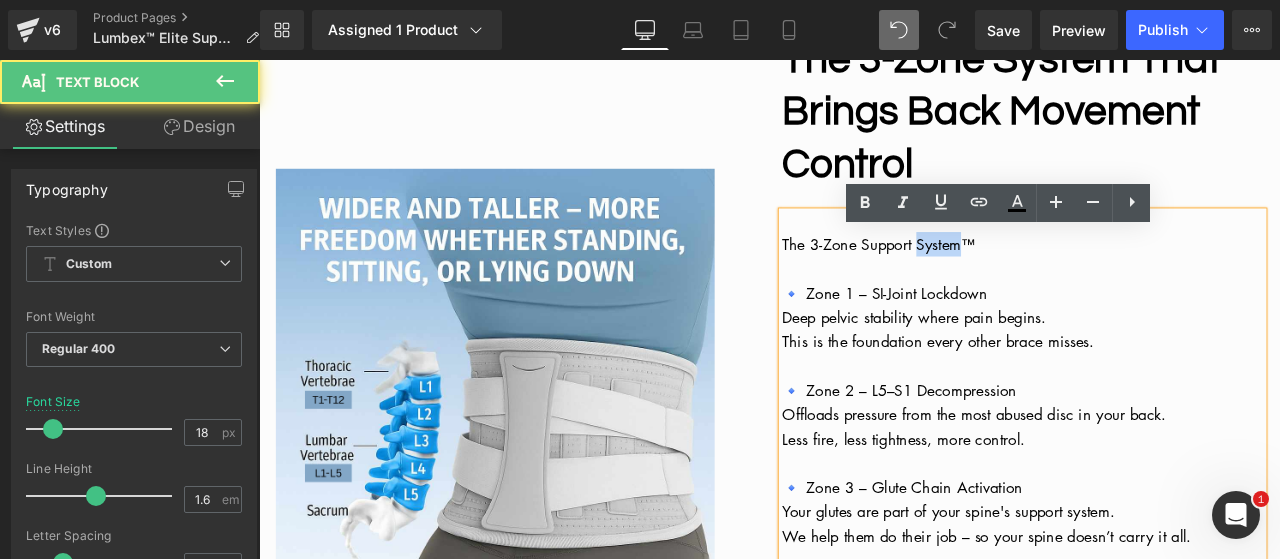 click on "The 3-Zone Support System™" at bounding box center (994, 278) 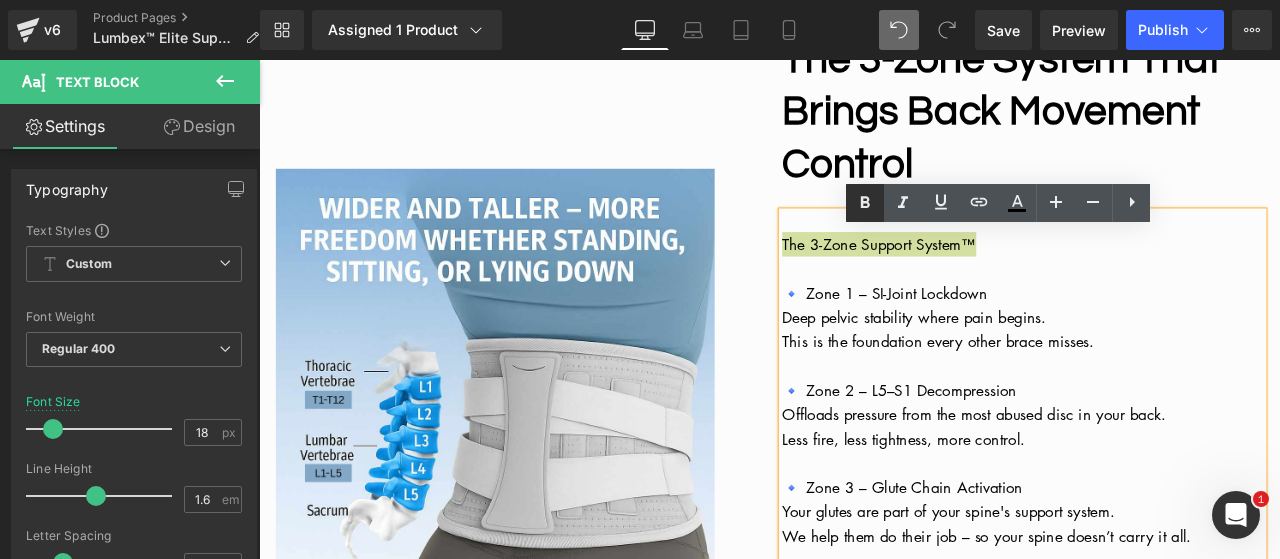 click 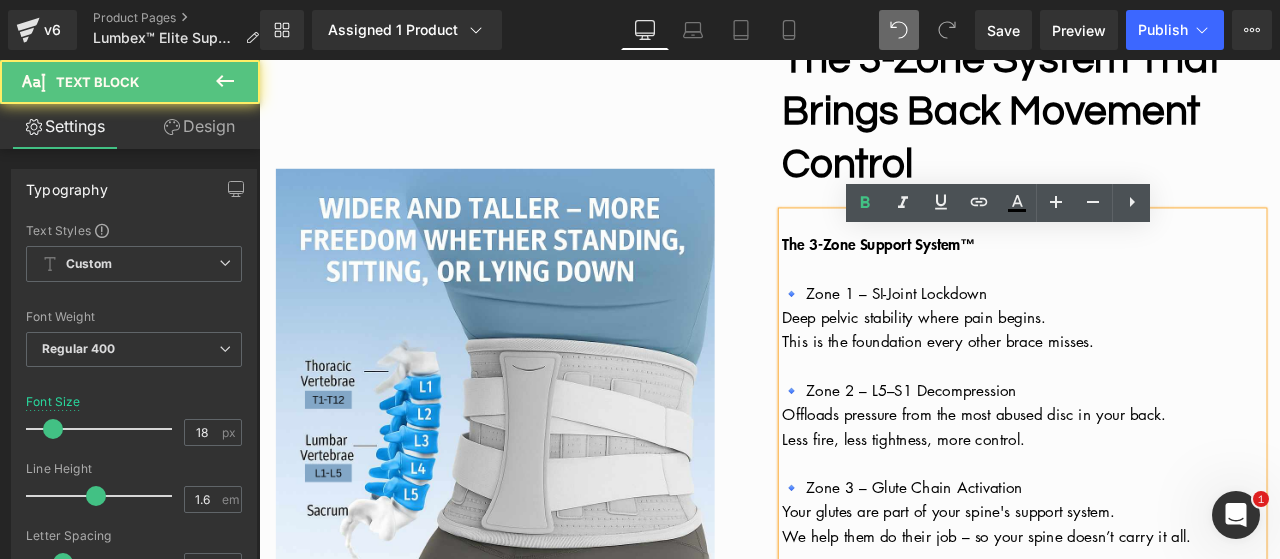 click on "The 3-Zone Support System™" at bounding box center (993, 278) 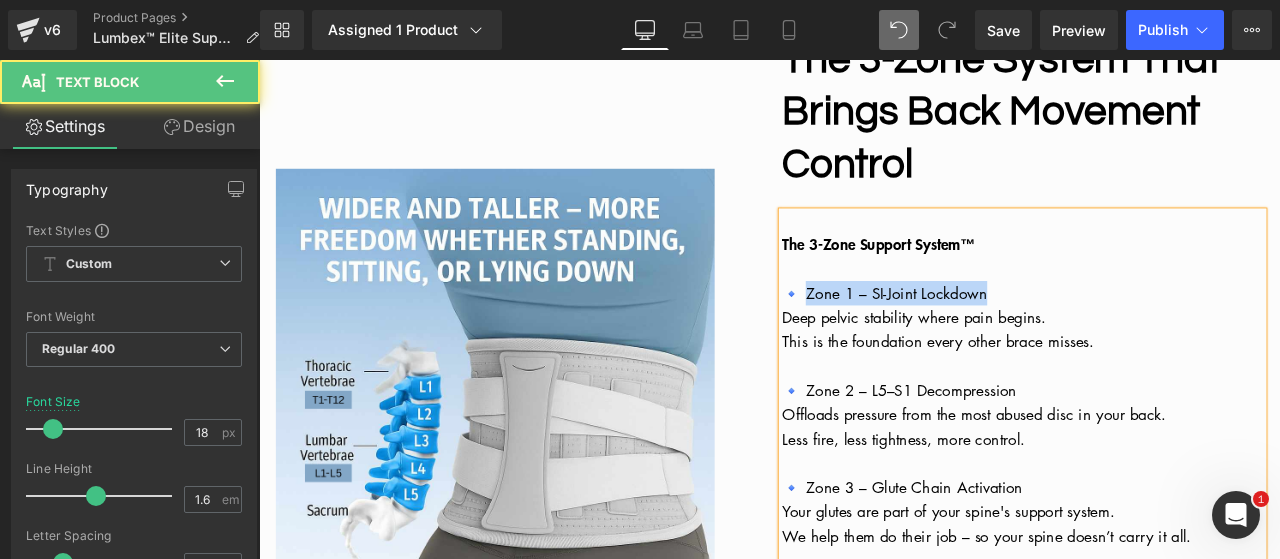 drag, startPoint x: 896, startPoint y: 359, endPoint x: 1135, endPoint y: 354, distance: 239.05229 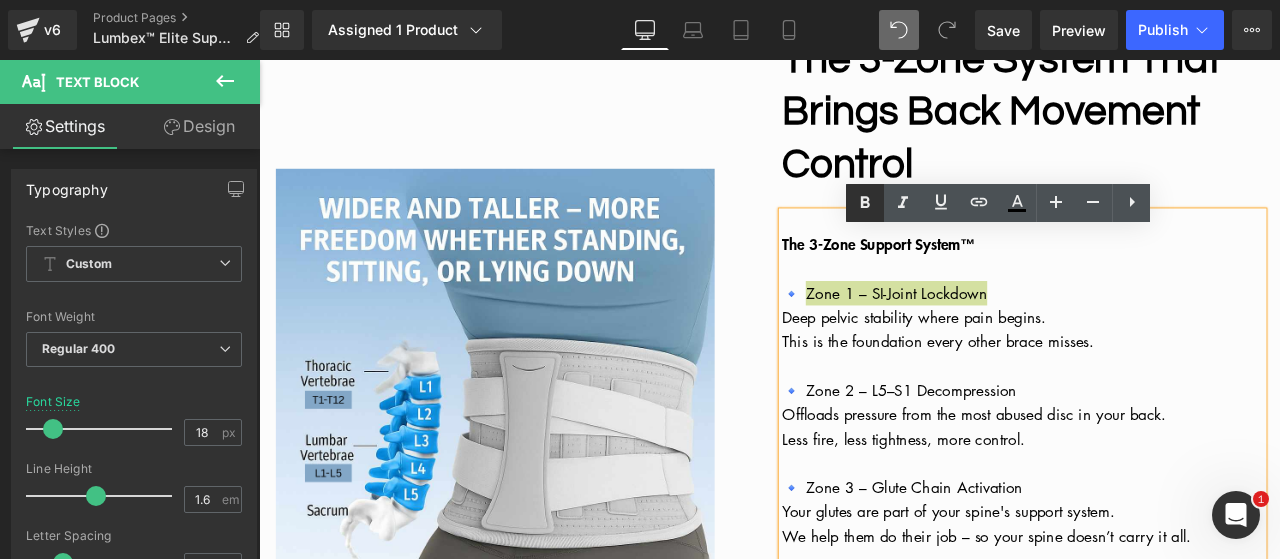 click 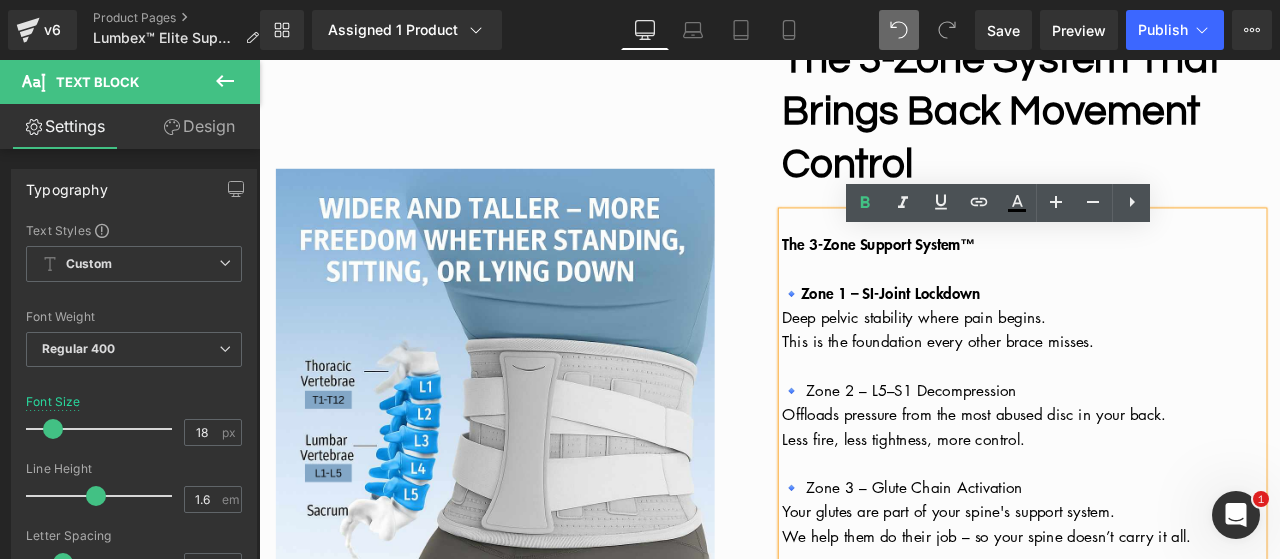 scroll, scrollTop: 3505, scrollLeft: 0, axis: vertical 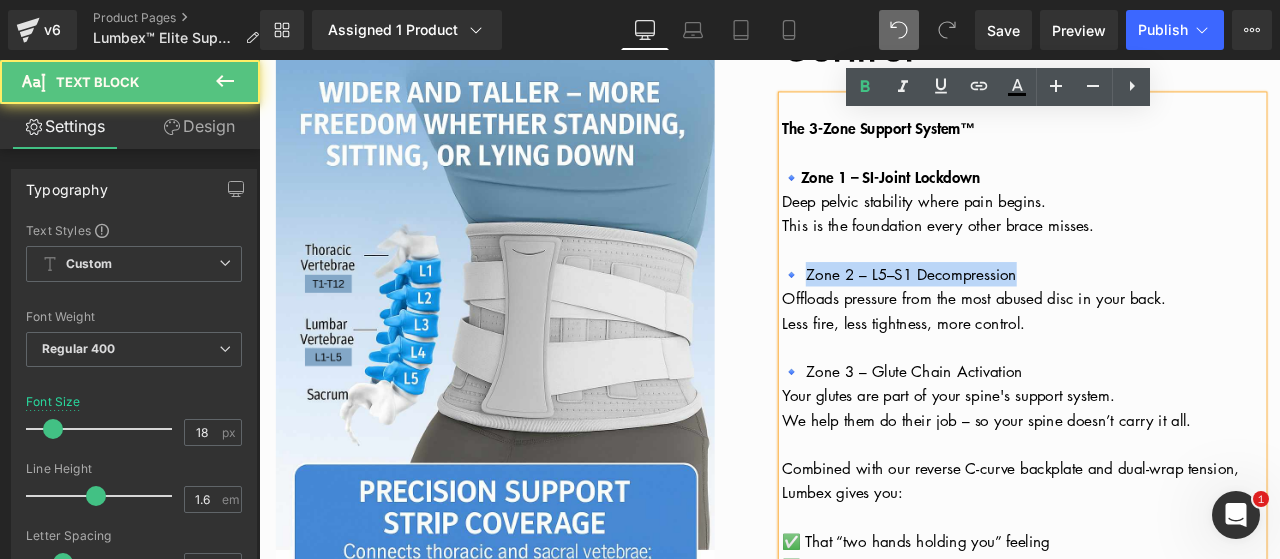drag, startPoint x: 896, startPoint y: 342, endPoint x: 1168, endPoint y: 332, distance: 272.18375 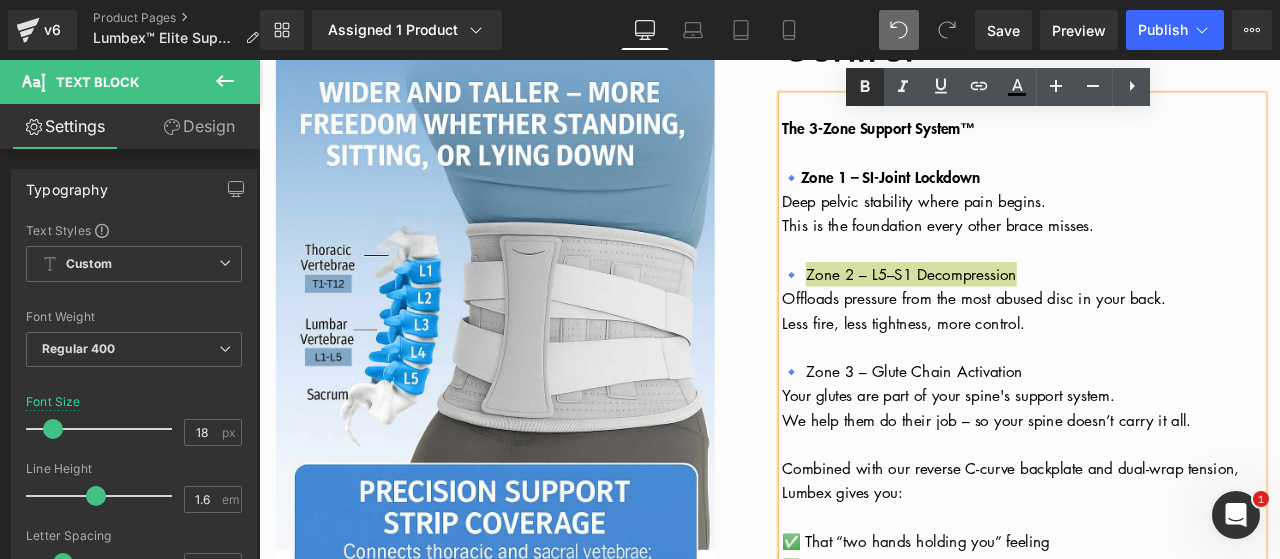 click 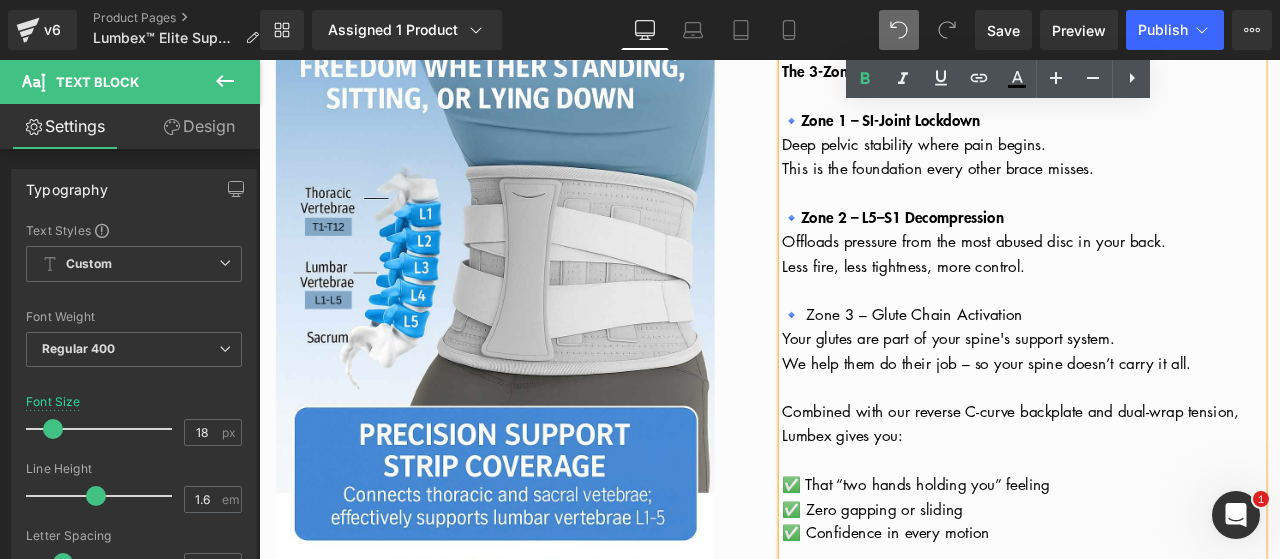 scroll, scrollTop: 3588, scrollLeft: 0, axis: vertical 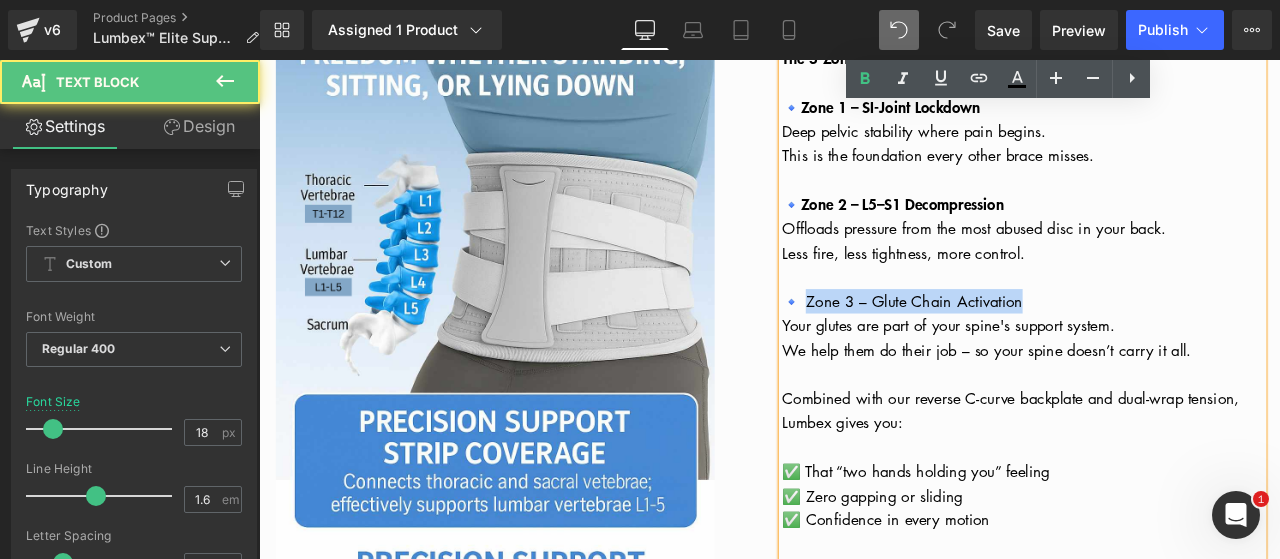drag, startPoint x: 1024, startPoint y: 367, endPoint x: 1198, endPoint y: 358, distance: 174.2326 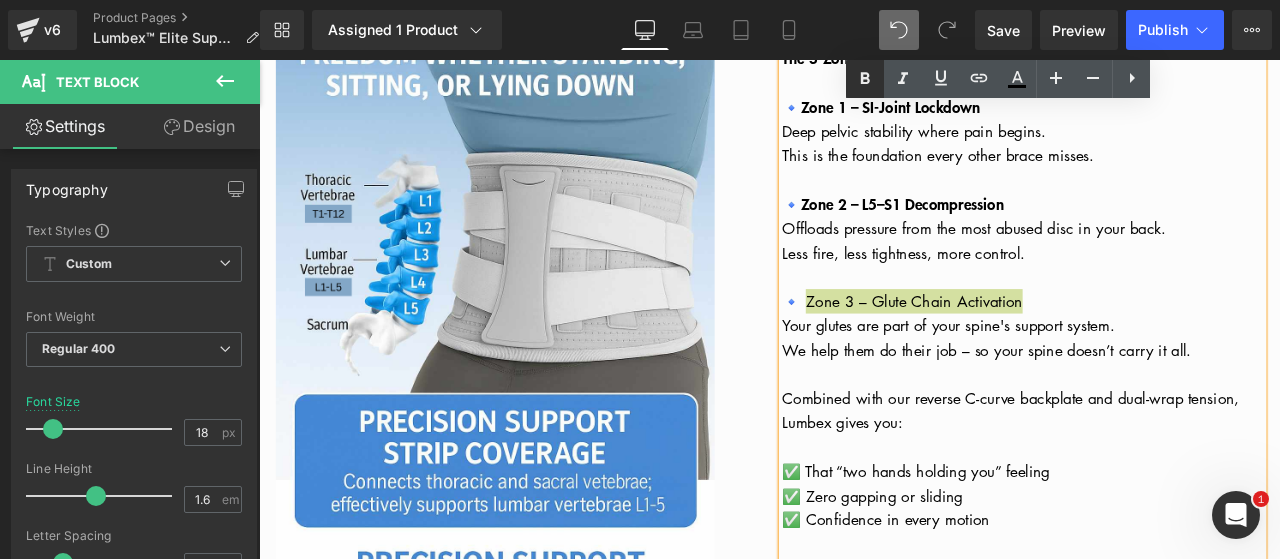 click 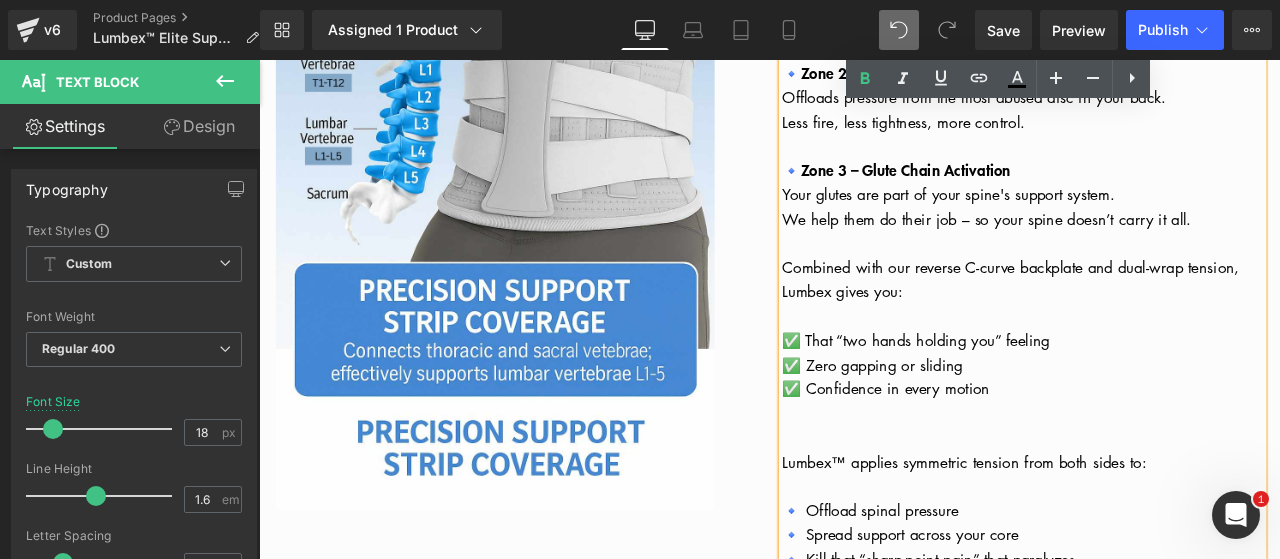 scroll, scrollTop: 3745, scrollLeft: 0, axis: vertical 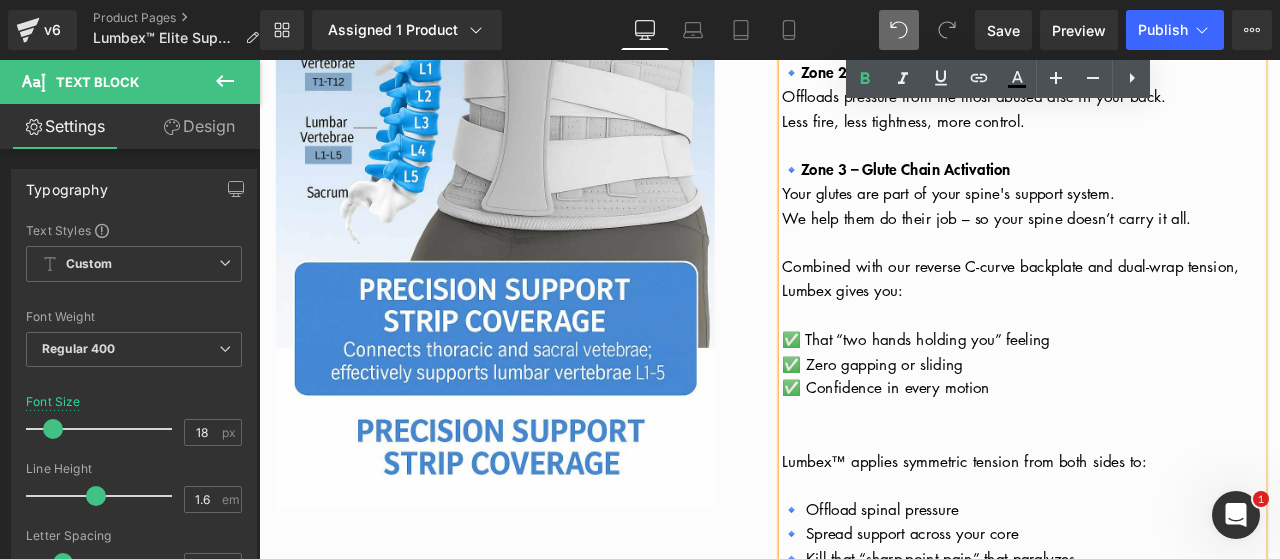click on "Combined with our reverse C-curve backplate and dual-wrap tension," at bounding box center [1150, 304] 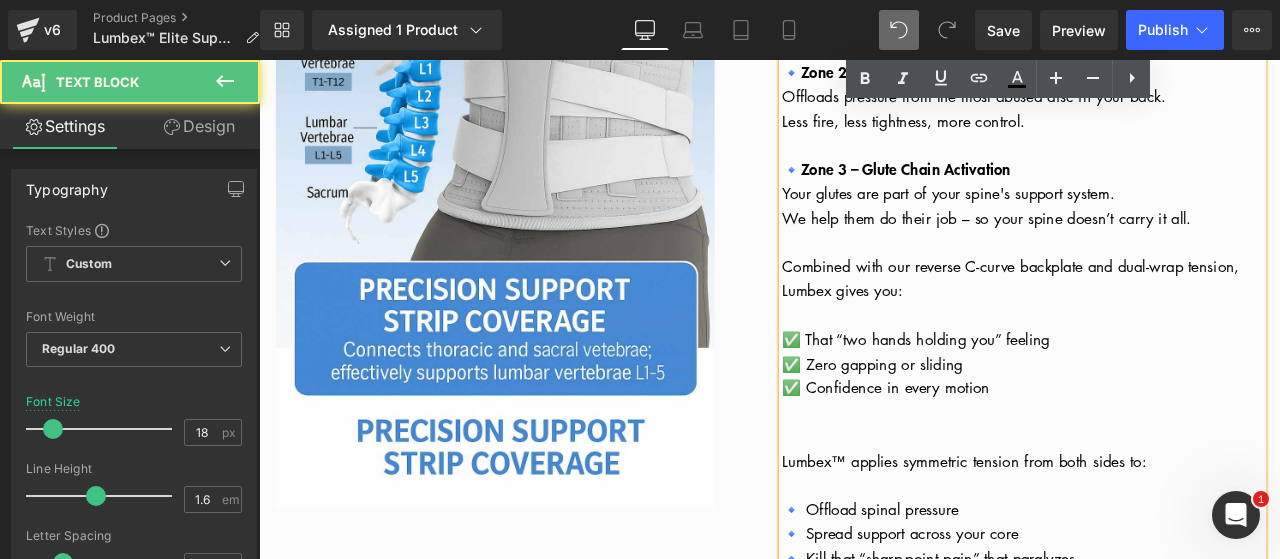 click on "Combined with our reverse C-curve backplate and dual-wrap tension," at bounding box center [1150, 304] 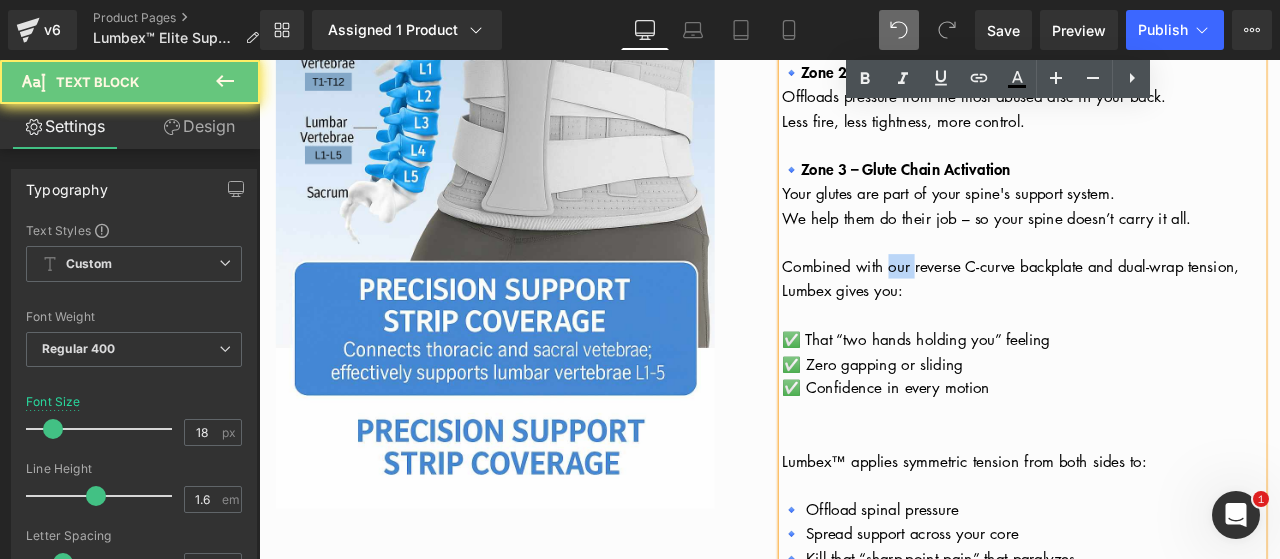 click on "Combined with our reverse C-curve backplate and dual-wrap tension," at bounding box center (1150, 304) 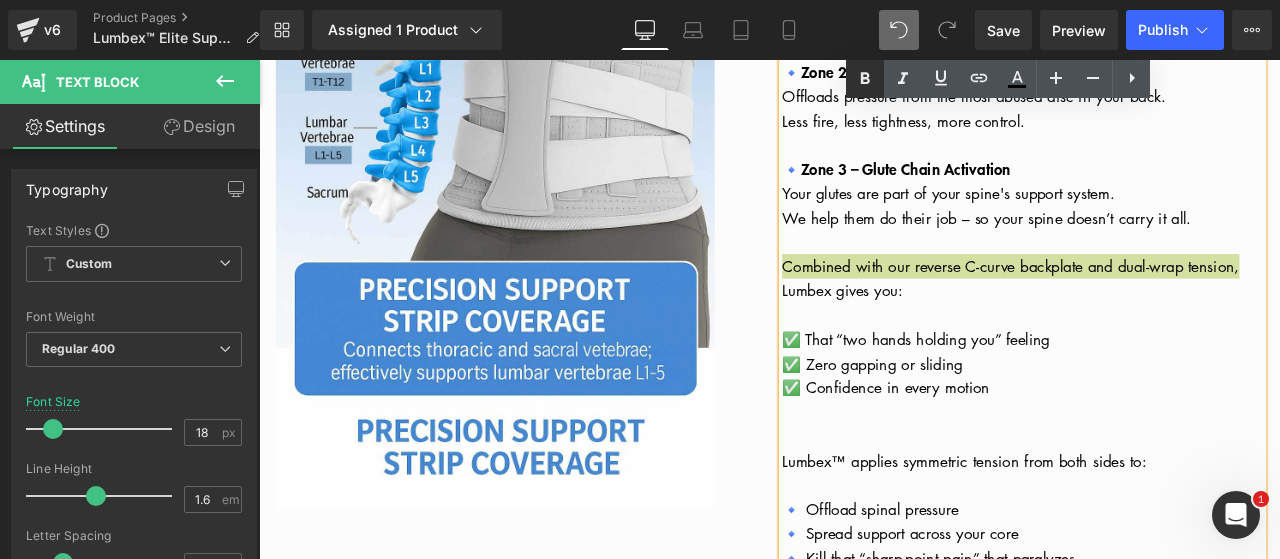 click 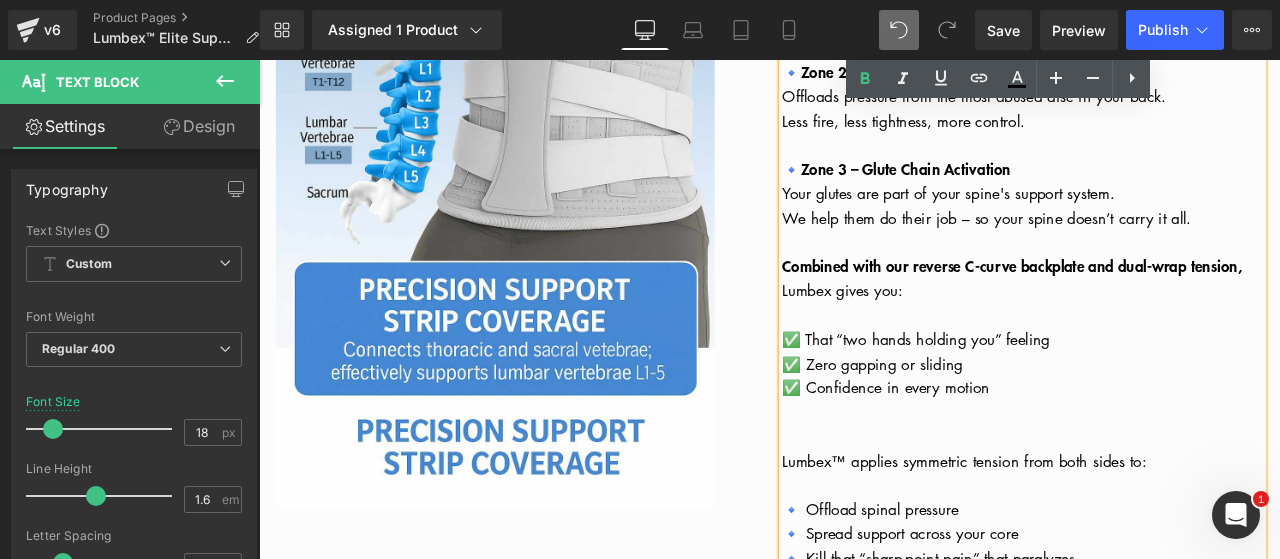 click on "Combined with our reverse C-curve backplate and dual-wrap tension," at bounding box center [1151, 304] 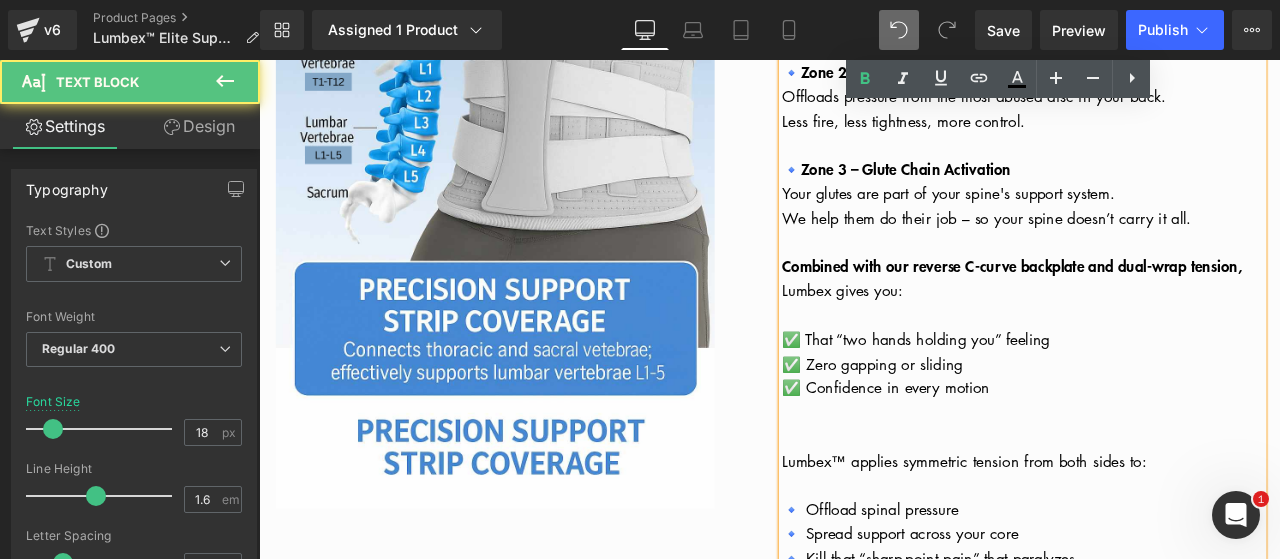 click on "Combined with our reverse C-curve backplate and dual-wrap tension," at bounding box center (1151, 304) 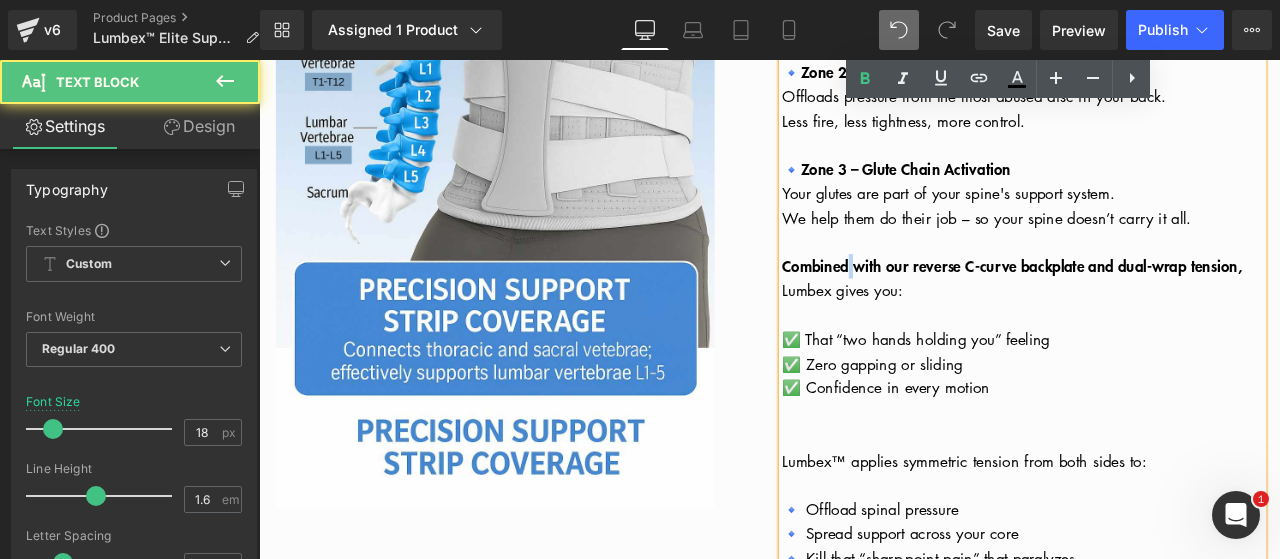 click on "Combined with our reverse C-curve backplate and dual-wrap tension," at bounding box center [1151, 304] 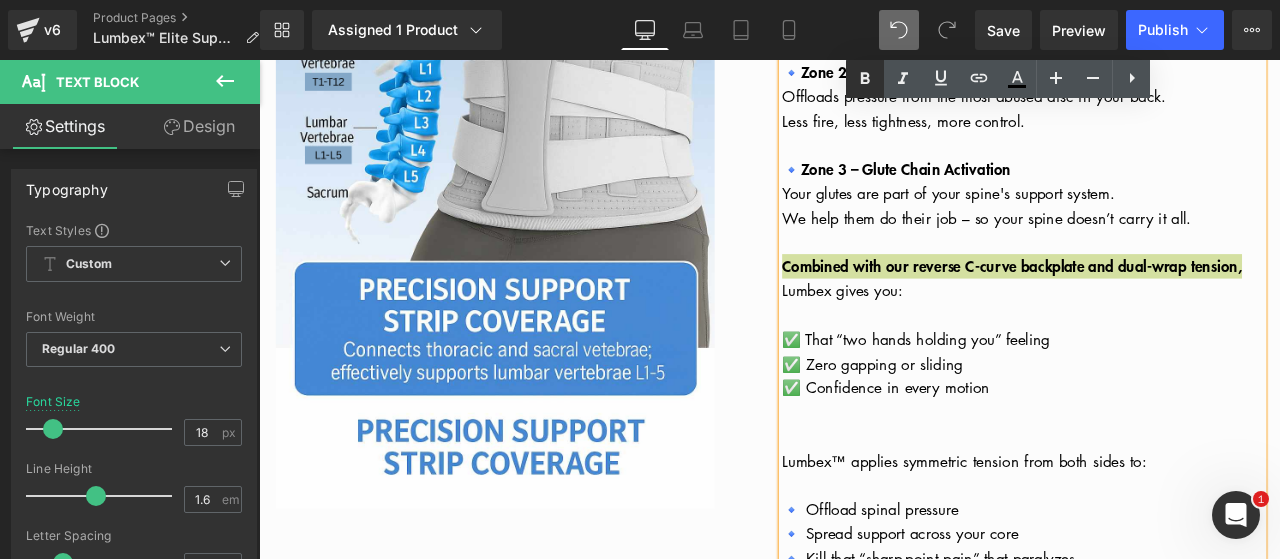 click 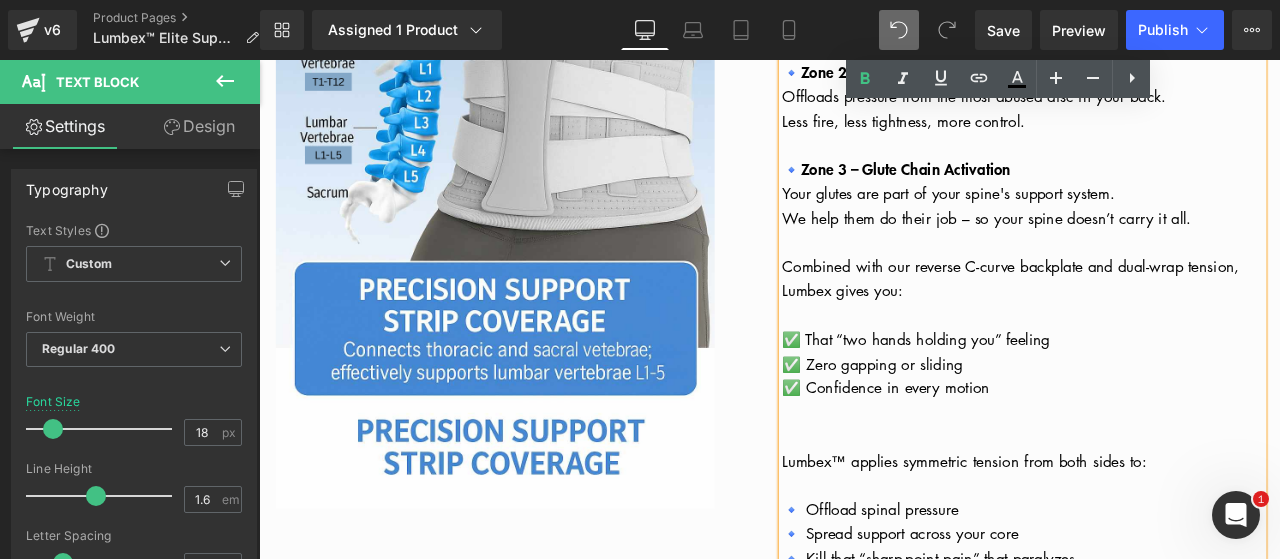 click on "Lumbex gives you:" at bounding box center (950, 333) 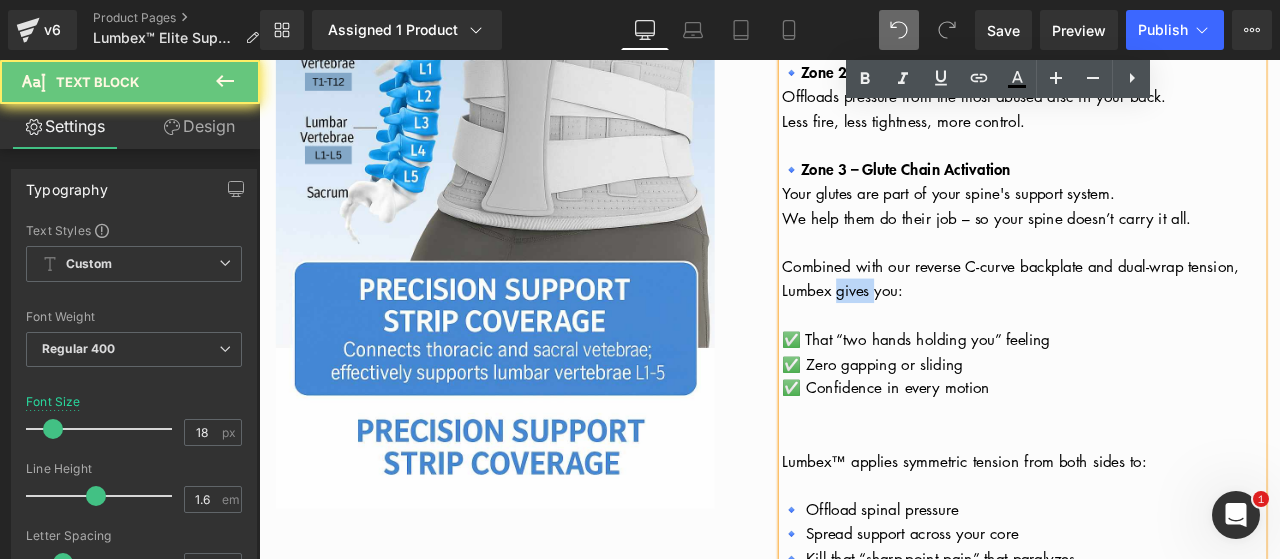 click on "Lumbex gives you:" at bounding box center [950, 333] 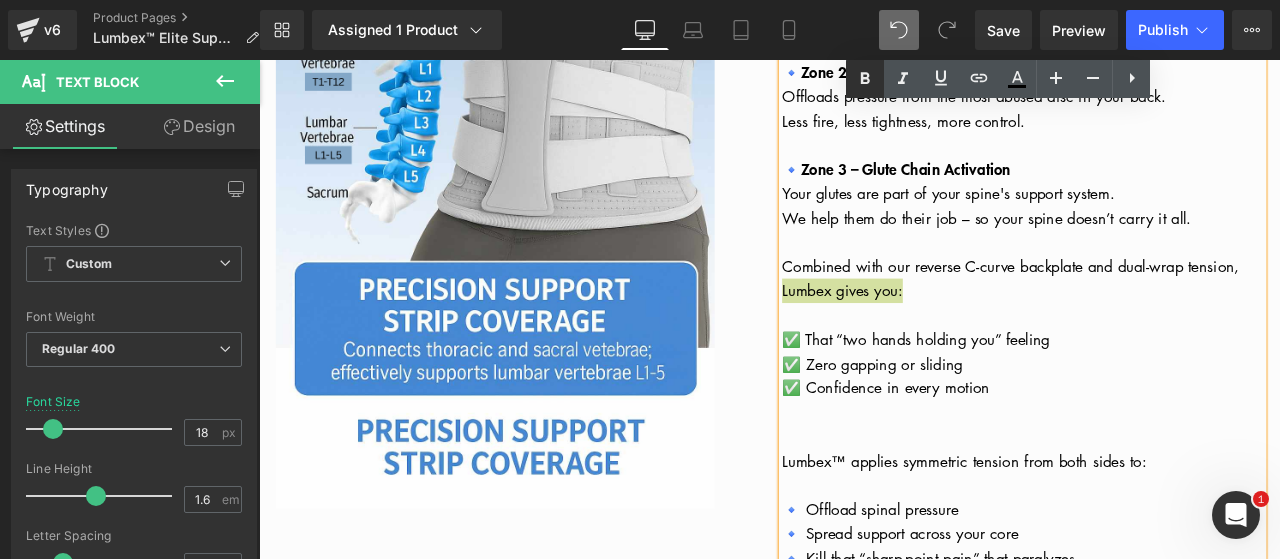 click 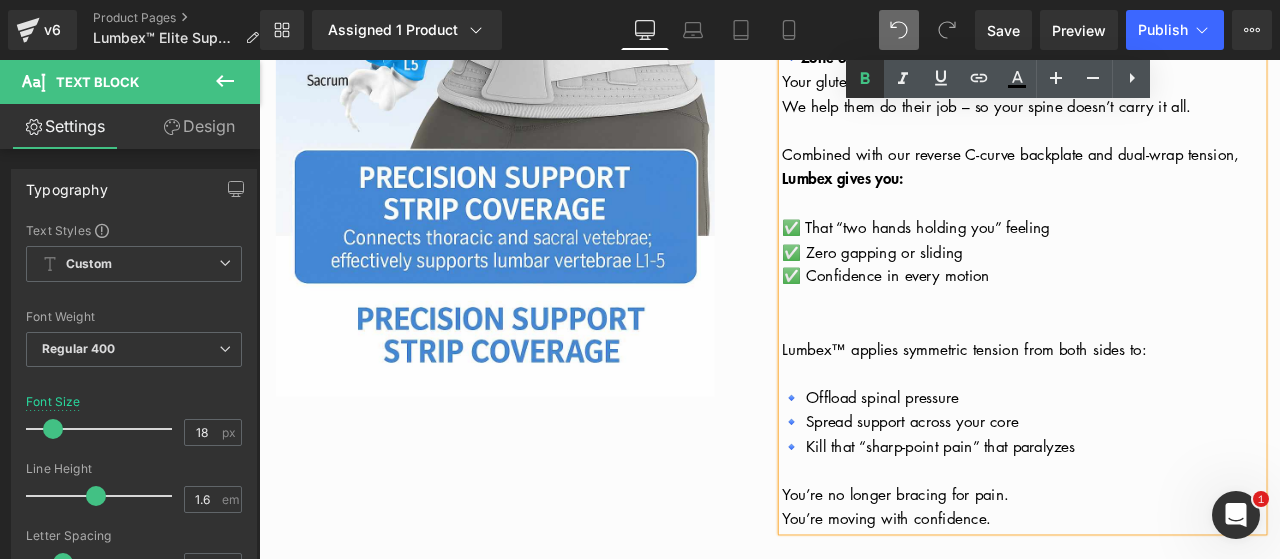 scroll, scrollTop: 3873, scrollLeft: 0, axis: vertical 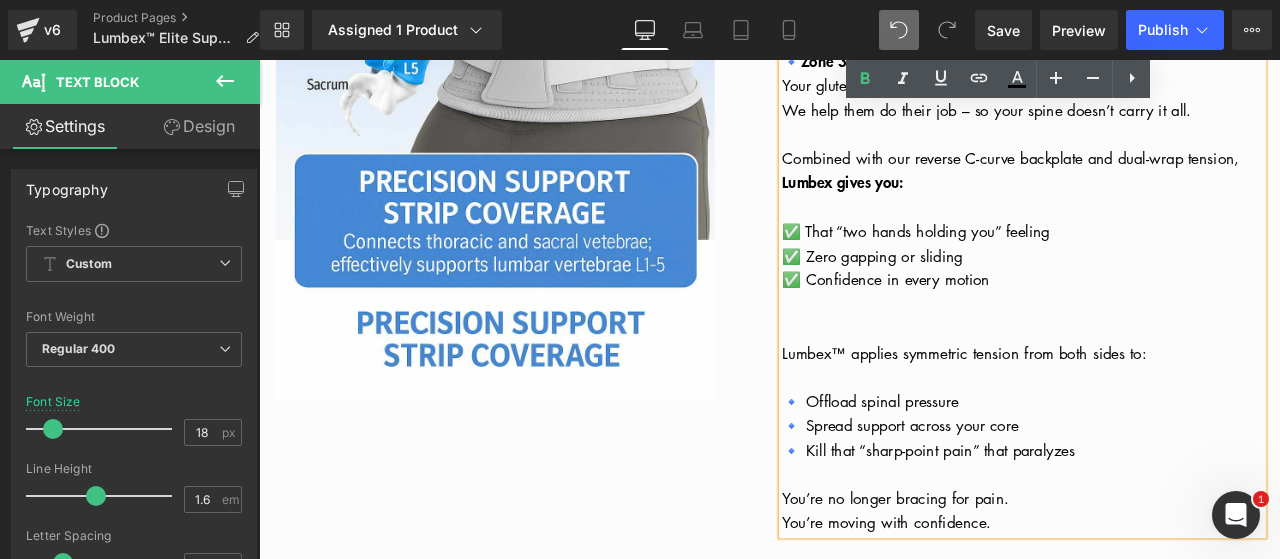 click on "Lumbex™ applies symmetric tension from both sides to:" at bounding box center [1095, 407] 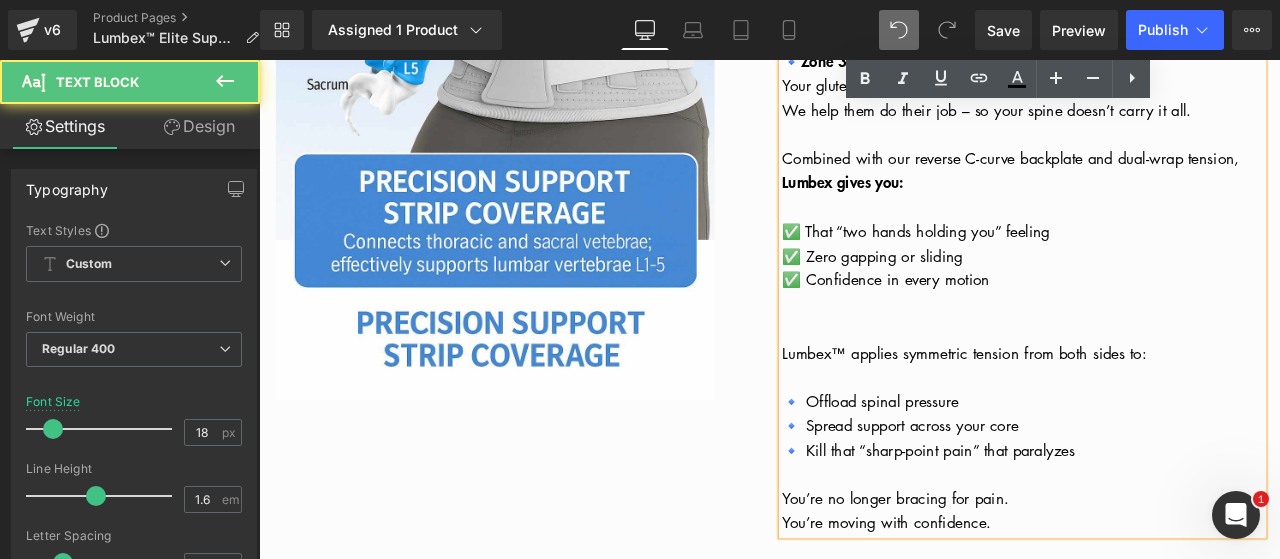 type 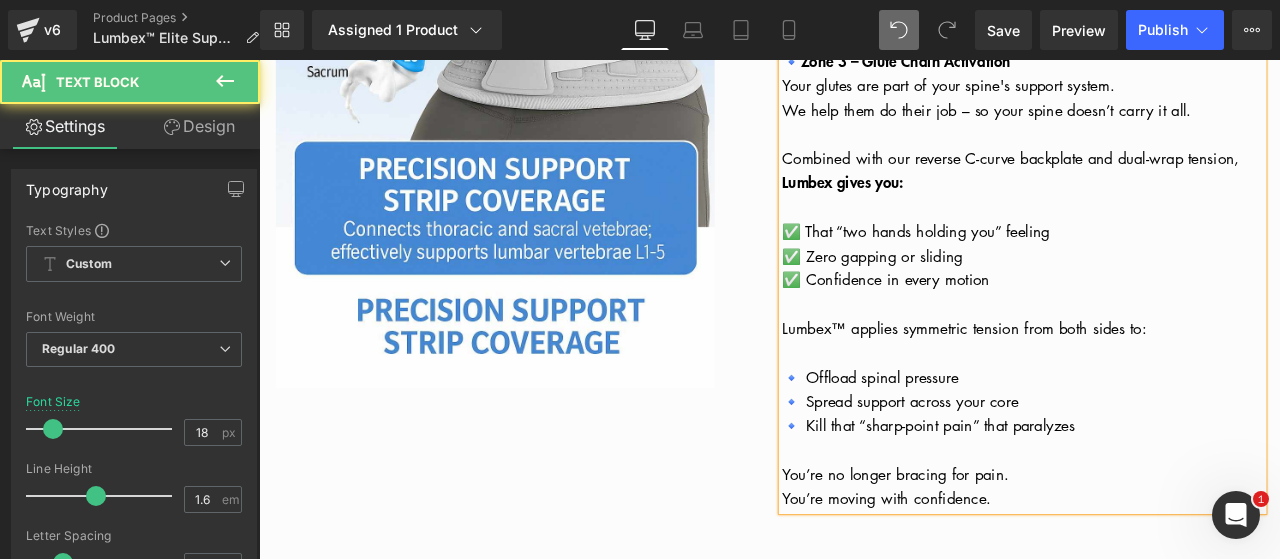 click on "🔹 Kill that “sharp-point pain” that paralyzes" at bounding box center [1164, 493] 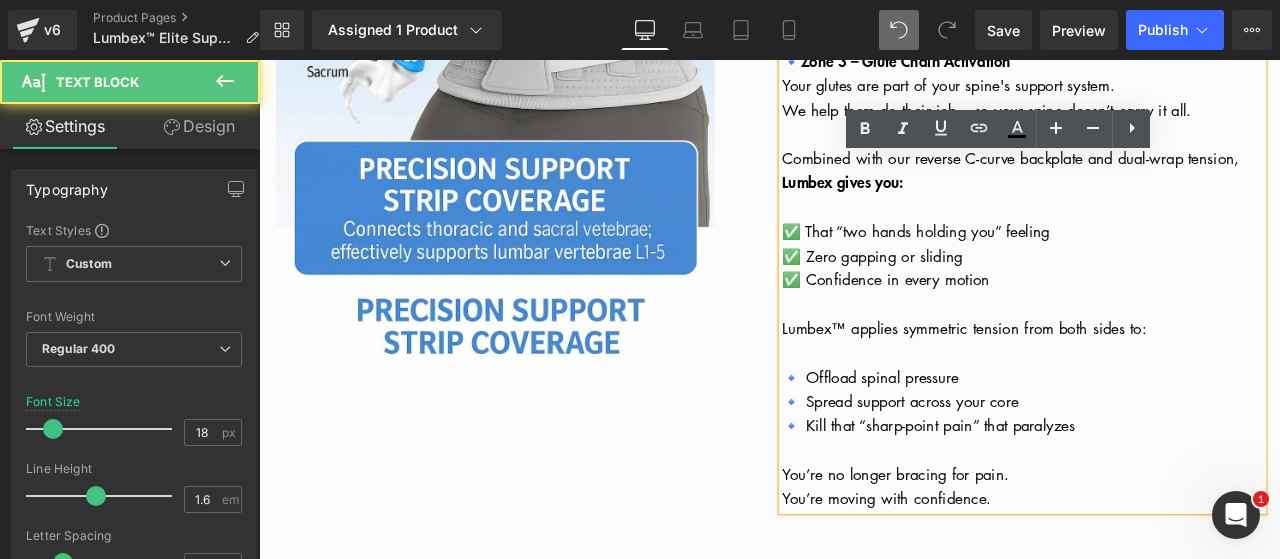 click on "🔹 Spread support across your core" at bounding box center (1164, 464) 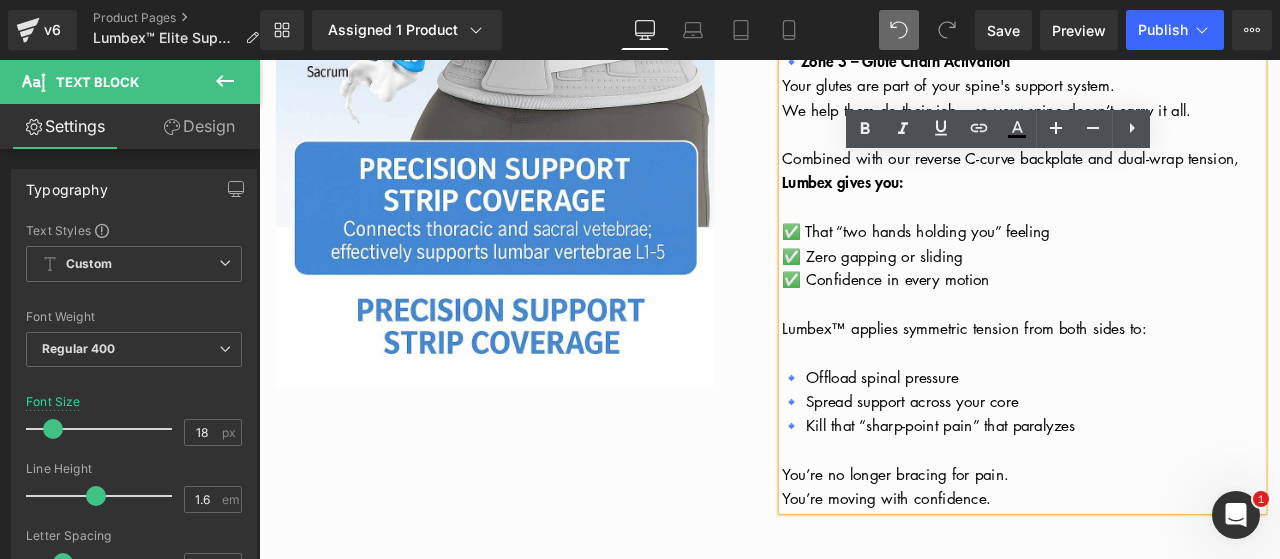 click on "🔹 Kill that “sharp-point pain” that paralyzes" at bounding box center [1052, 493] 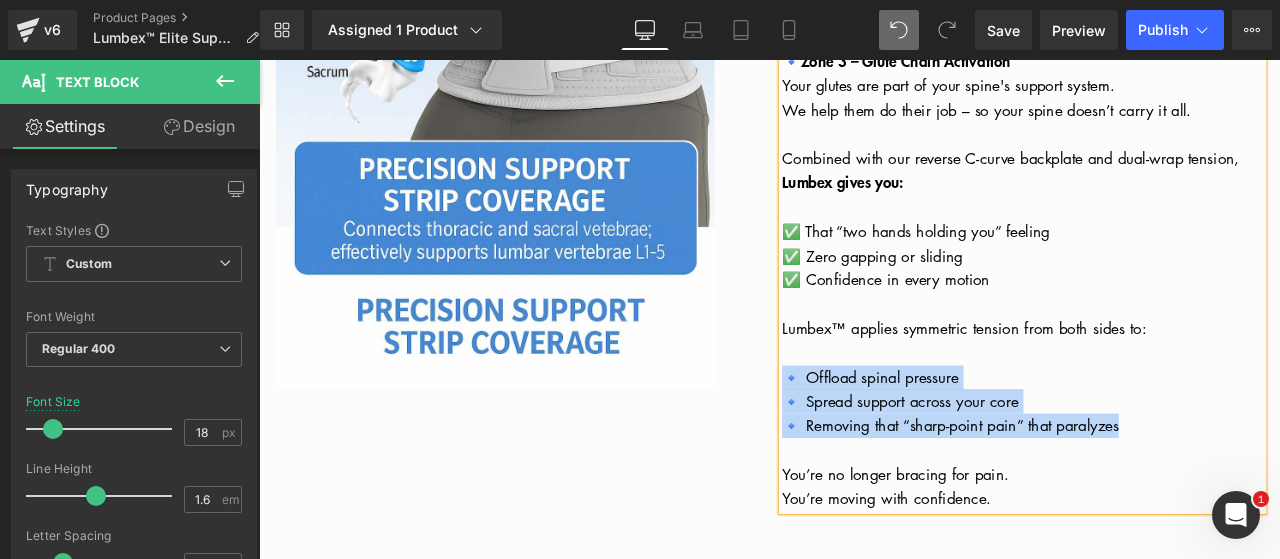 drag, startPoint x: 1294, startPoint y: 515, endPoint x: 874, endPoint y: 464, distance: 423.08508 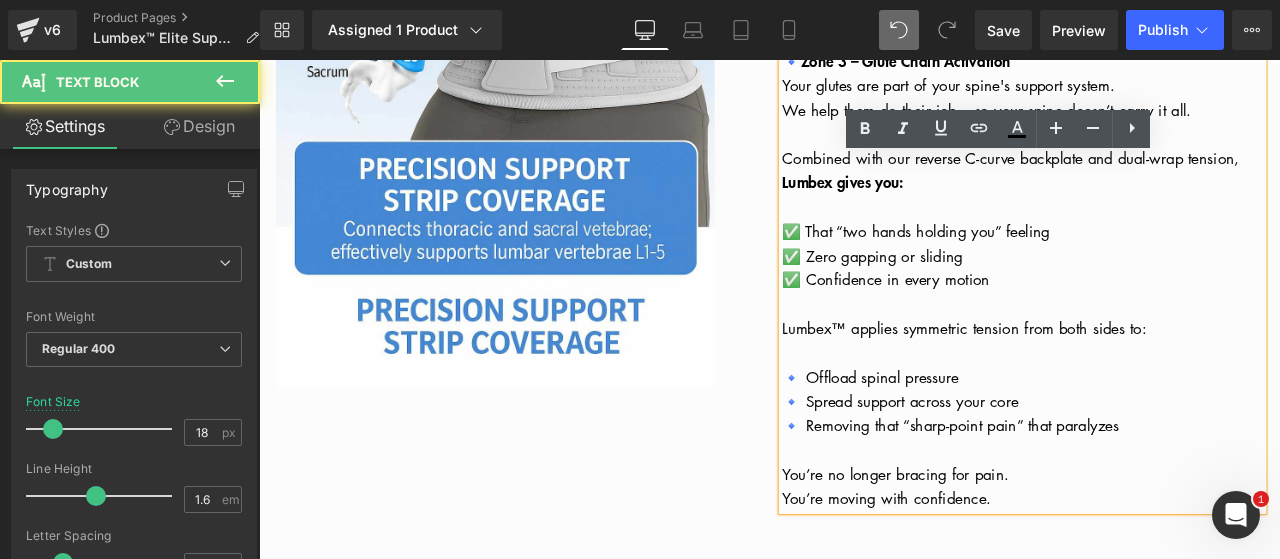 click at bounding box center (1164, 407) 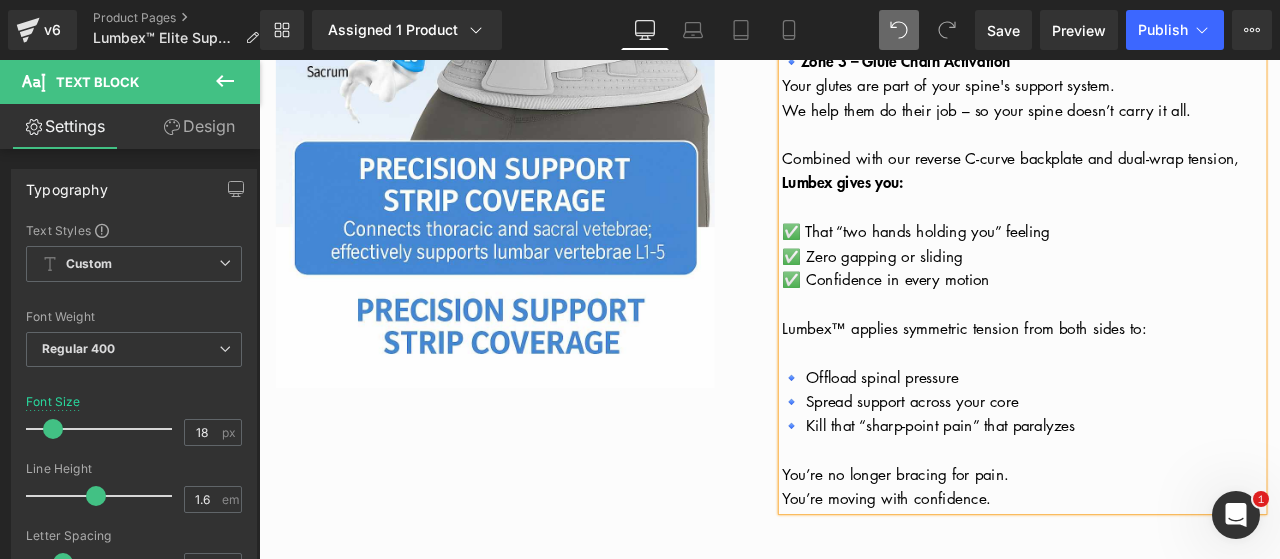 click at bounding box center (1164, 349) 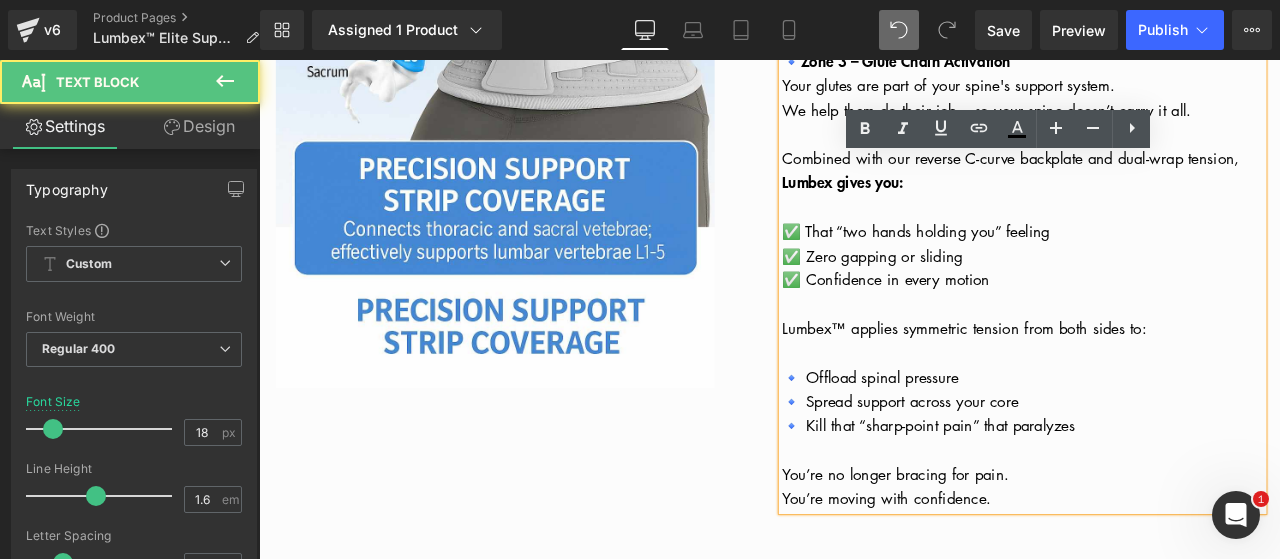 click at bounding box center [1164, 349] 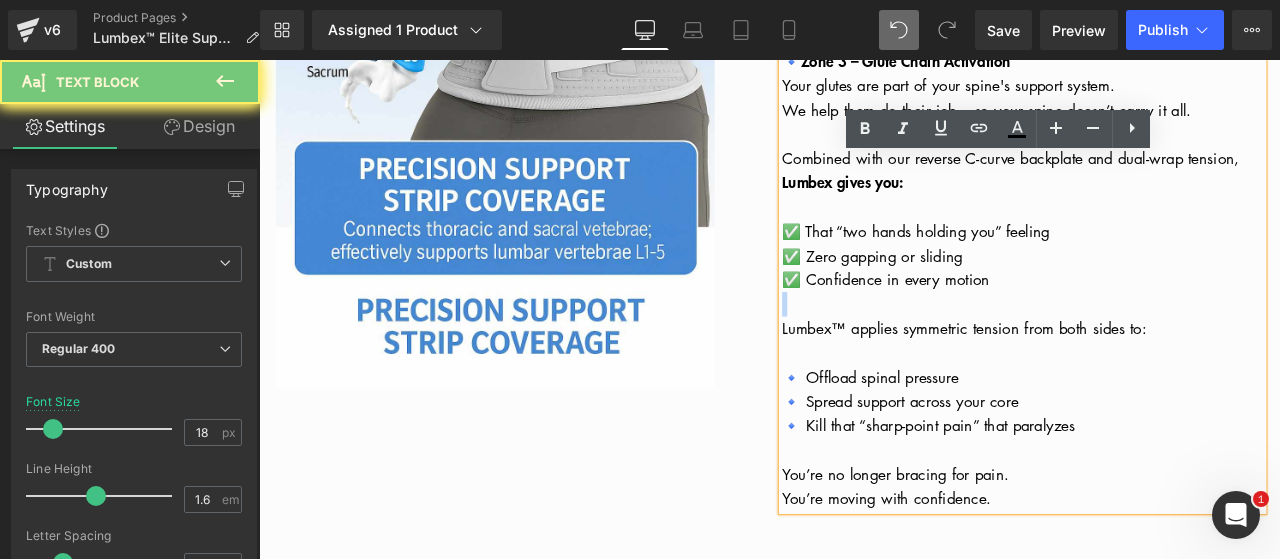 click at bounding box center (1164, 349) 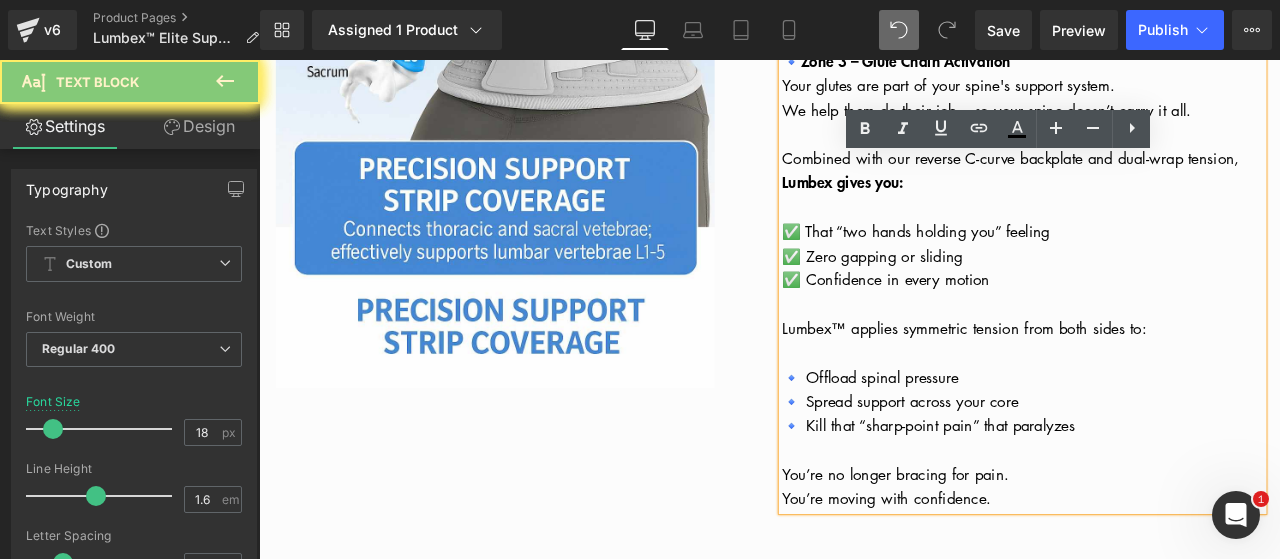click on "Lumbex™ applies symmetric tension from both sides to:" at bounding box center [1095, 378] 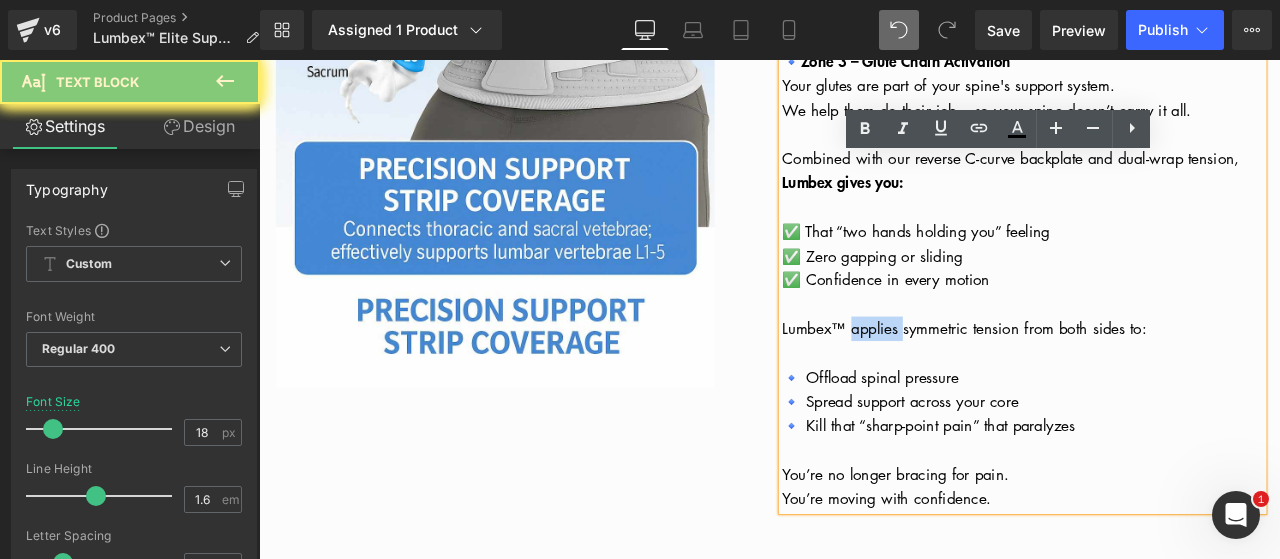 click on "Lumbex™ applies symmetric tension from both sides to:" at bounding box center (1095, 378) 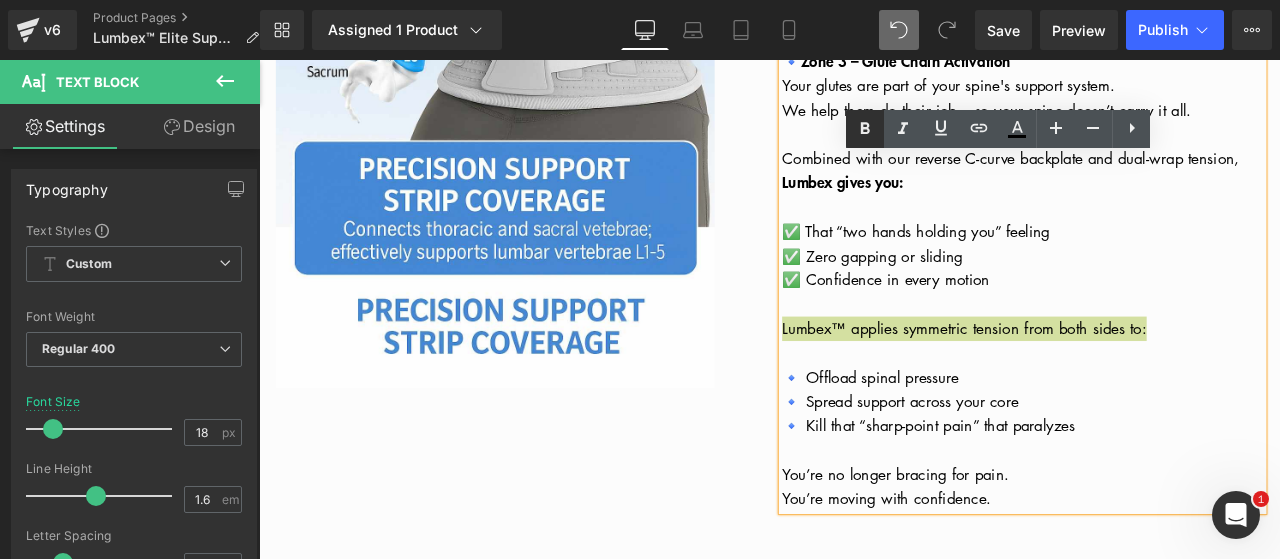click 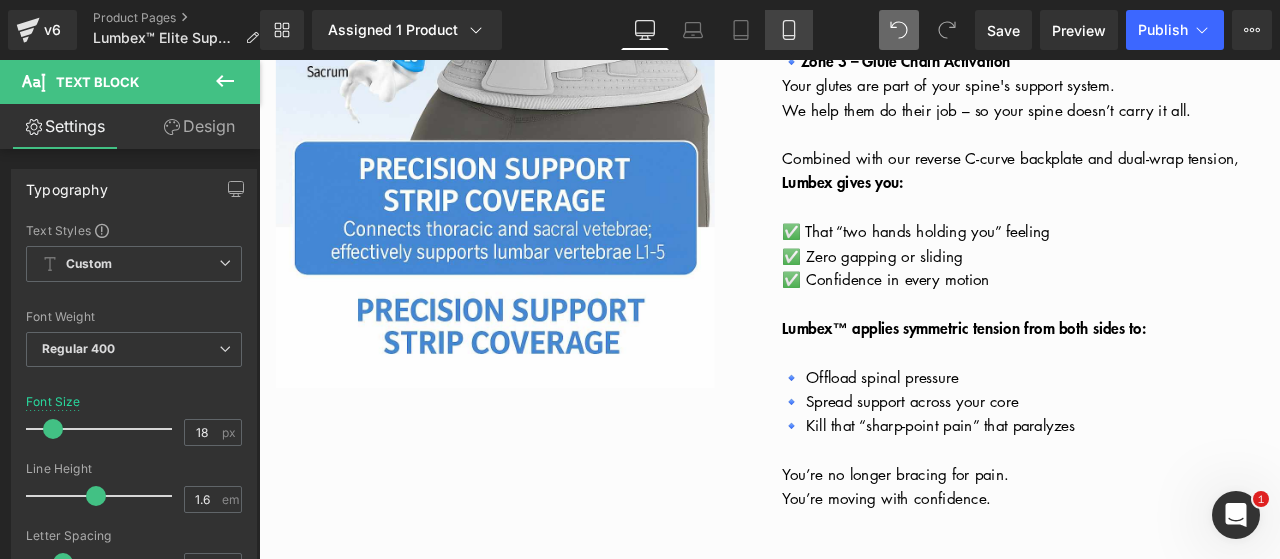 click on "Mobile" at bounding box center (789, 30) 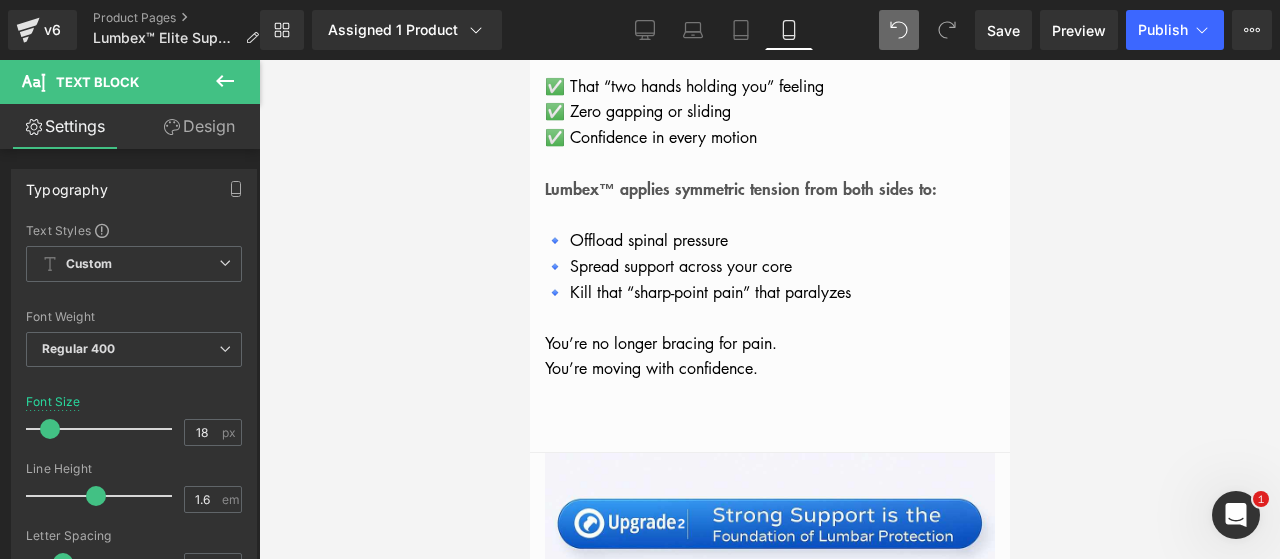 scroll, scrollTop: 6598, scrollLeft: 0, axis: vertical 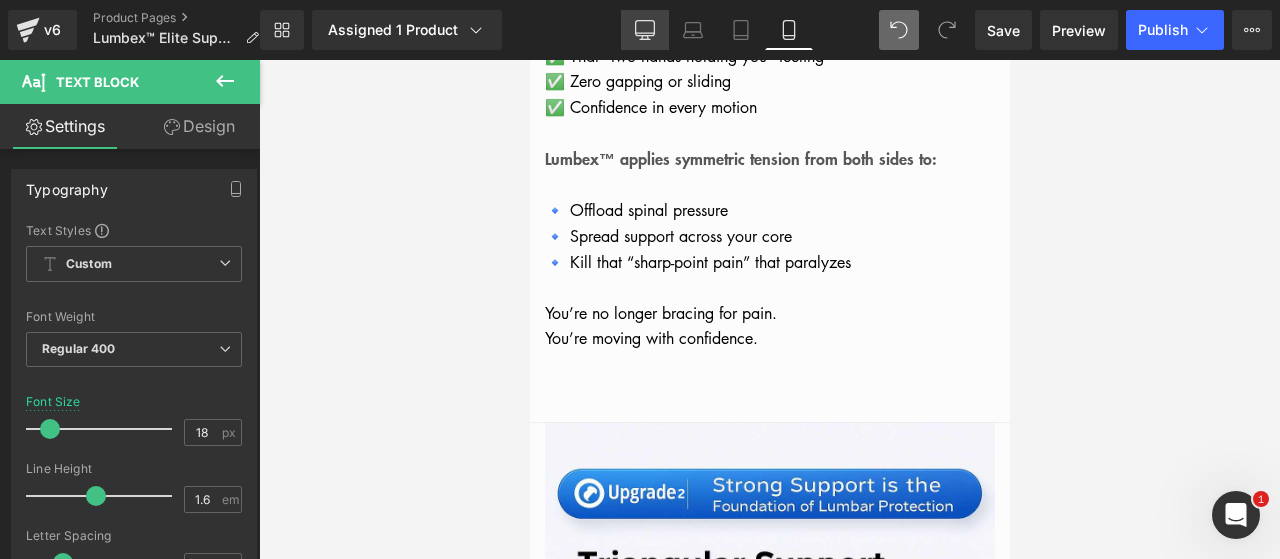 drag, startPoint x: 632, startPoint y: 29, endPoint x: 521, endPoint y: 59, distance: 114.982605 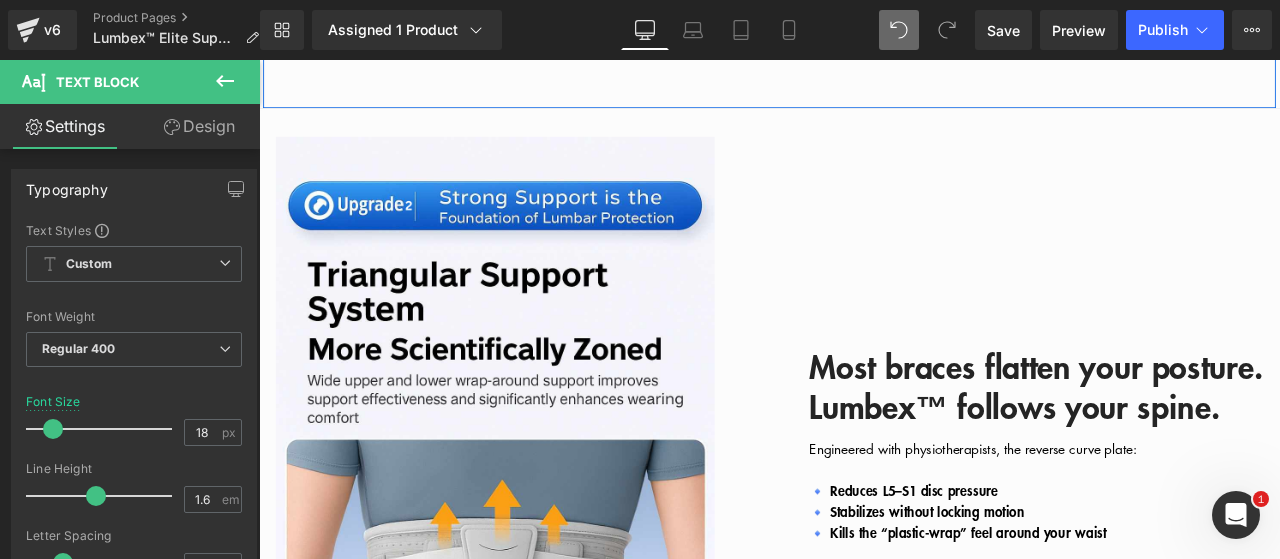 scroll, scrollTop: 4450, scrollLeft: 0, axis: vertical 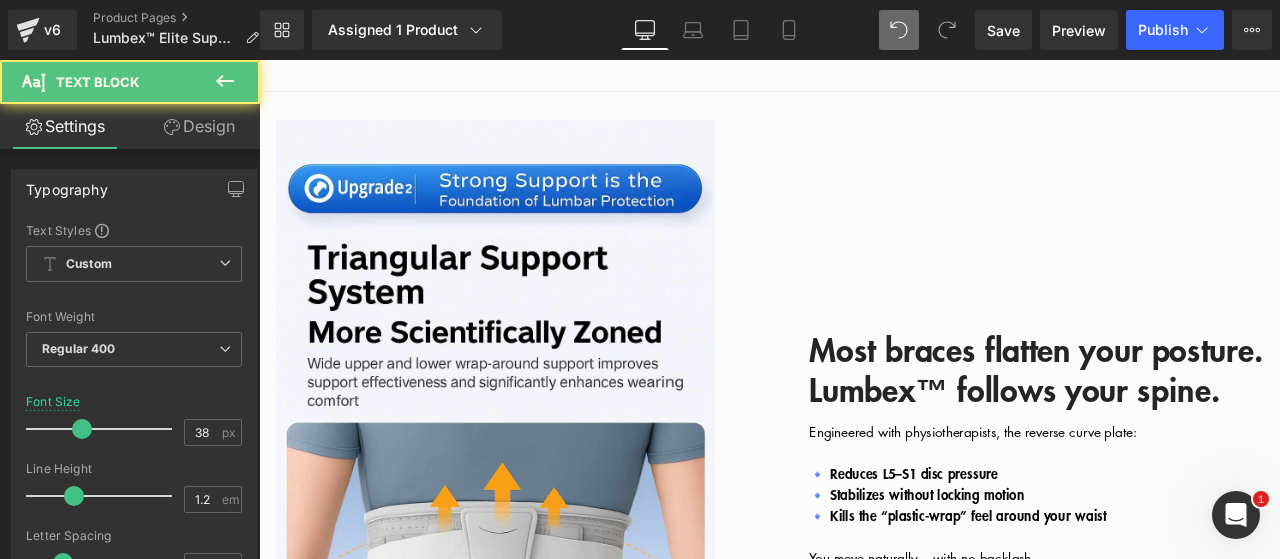 click on "Most braces flatten your posture. Lumbex™ follows your spine." at bounding box center (1180, 426) 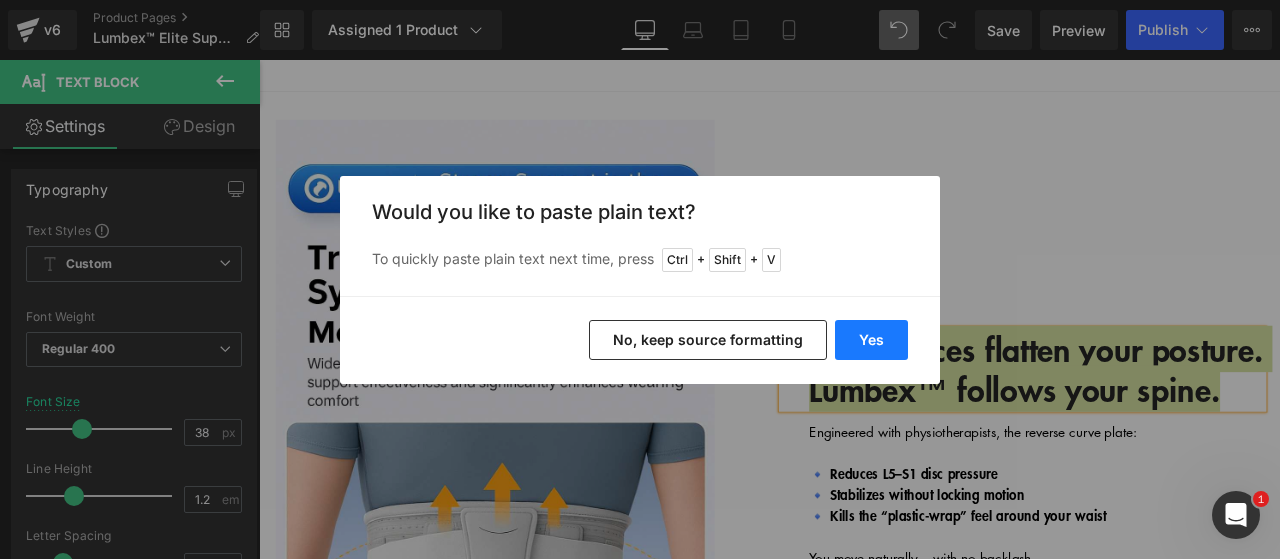 click on "Yes" at bounding box center [871, 340] 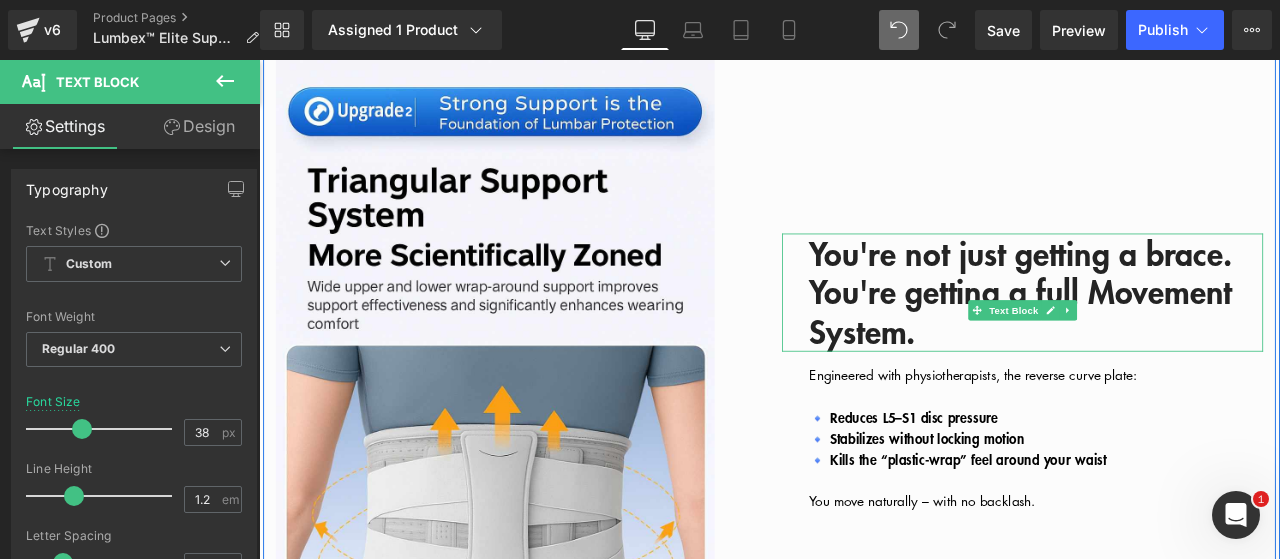 scroll, scrollTop: 4542, scrollLeft: 0, axis: vertical 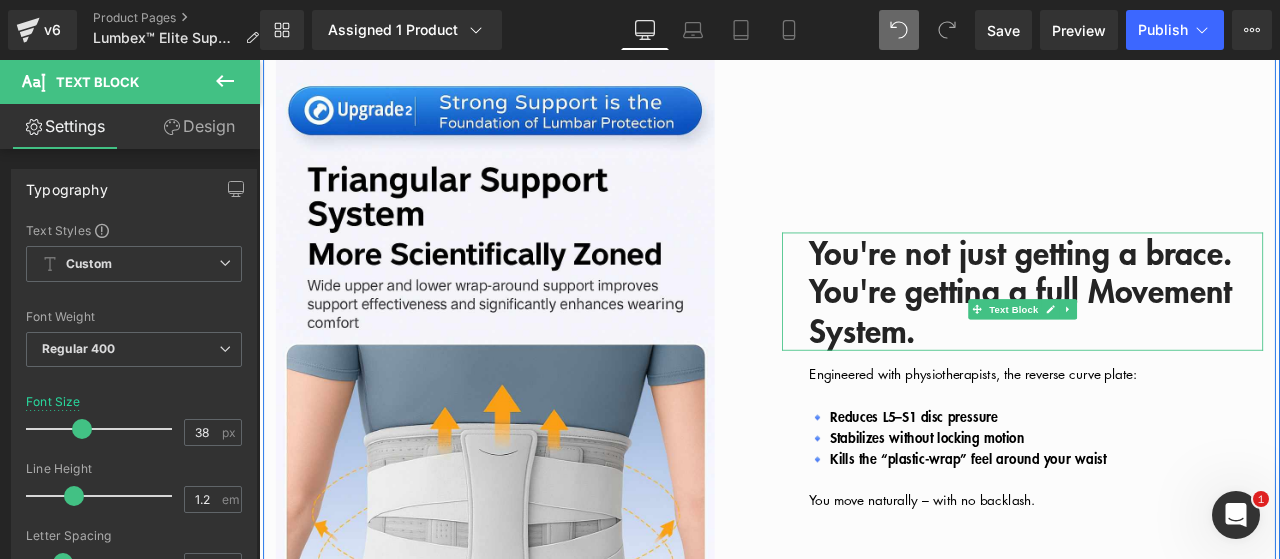 click on "You're getting a full Movement System." at bounding box center (1161, 357) 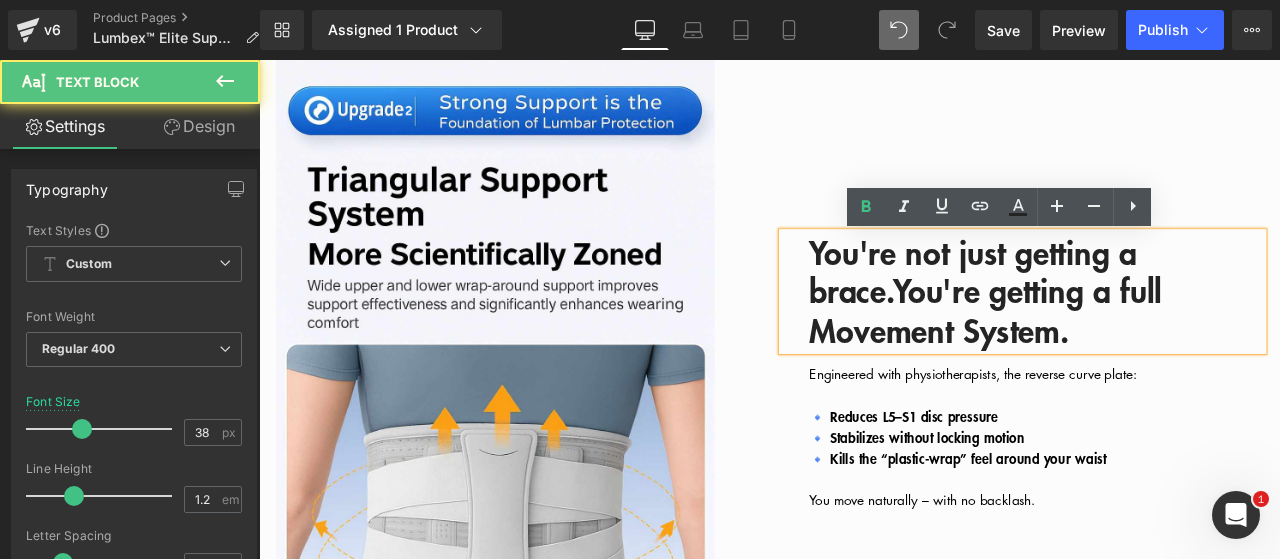 scroll, scrollTop: 4565, scrollLeft: 0, axis: vertical 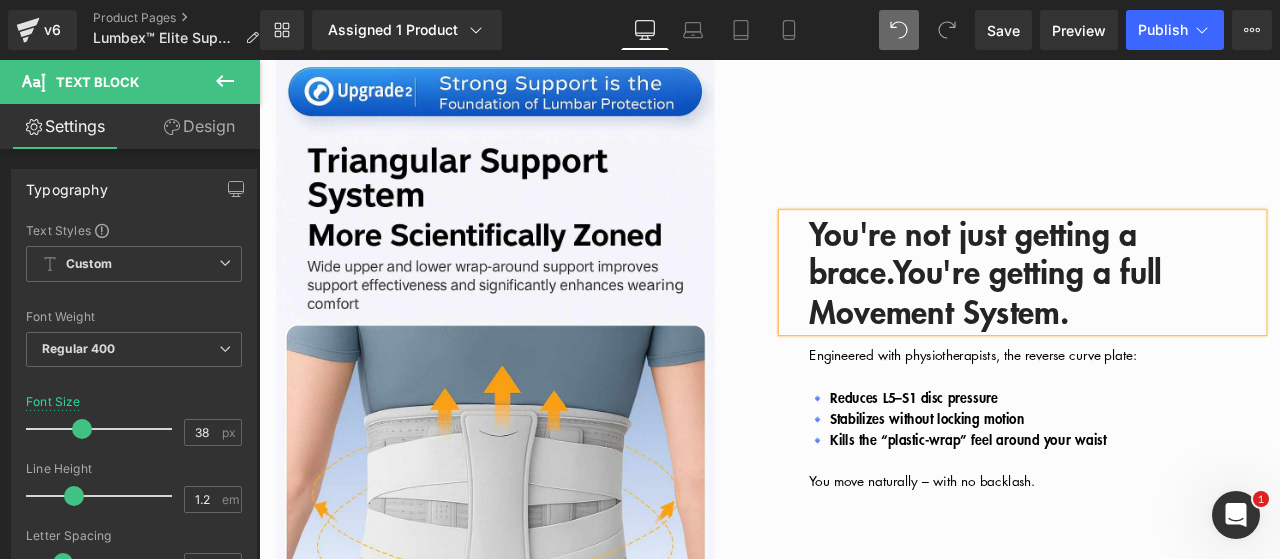 click on "You're not just getting a brace." at bounding box center [1105, 288] 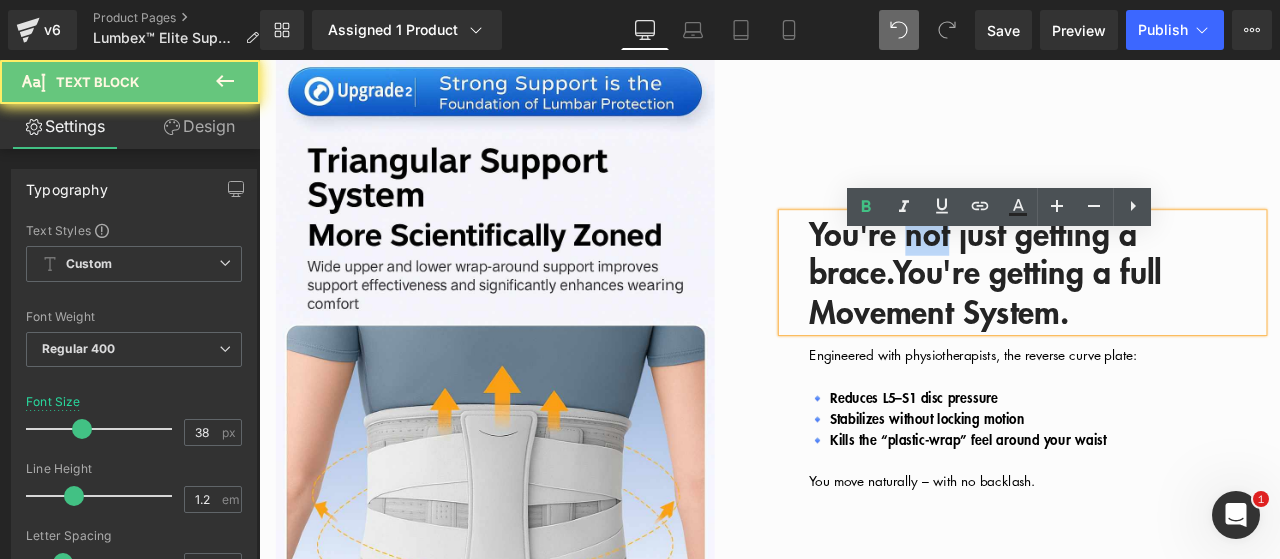 click on "You're not just getting a brace." at bounding box center (1105, 288) 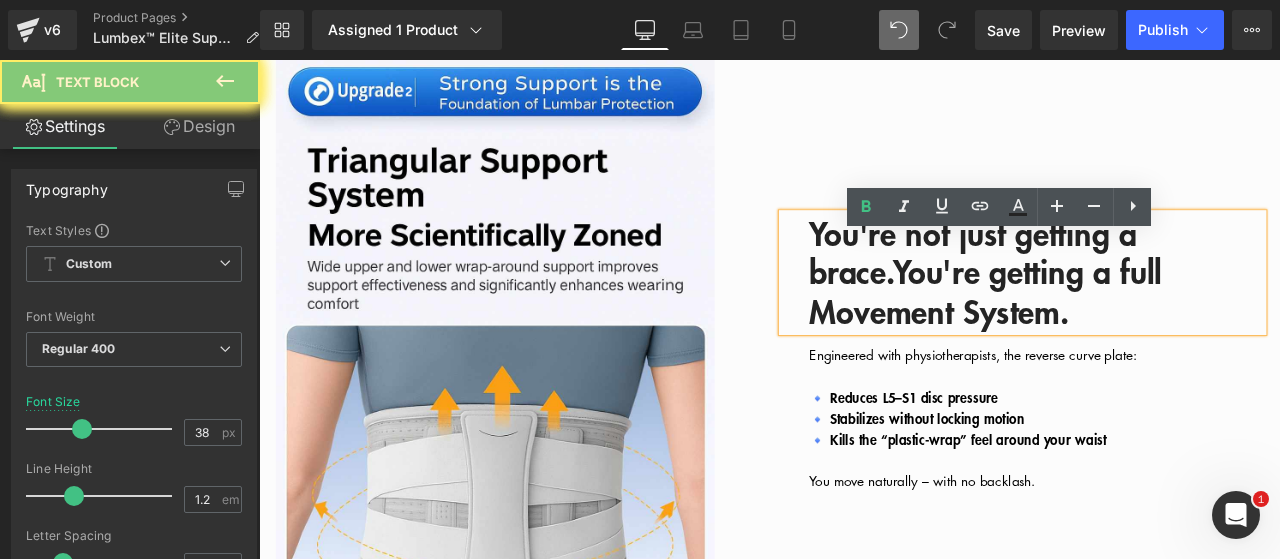 click on "You're getting a full Movement System." at bounding box center [1120, 334] 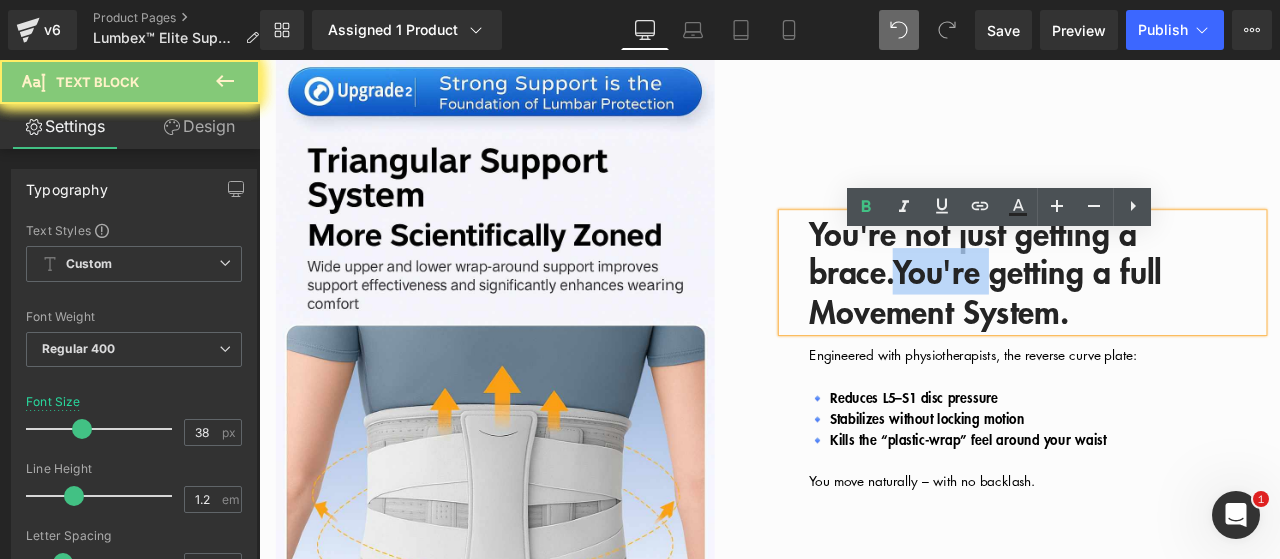 click on "You're getting a full Movement System." at bounding box center [1120, 334] 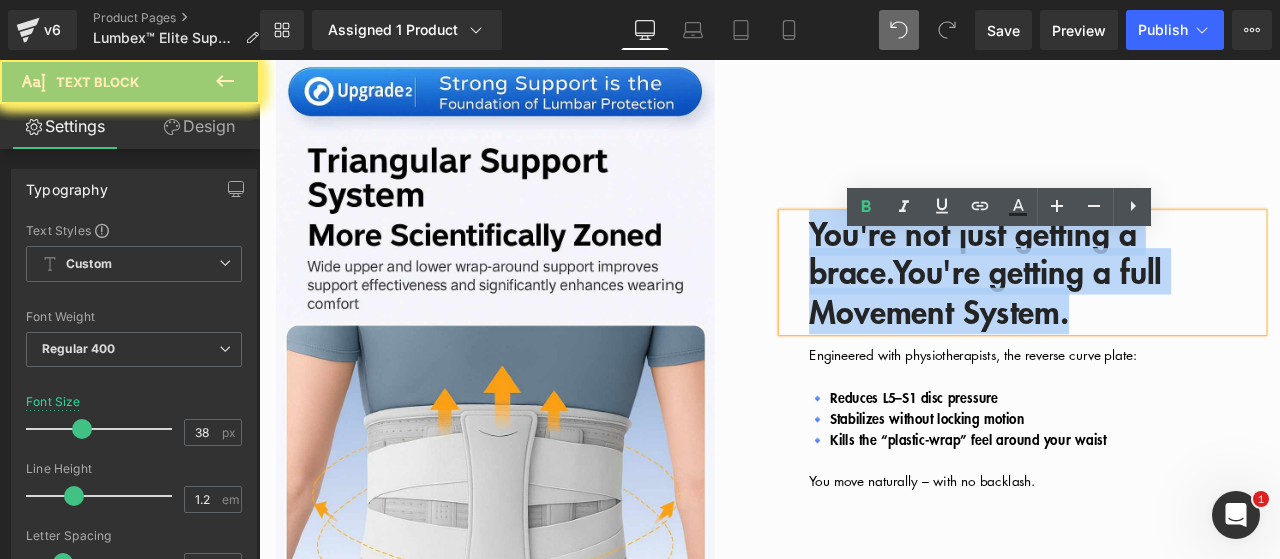 click on "You're getting a full Movement System." at bounding box center (1120, 334) 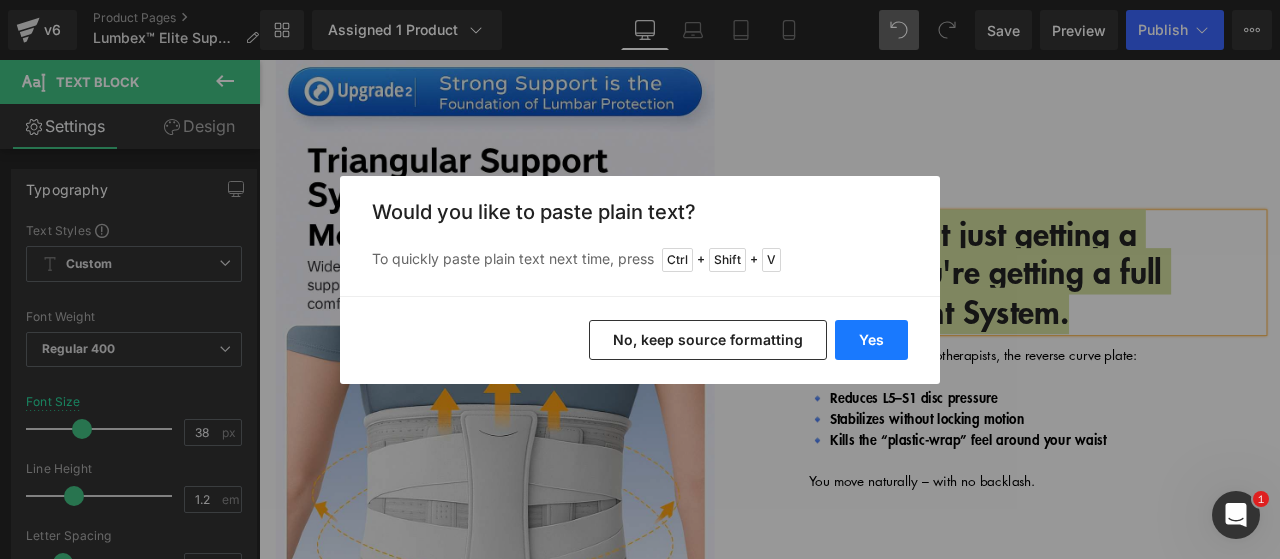 click on "Yes" at bounding box center (871, 340) 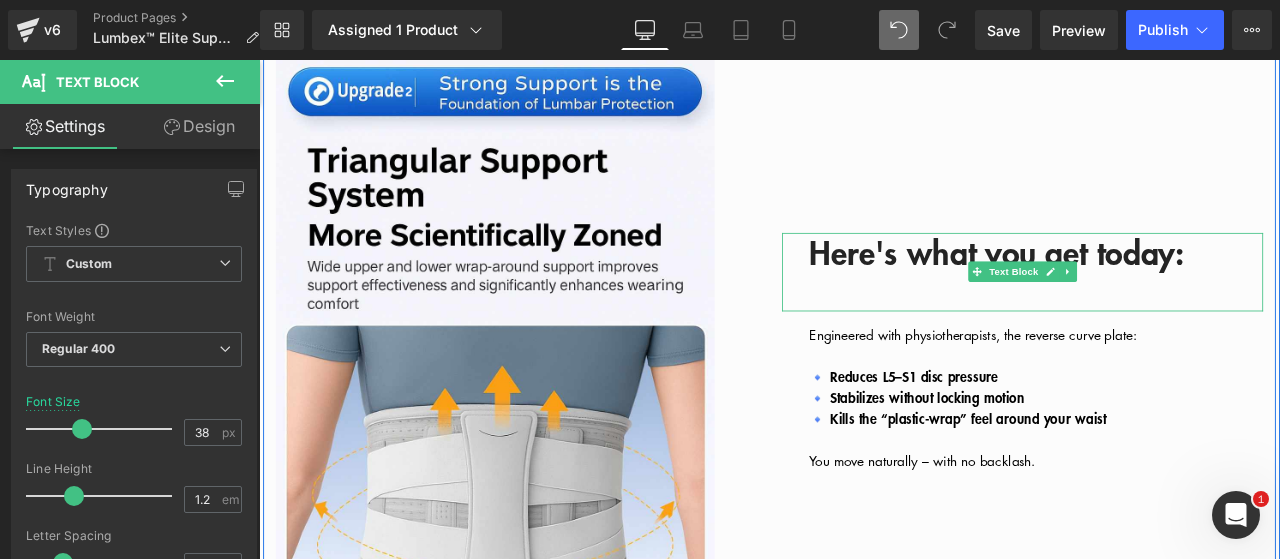 click at bounding box center [1180, 335] 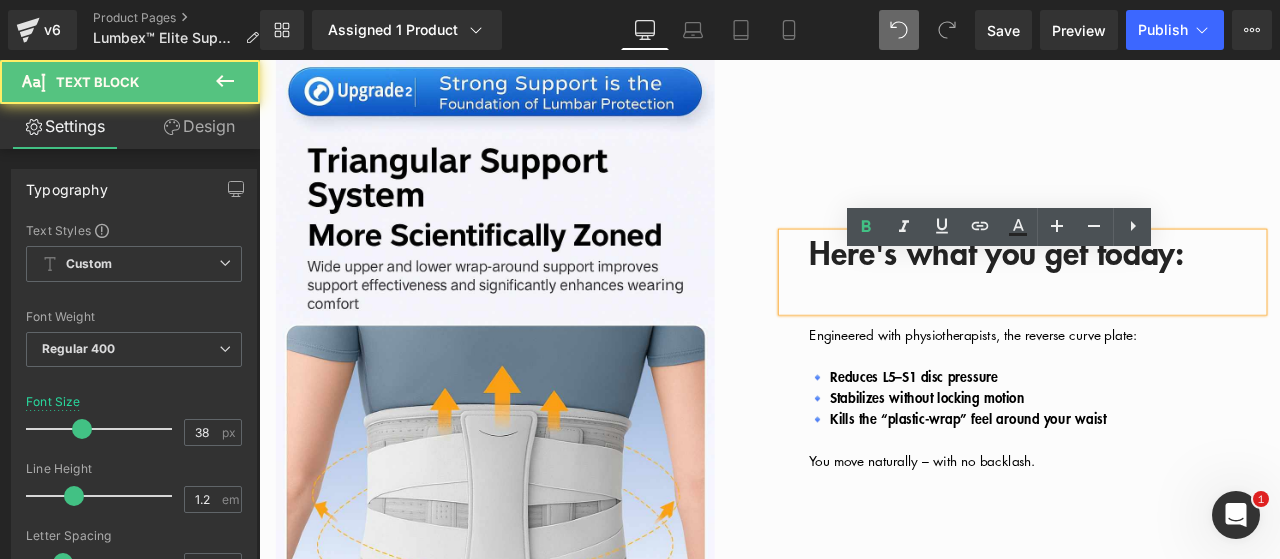 scroll, scrollTop: 4588, scrollLeft: 0, axis: vertical 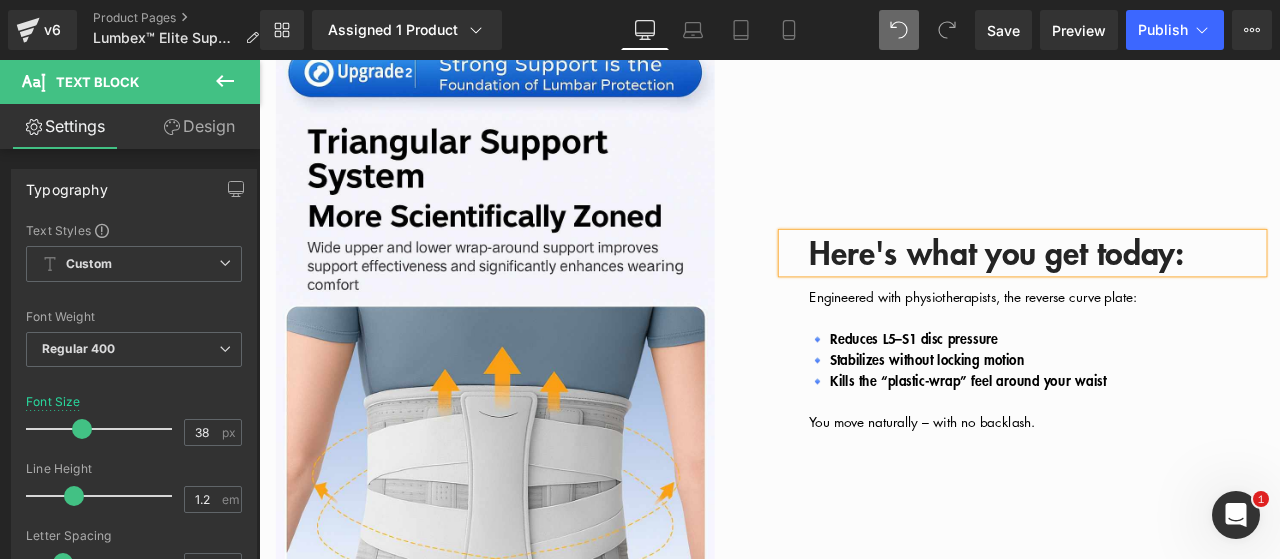 click on "🔹 Kills the “plastic-wrap” feel around your waist" at bounding box center [1087, 439] 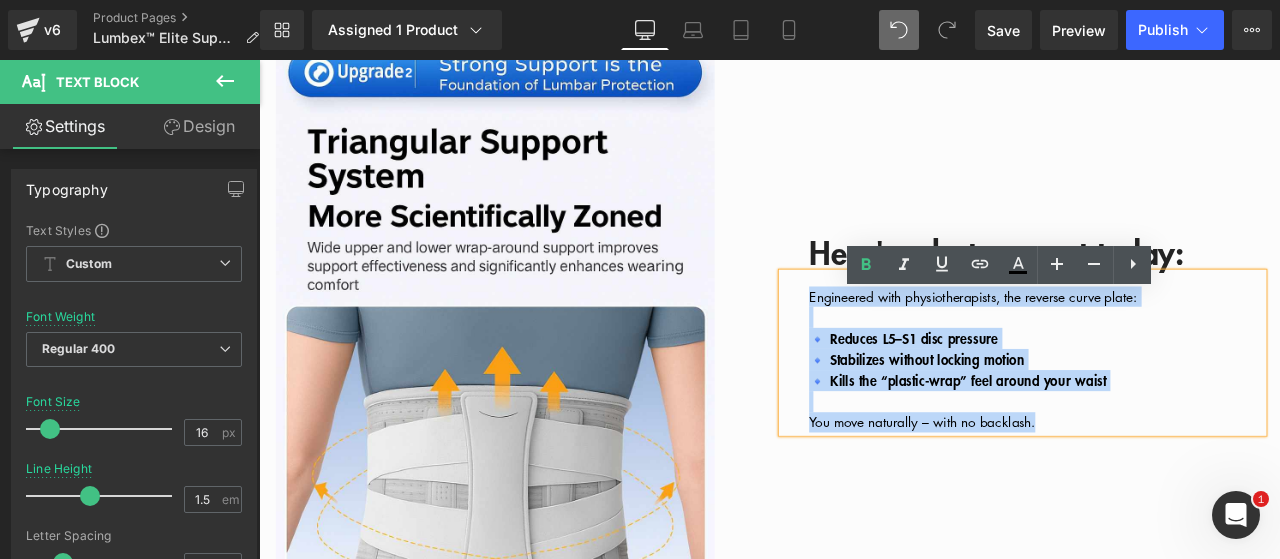 drag, startPoint x: 1184, startPoint y: 501, endPoint x: 896, endPoint y: 373, distance: 315.16345 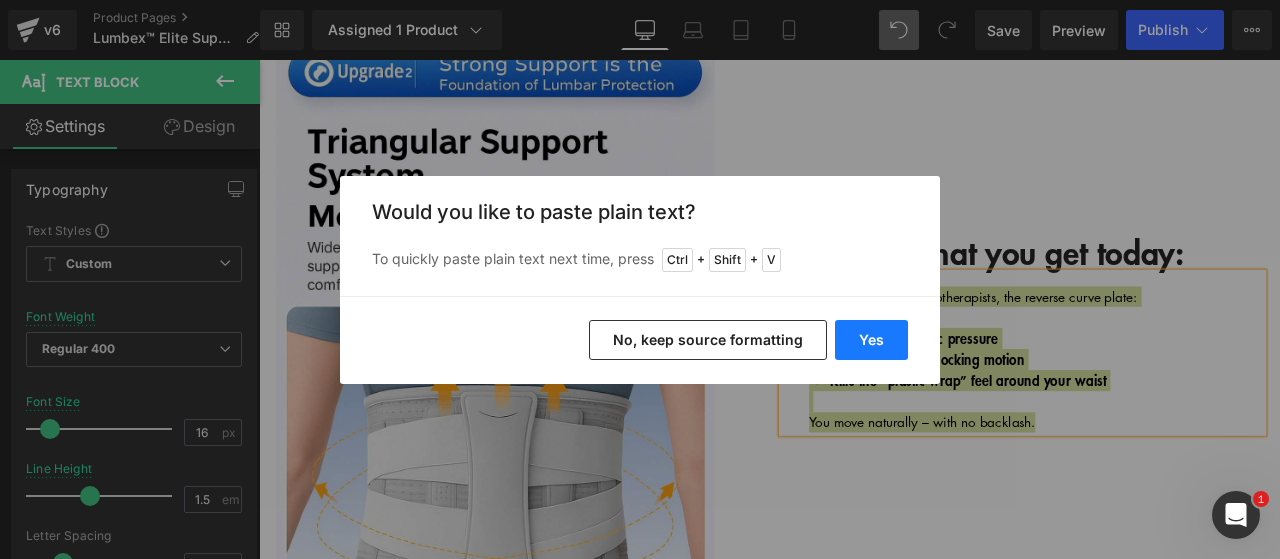 click on "Yes" at bounding box center (871, 340) 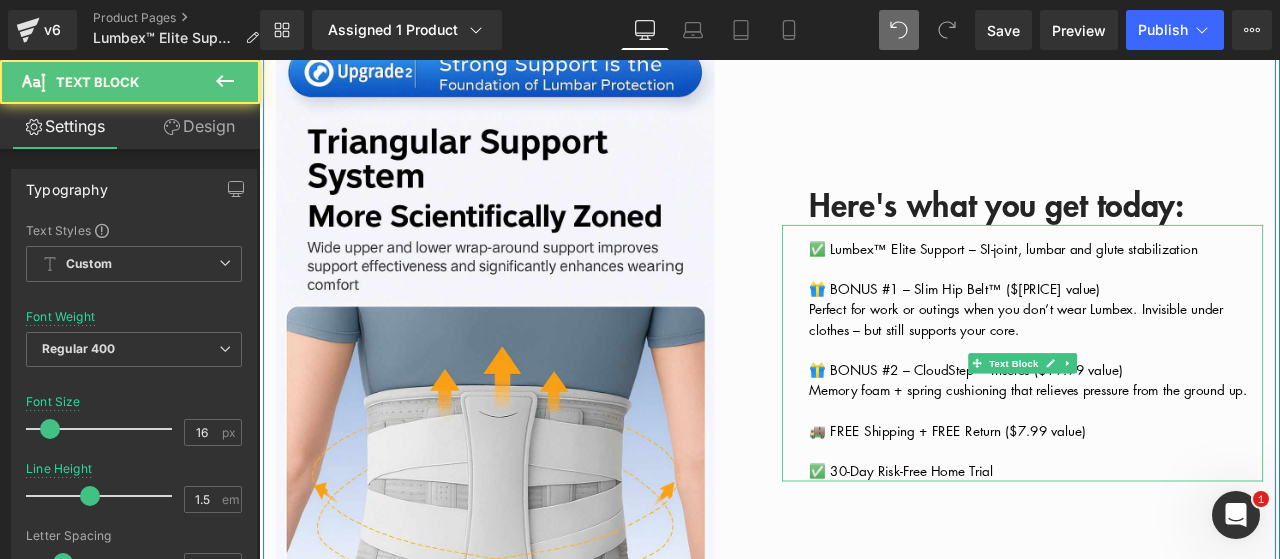 click on "✅ 30-Day Risk-Free Home Trial" at bounding box center [1180, 547] 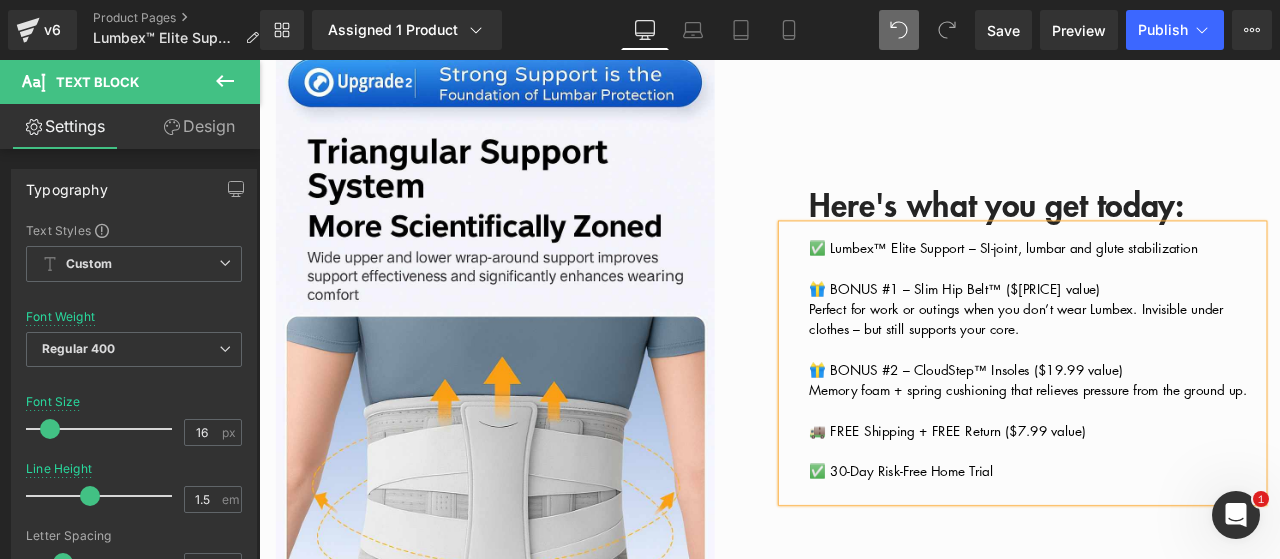 scroll, scrollTop: 4564, scrollLeft: 0, axis: vertical 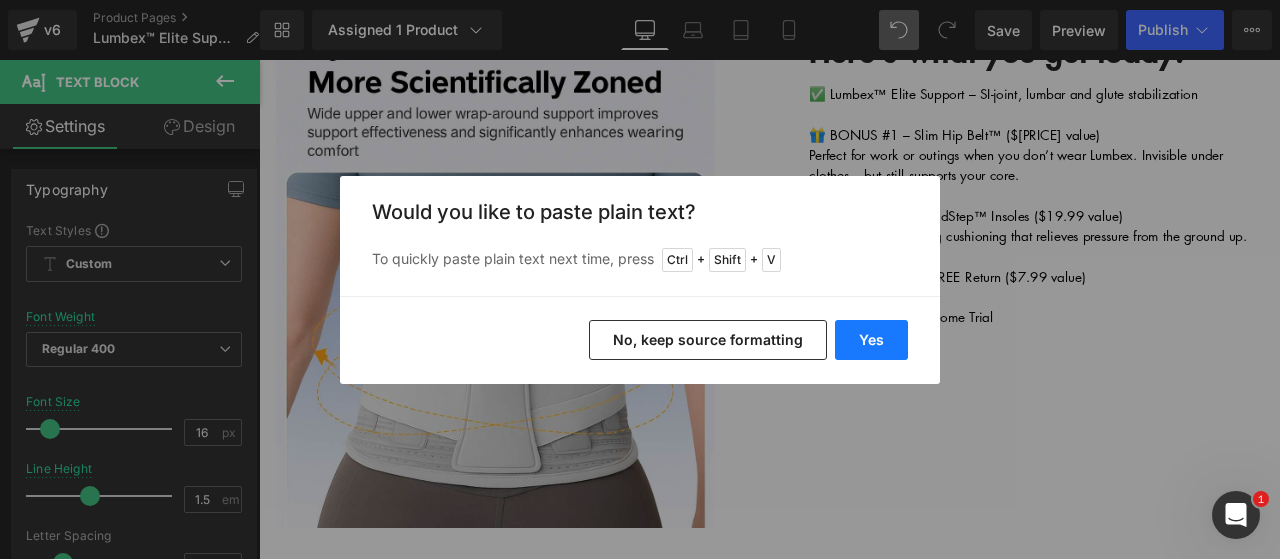 click on "Yes" at bounding box center (871, 340) 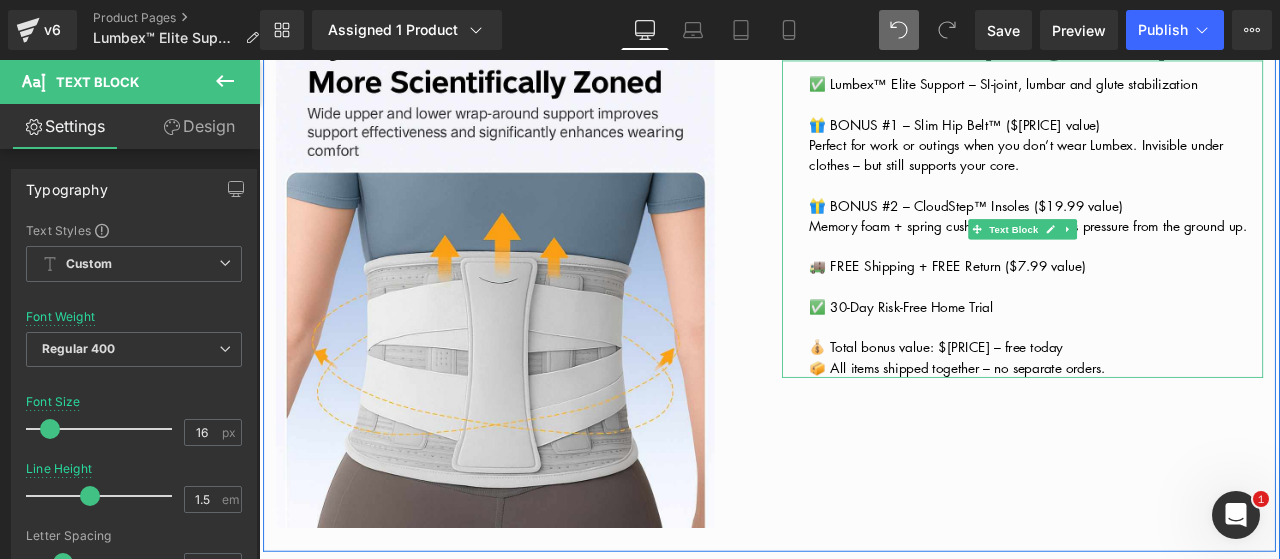 click on "💰 Total bonus value: $[PRICE] – free today" at bounding box center [1061, 401] 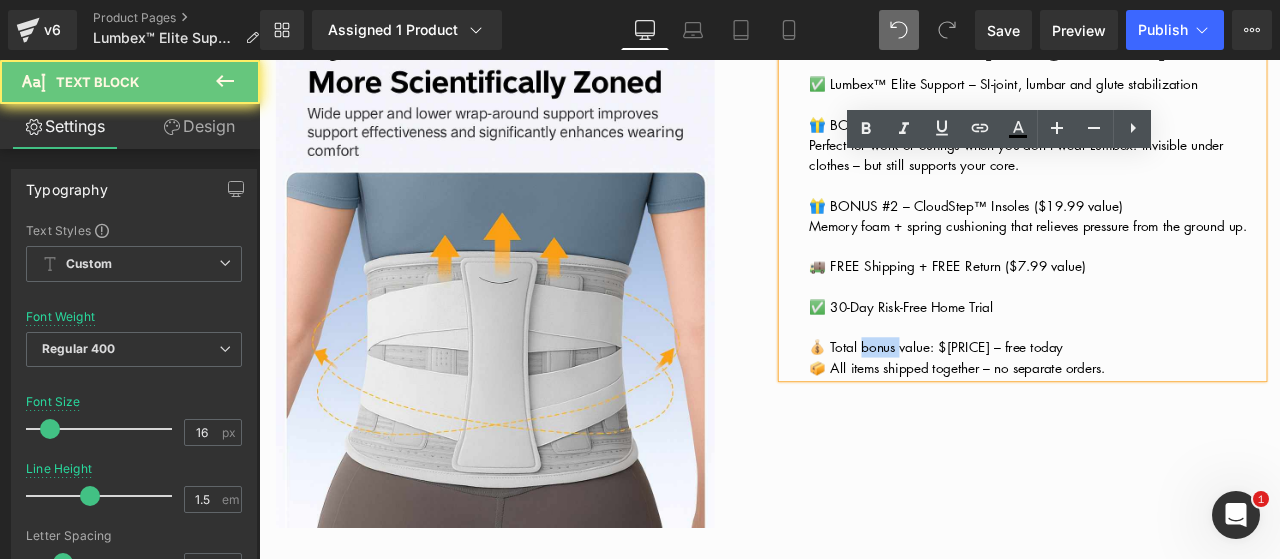 click on "💰 Total bonus value: $[PRICE] – free today" at bounding box center (1061, 401) 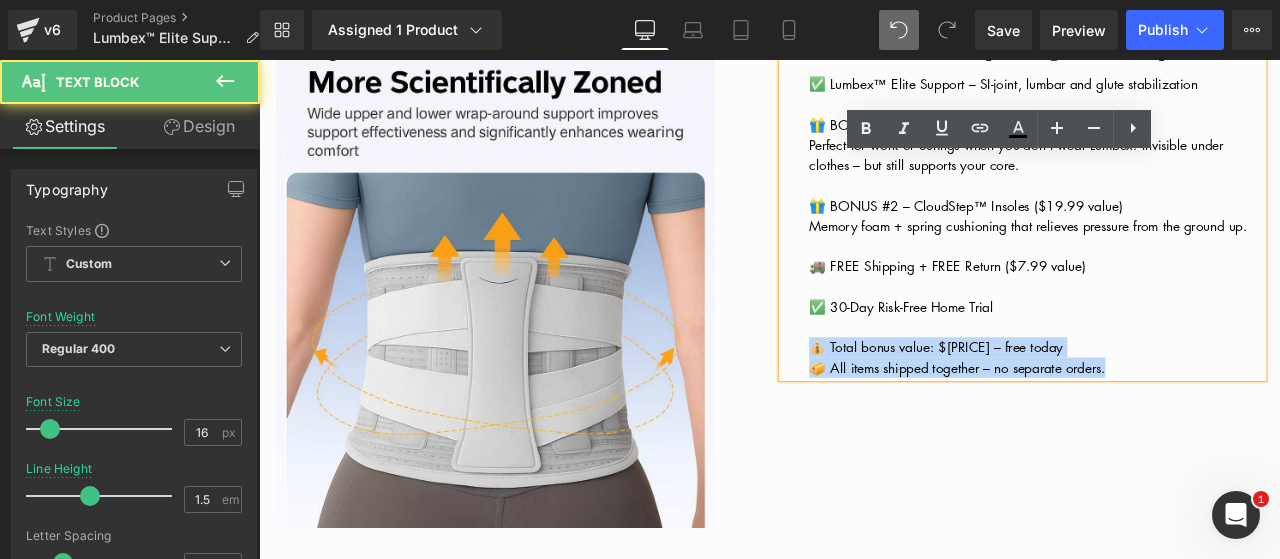 drag, startPoint x: 1293, startPoint y: 459, endPoint x: 875, endPoint y: 435, distance: 418.68842 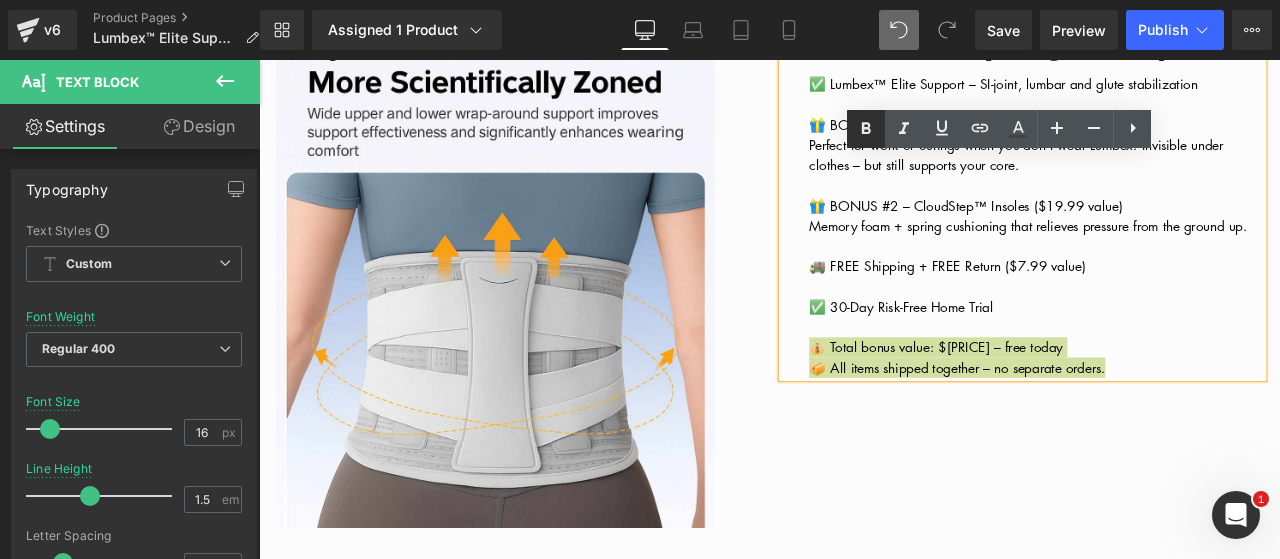 click 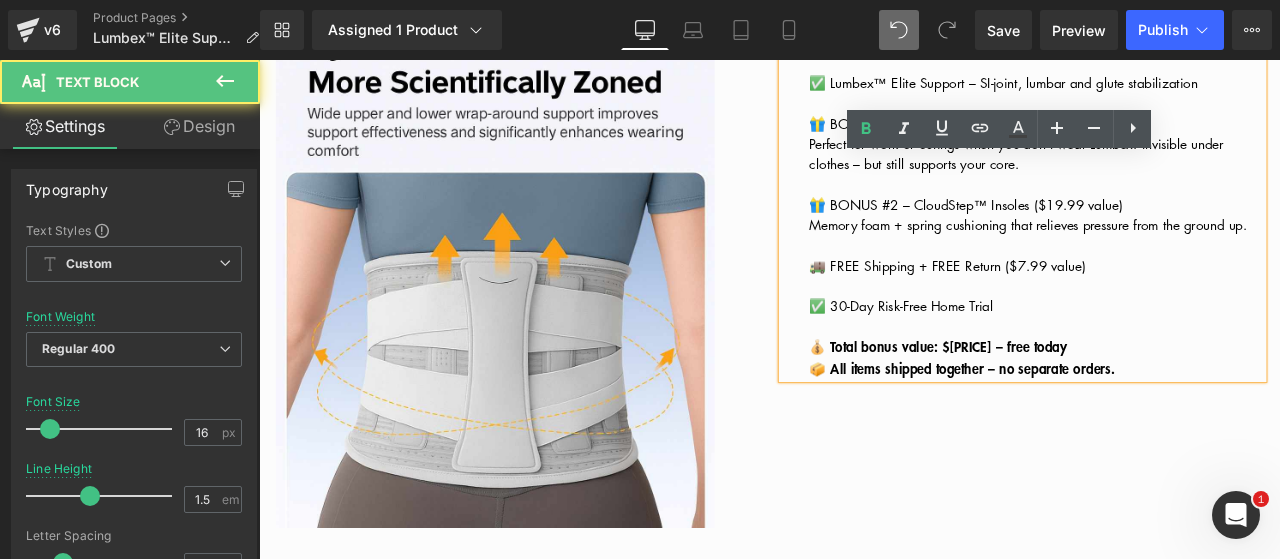 click on "✅ 30-Day Risk-Free Home Trial" at bounding box center (1020, 352) 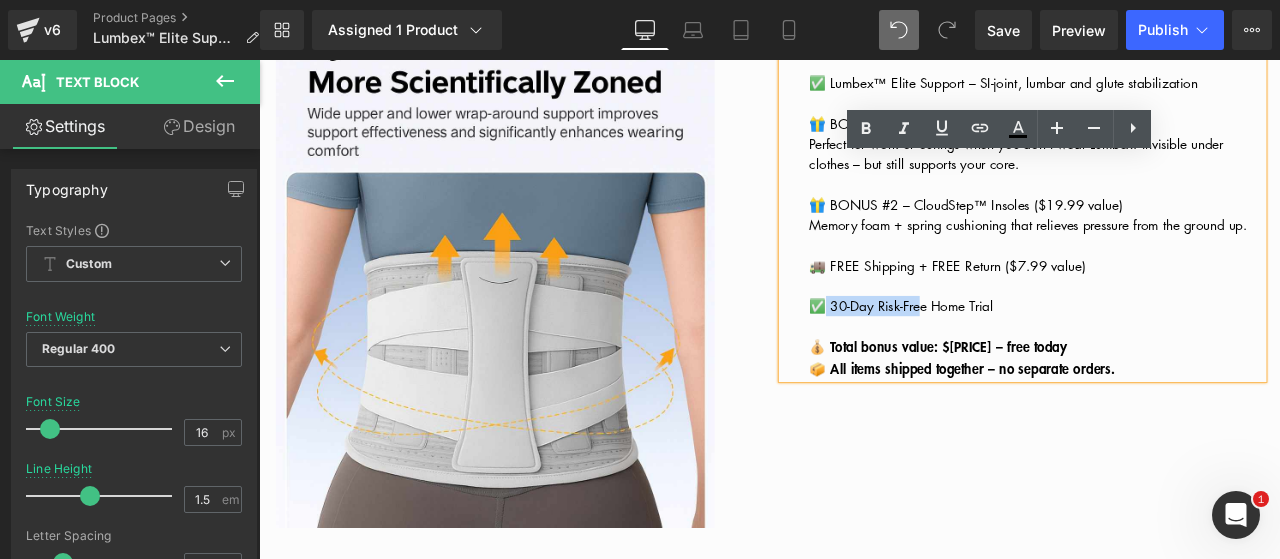 drag, startPoint x: 934, startPoint y: 381, endPoint x: 1050, endPoint y: 385, distance: 116.06895 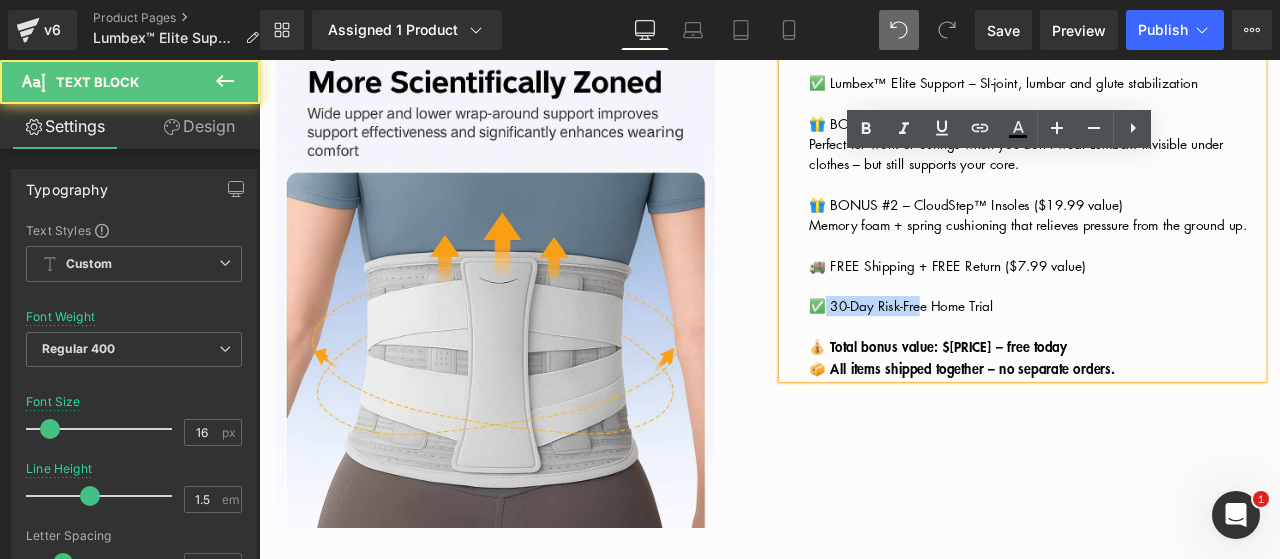drag, startPoint x: 1041, startPoint y: 336, endPoint x: 1052, endPoint y: 381, distance: 46.32494 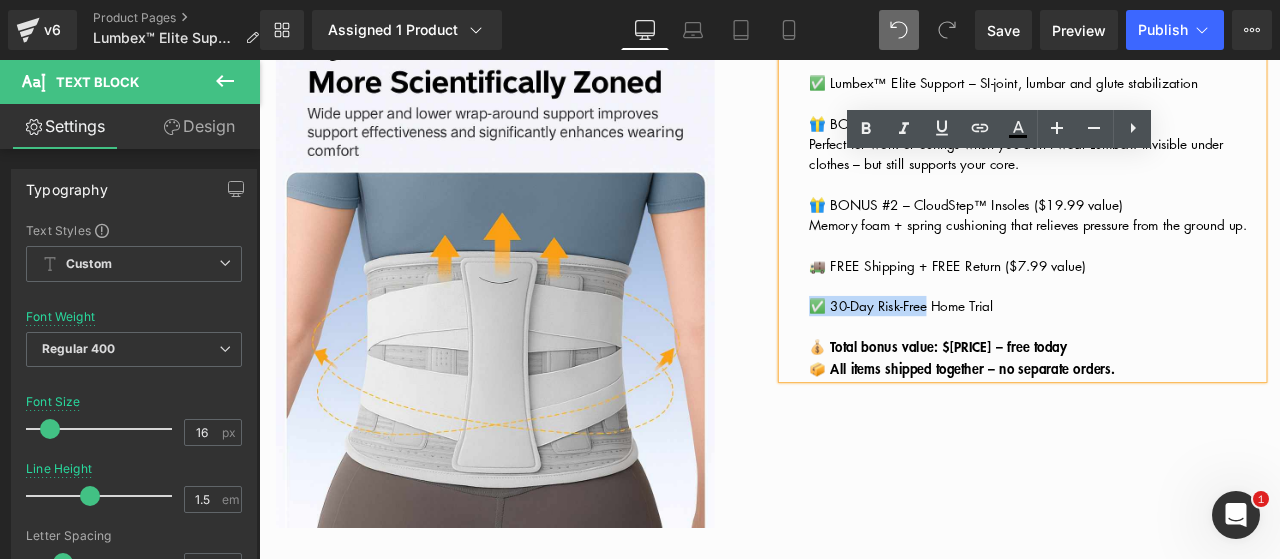 drag, startPoint x: 1052, startPoint y: 381, endPoint x: 900, endPoint y: 374, distance: 152.1611 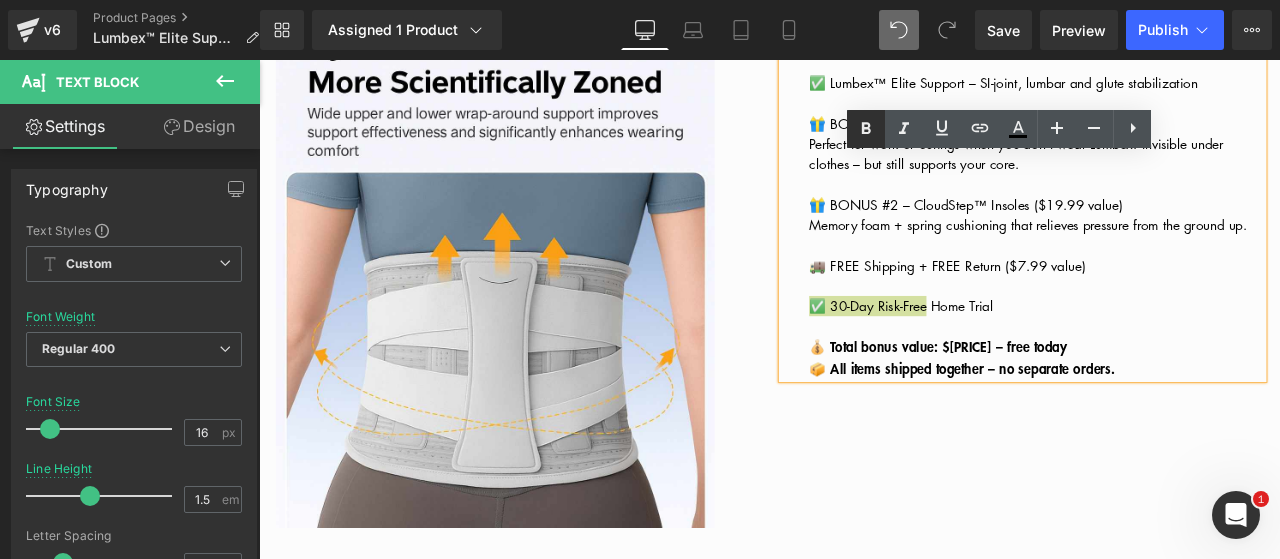 drag, startPoint x: 859, startPoint y: 125, endPoint x: 776, endPoint y: 261, distance: 159.3267 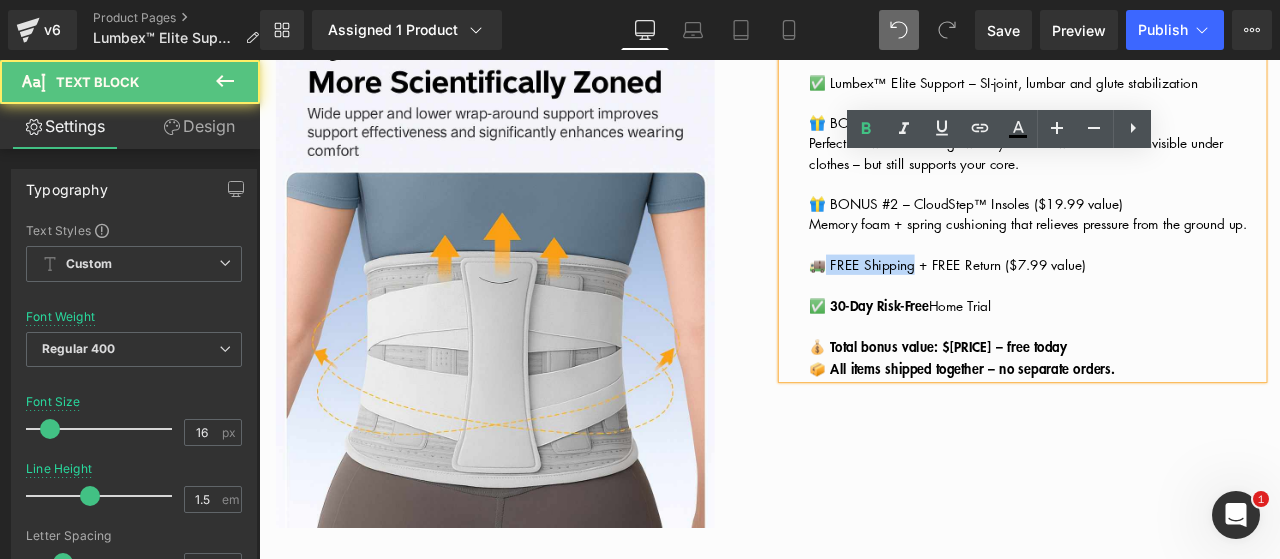 drag, startPoint x: 1040, startPoint y: 340, endPoint x: 927, endPoint y: 339, distance: 113.004425 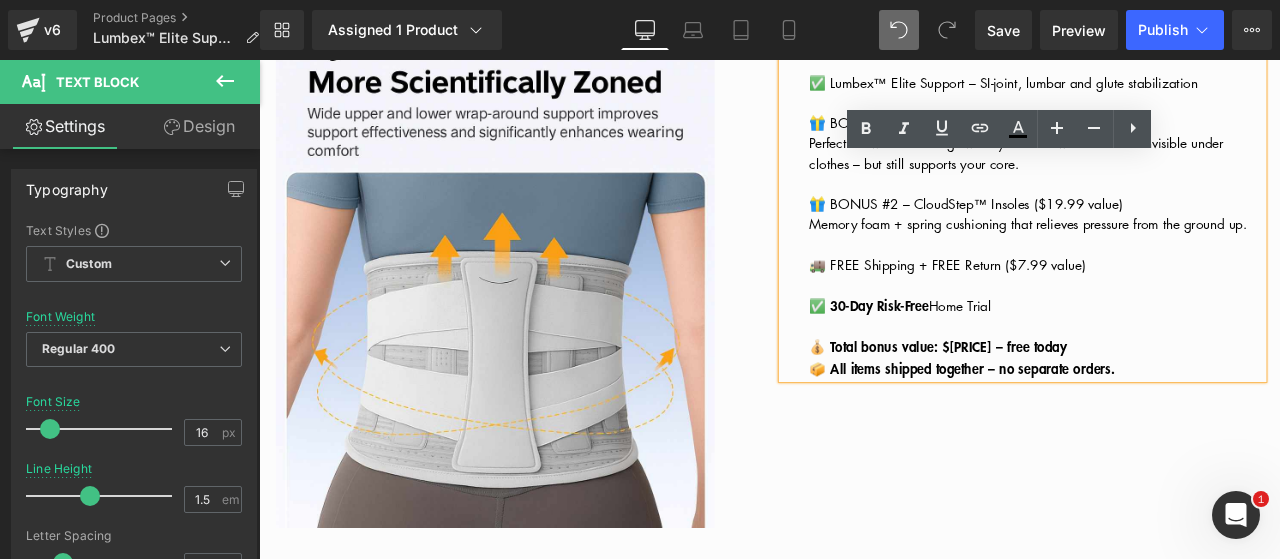 click on "🚚 FREE Shipping + FREE Return ($7.99 value)" at bounding box center [1075, 303] 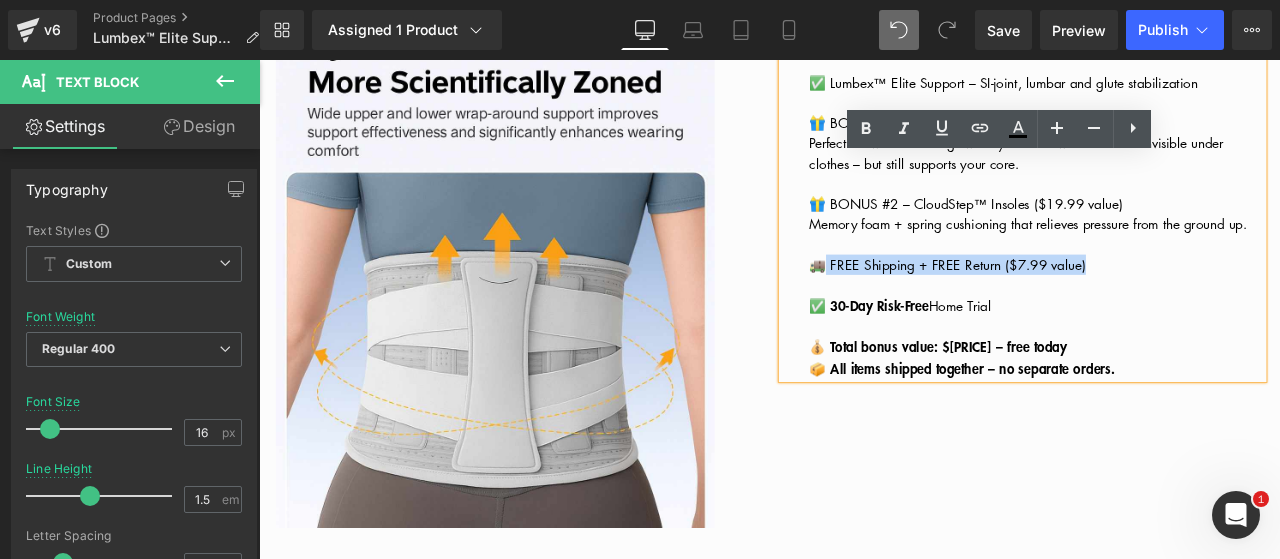 drag, startPoint x: 1252, startPoint y: 335, endPoint x: 927, endPoint y: 337, distance: 325.00616 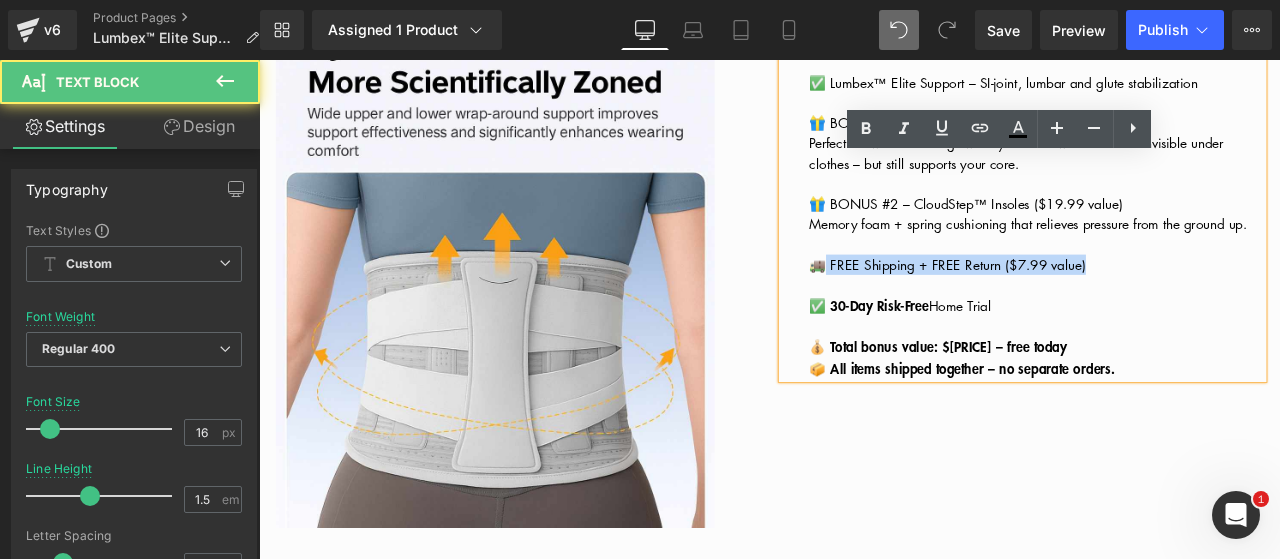 click at bounding box center (1180, 111) 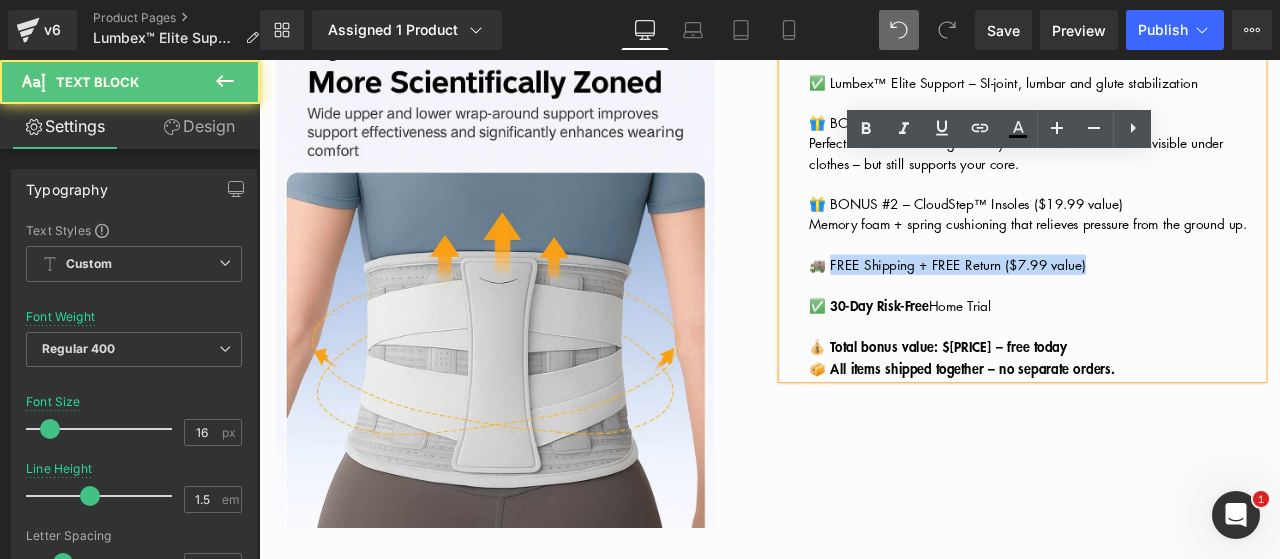 drag, startPoint x: 927, startPoint y: 336, endPoint x: 1269, endPoint y: 327, distance: 342.1184 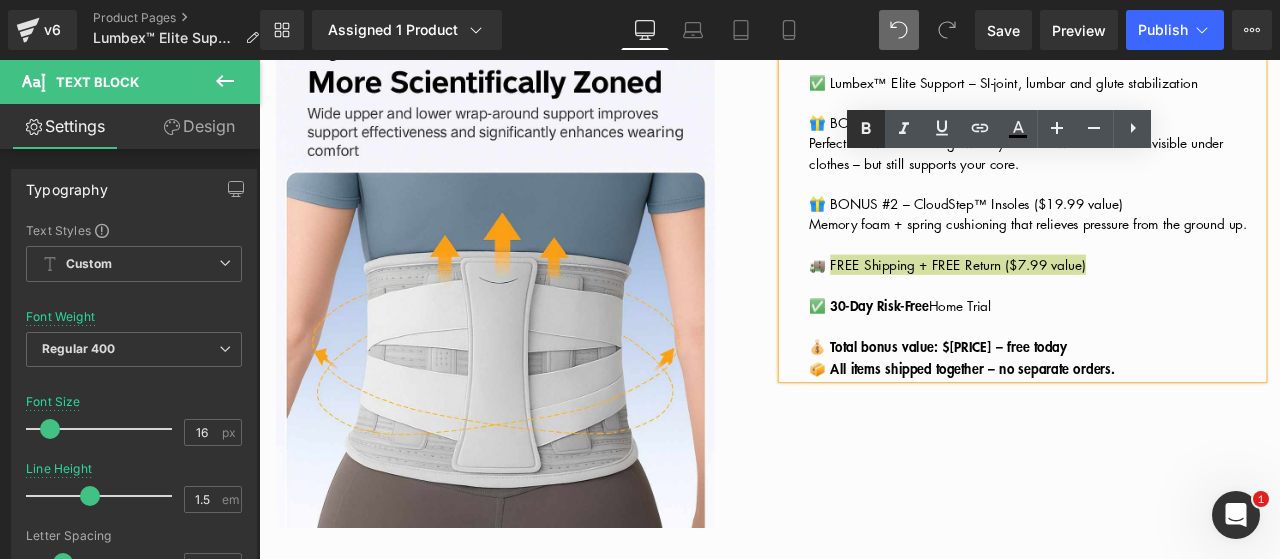 click 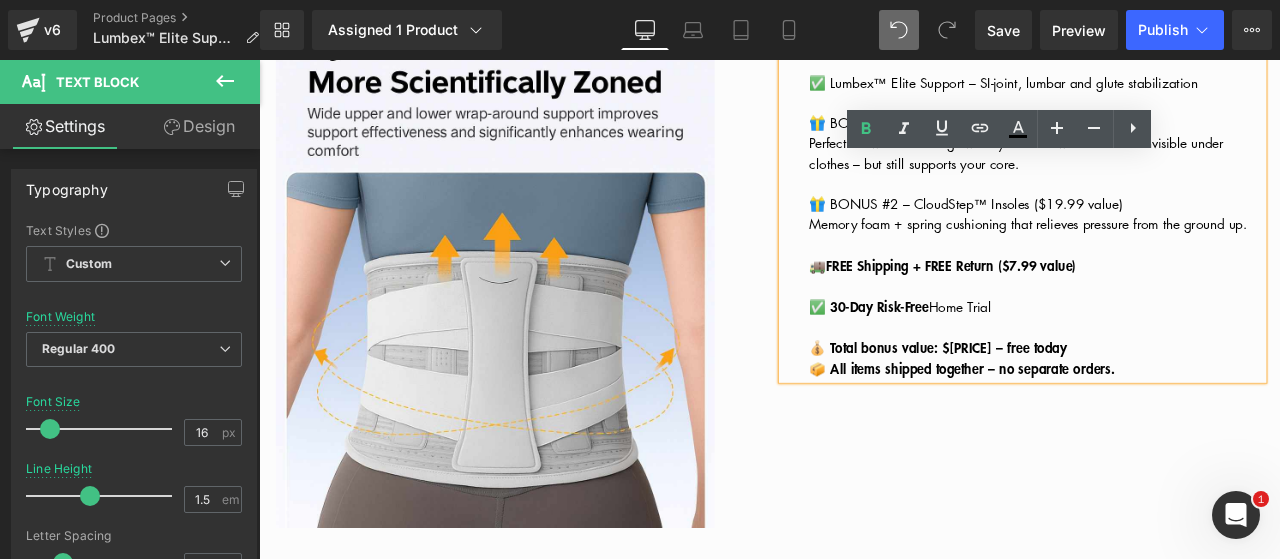 click on "Memory foam + spring cushioning that relieves pressure from the ground up." at bounding box center [1180, 255] 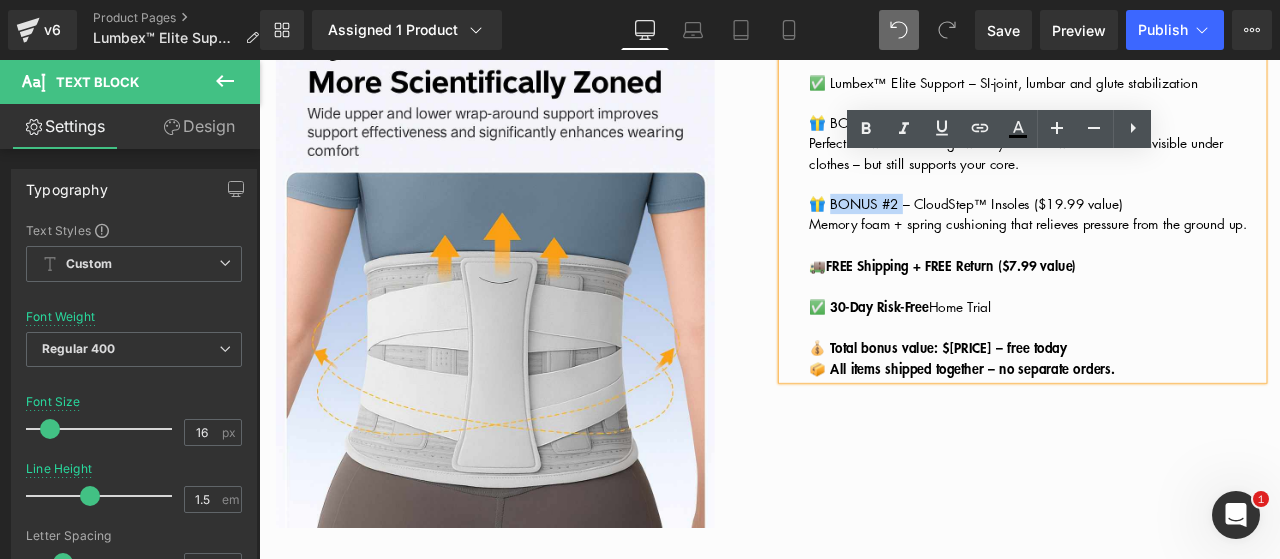 drag, startPoint x: 1013, startPoint y: 243, endPoint x: 930, endPoint y: 241, distance: 83.02409 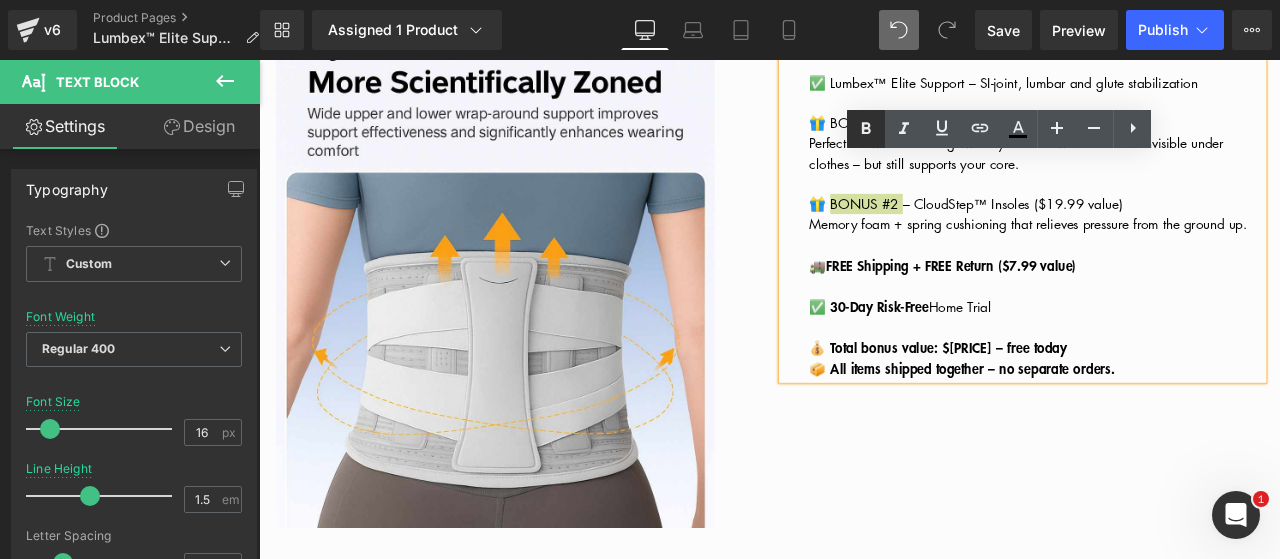 click 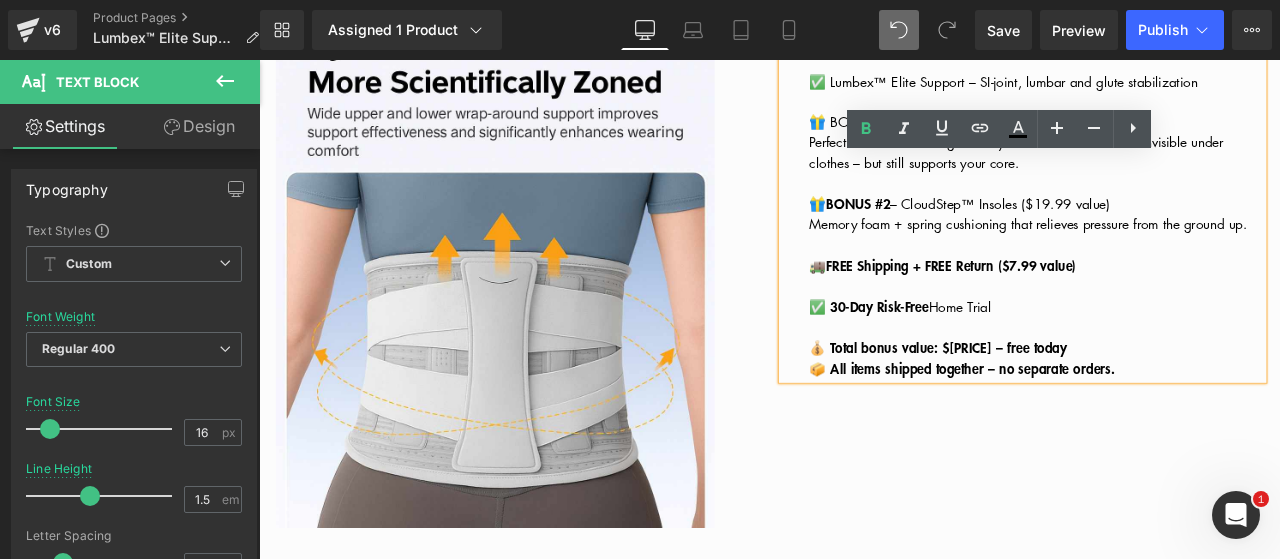 click on "Memory foam + spring cushioning that relieves pressure from the ground up." at bounding box center [1180, 255] 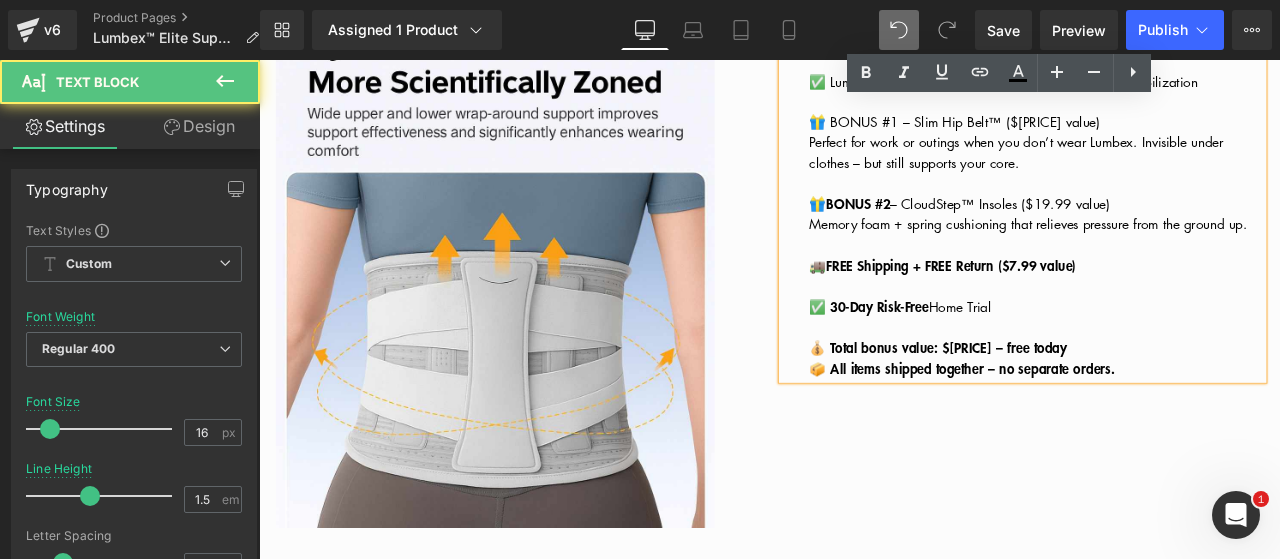 scroll, scrollTop: 4646, scrollLeft: 0, axis: vertical 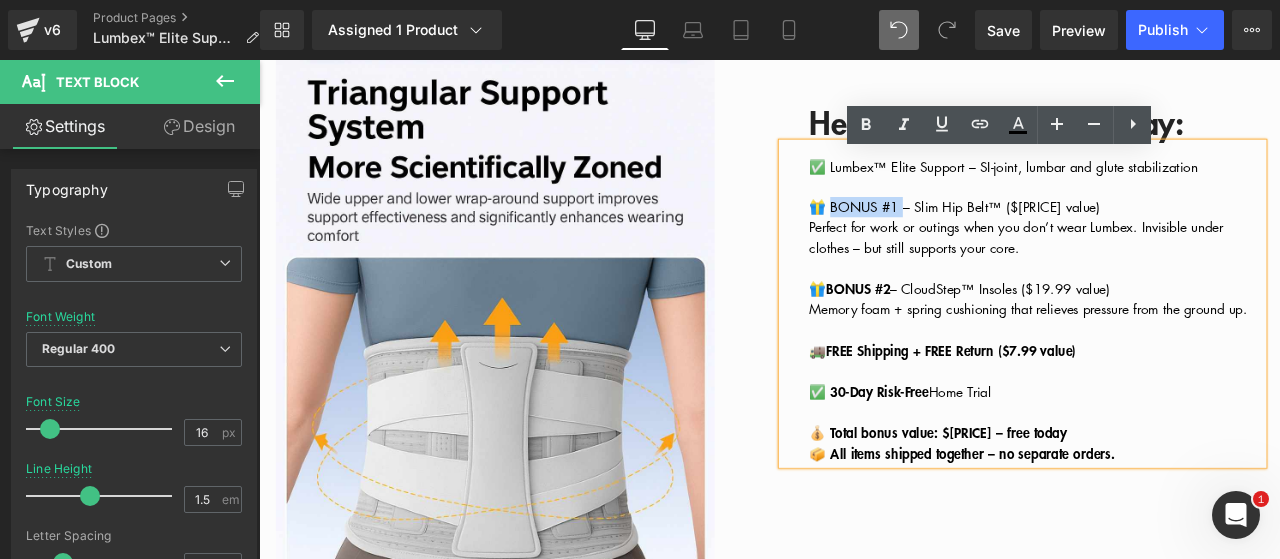 drag, startPoint x: 1013, startPoint y: 246, endPoint x: 931, endPoint y: 247, distance: 82.006096 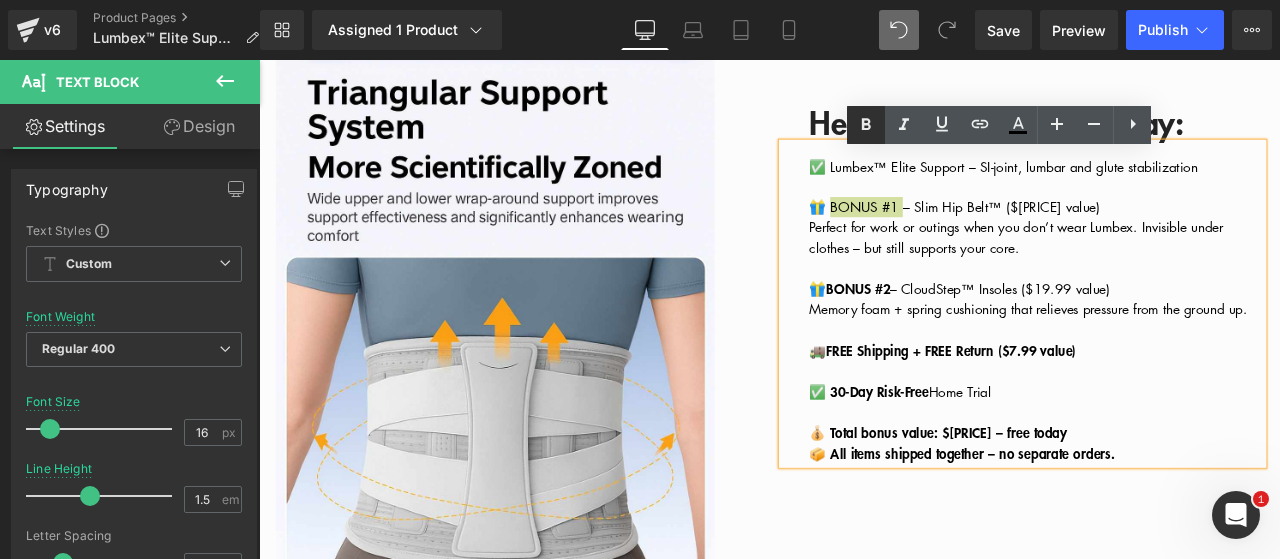 click 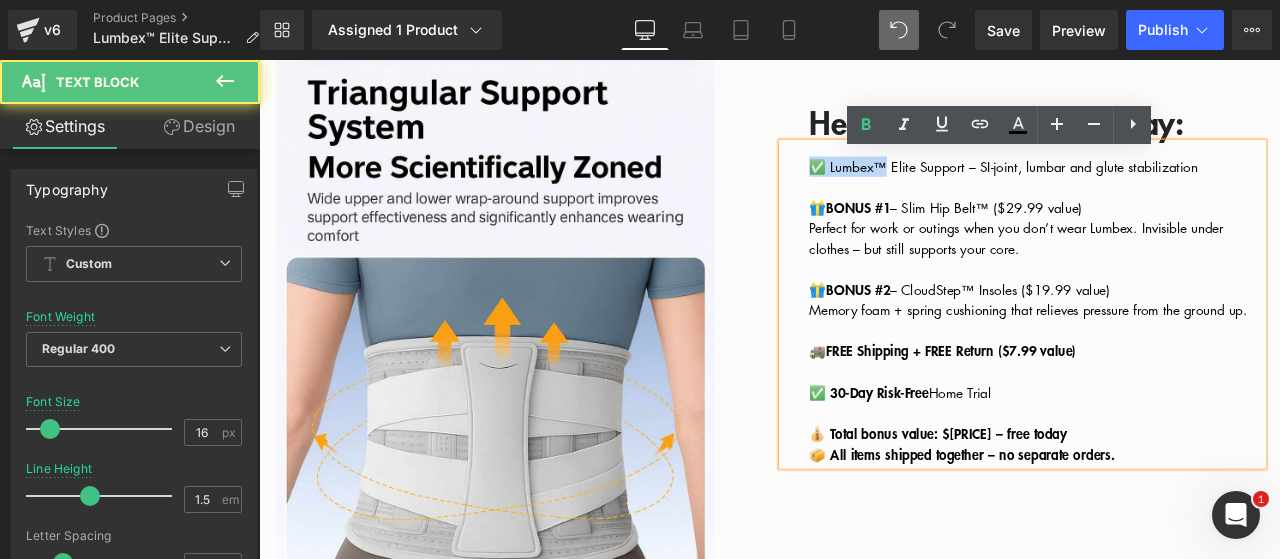 drag, startPoint x: 1004, startPoint y: 197, endPoint x: 893, endPoint y: 197, distance: 111 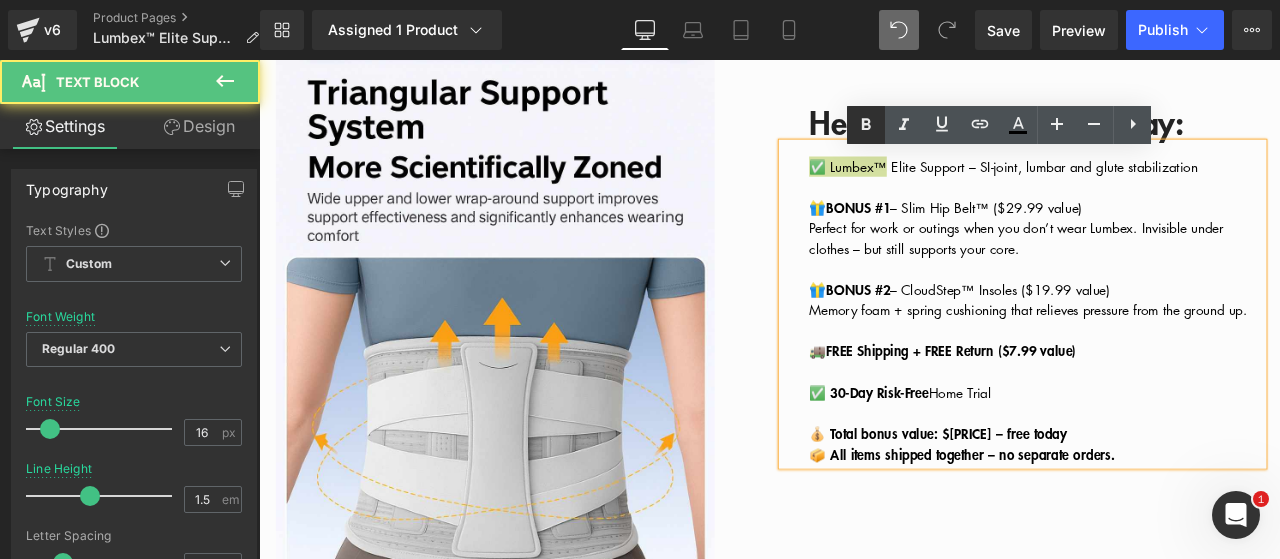 click at bounding box center (866, 125) 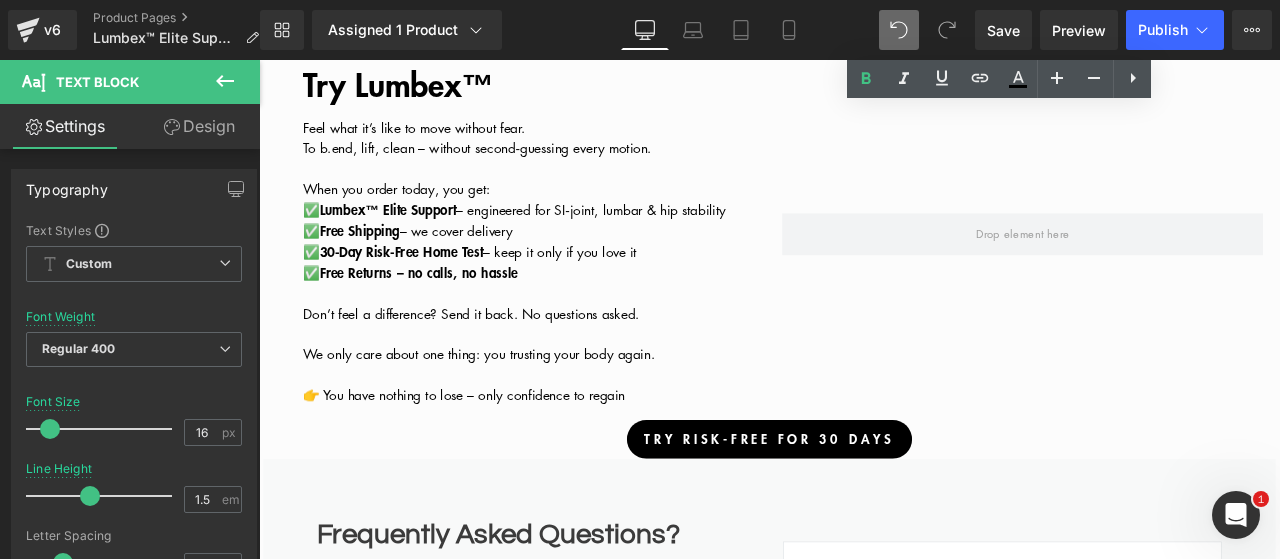 scroll, scrollTop: 5246, scrollLeft: 0, axis: vertical 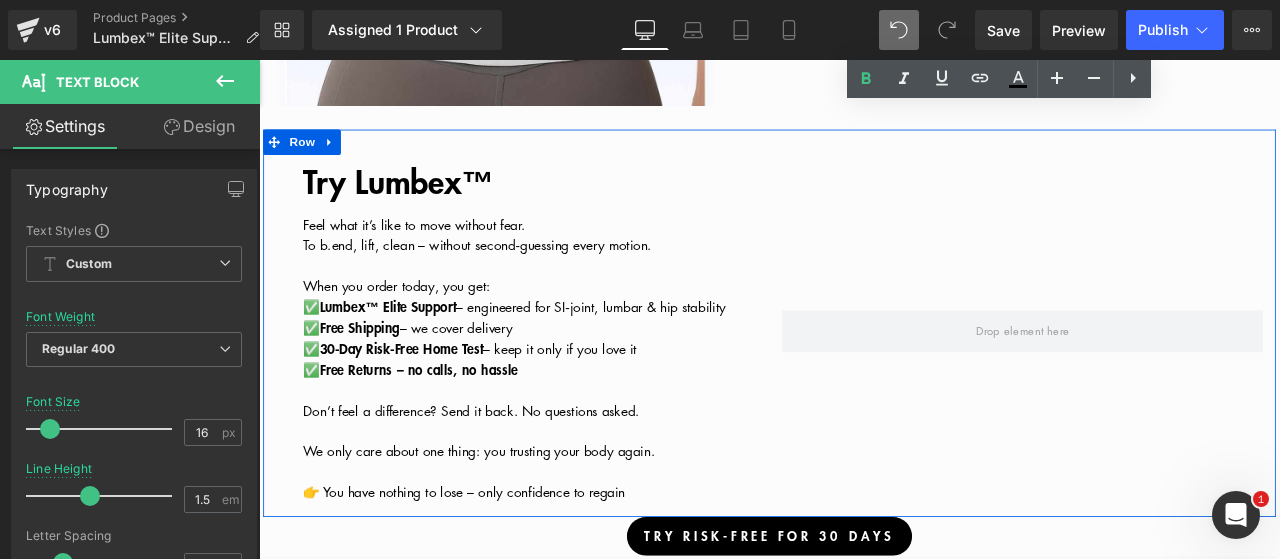 drag, startPoint x: 535, startPoint y: 216, endPoint x: 494, endPoint y: 225, distance: 41.976185 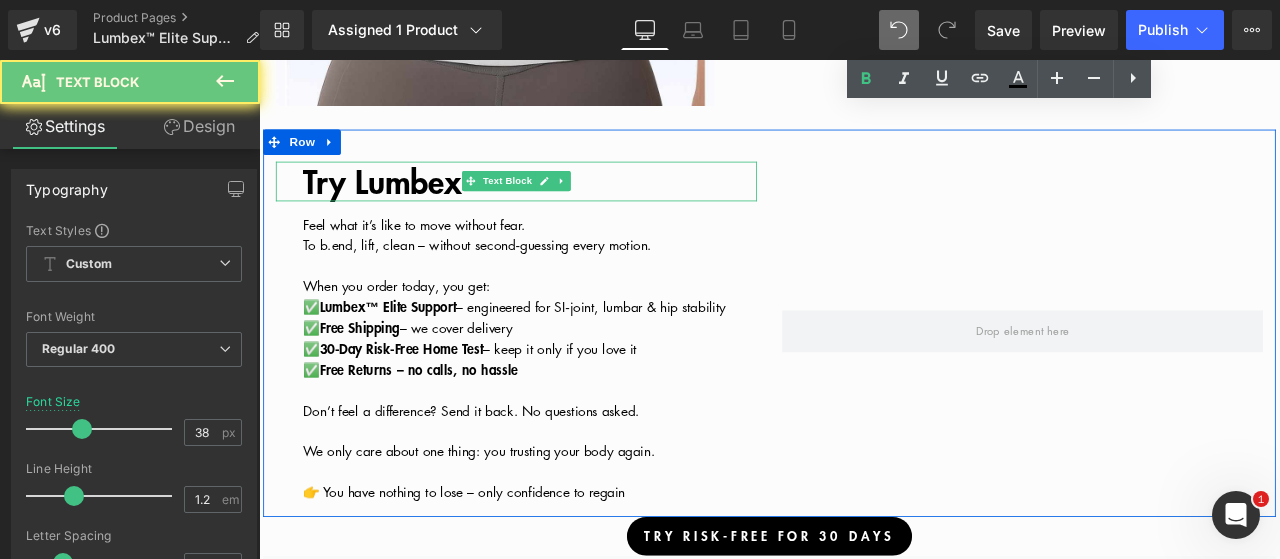 click on "Try Lumbex™" at bounding box center [424, 203] 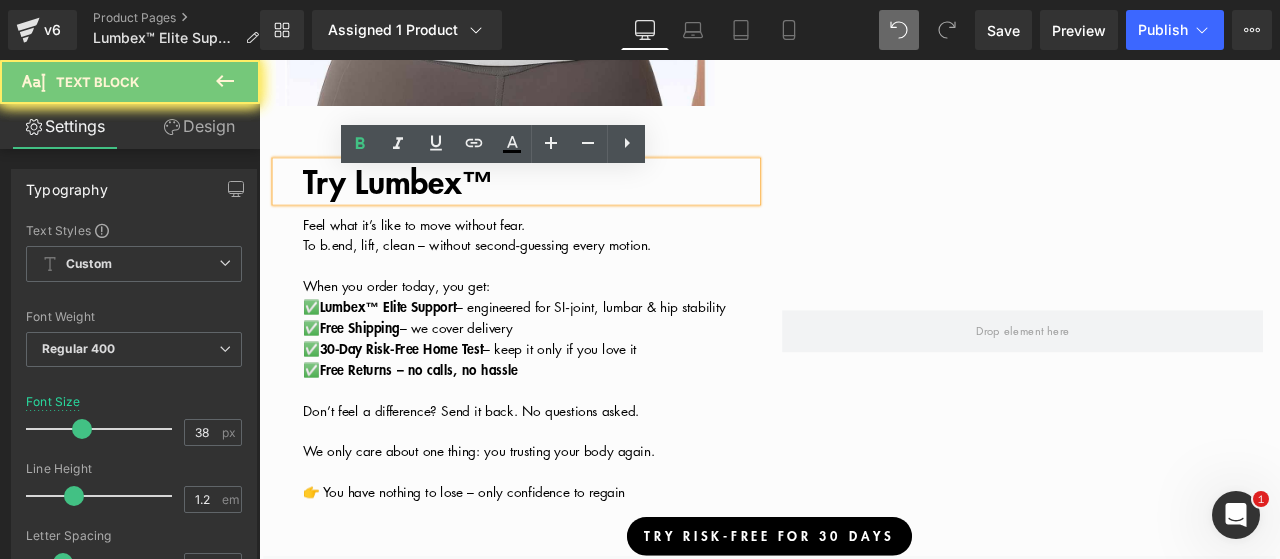 click on "Try Lumbex™" at bounding box center (424, 203) 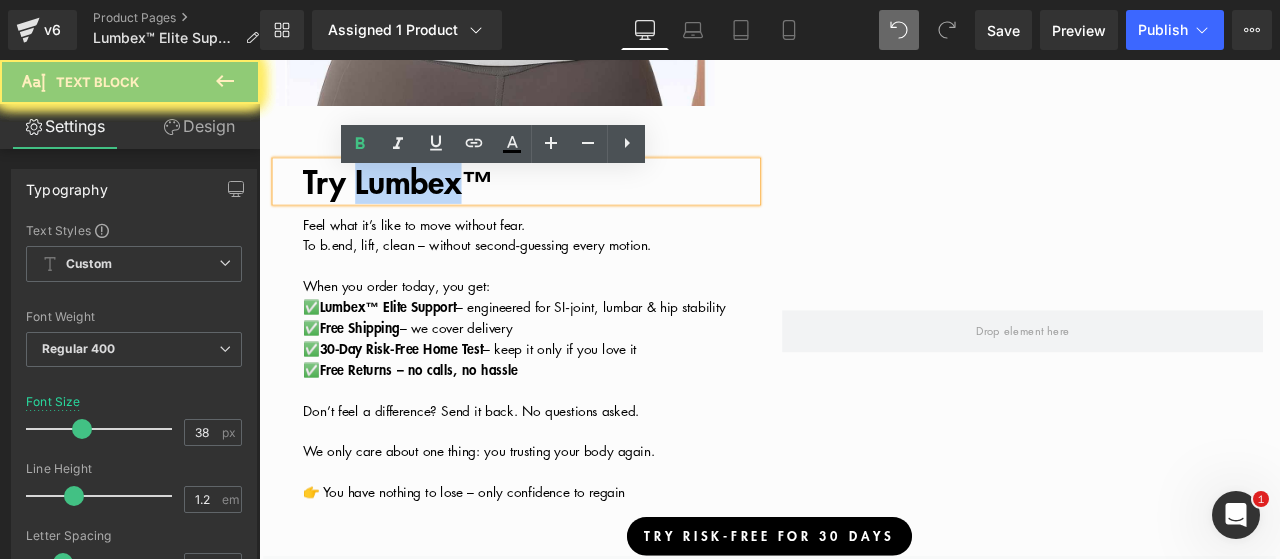 click on "Try Lumbex™" at bounding box center [424, 203] 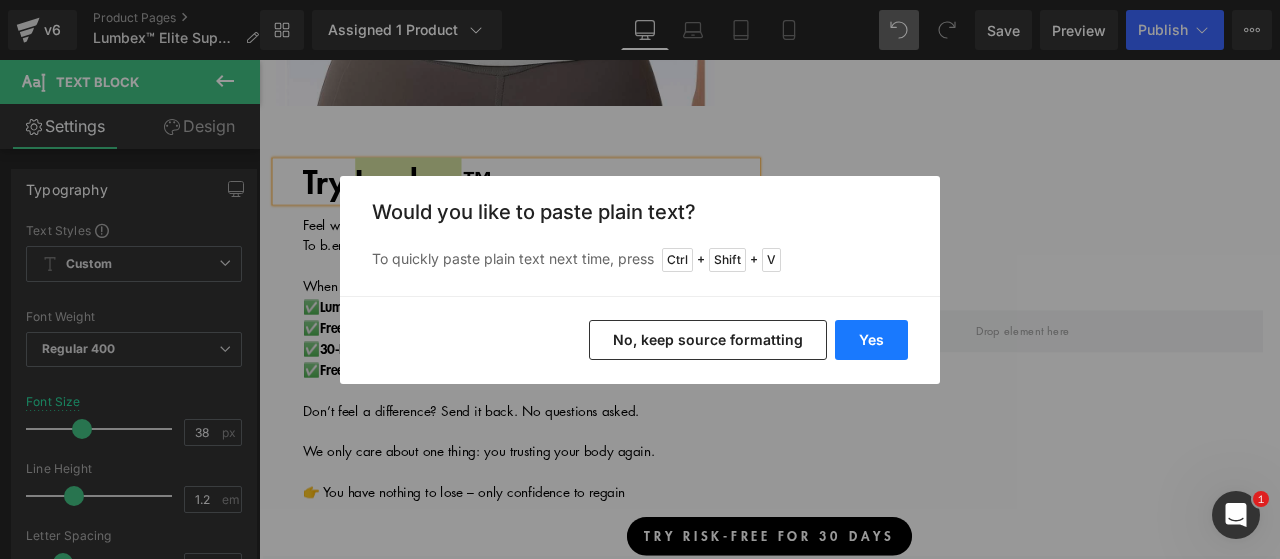 click on "Yes" at bounding box center (871, 340) 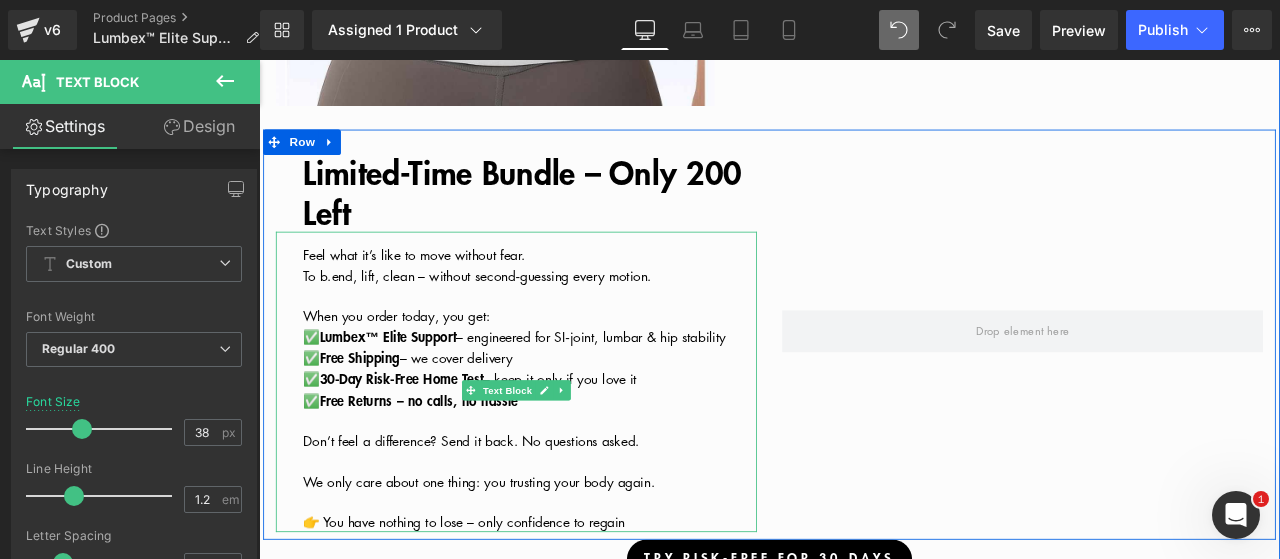 scroll, scrollTop: 5446, scrollLeft: 0, axis: vertical 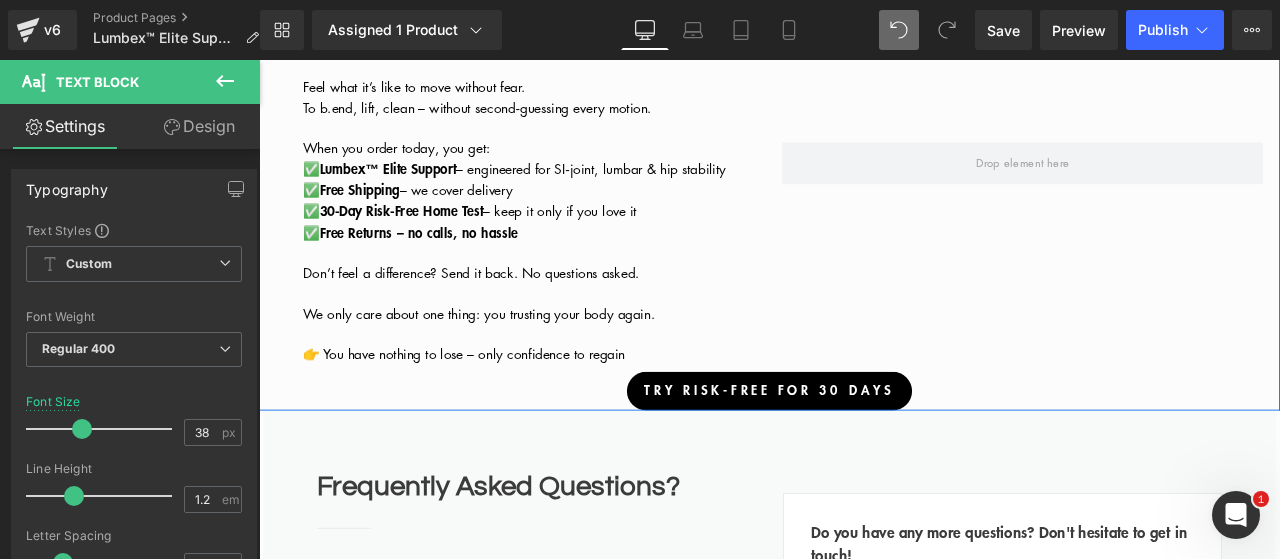 click at bounding box center (580, 384) 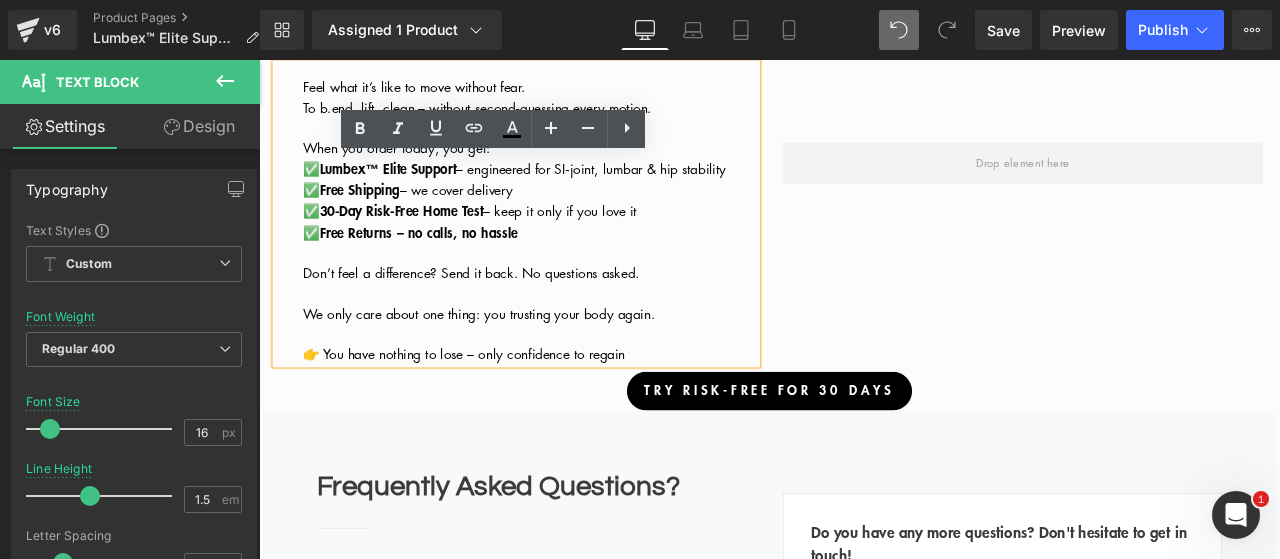 scroll, scrollTop: 5246, scrollLeft: 0, axis: vertical 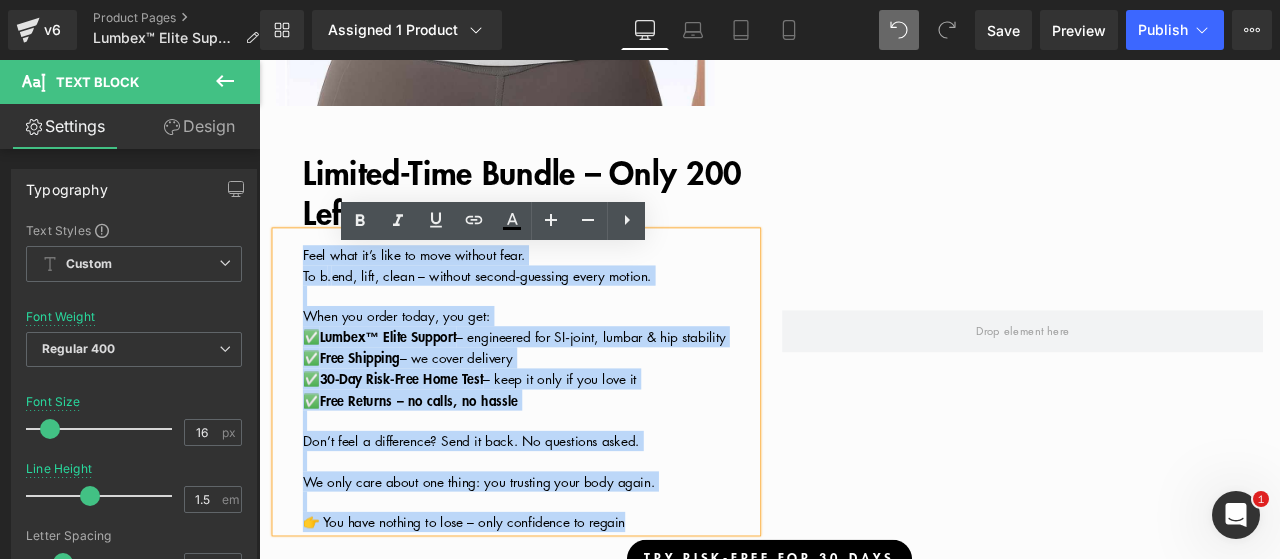 drag, startPoint x: 736, startPoint y: 445, endPoint x: 297, endPoint y: 309, distance: 459.5835 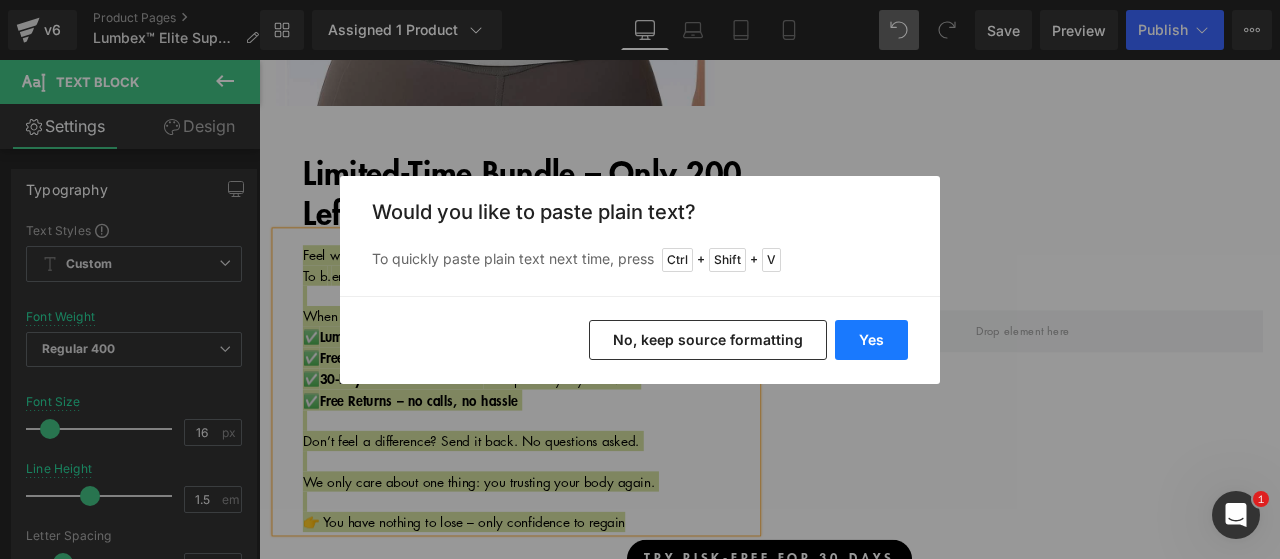 click on "Yes" at bounding box center (871, 340) 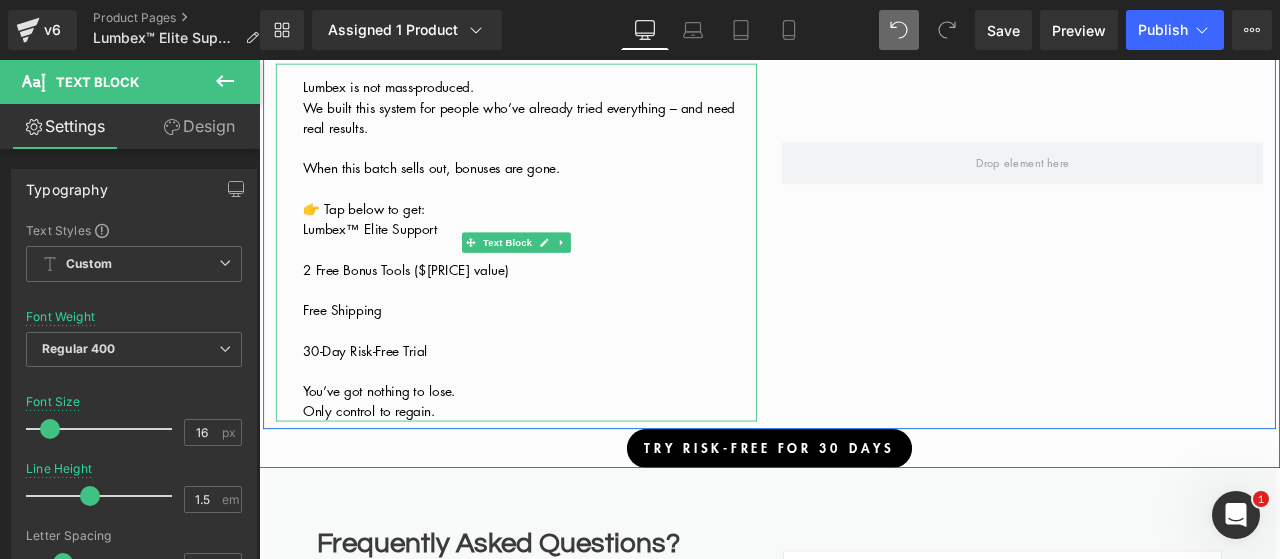 scroll, scrollTop: 5446, scrollLeft: 0, axis: vertical 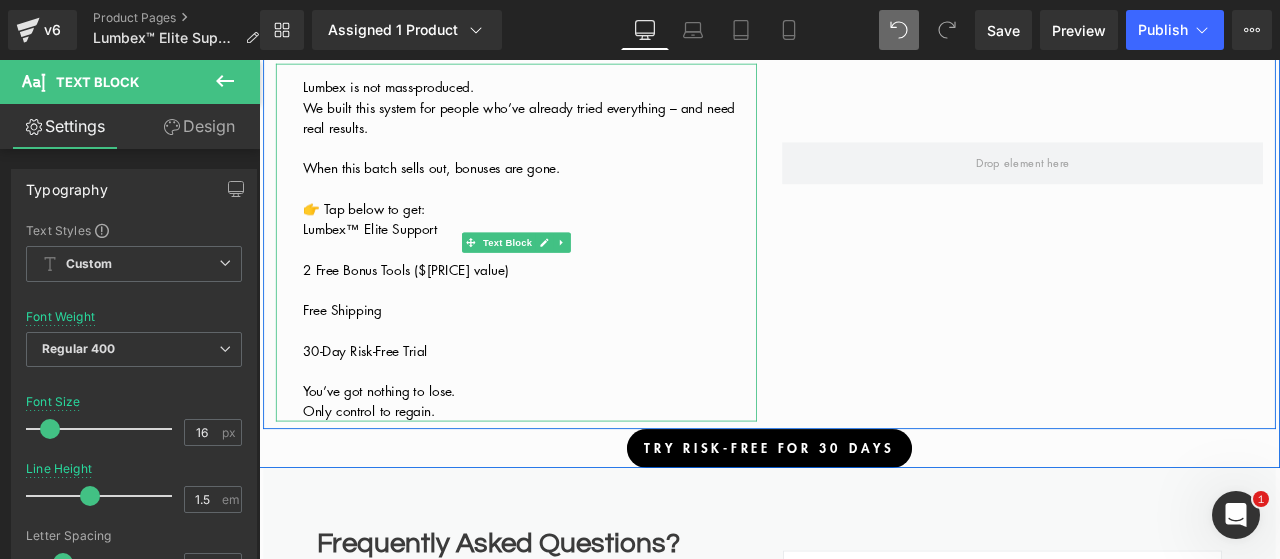 click on "When this batch sells out, bonuses are gone." at bounding box center [463, 188] 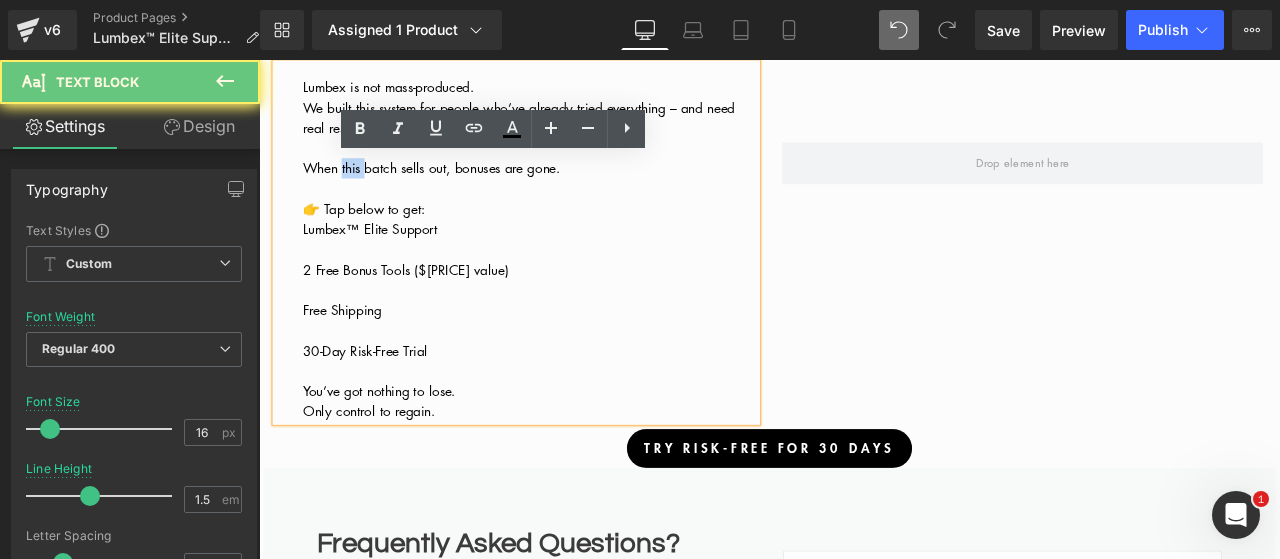 click on "When this batch sells out, bonuses are gone." at bounding box center (463, 188) 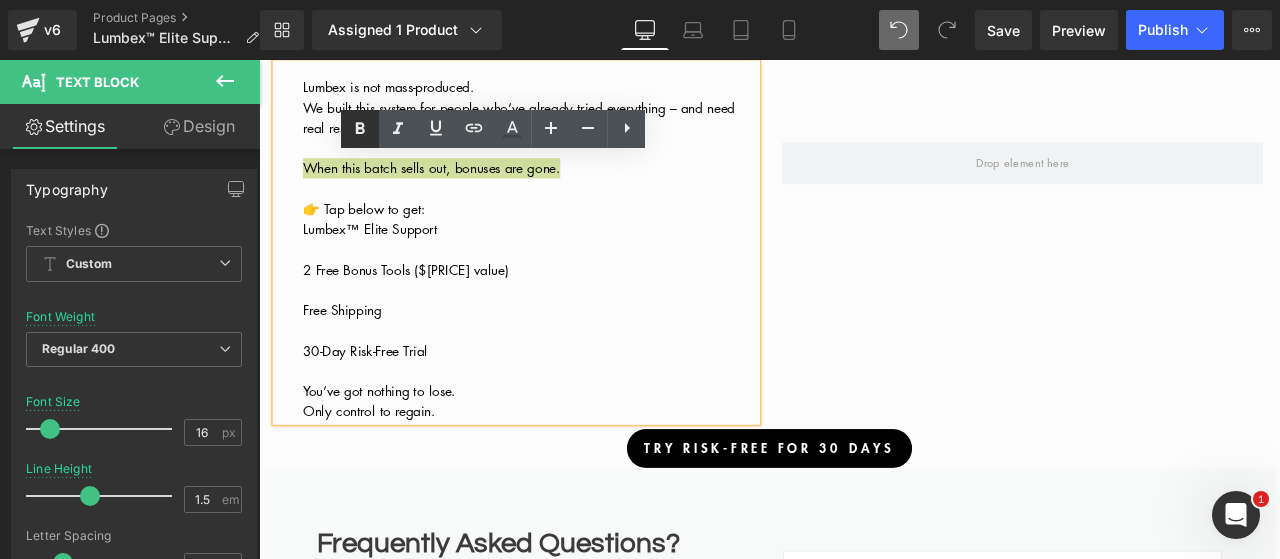 click 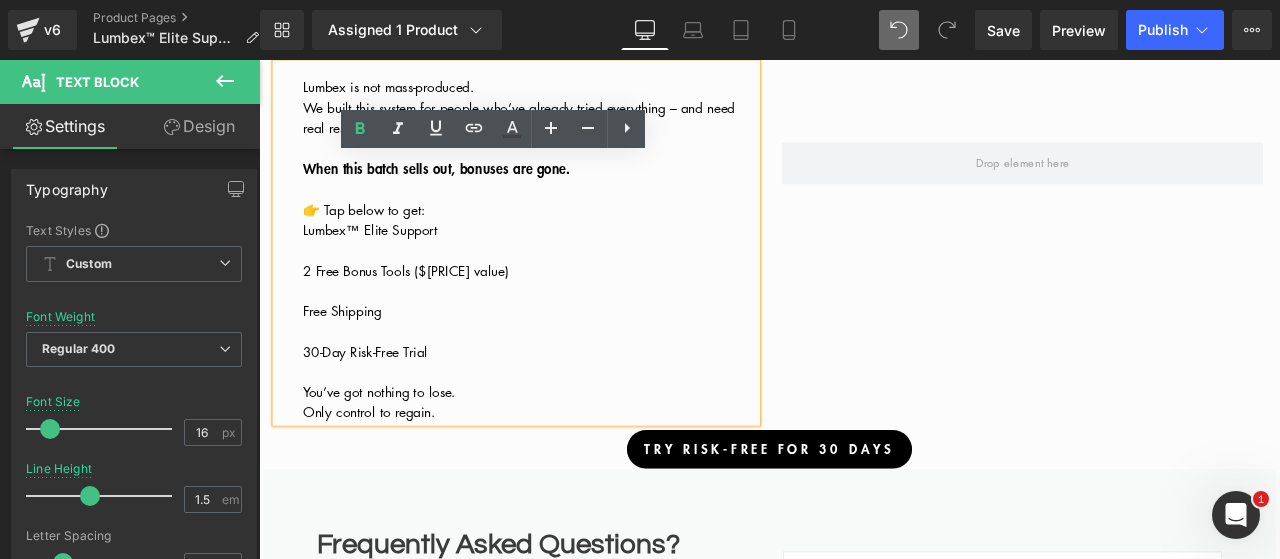 click on "2 Free Bonus Tools ($[PRICE] value)" at bounding box center [580, 309] 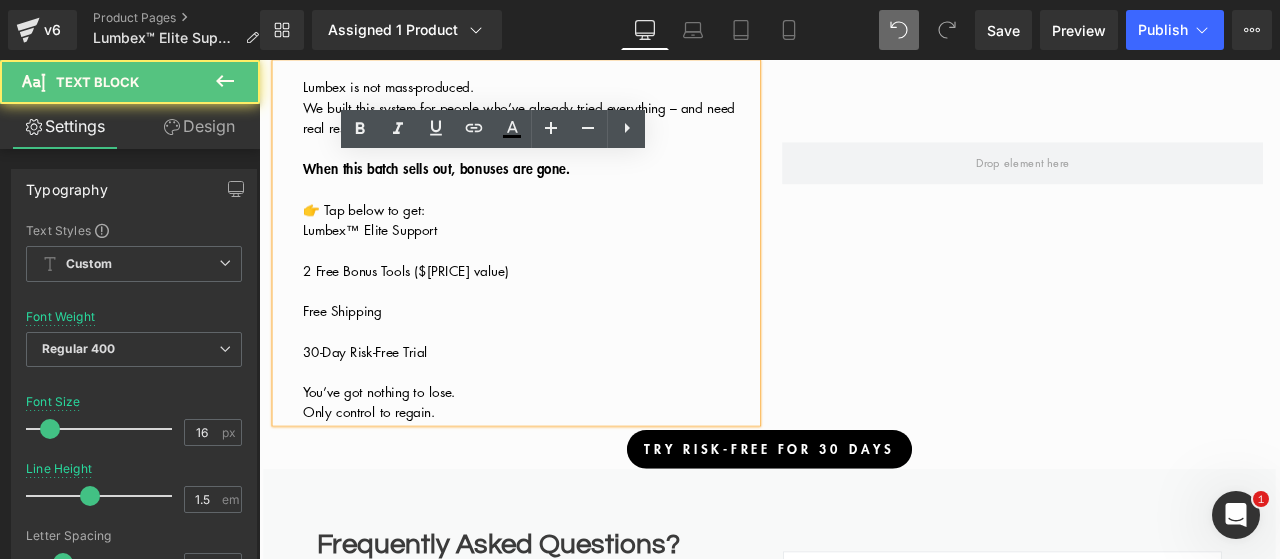 type 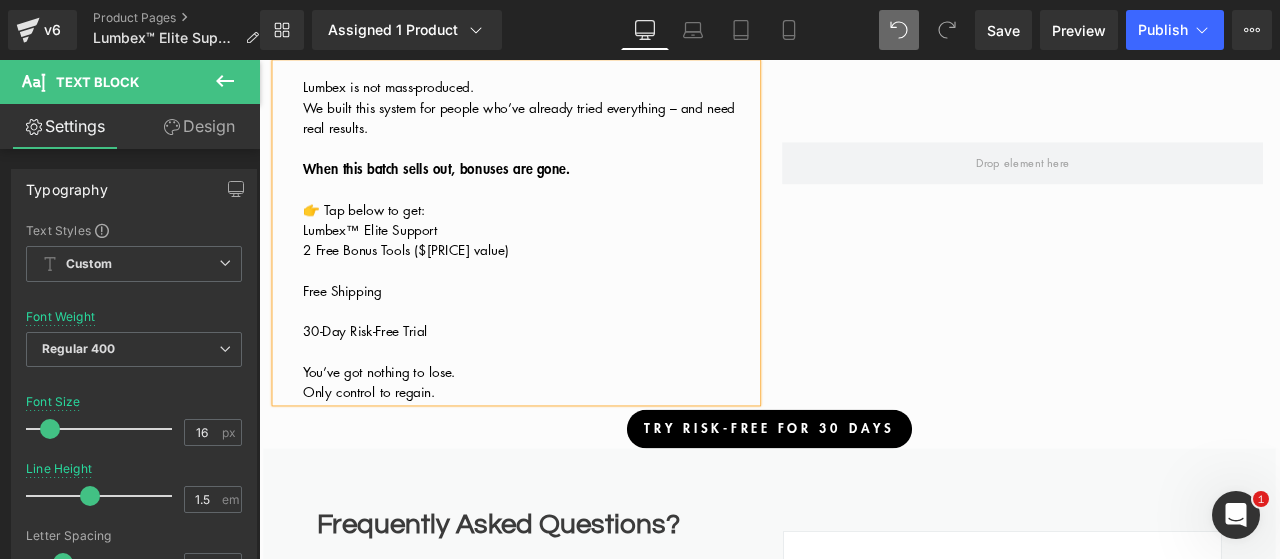 click on "Lumbex is not mass-produced. We built this system for people who’ve already tried everything – and need real results. When this batch sells out, bonuses are gone. 👉 Tap below to get: Lumbex™ Elite Support 2 Free Bonus Tools ($57.97 value) Free Shipping 30-Day Risk-Free Trial You’ve got nothing to lose. Only control to regain." at bounding box center (564, 264) 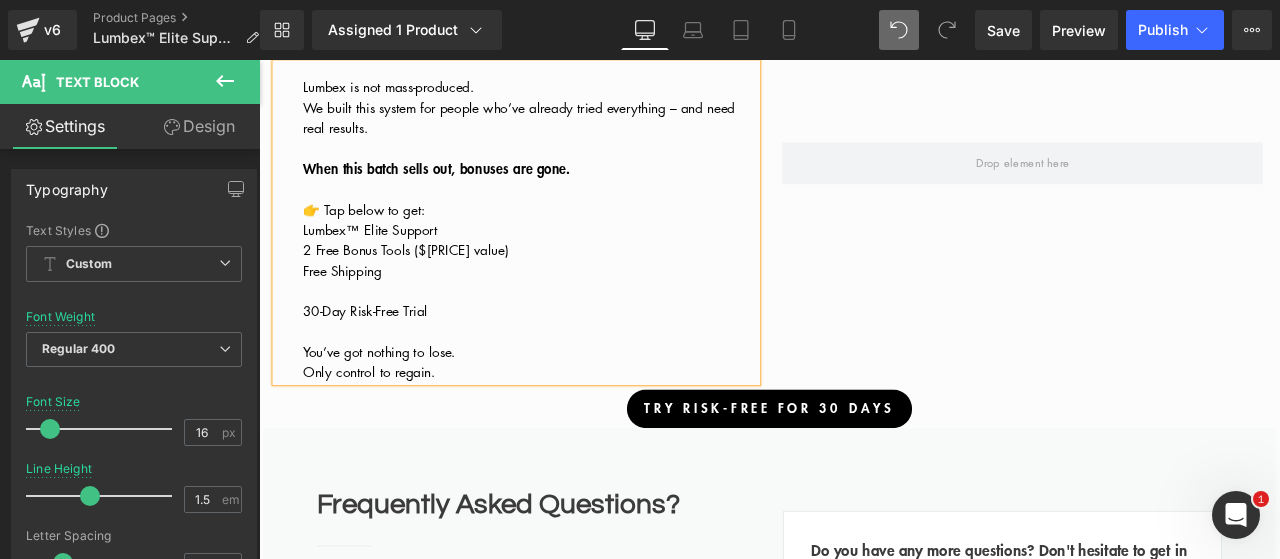 click at bounding box center (580, 333) 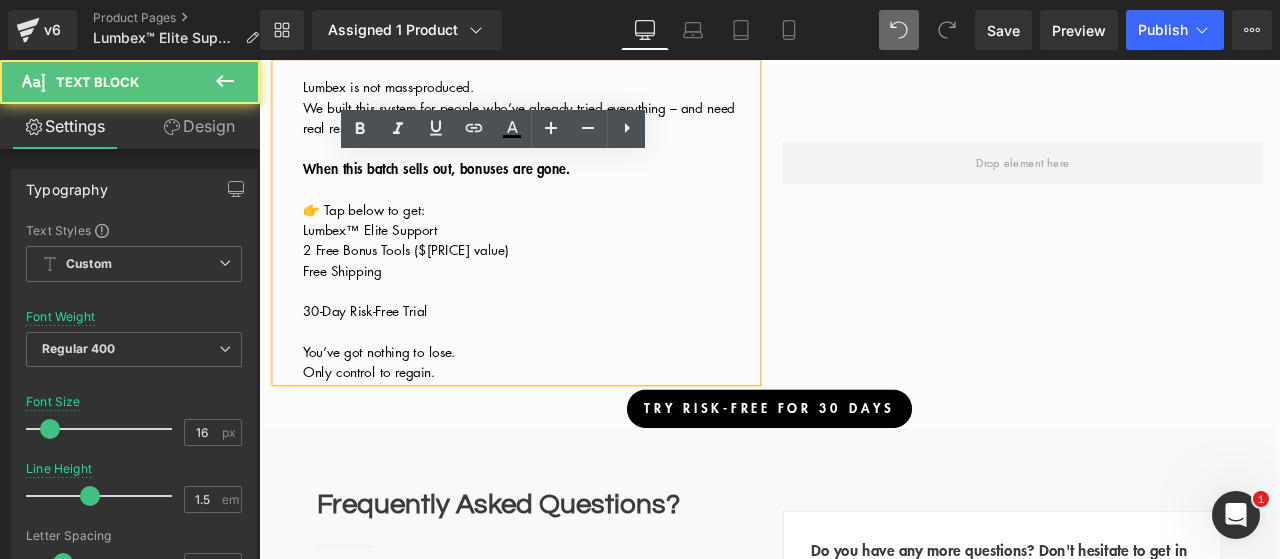 click on "Free Shipping" at bounding box center [580, 309] 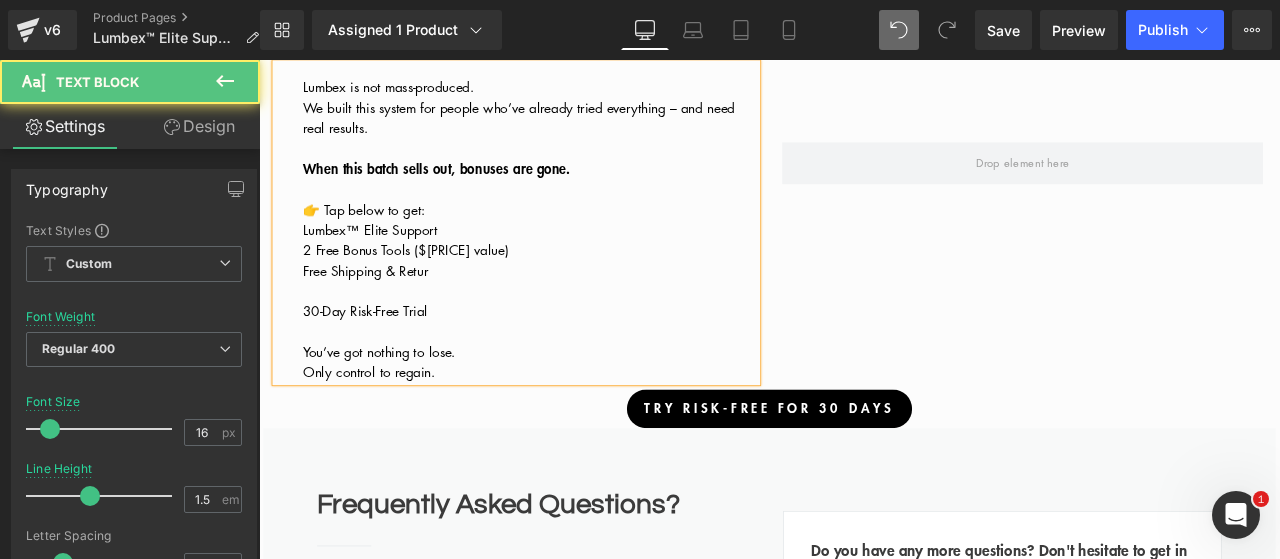 click on "30-Day Risk-Free Trial" at bounding box center (385, 357) 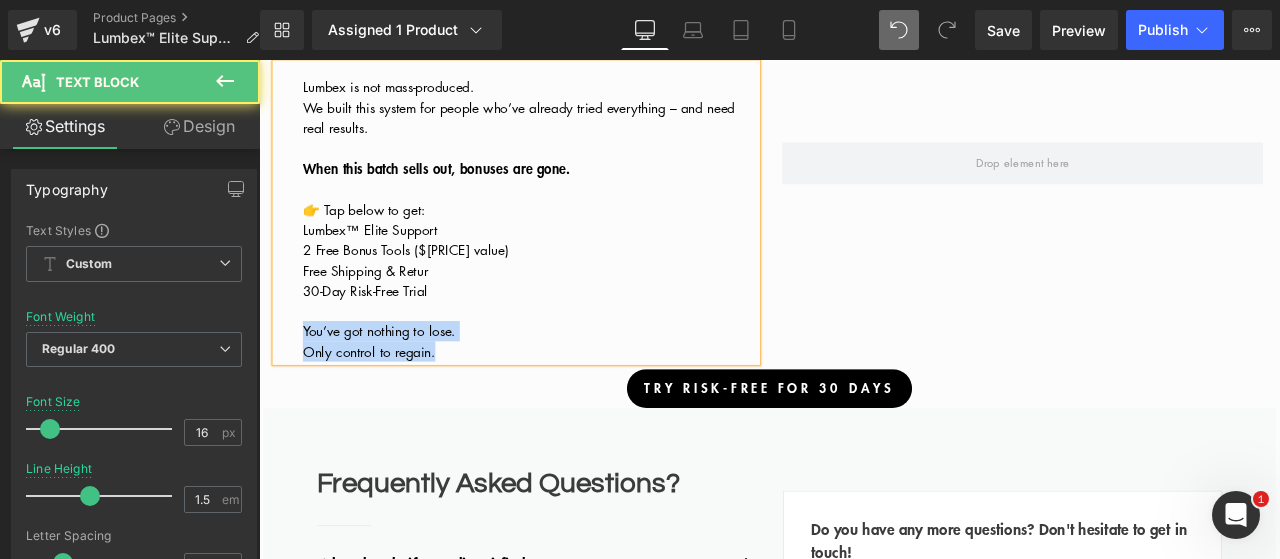 drag, startPoint x: 303, startPoint y: 406, endPoint x: 482, endPoint y: 420, distance: 179.54665 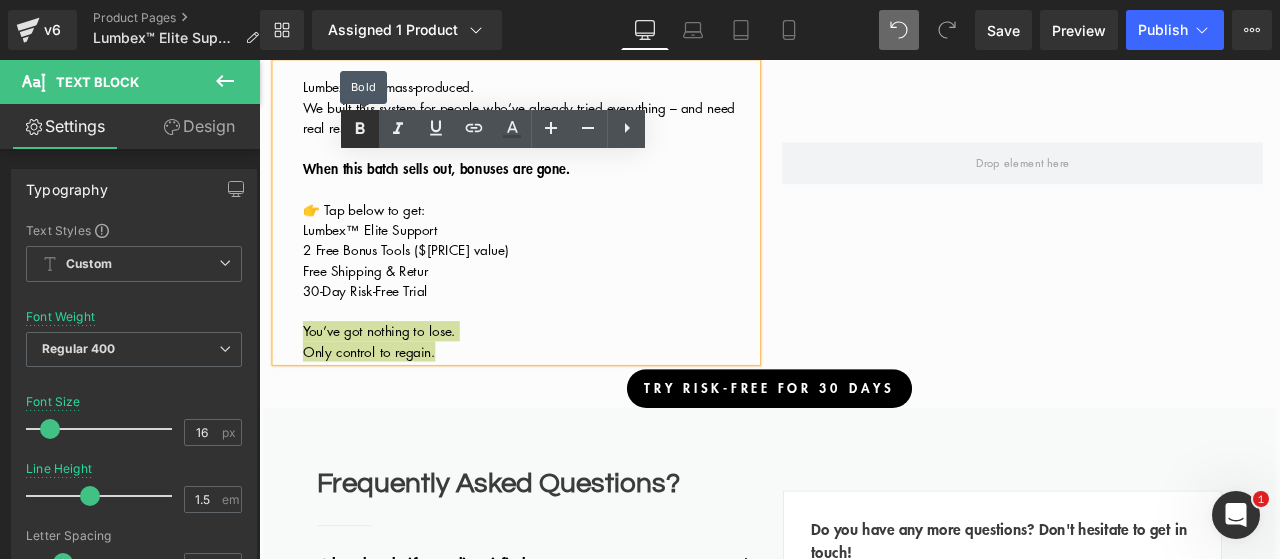 click at bounding box center (360, 129) 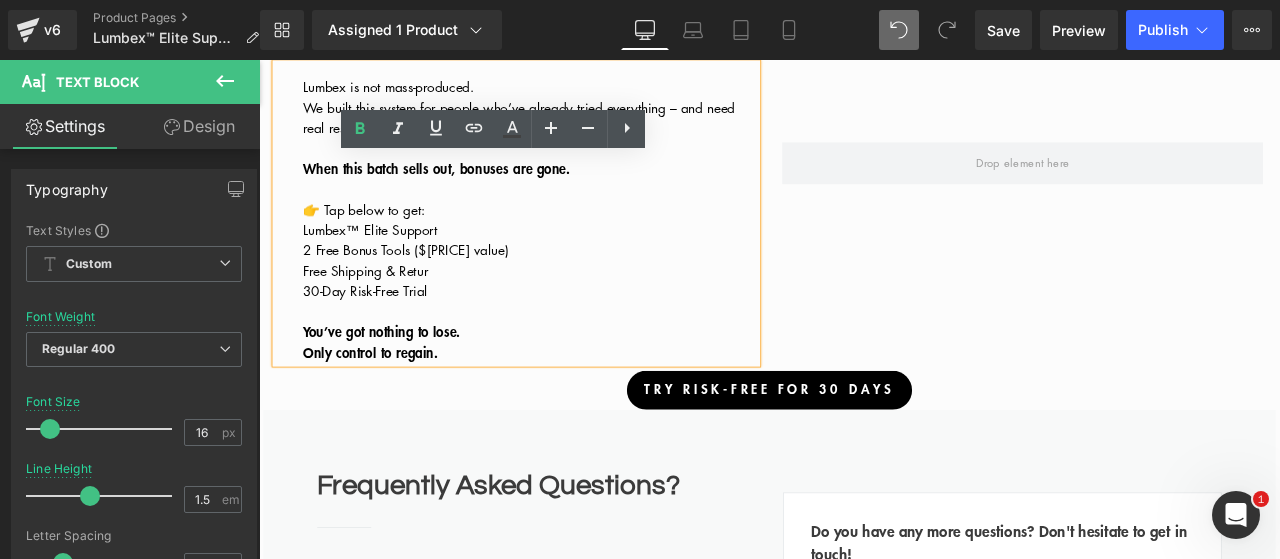 click on "2 Free Bonus Tools ($[PRICE] value)" at bounding box center [580, 285] 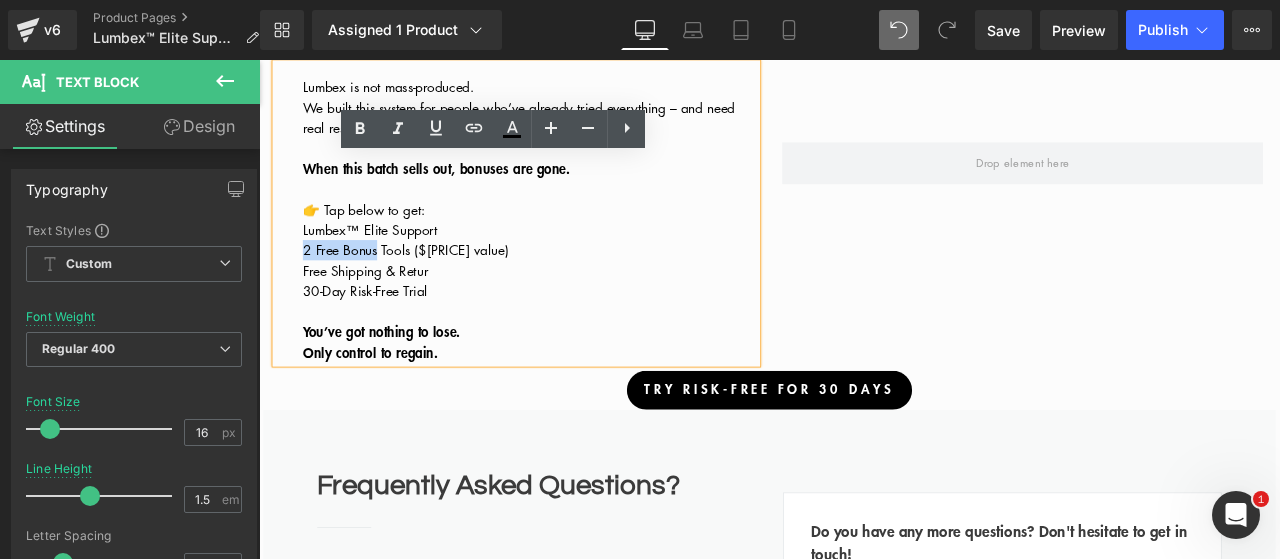 drag, startPoint x: 292, startPoint y: 308, endPoint x: 400, endPoint y: 302, distance: 108.16654 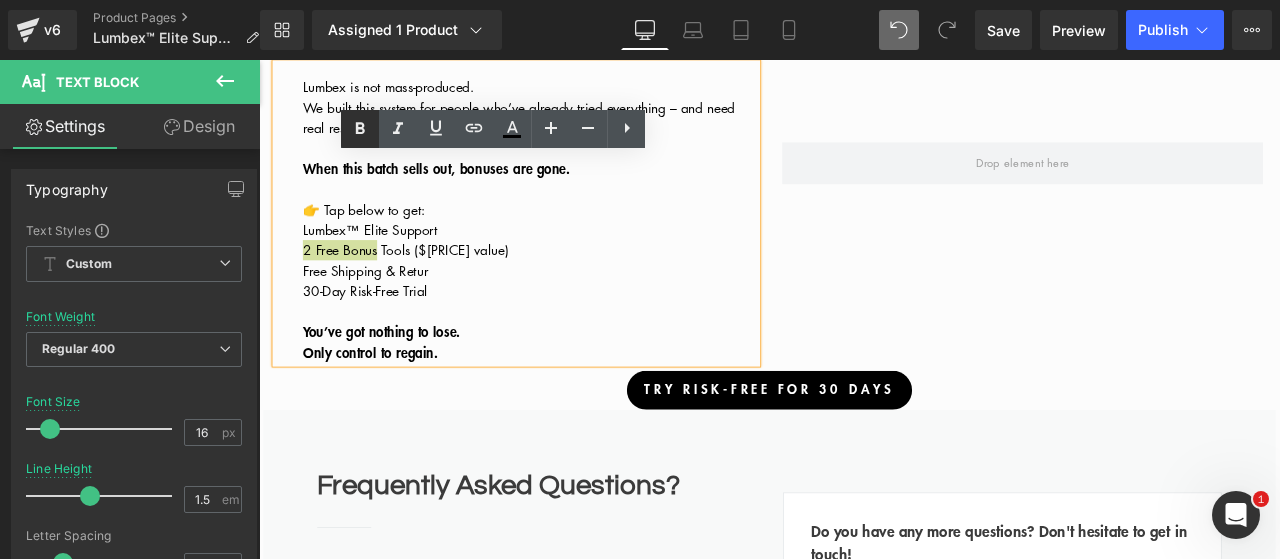 click 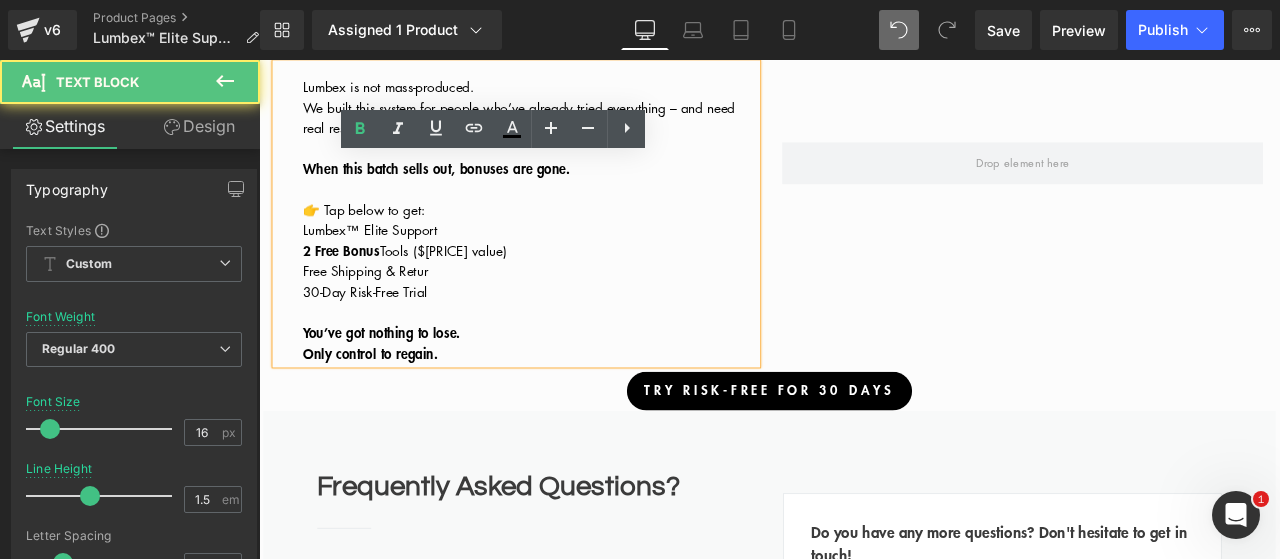 click on "2 Free Bonus  Tools ($57.97 value)" at bounding box center (580, 285) 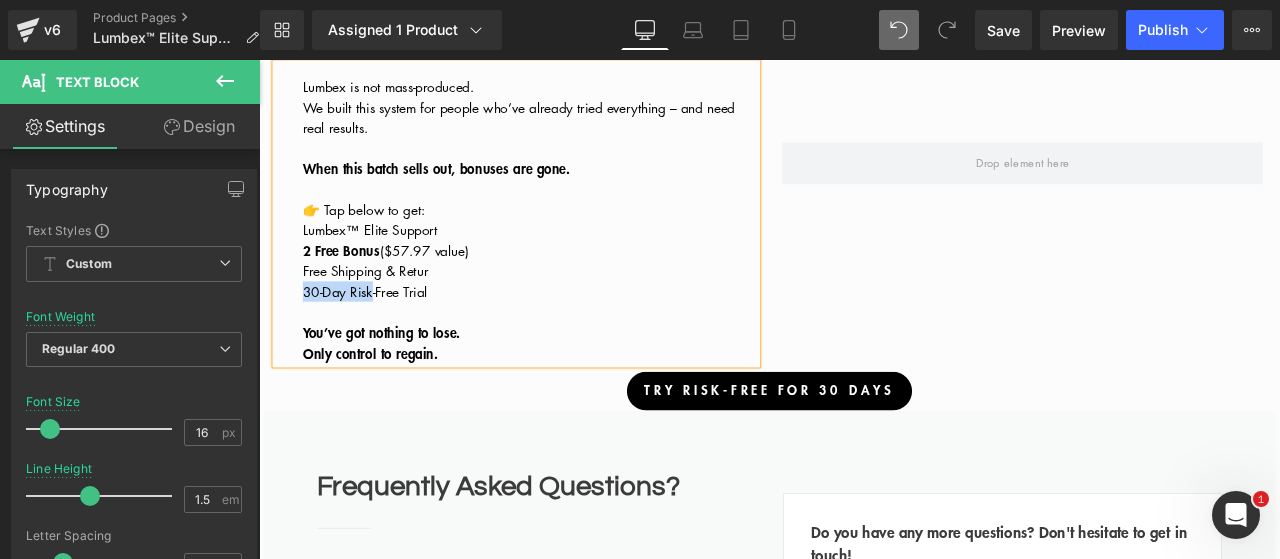 drag, startPoint x: 300, startPoint y: 350, endPoint x: 392, endPoint y: 353, distance: 92.0489 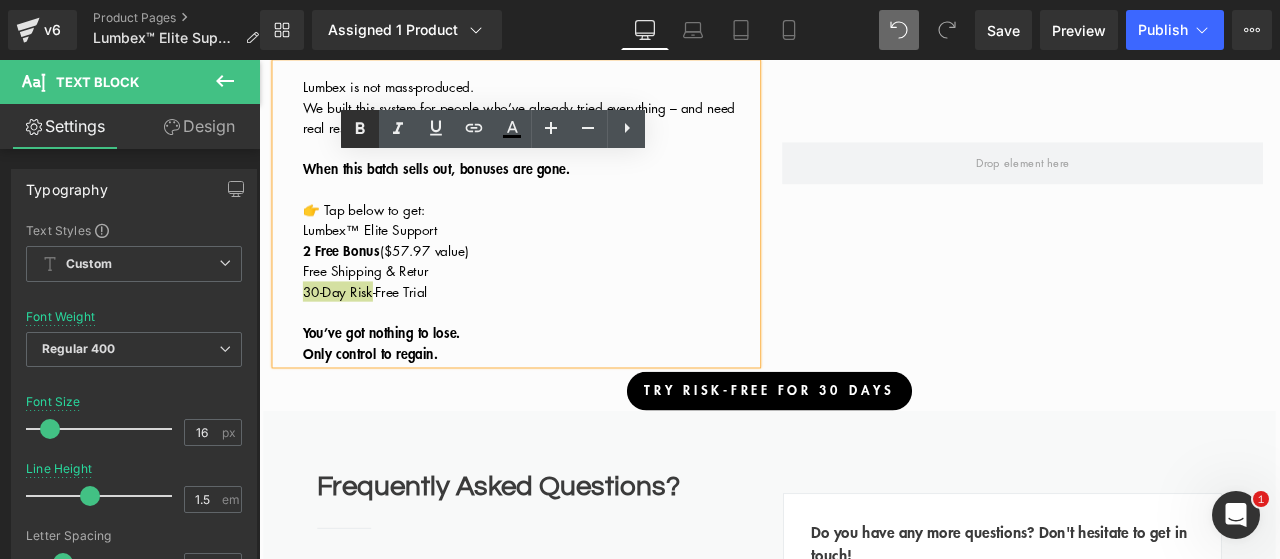click 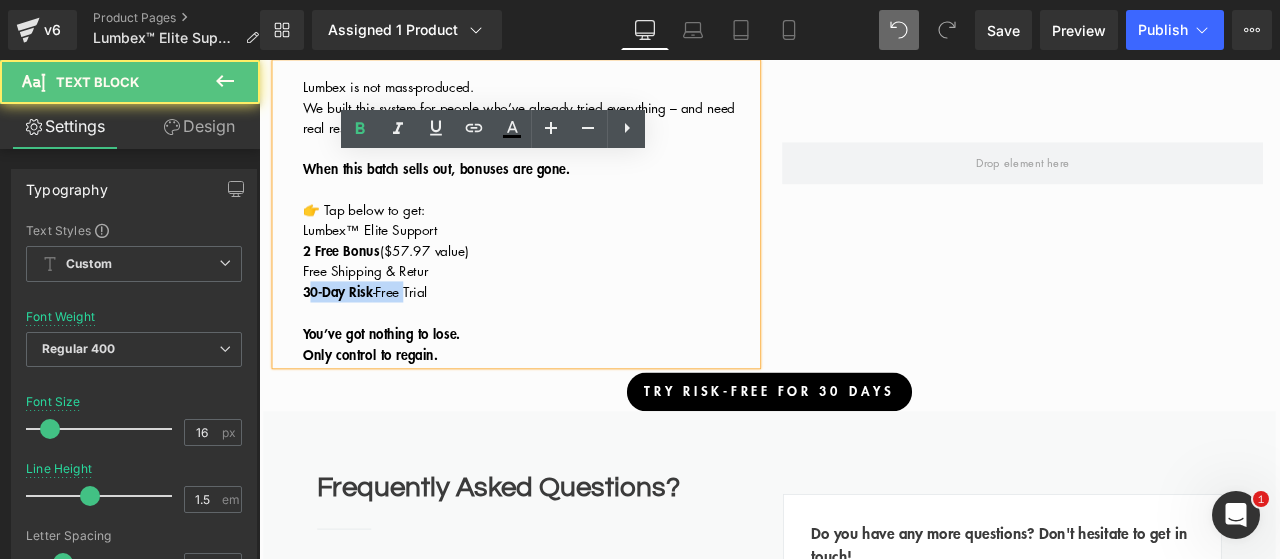 drag, startPoint x: 435, startPoint y: 348, endPoint x: 311, endPoint y: 350, distance: 124.01613 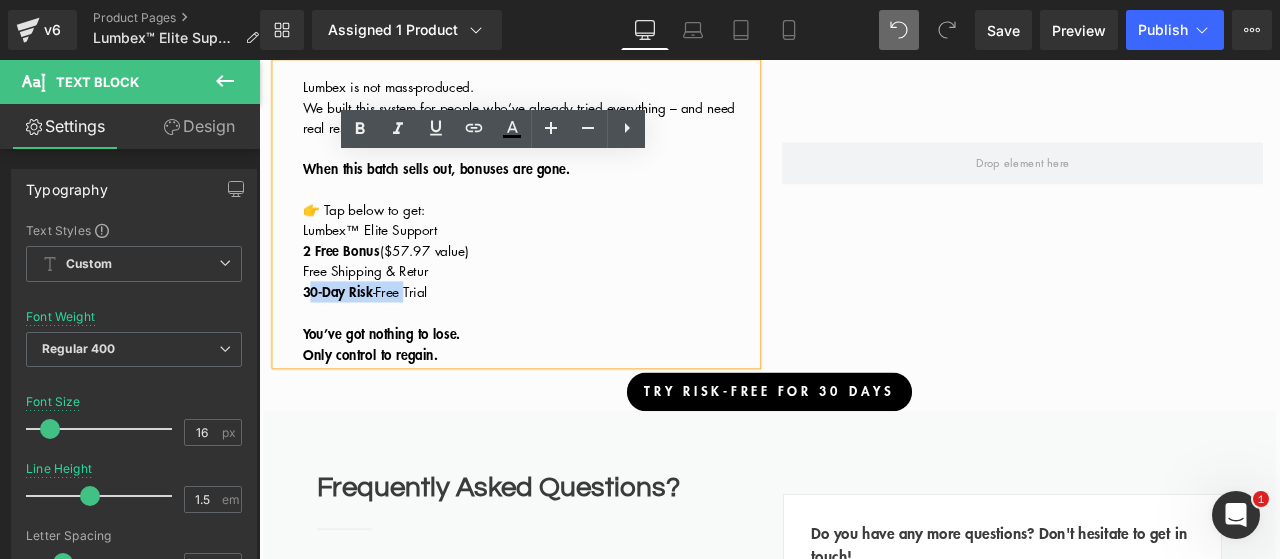 click on "Free Shipping & Retur" at bounding box center (580, 310) 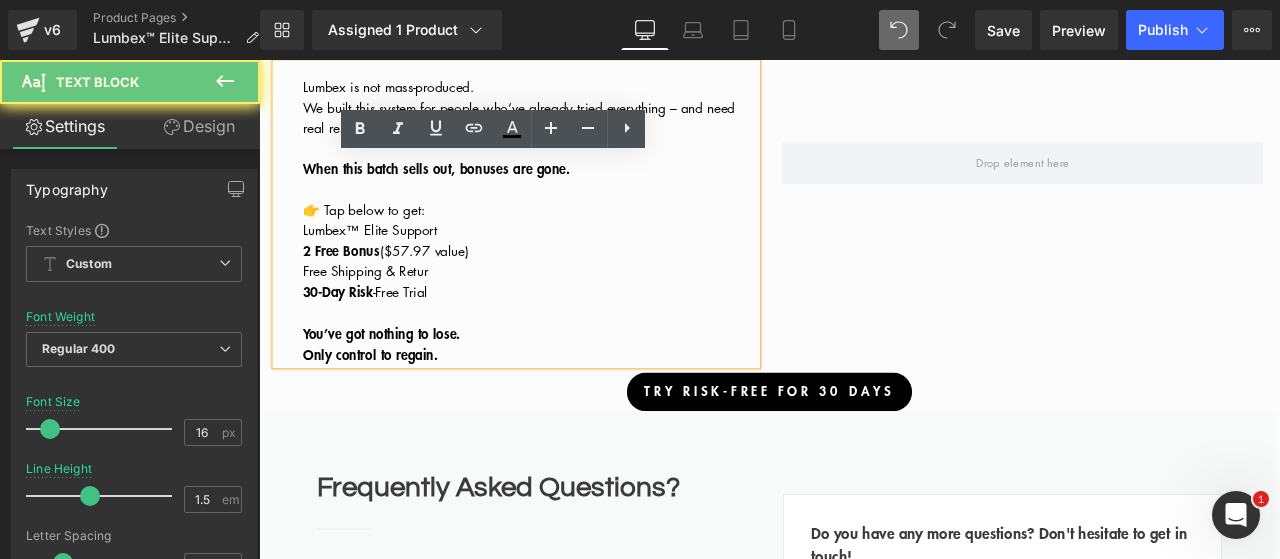 click on "30-Day Risk -Free Trial" at bounding box center (385, 335) 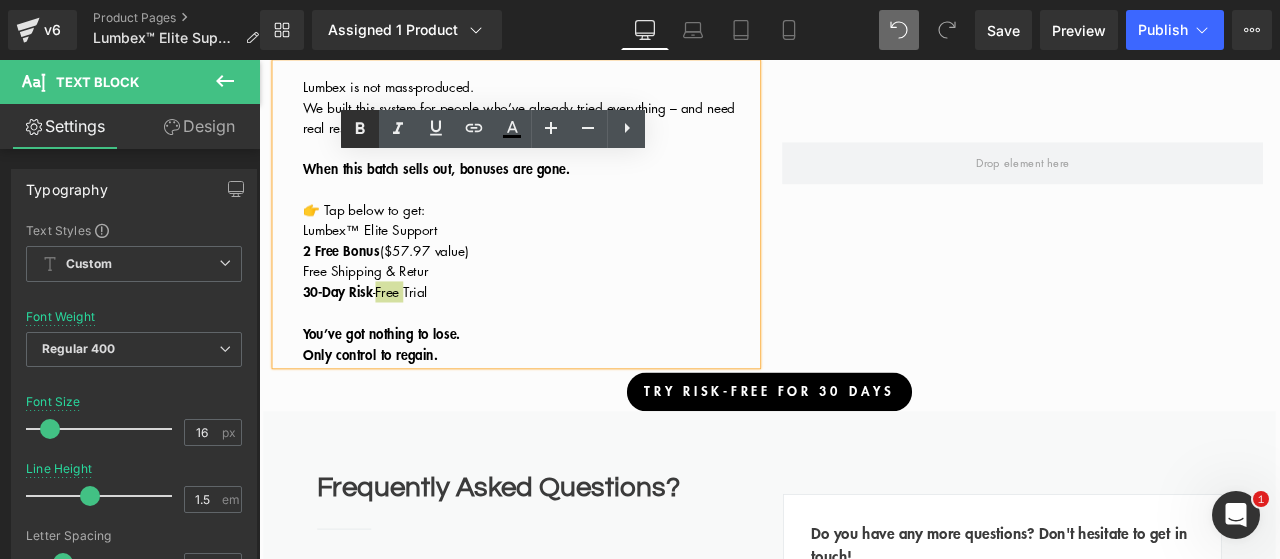 click 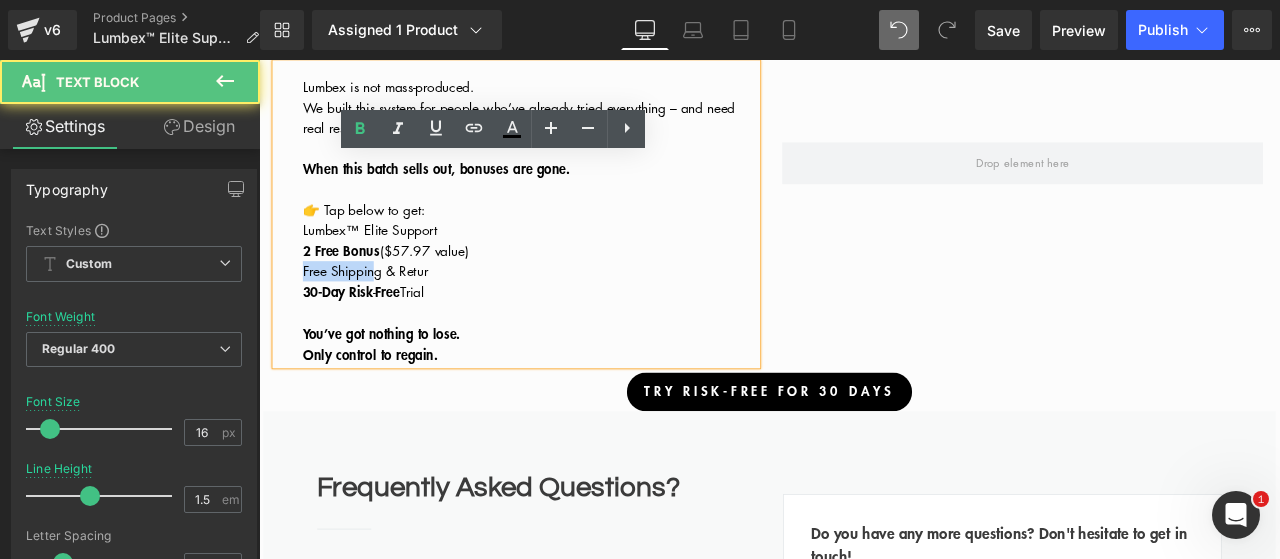 drag, startPoint x: 306, startPoint y: 317, endPoint x: 398, endPoint y: 325, distance: 92.34717 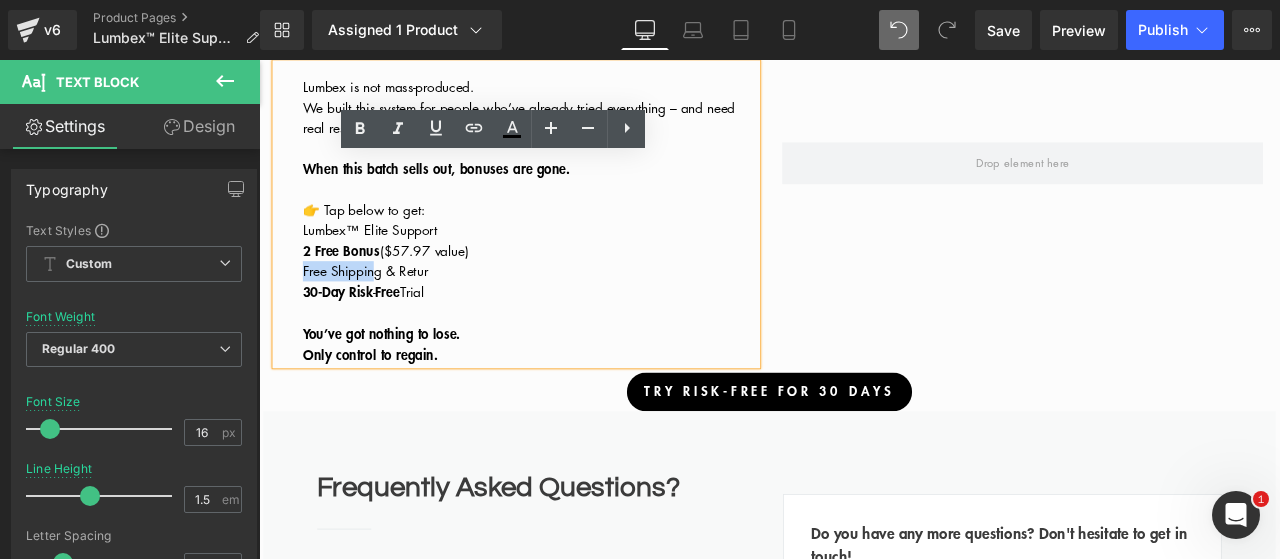 click on "Free Shipping & Retur" at bounding box center [580, 310] 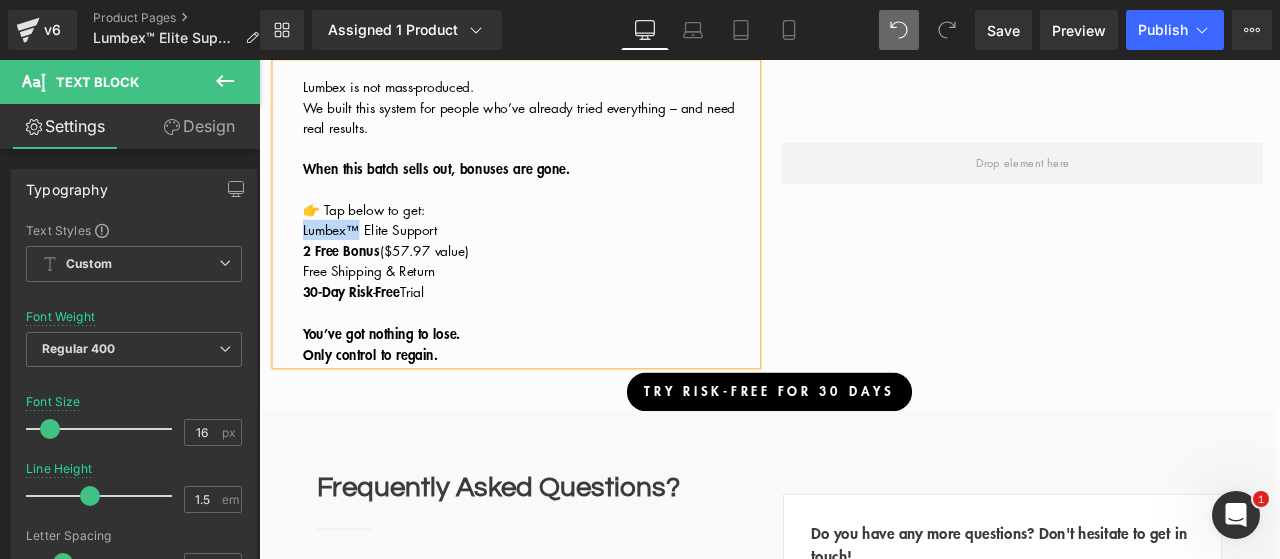 drag, startPoint x: 305, startPoint y: 277, endPoint x: 377, endPoint y: 280, distance: 72.06247 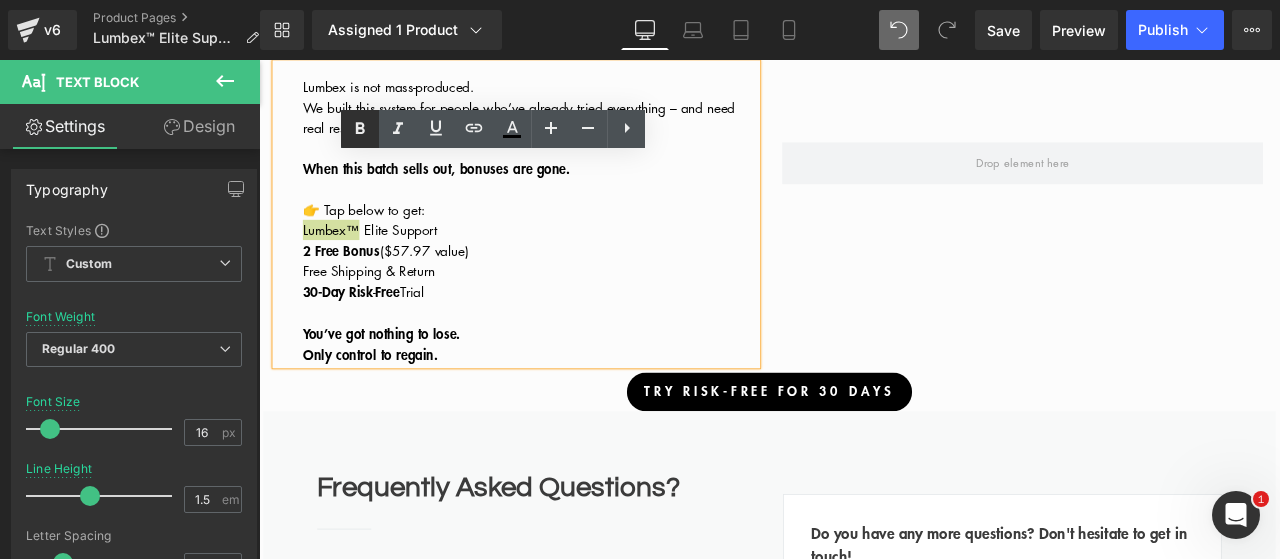 click 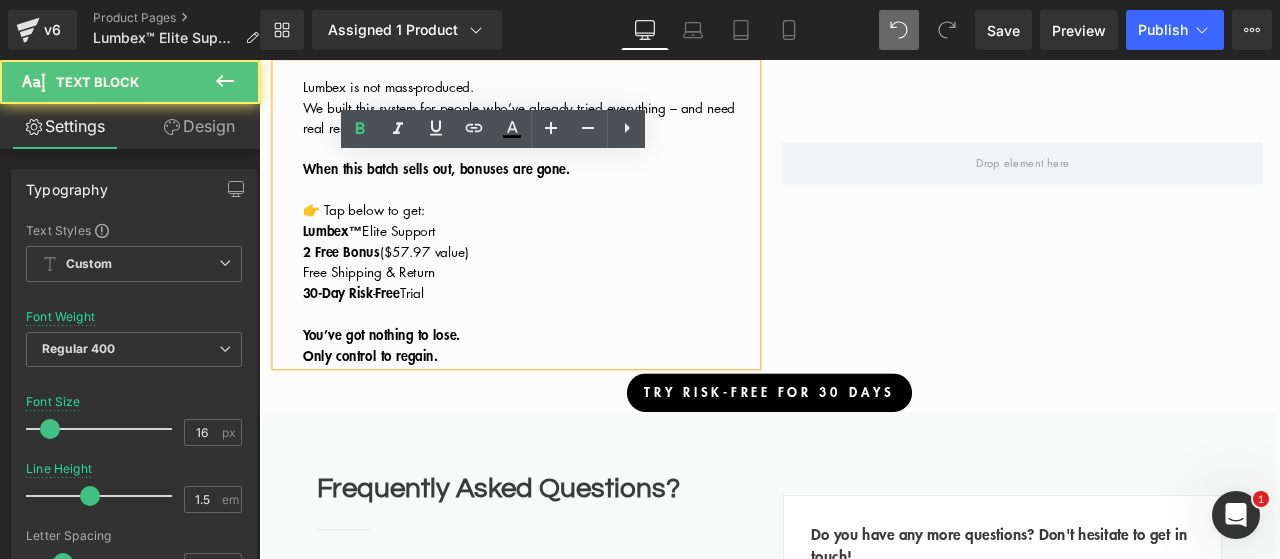 click on "👉 Tap below to get:" at bounding box center [383, 237] 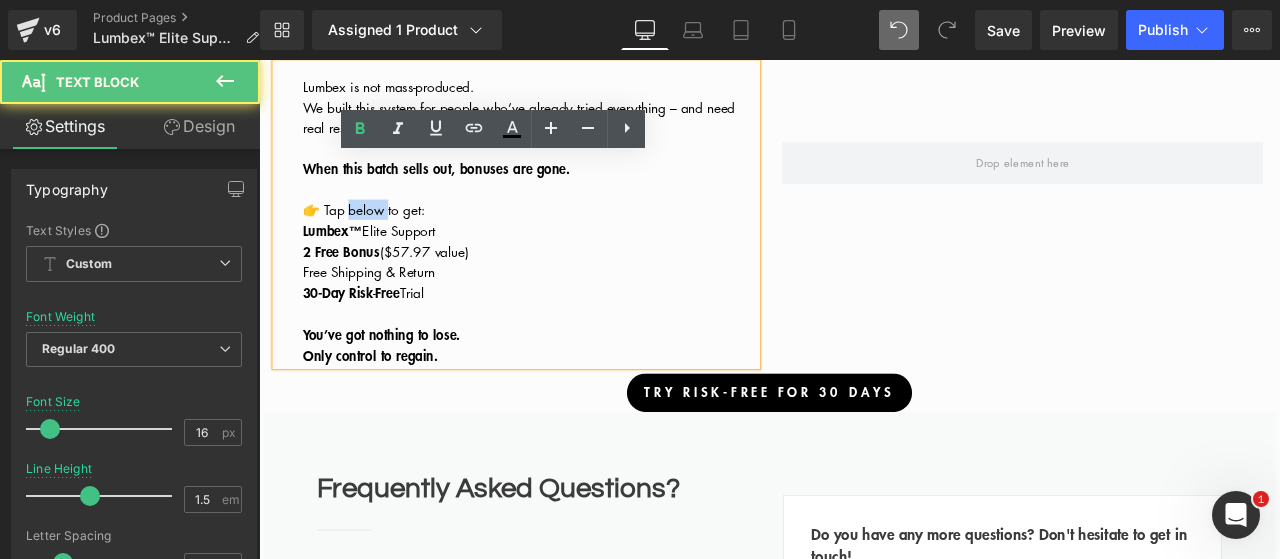 click on "👉 Tap below to get:" at bounding box center (383, 237) 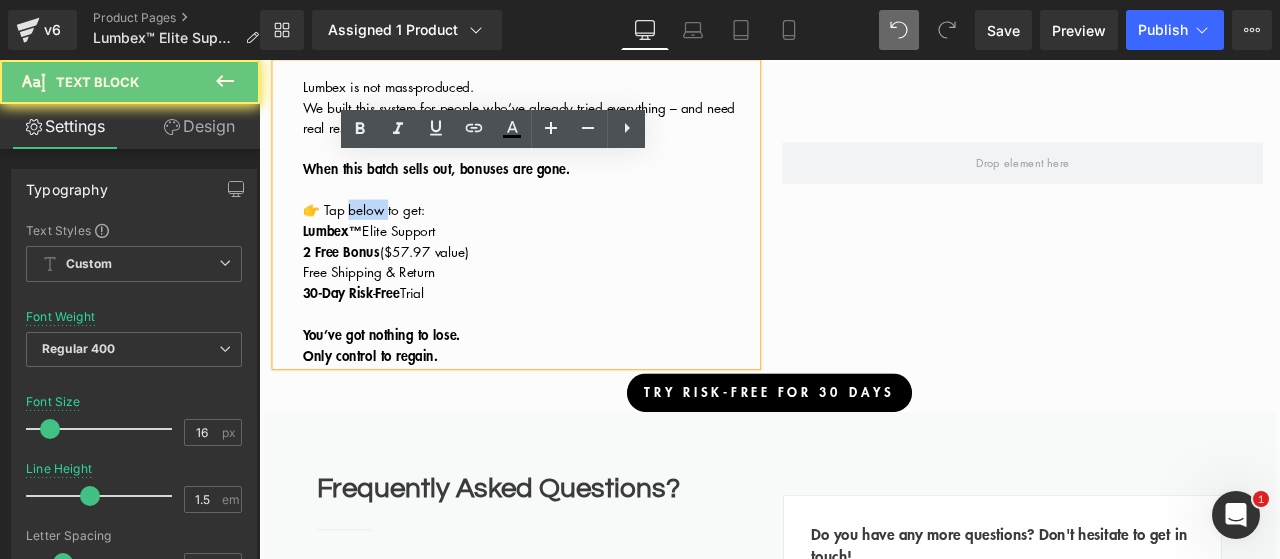 click on "👉 Tap below to get:" at bounding box center [383, 237] 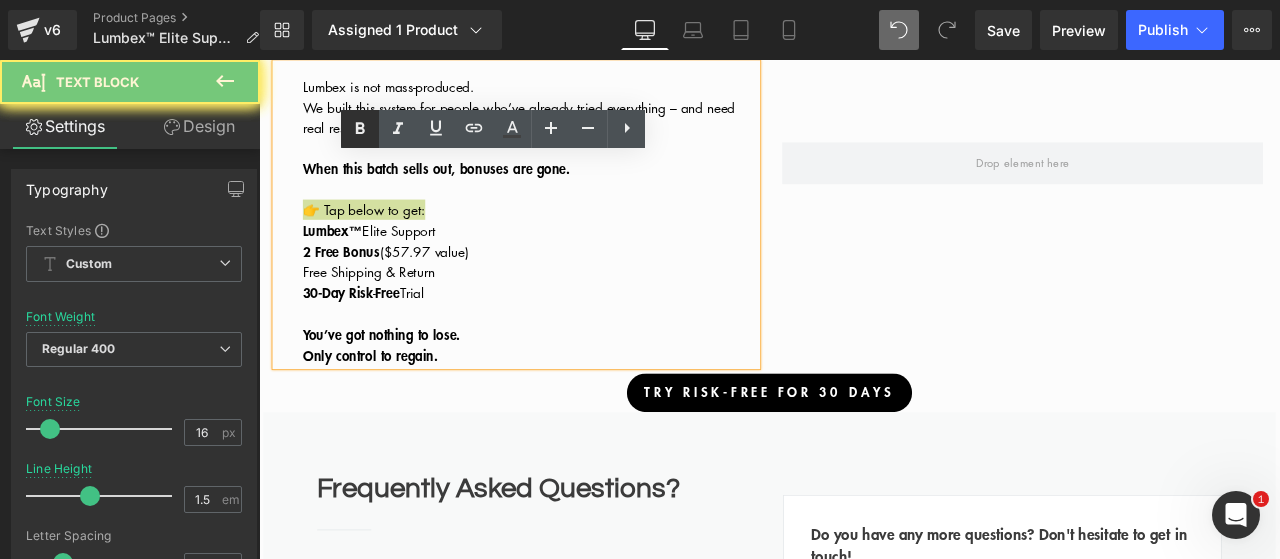 drag, startPoint x: 358, startPoint y: 128, endPoint x: 358, endPoint y: 143, distance: 15 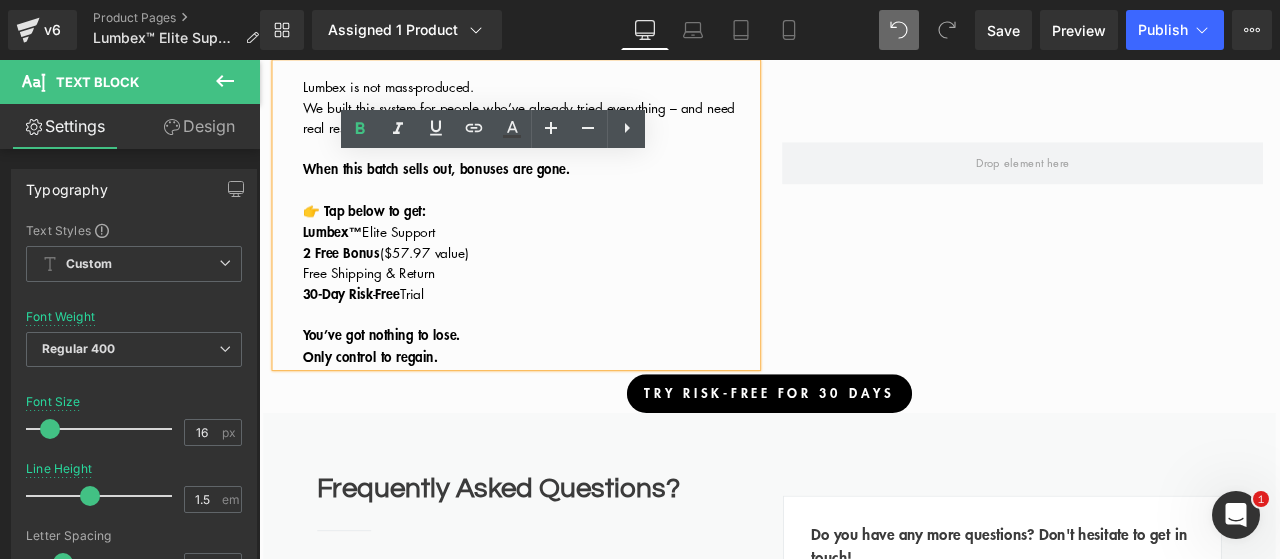 click on "Lumbex™" at bounding box center [346, 262] 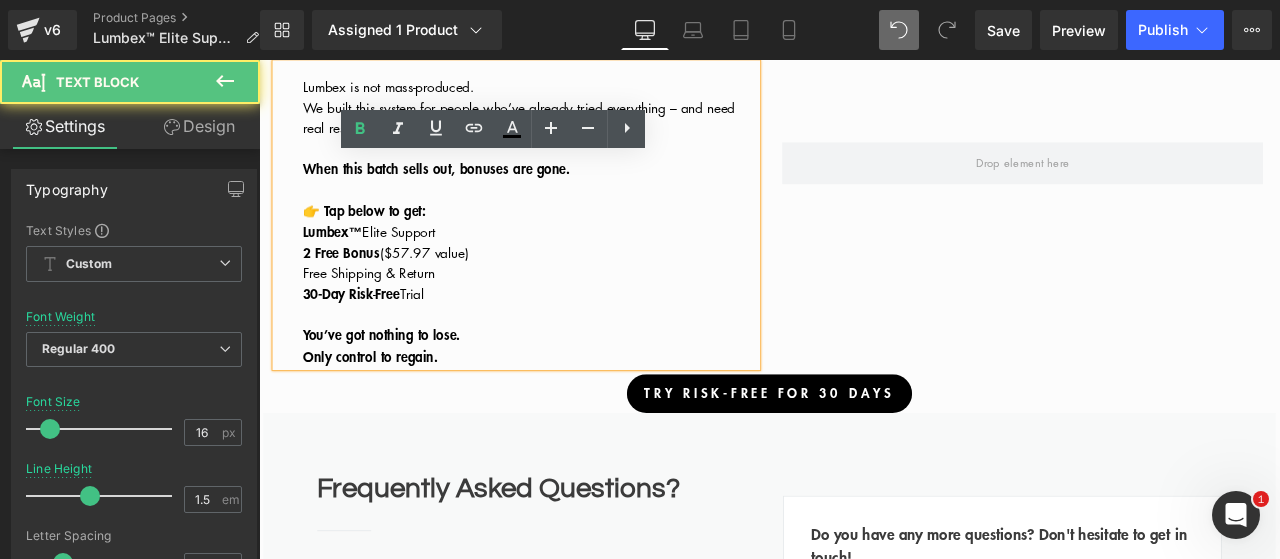 click on "Lumbex™" at bounding box center (346, 262) 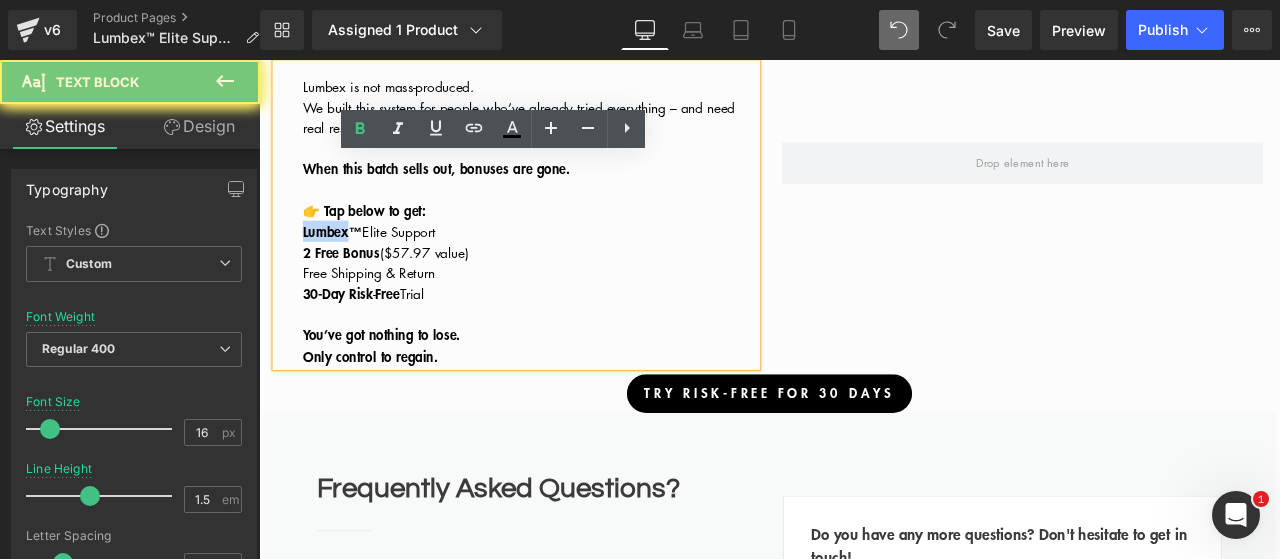 click on "Lumbex™" at bounding box center [346, 262] 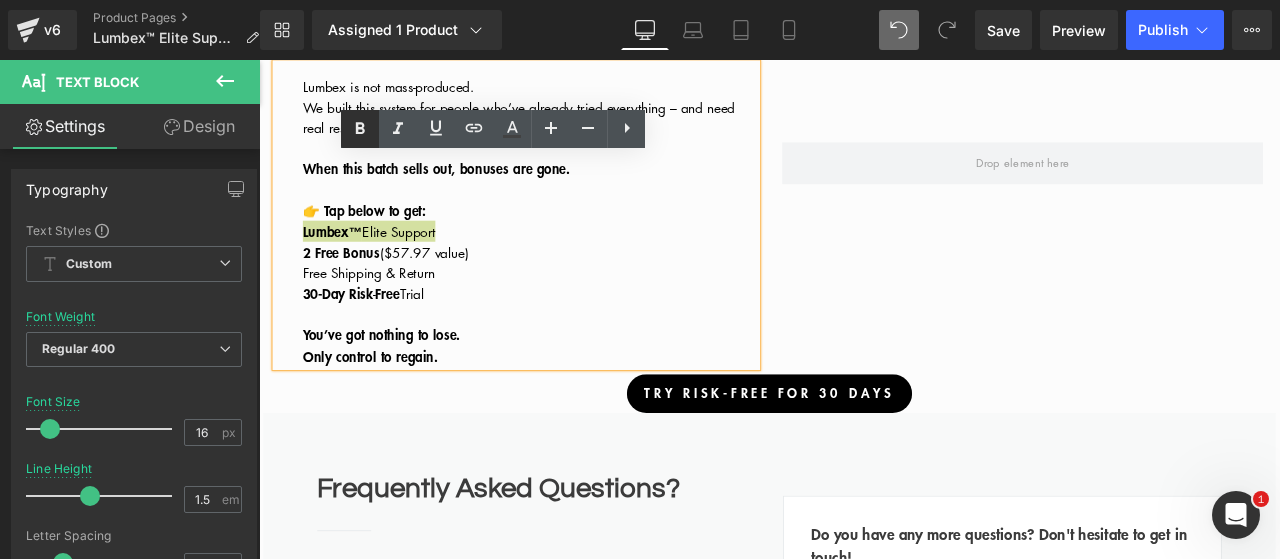 click 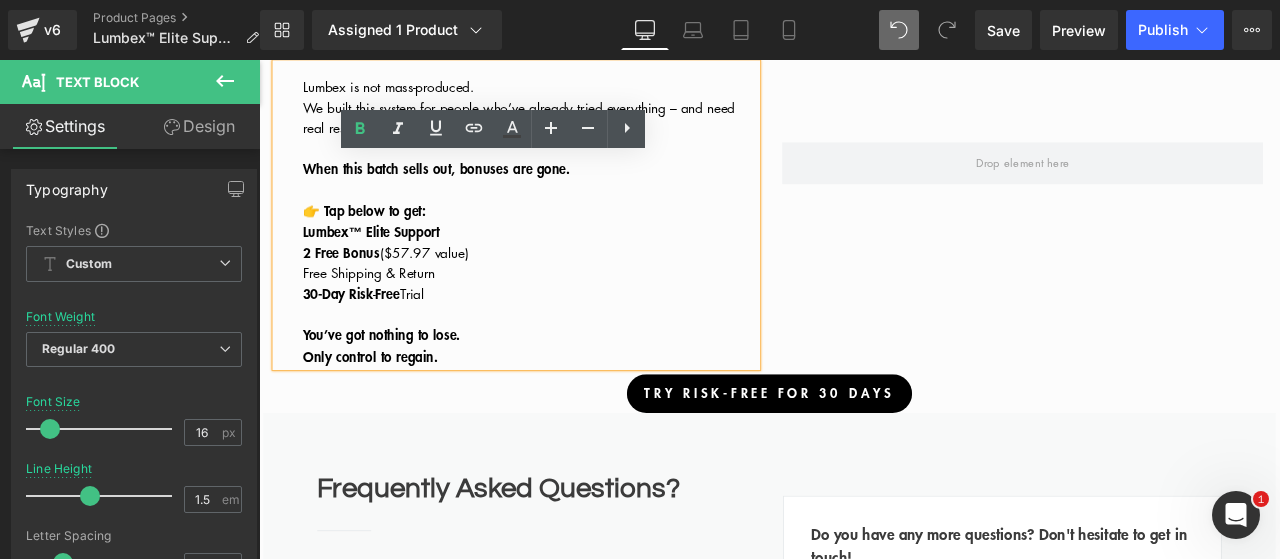 click on "Lumbex™ Elite Support" at bounding box center (392, 262) 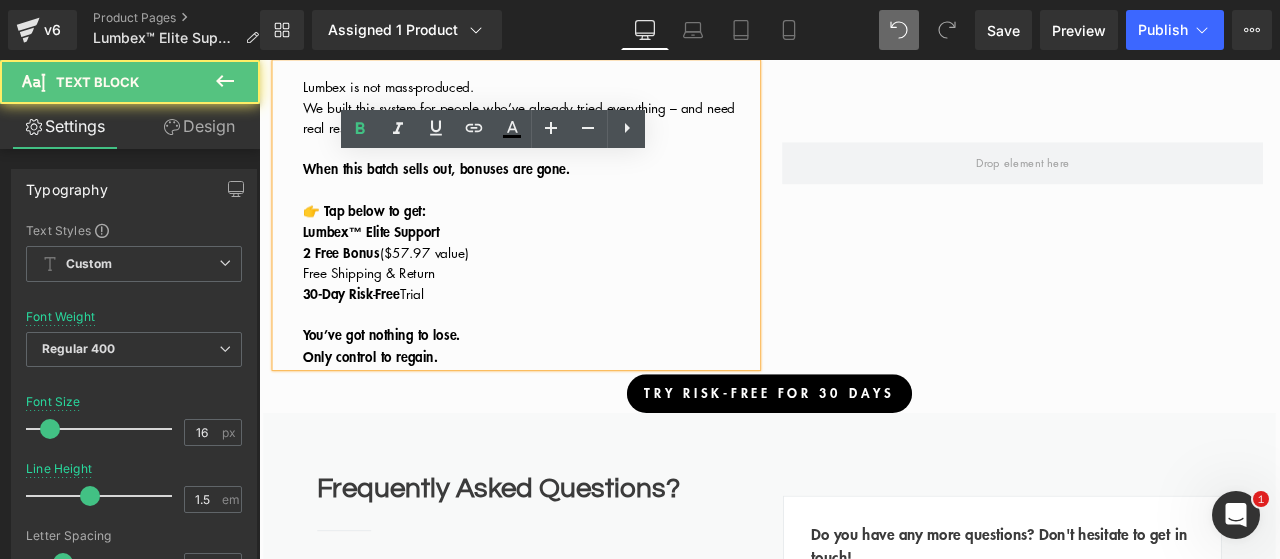click on "Lumbex™ Elite Support" at bounding box center [392, 262] 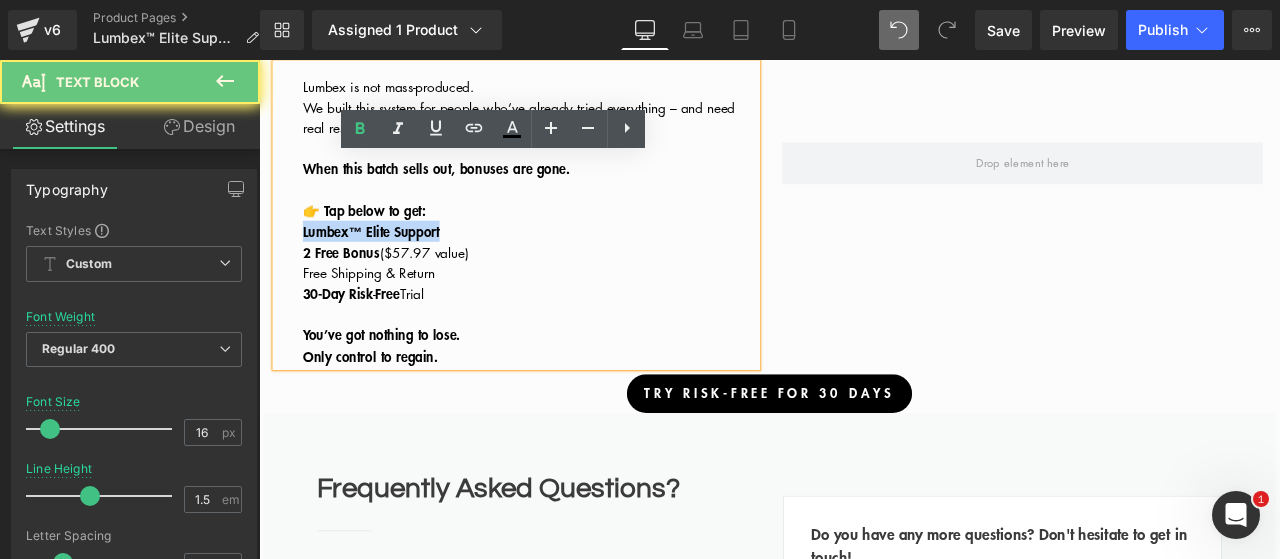 click on "Lumbex™ Elite Support" at bounding box center [392, 262] 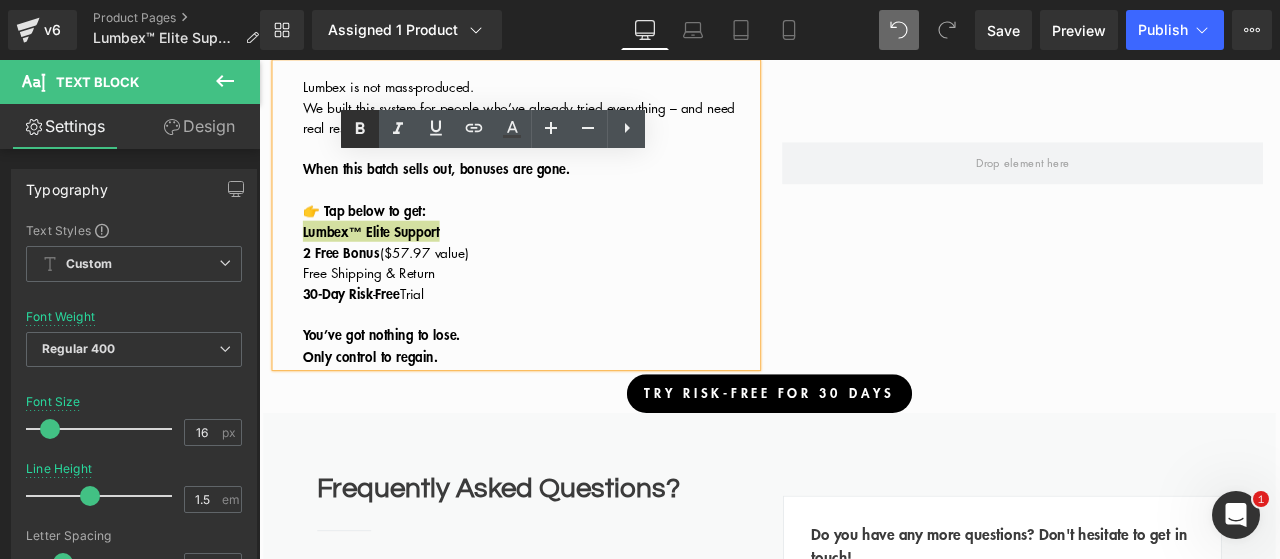 click 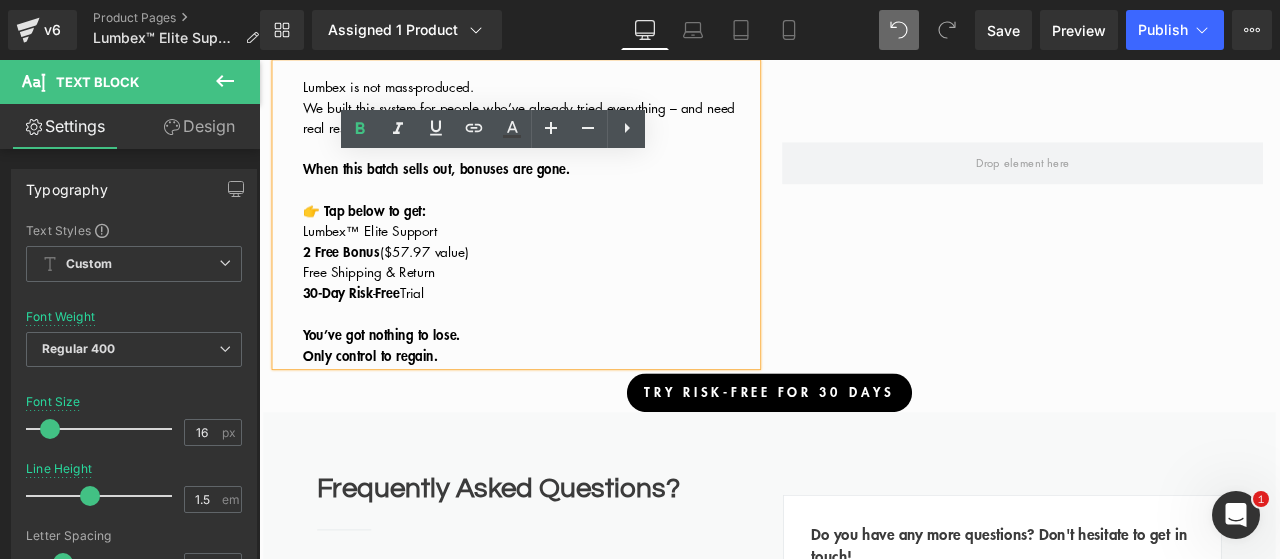 click on "2 Free Bonus" at bounding box center (356, 286) 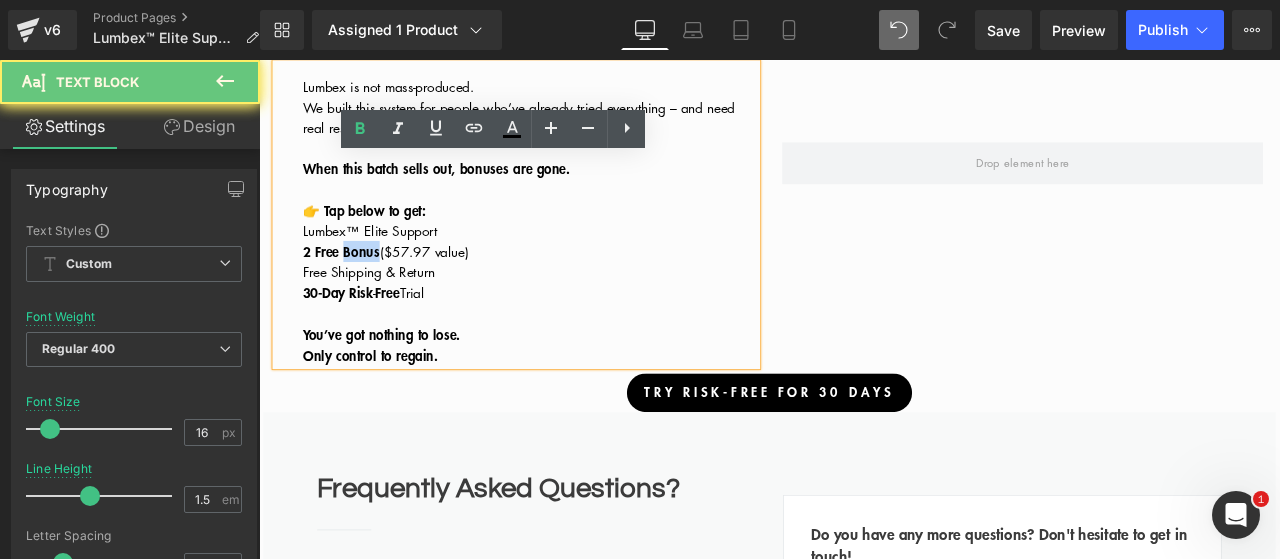 click on "2 Free Bonus" at bounding box center [356, 286] 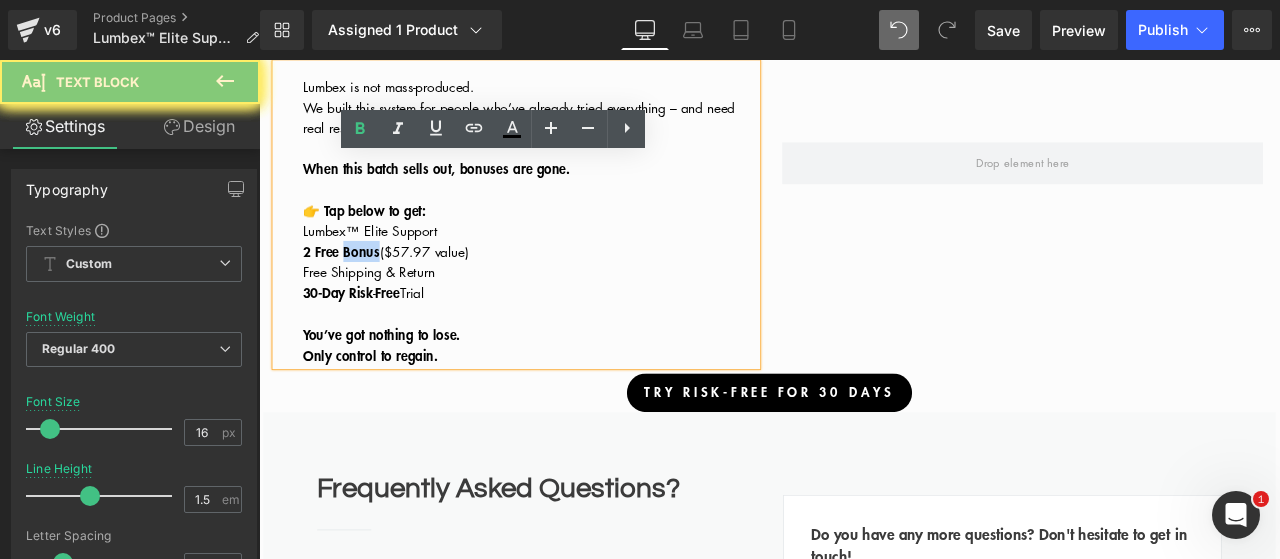 click on "2 Free Bonus" at bounding box center [356, 286] 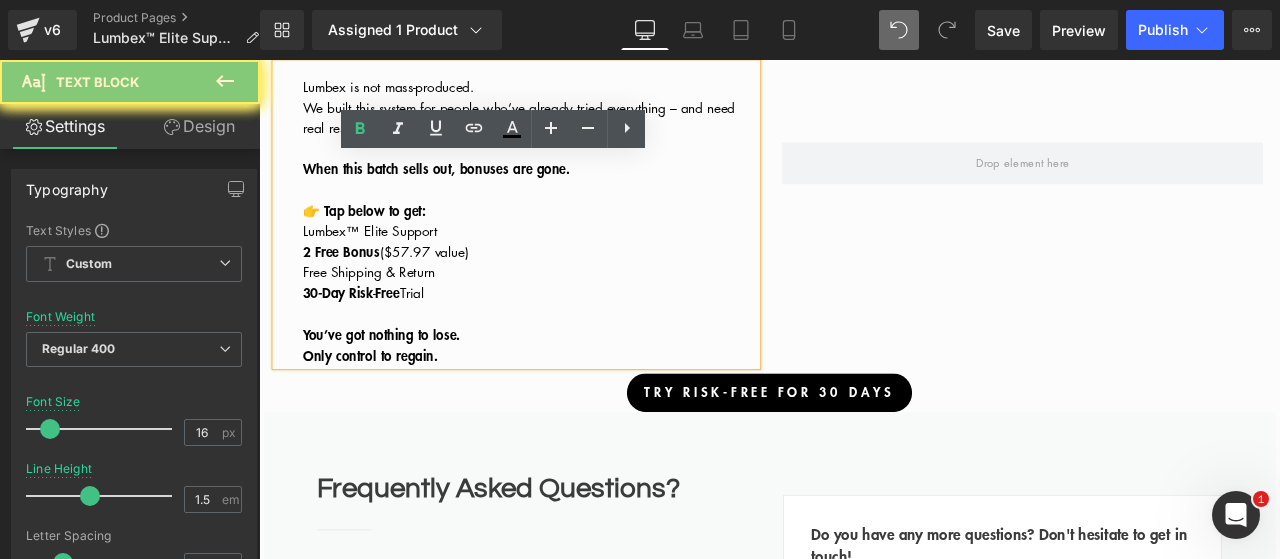 click on "2 Free Bonus" at bounding box center [356, 286] 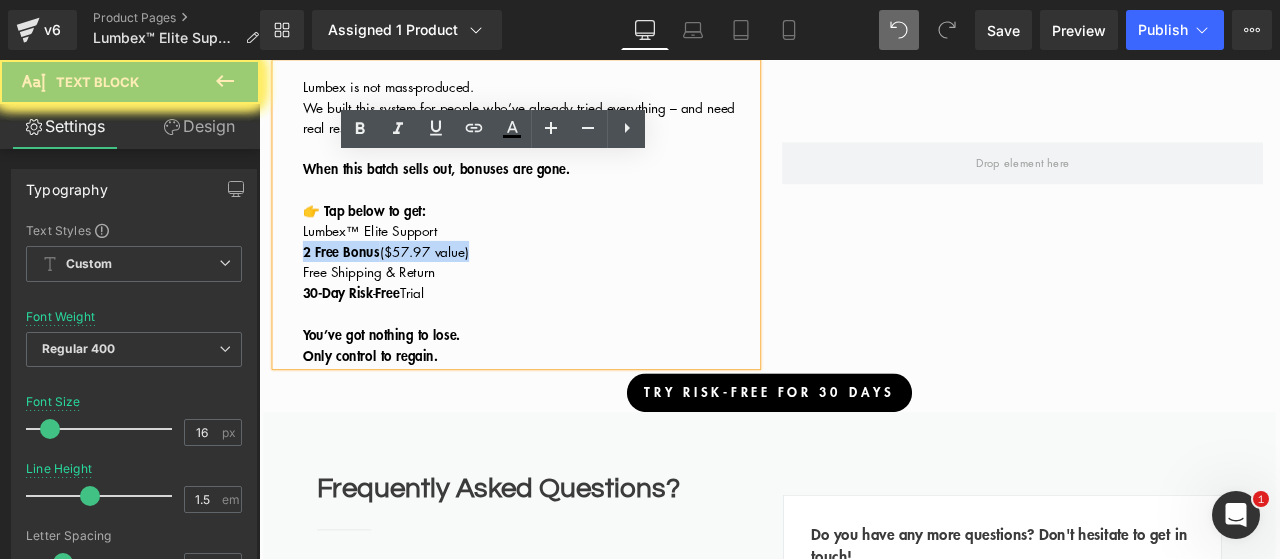 click on "2 Free Bonus" at bounding box center (356, 286) 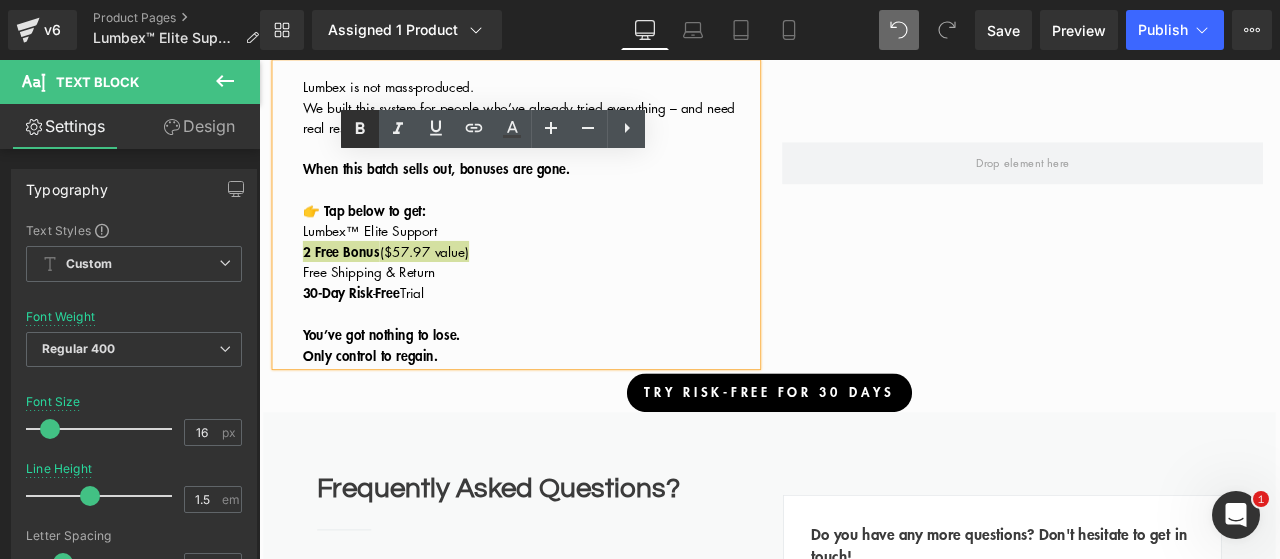 click 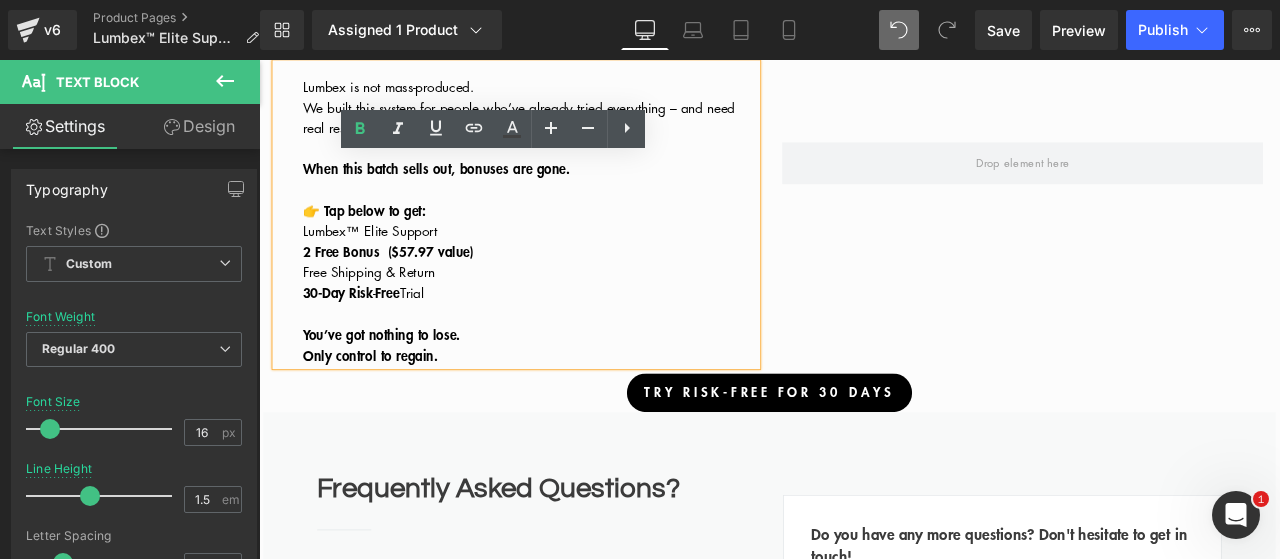 click on "2 Free Bonus  ($57.97 value)" at bounding box center [412, 286] 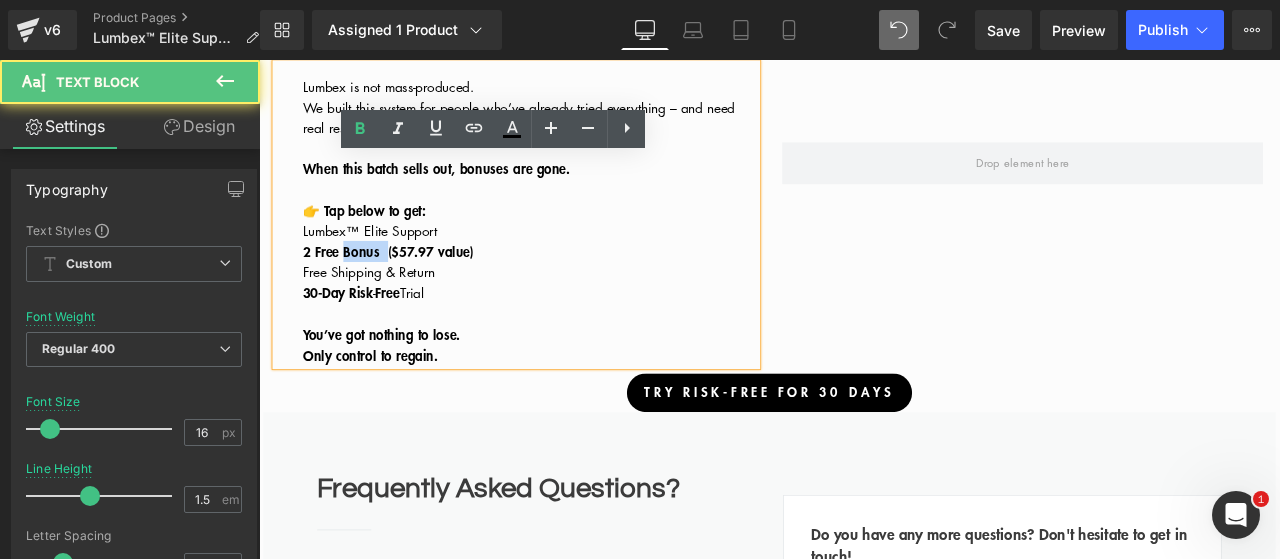 click on "2 Free Bonus  ($57.97 value)" at bounding box center (412, 286) 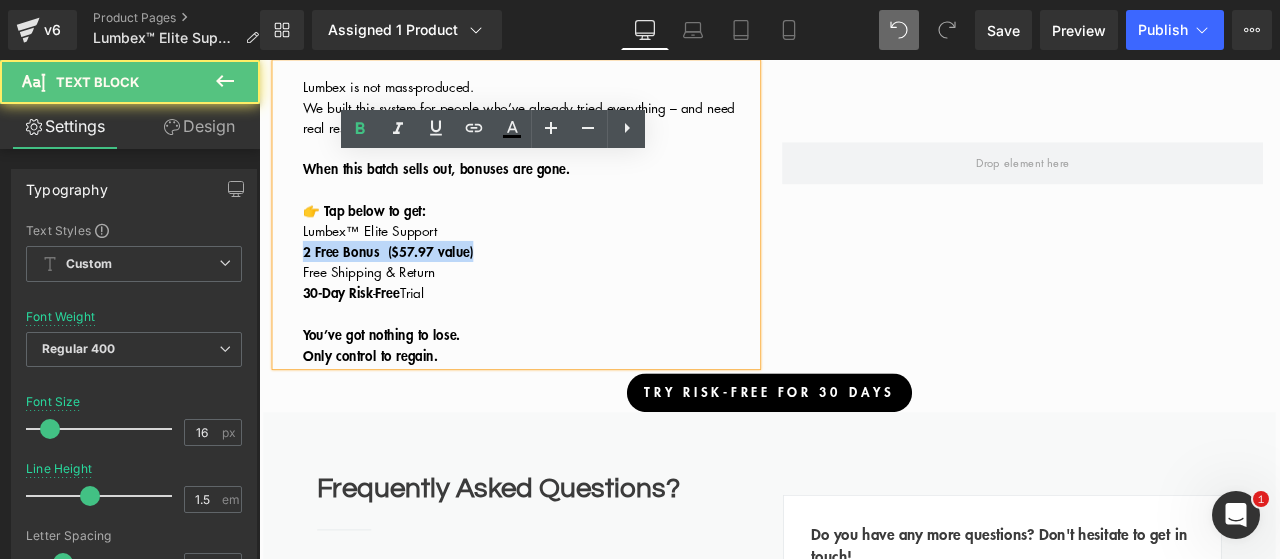 click on "2 Free Bonus  ($57.97 value)" at bounding box center (412, 286) 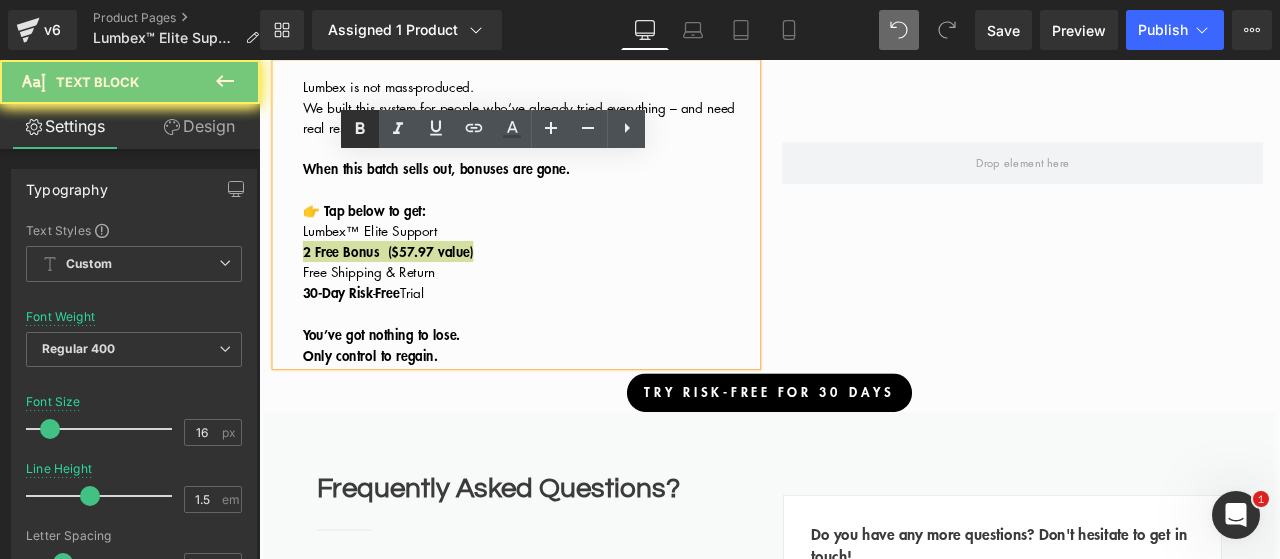 click 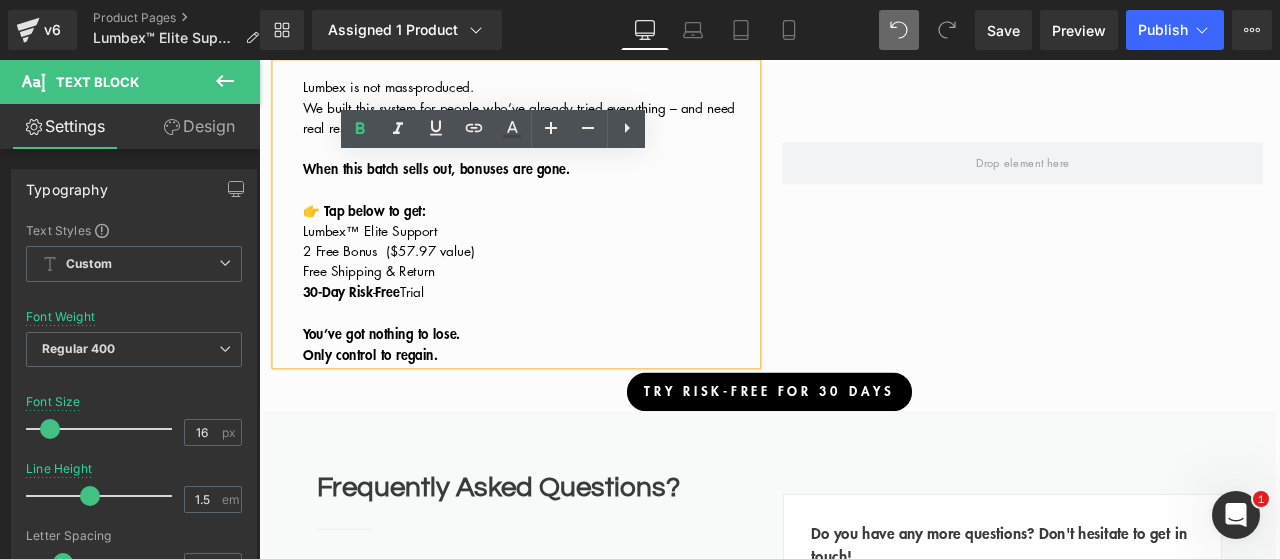 click on "30-Day Risk" at bounding box center (352, 334) 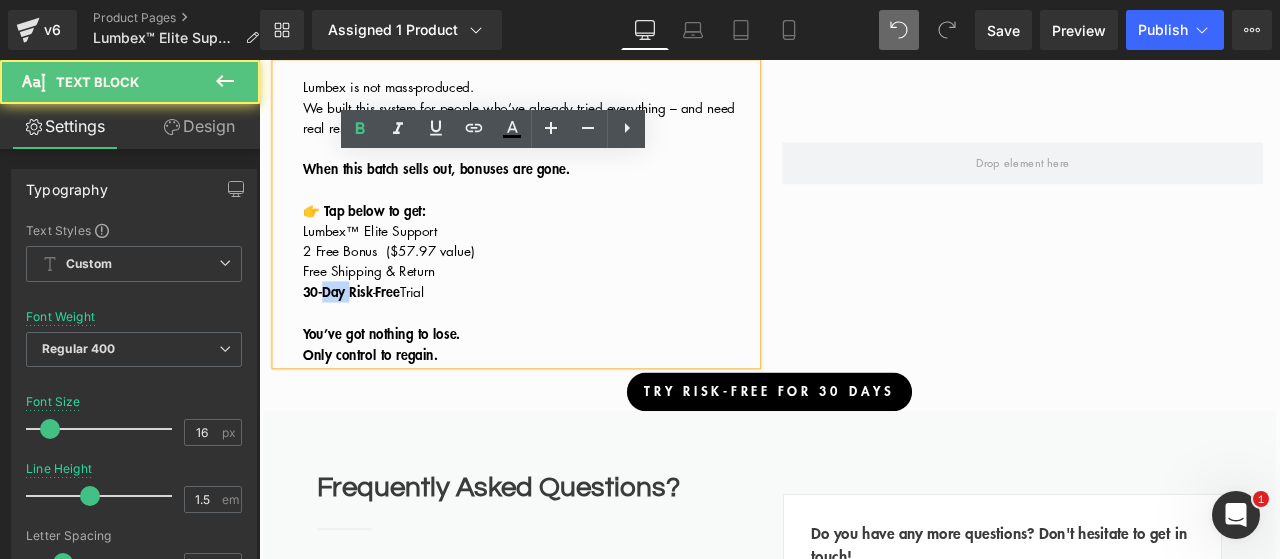 click on "30-Day Risk" at bounding box center (352, 334) 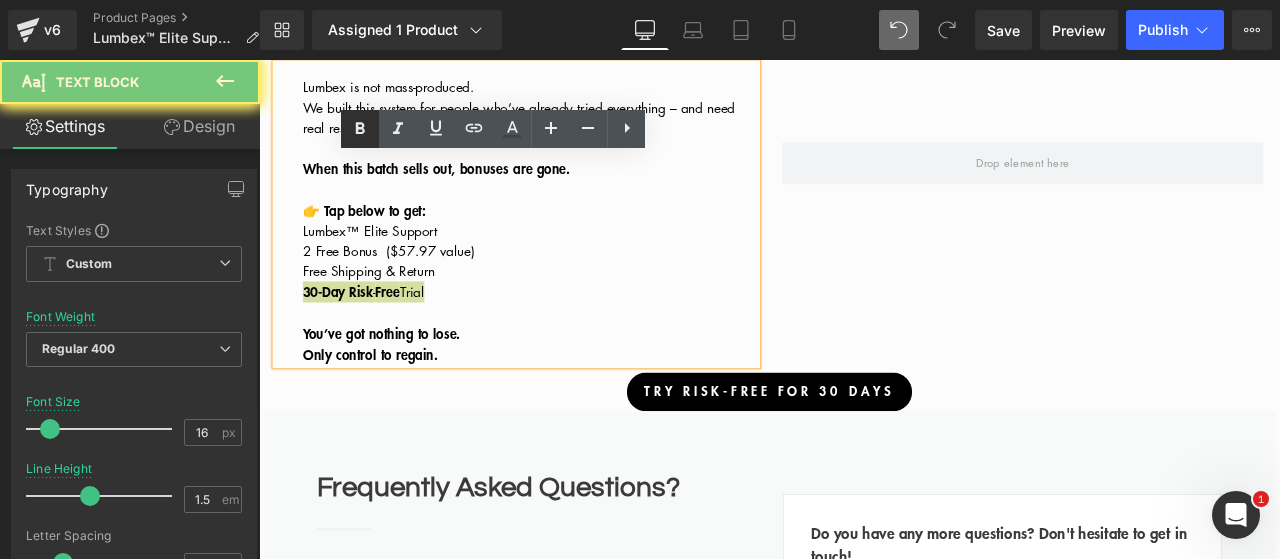 click at bounding box center (360, 129) 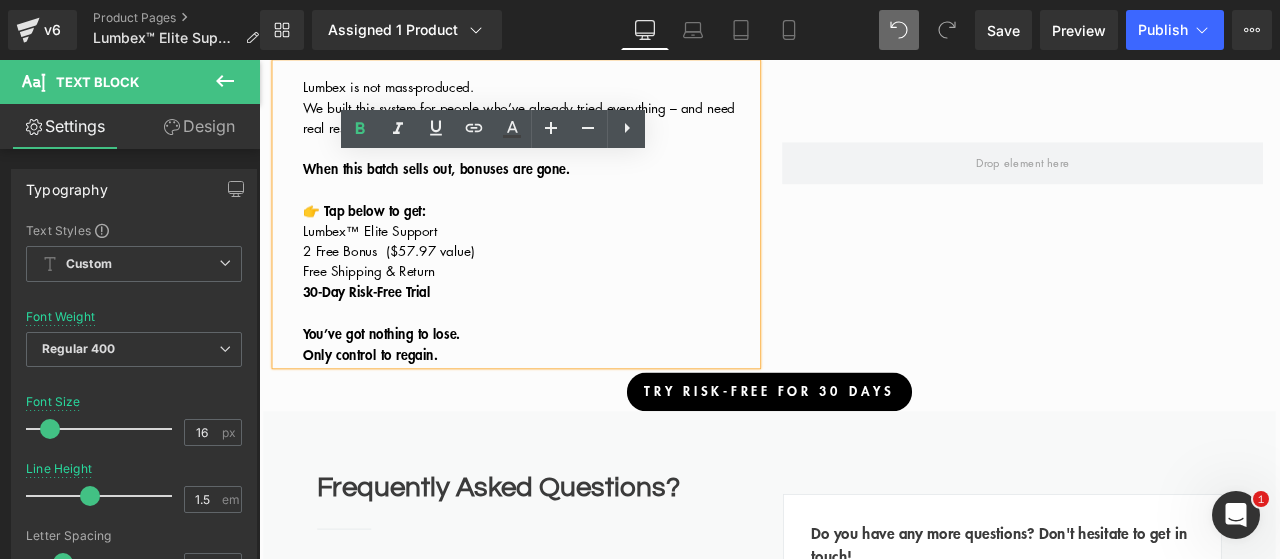 click on "30-Day Risk-Free Trial" at bounding box center (386, 334) 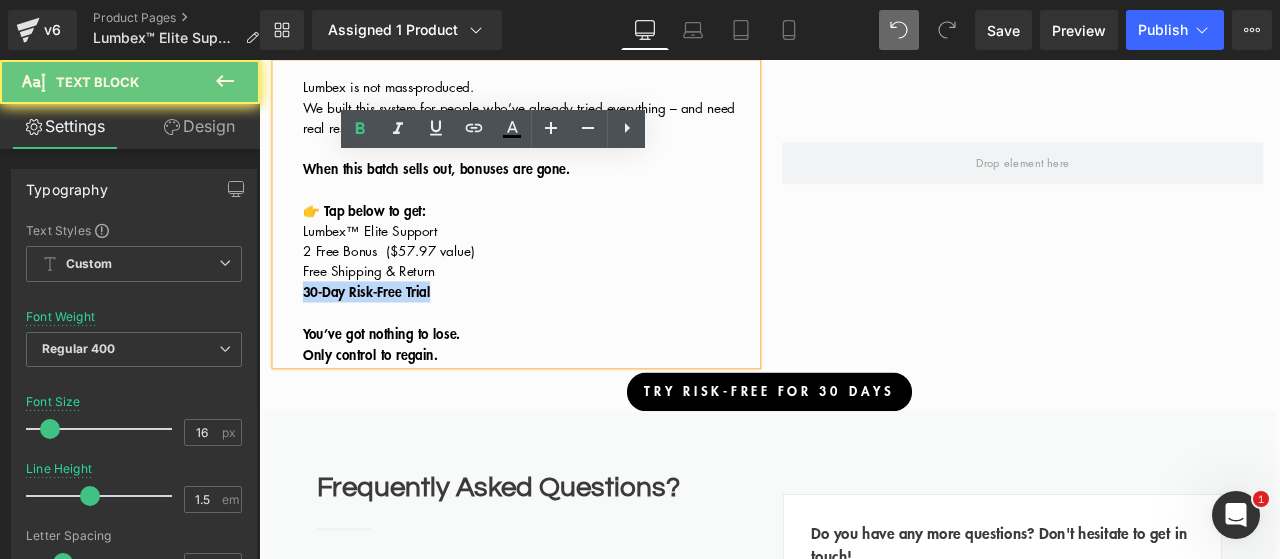 click on "30-Day Risk-Free Trial" at bounding box center [386, 334] 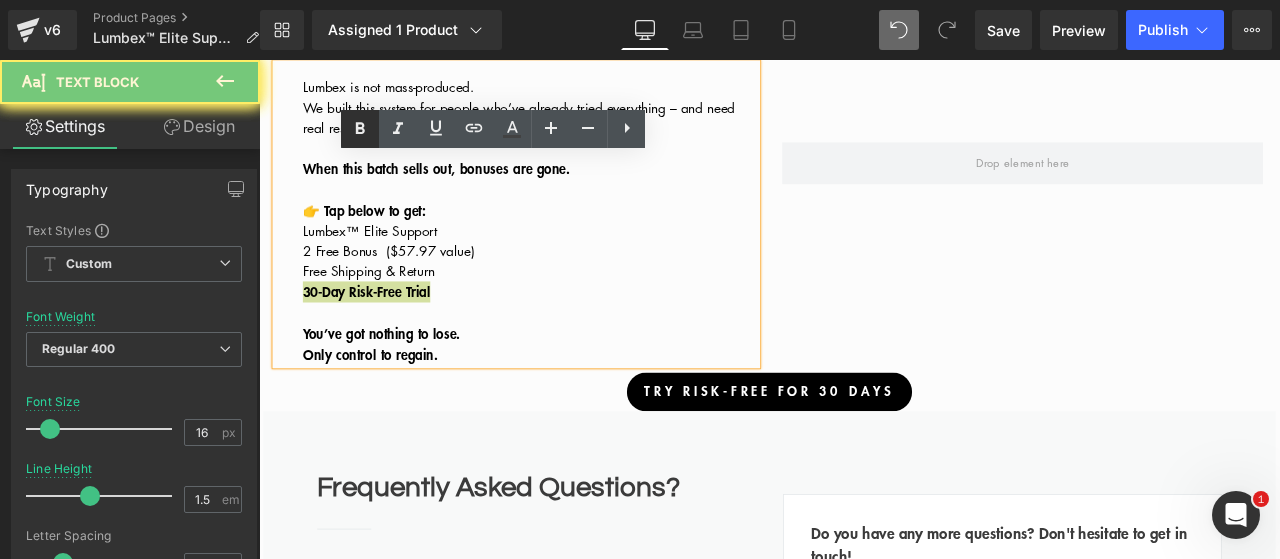 click 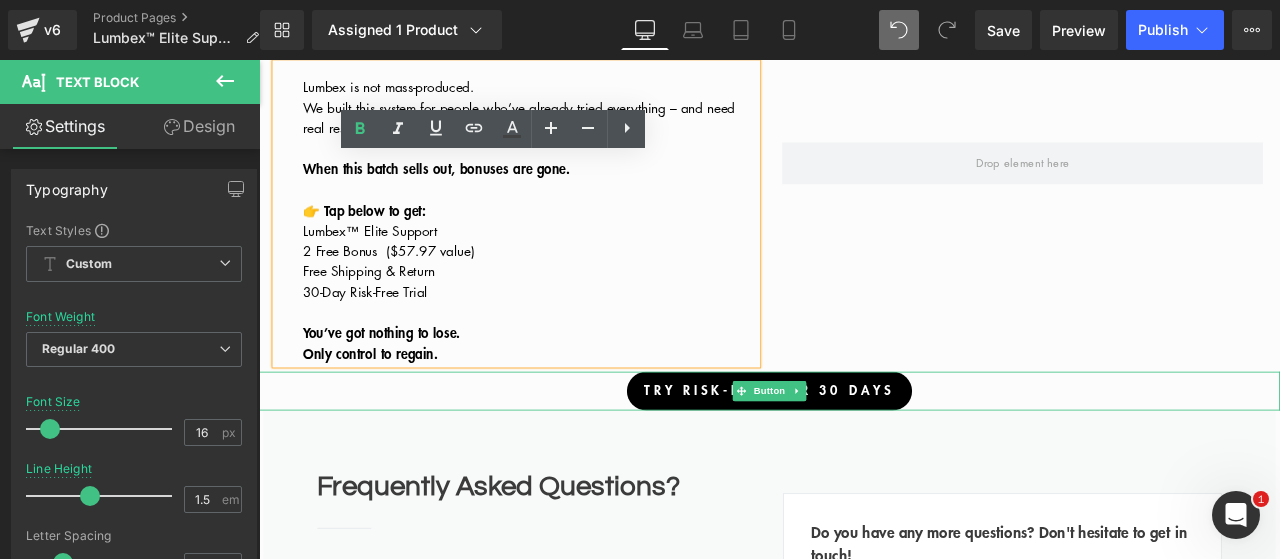 click at bounding box center (864, 472) 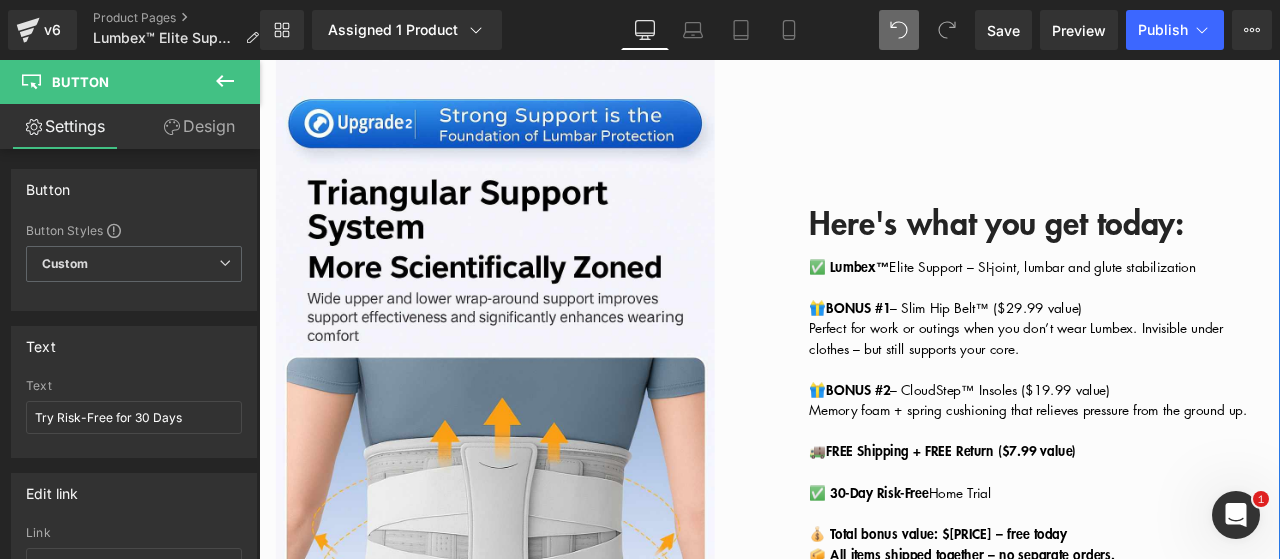 scroll, scrollTop: 4346, scrollLeft: 0, axis: vertical 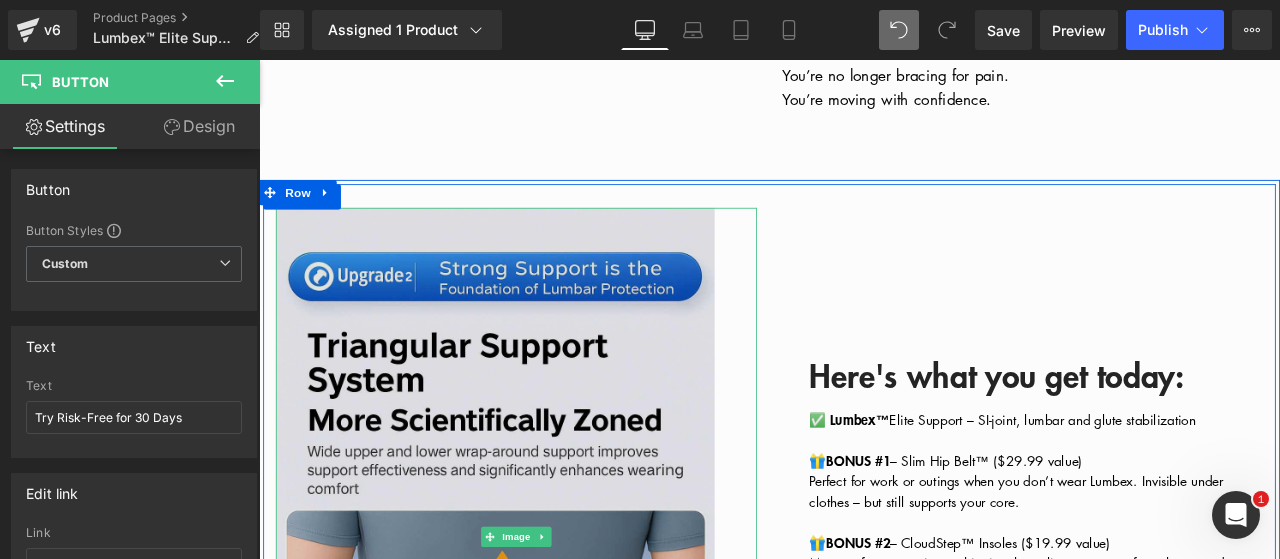 click at bounding box center [564, 625] 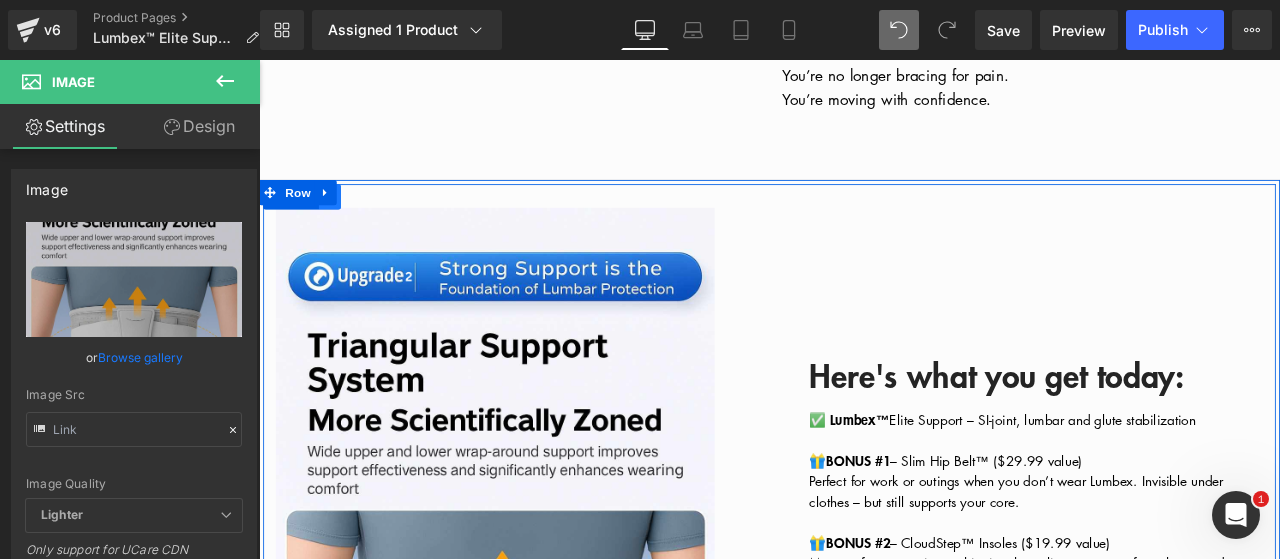 click at bounding box center [343, 222] 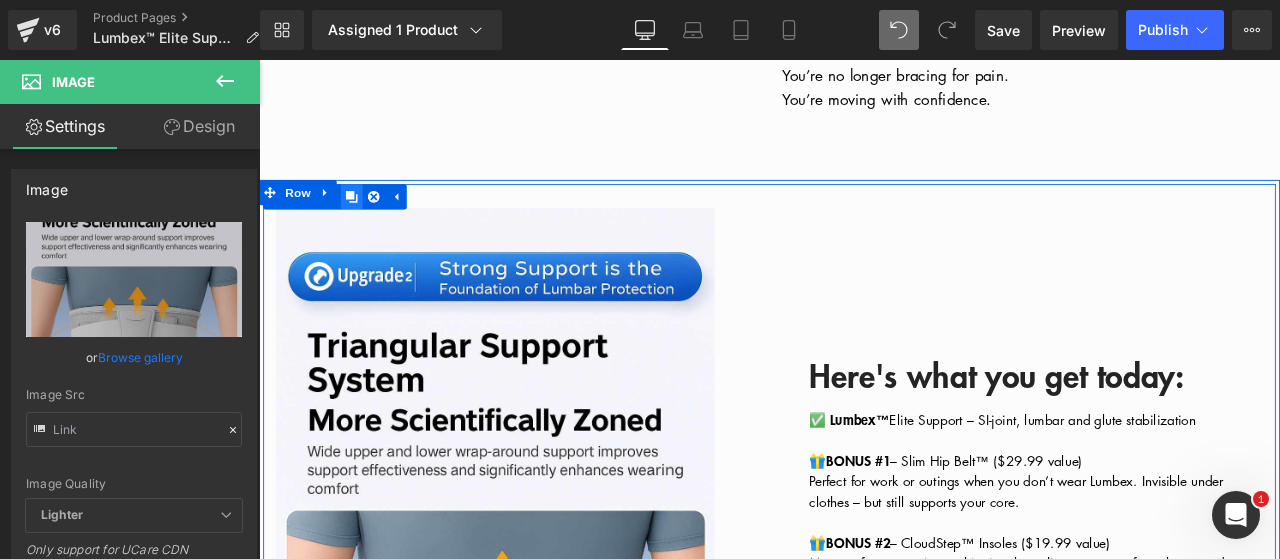 click 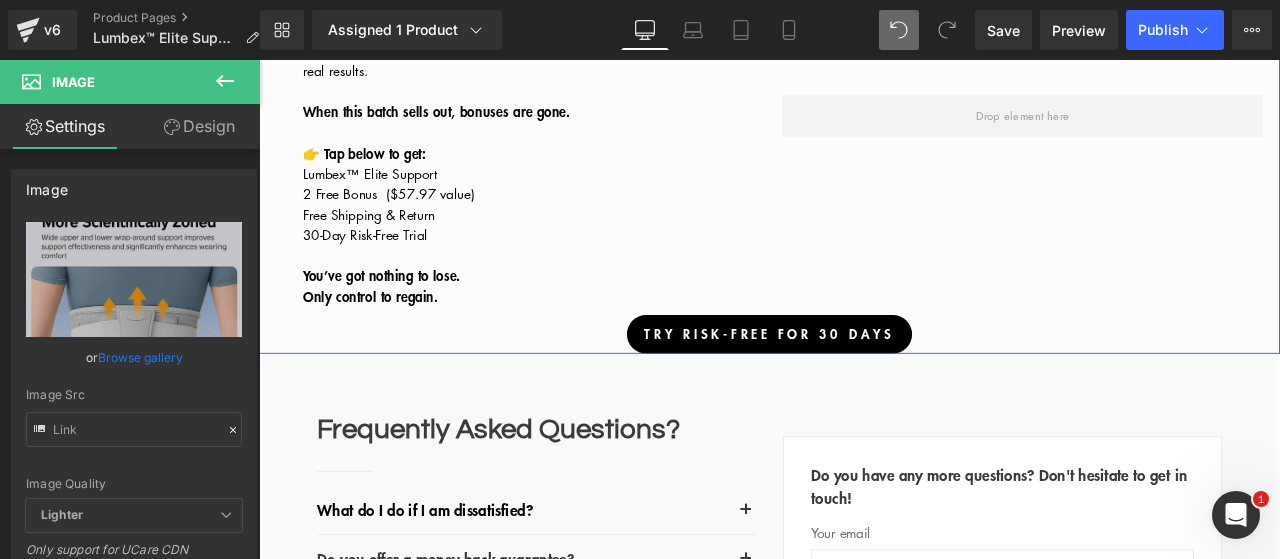 scroll, scrollTop: 5573, scrollLeft: 0, axis: vertical 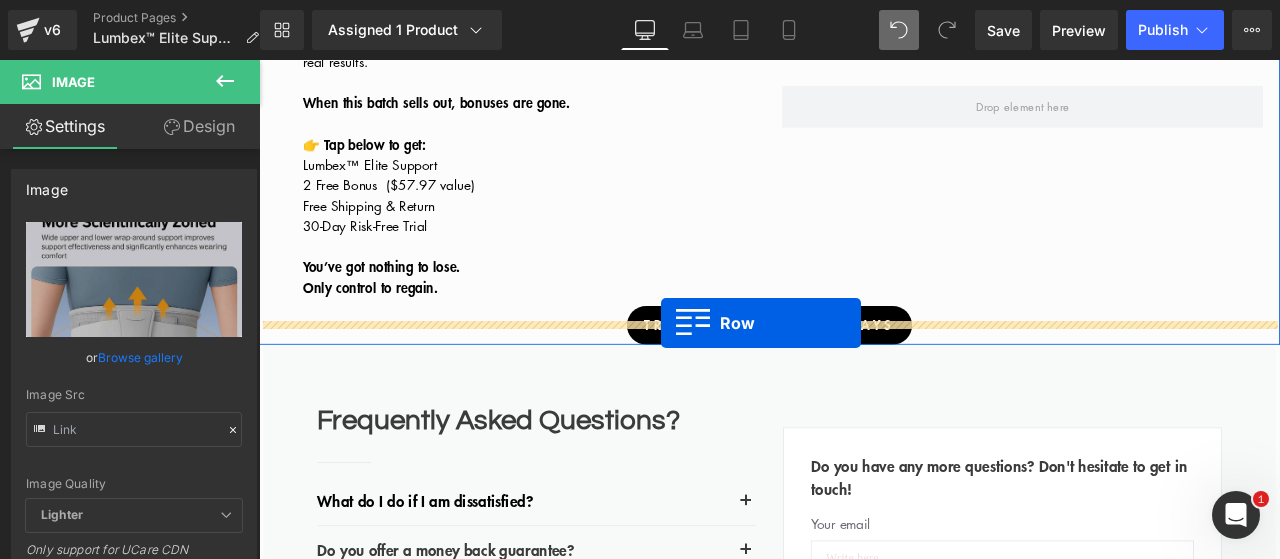 drag, startPoint x: 272, startPoint y: 158, endPoint x: 737, endPoint y: 366, distance: 509.40063 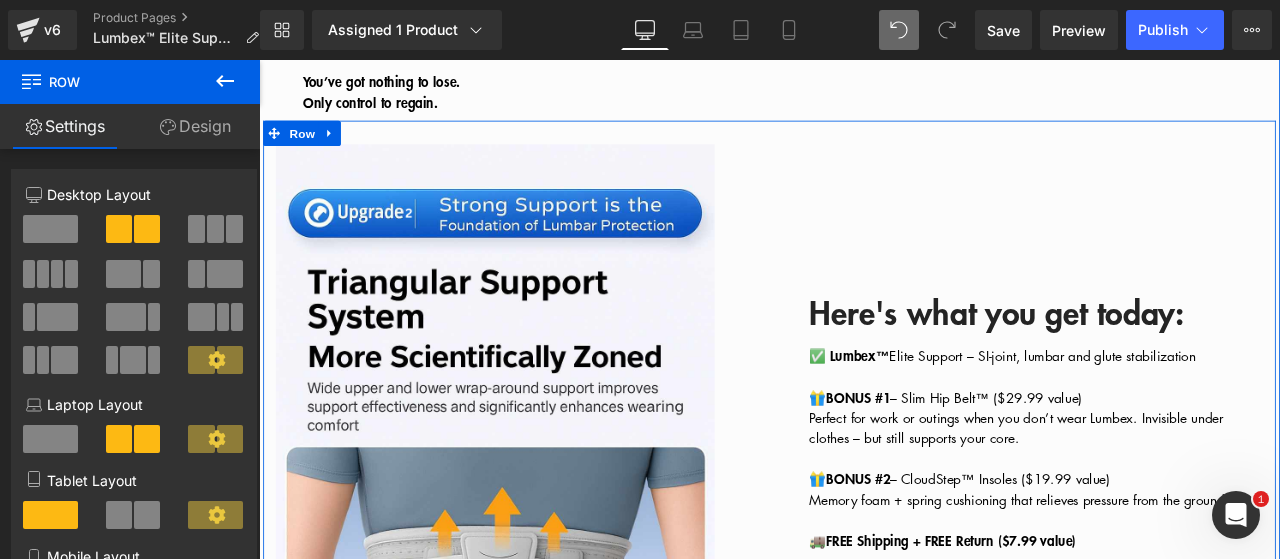 scroll, scrollTop: 5823, scrollLeft: 0, axis: vertical 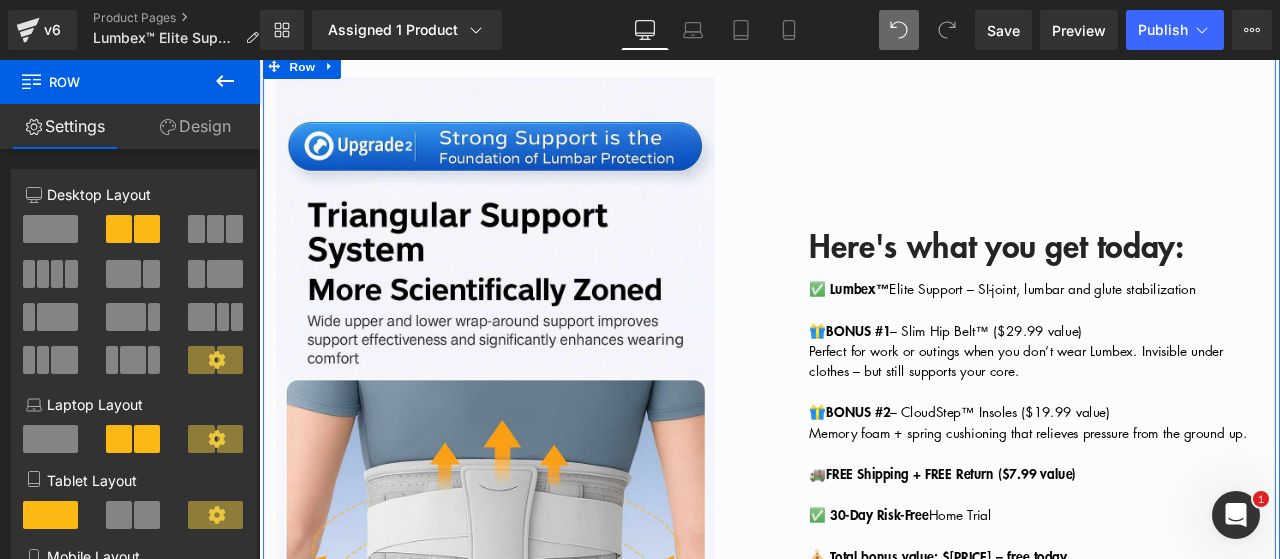 click on "Here's what you get today:" at bounding box center (1133, 278) 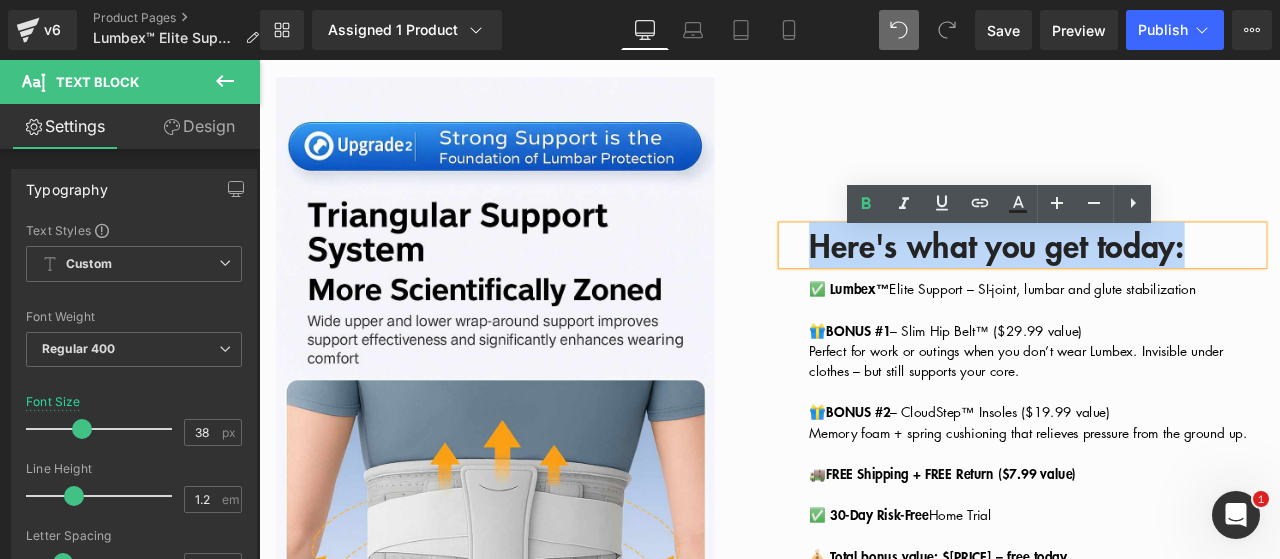paste 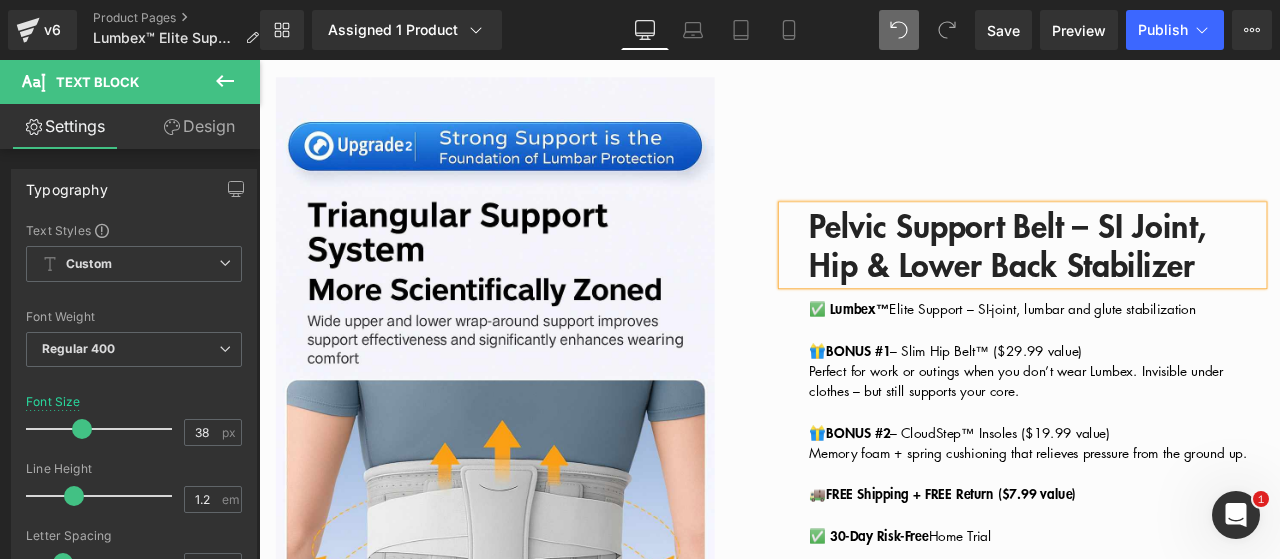 scroll, scrollTop: 5777, scrollLeft: 0, axis: vertical 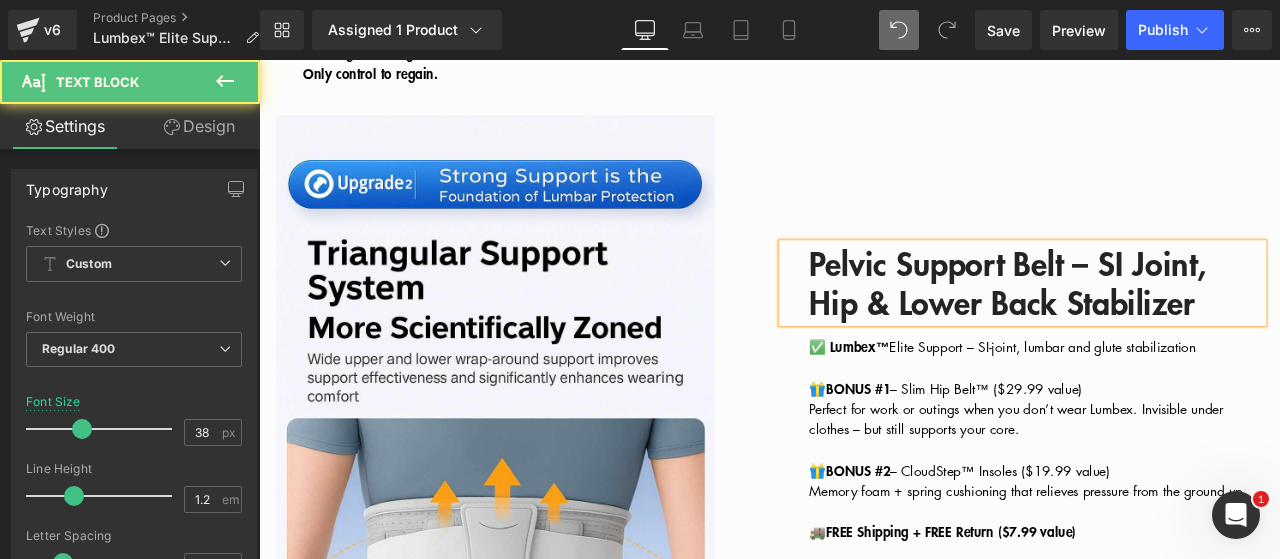 click on "Pelvic Support Belt – SI Joint, Hip & Lower Back Stabilizer" at bounding box center [1146, 324] 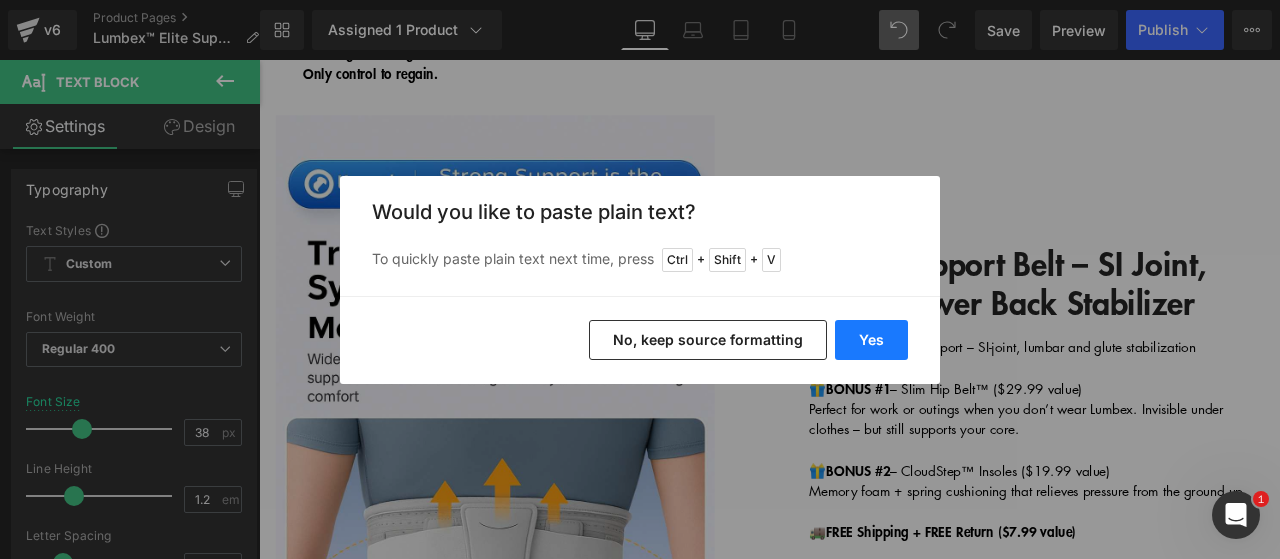 click on "Yes" at bounding box center [871, 340] 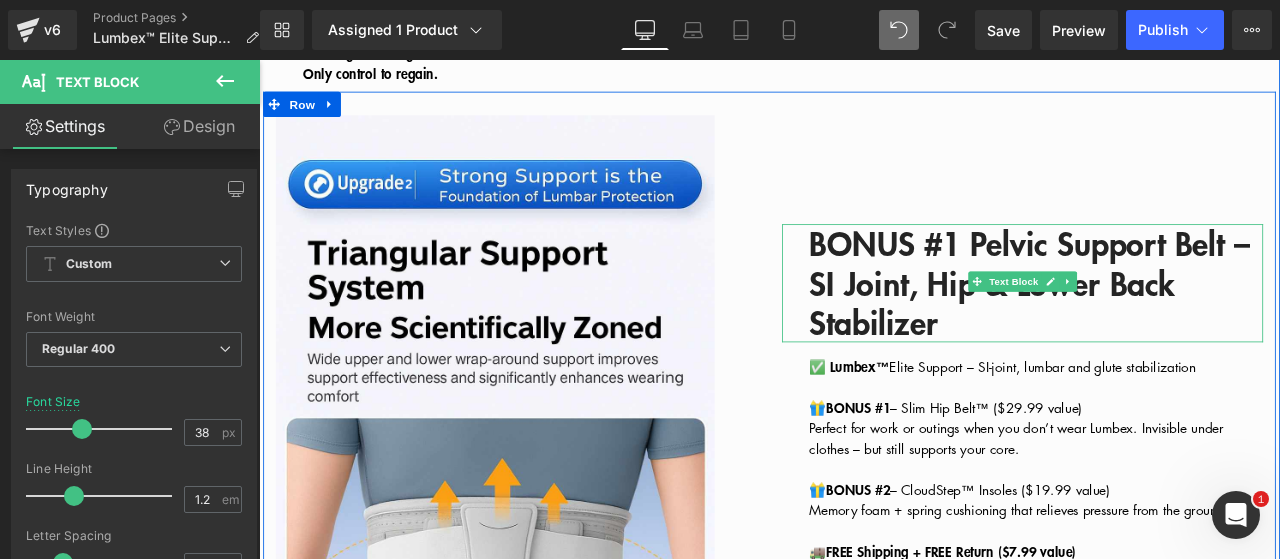 click on "BONUS #1 Pelvic Support Belt – SI Joint, Hip & Lower Back Stabilizer" at bounding box center (1172, 324) 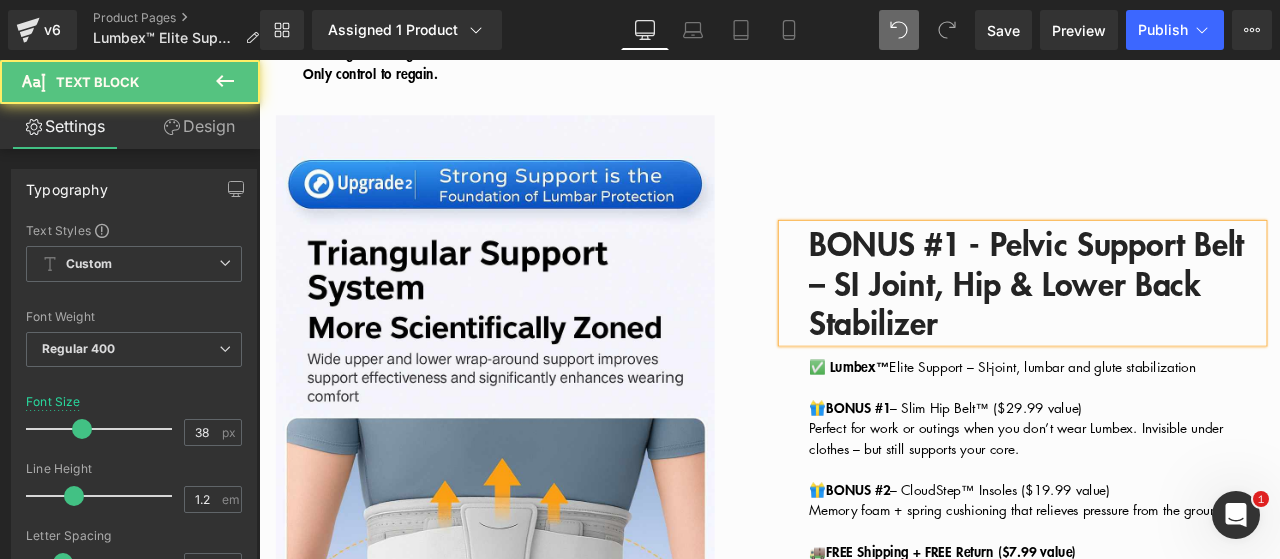 drag, startPoint x: 1142, startPoint y: 338, endPoint x: 1199, endPoint y: 371, distance: 65.863495 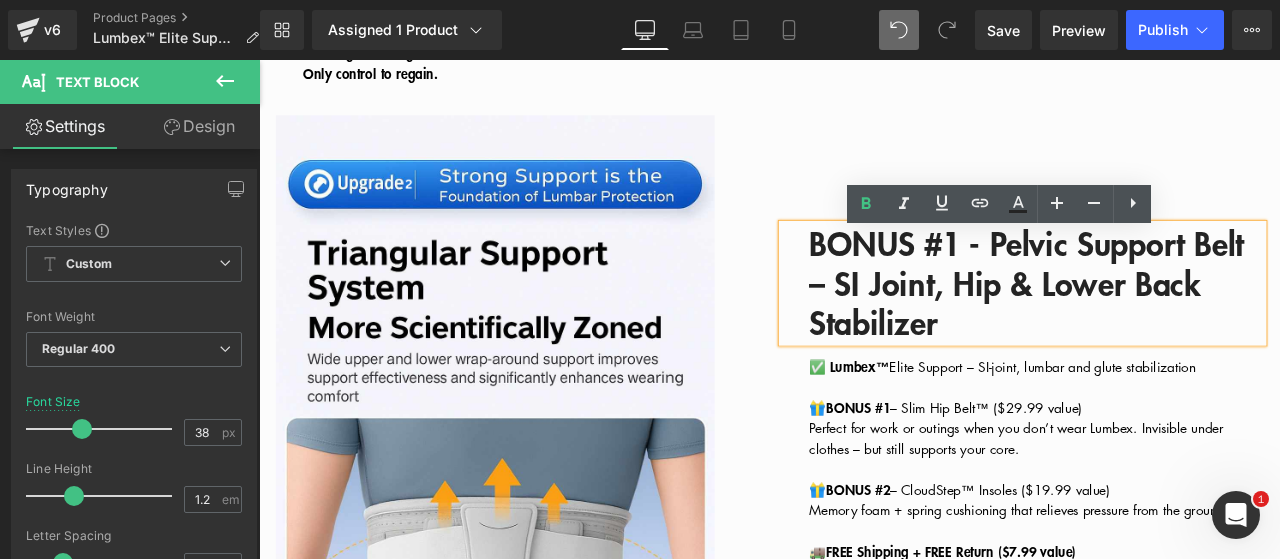 scroll, scrollTop: 5800, scrollLeft: 0, axis: vertical 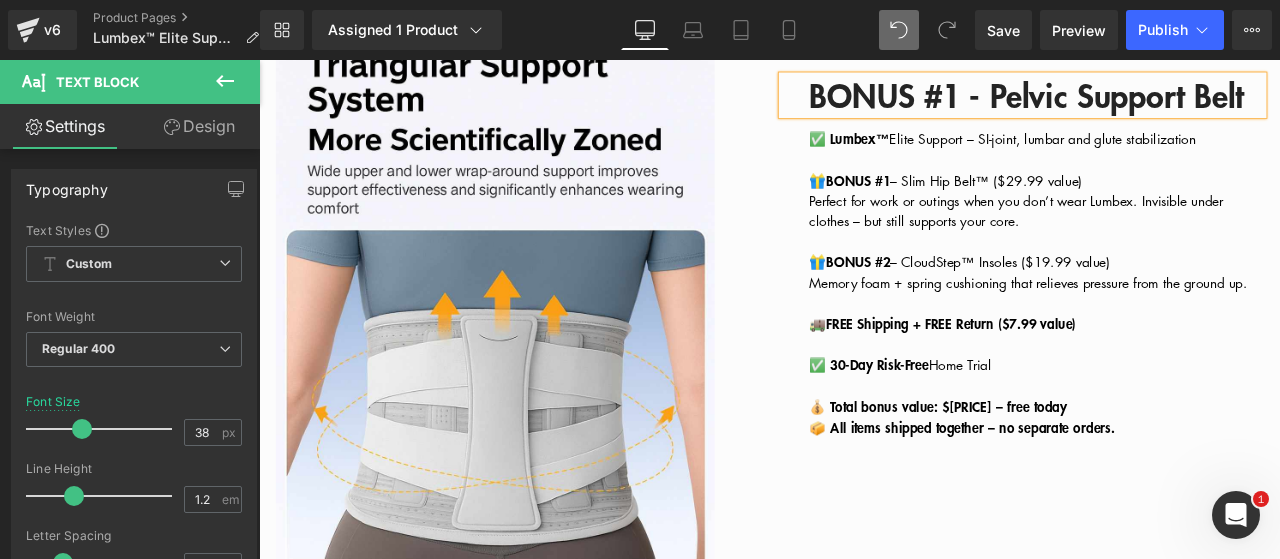 click at bounding box center [1180, 397] 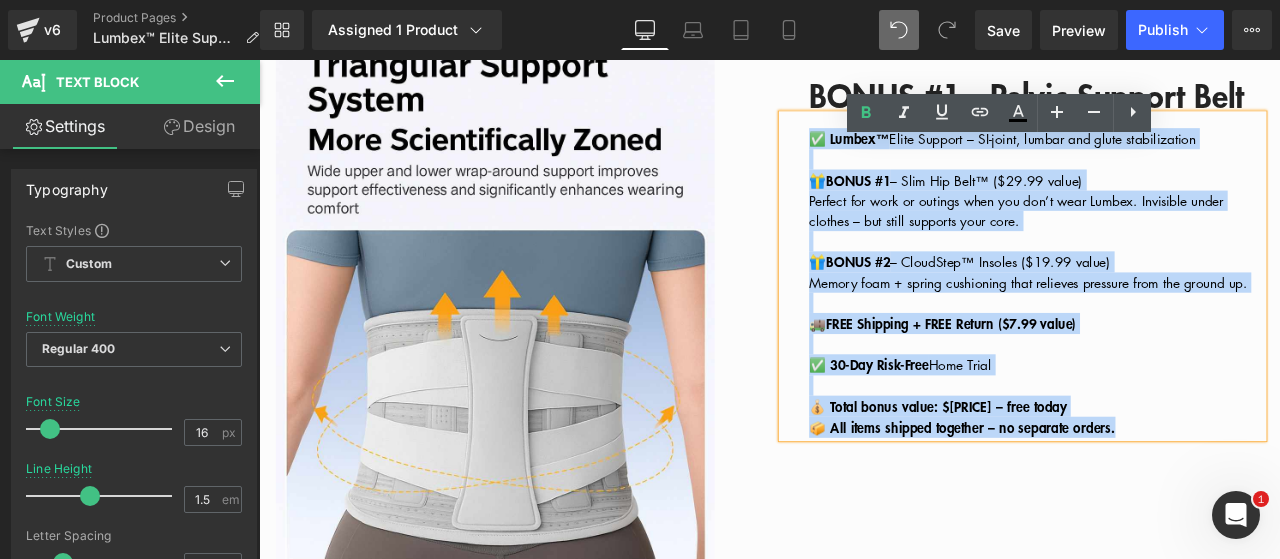 drag, startPoint x: 1295, startPoint y: 543, endPoint x: 912, endPoint y: 189, distance: 521.541 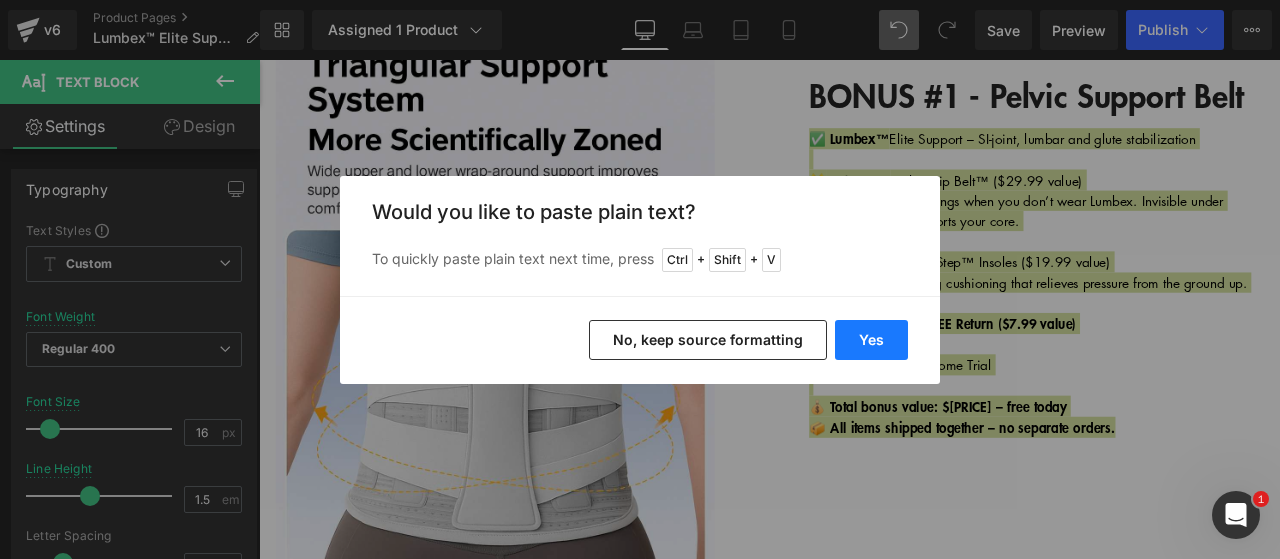 click on "Yes" at bounding box center (871, 340) 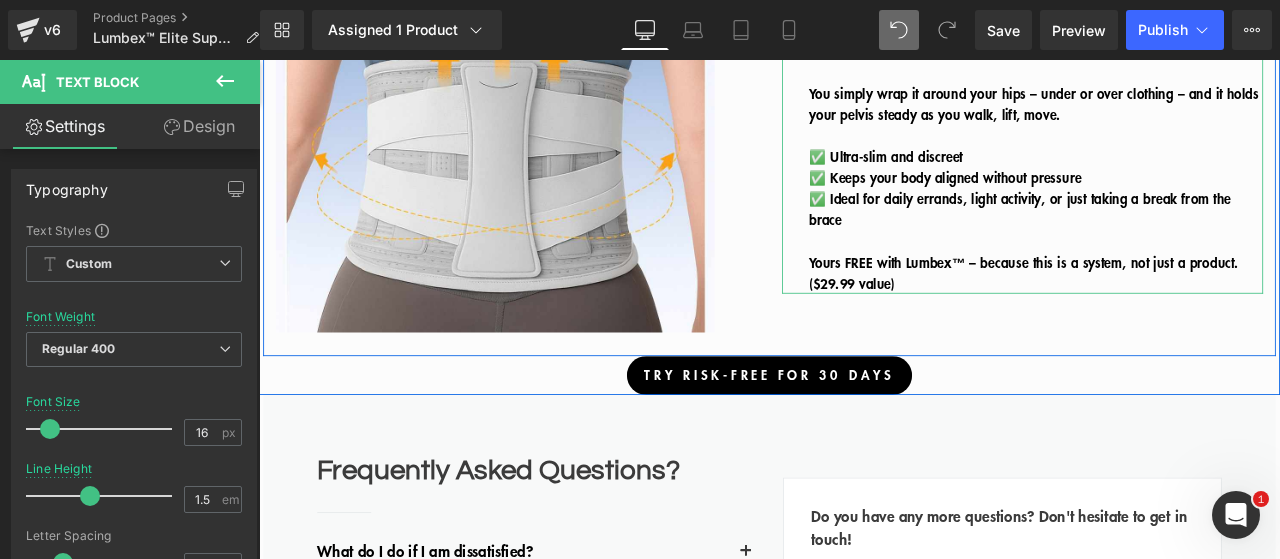 scroll, scrollTop: 6000, scrollLeft: 0, axis: vertical 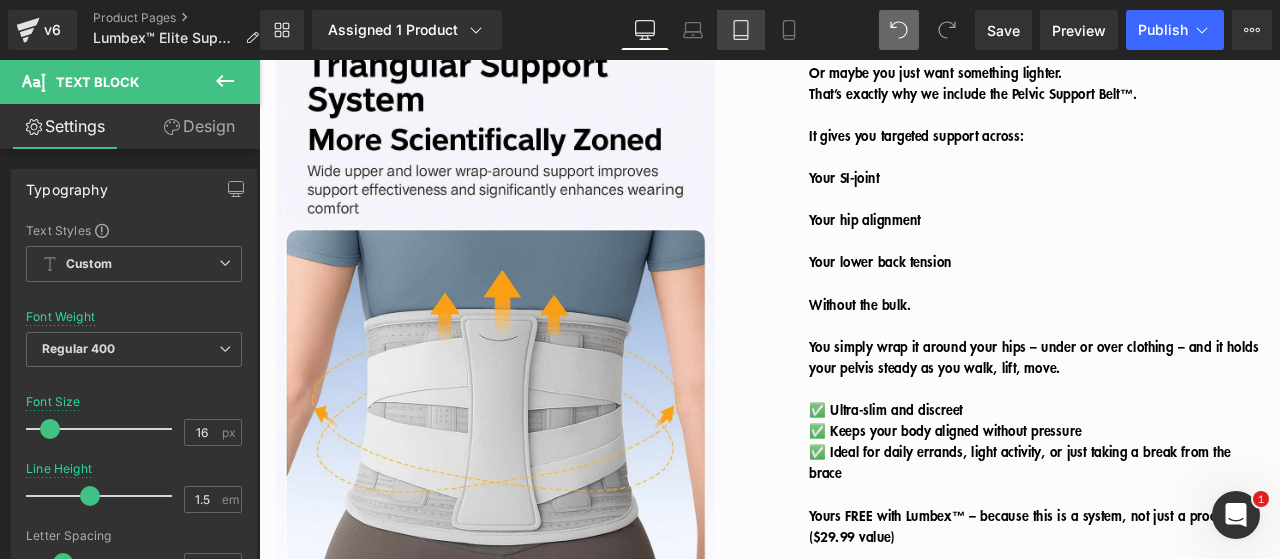 click on "Tablet" at bounding box center (741, 30) 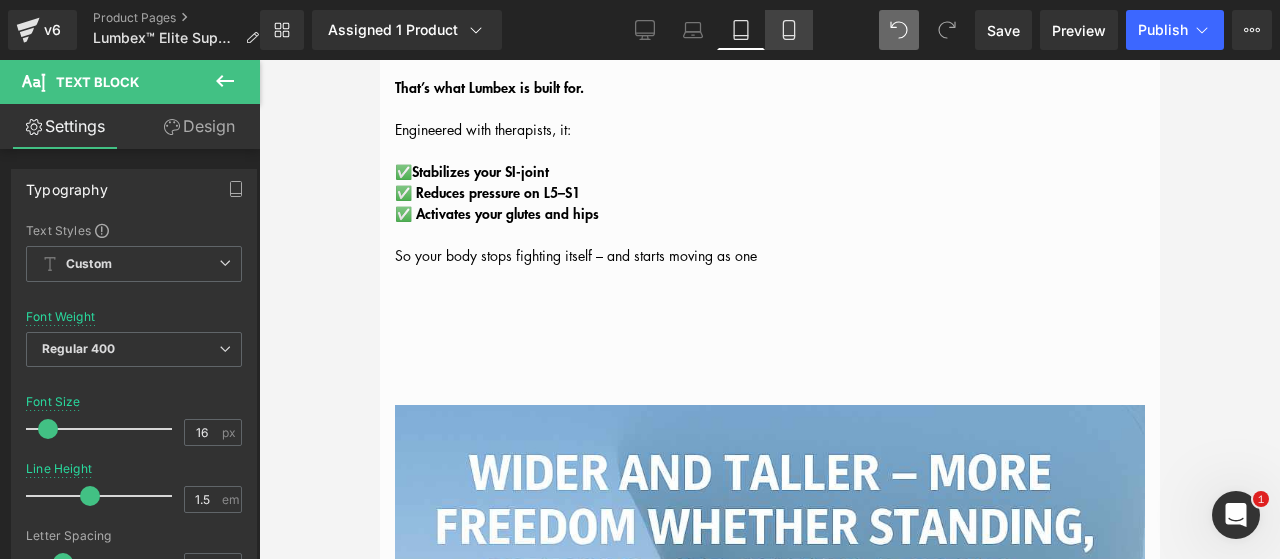 scroll, scrollTop: 11859, scrollLeft: 0, axis: vertical 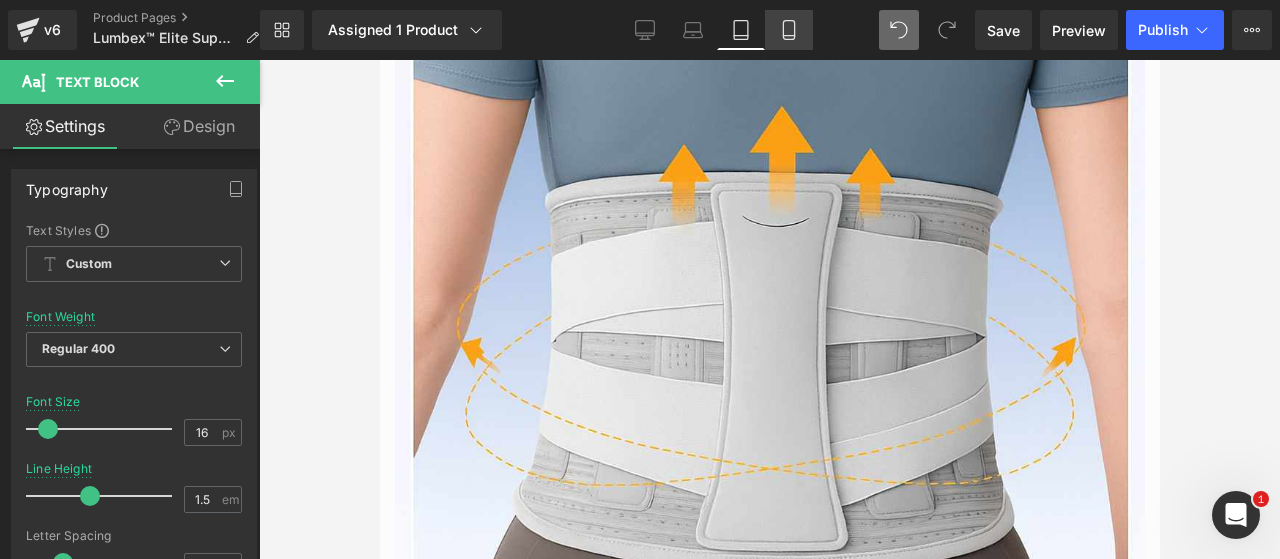 click on "Mobile" at bounding box center [789, 30] 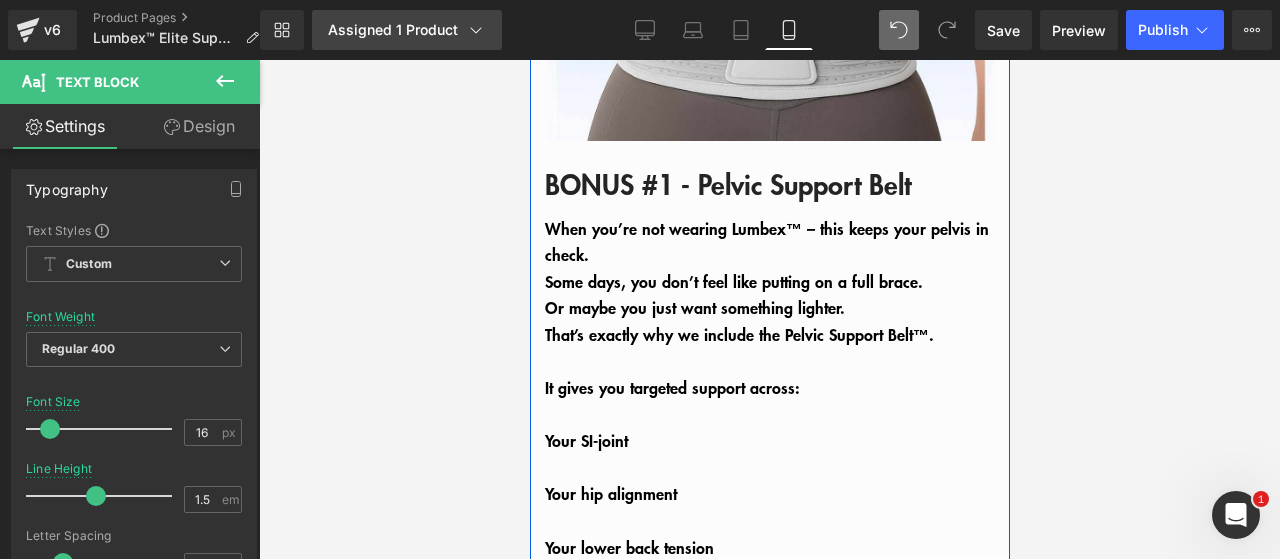 scroll, scrollTop: 9968, scrollLeft: 0, axis: vertical 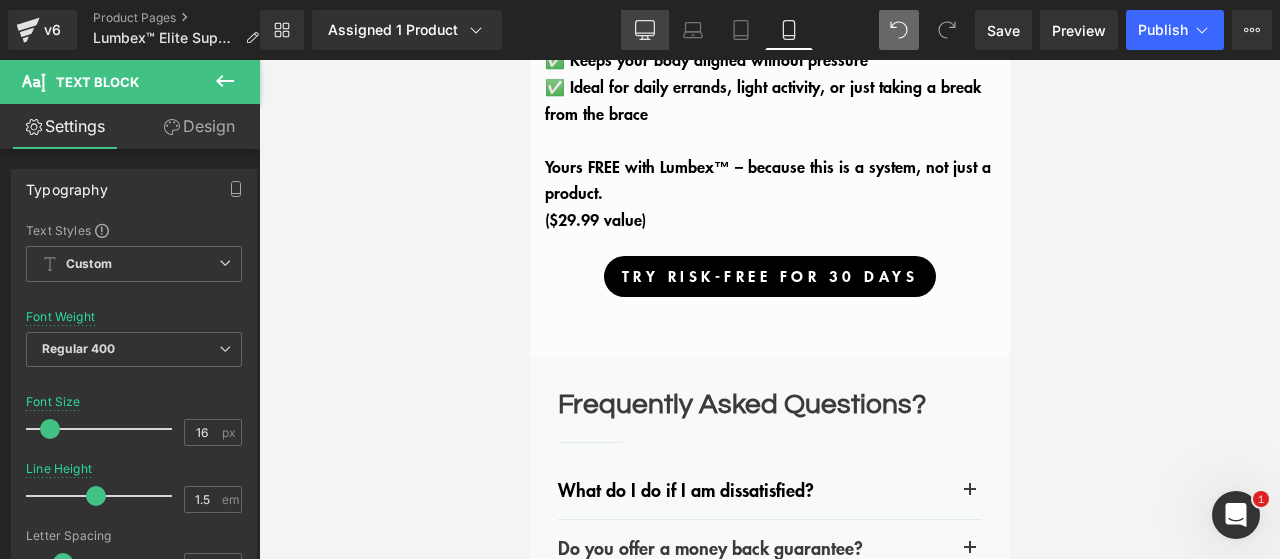 click on "Desktop" at bounding box center [645, 30] 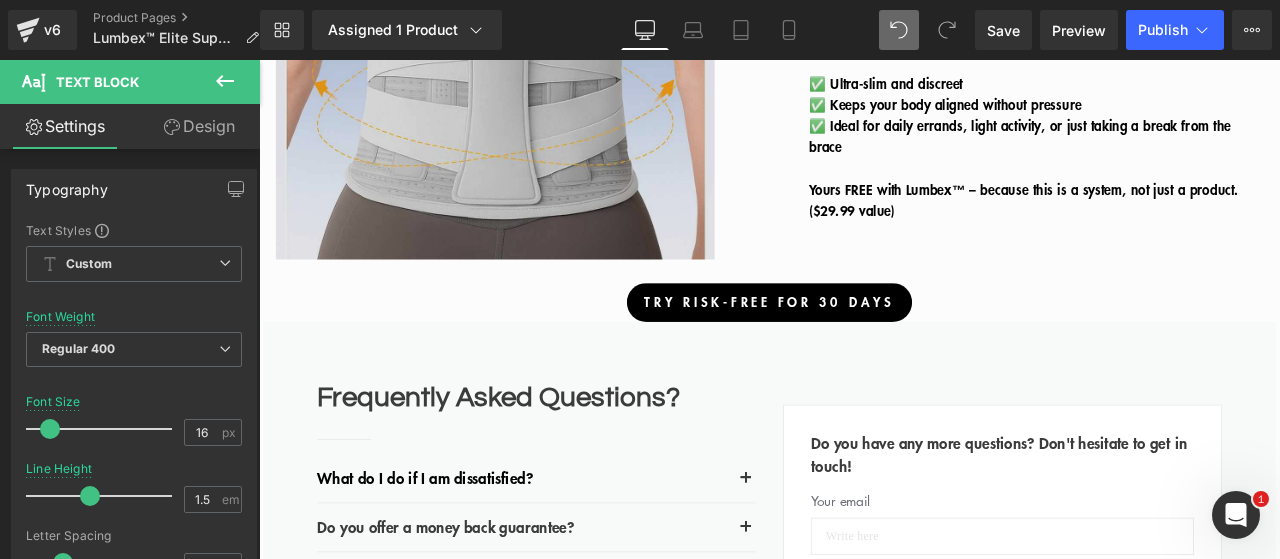 scroll, scrollTop: 5987, scrollLeft: 0, axis: vertical 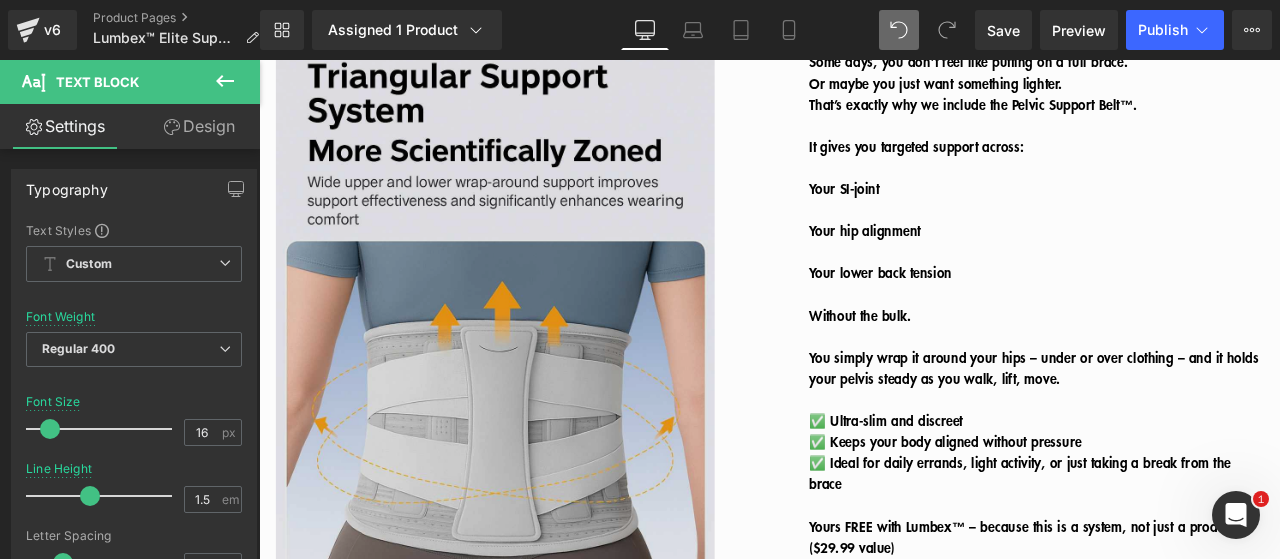 click at bounding box center [564, 306] 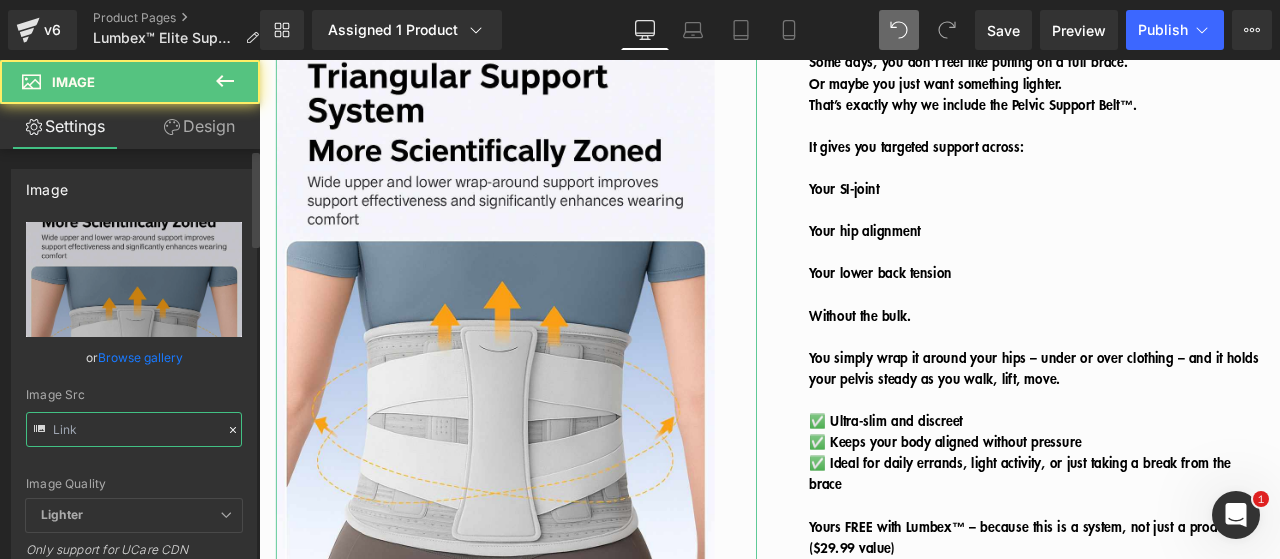 click at bounding box center (134, 429) 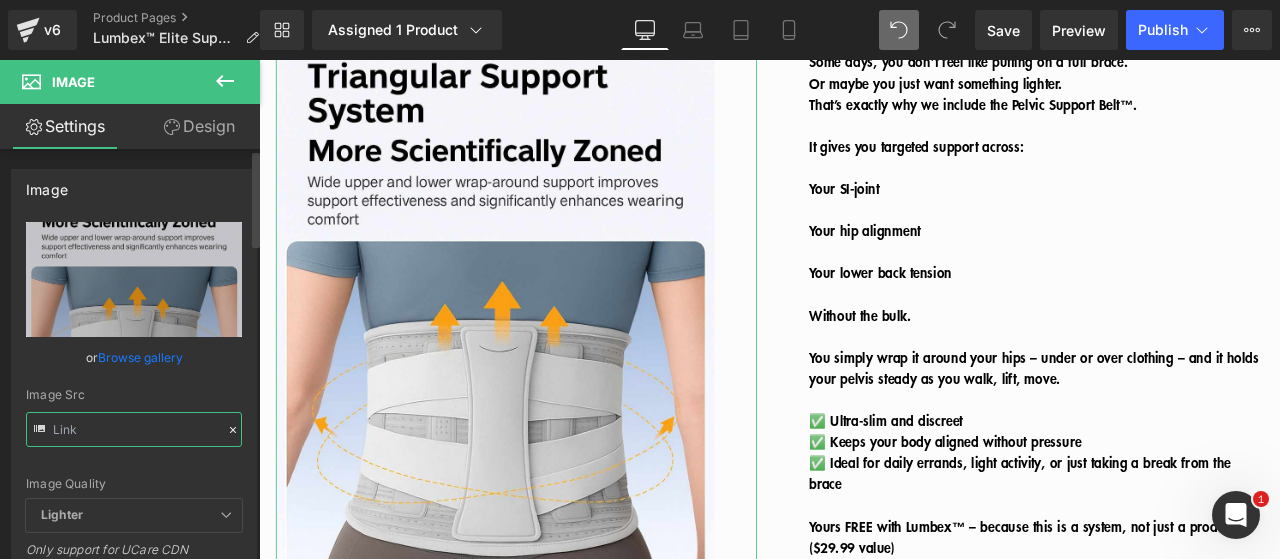 click at bounding box center [134, 429] 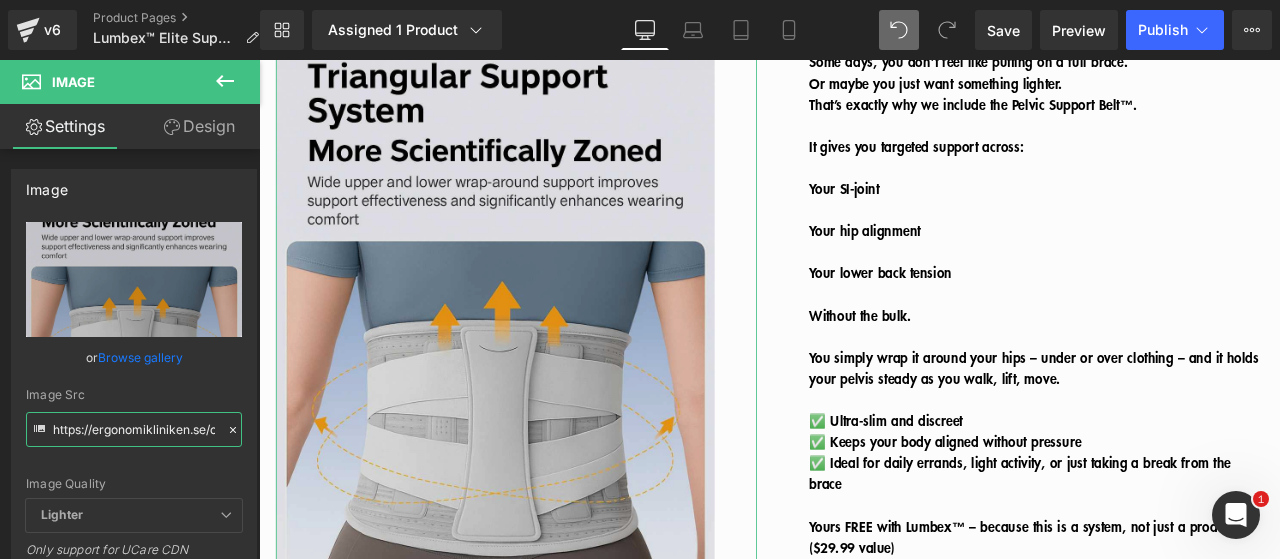 scroll, scrollTop: 0, scrollLeft: 355, axis: horizontal 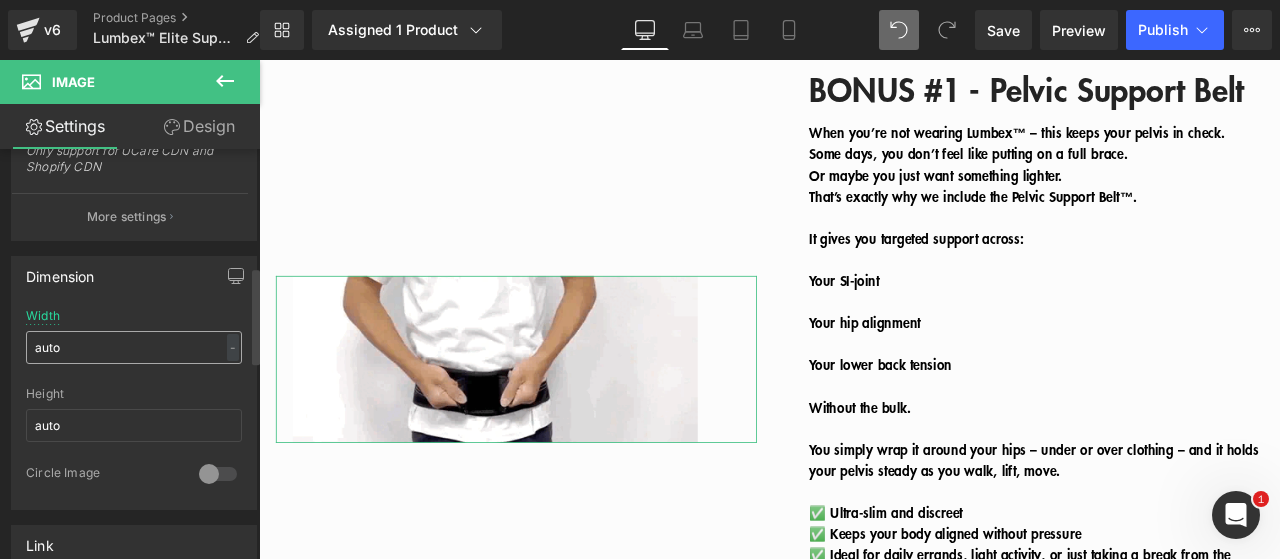 type on "https://ergonomikliniken.se/cdn/shop/files/backenbalte_gif.gif?v=1745587575&width=823" 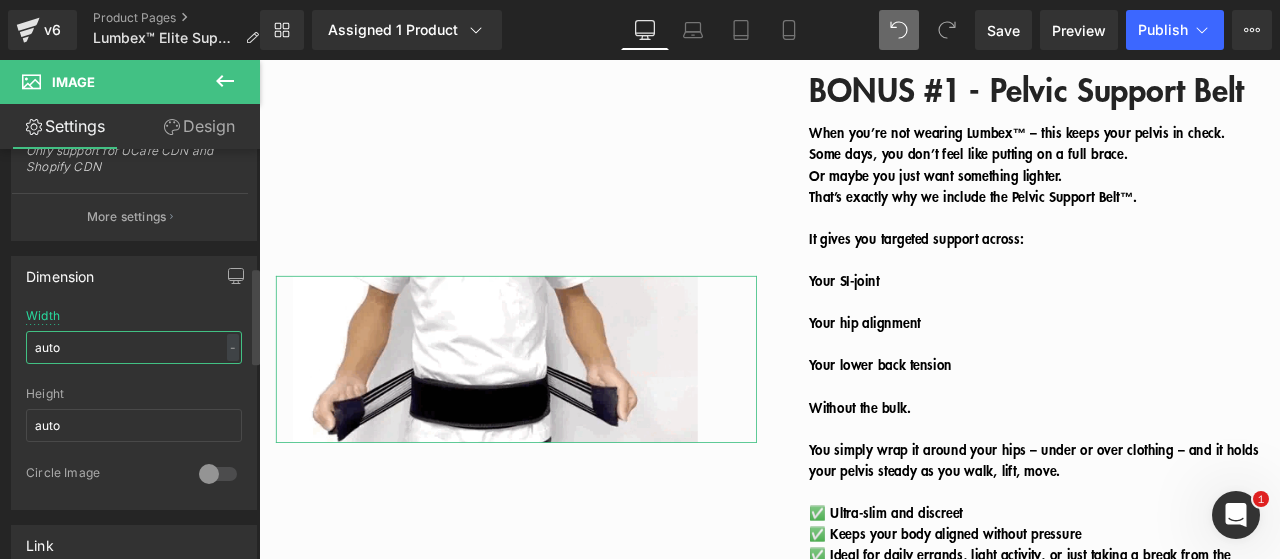 drag, startPoint x: 88, startPoint y: 341, endPoint x: 5, endPoint y: 333, distance: 83.38465 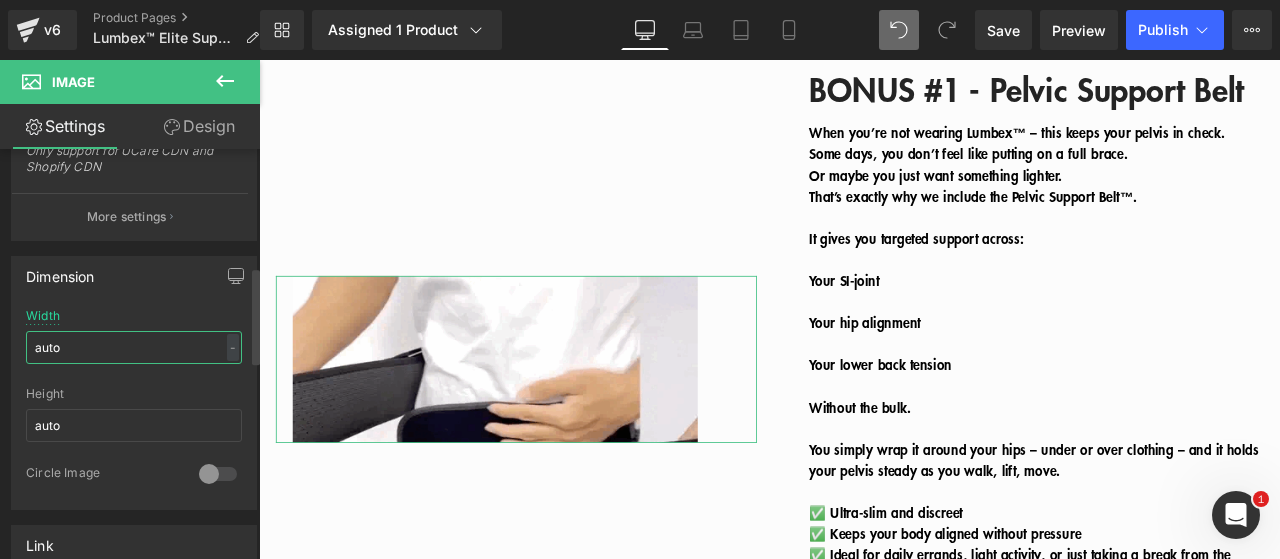 click on "Dimension auto Width auto - % px auto Height auto 0 Circle Image" at bounding box center (134, 375) 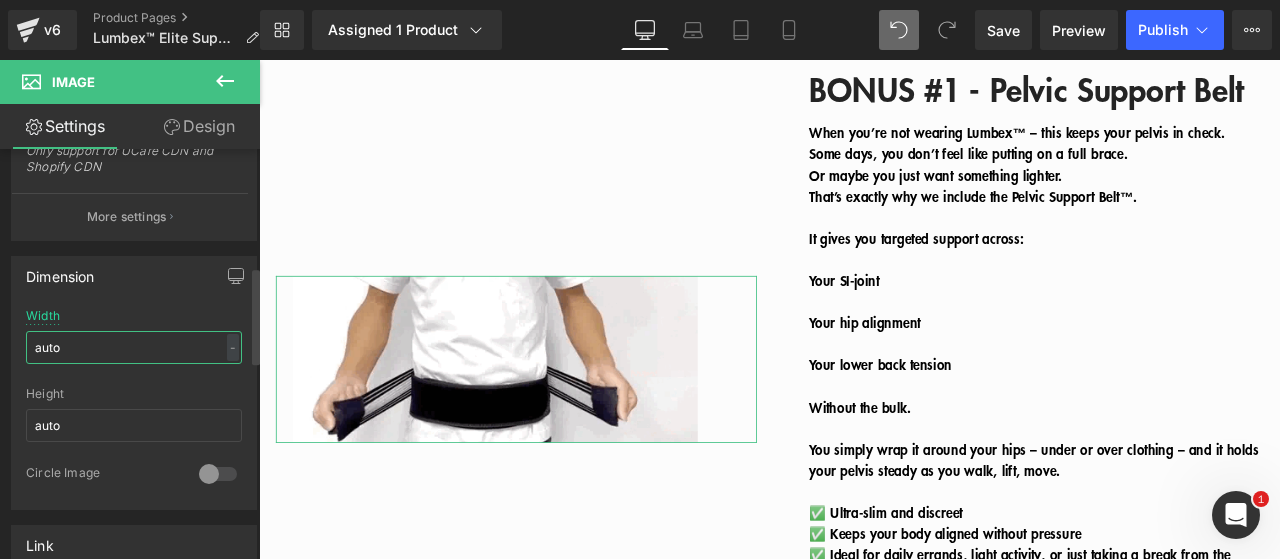 scroll, scrollTop: 0, scrollLeft: 0, axis: both 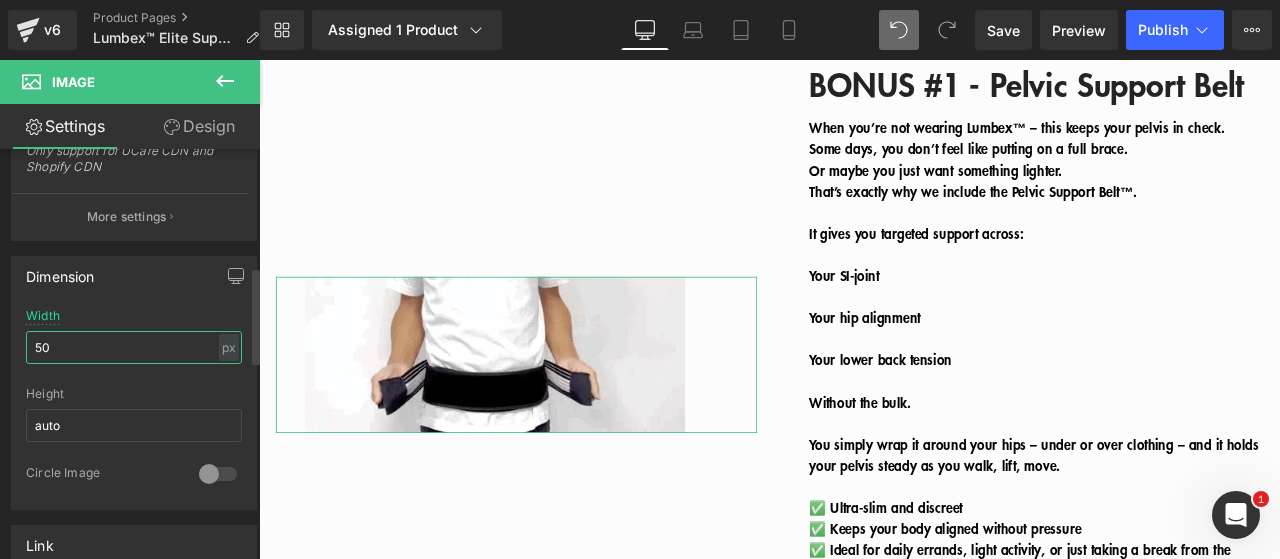 type on "5" 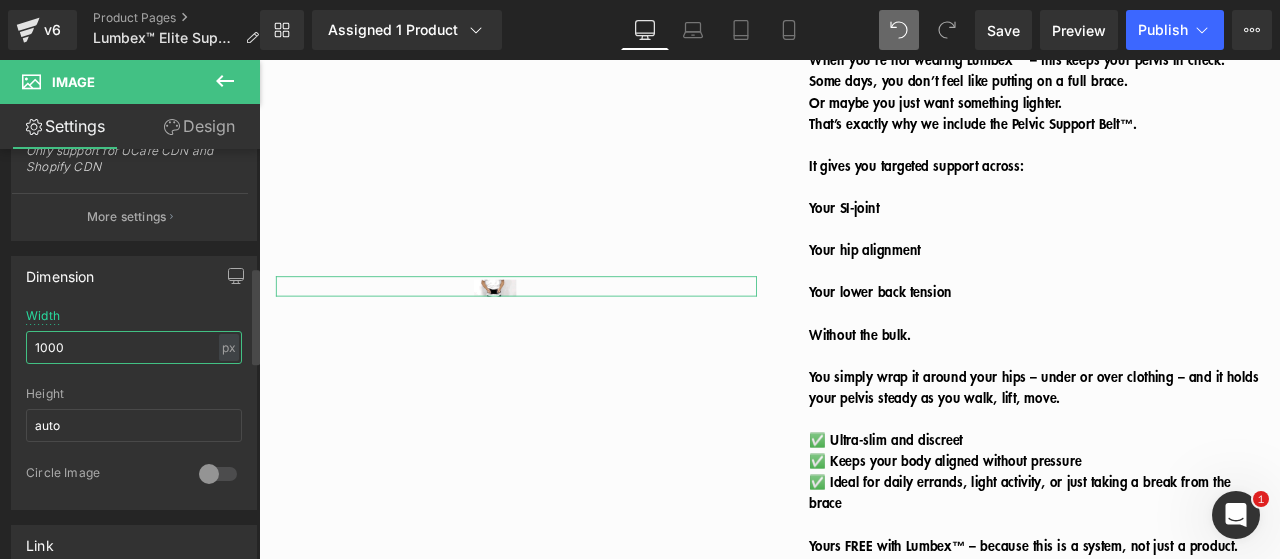 scroll, scrollTop: 5870, scrollLeft: 0, axis: vertical 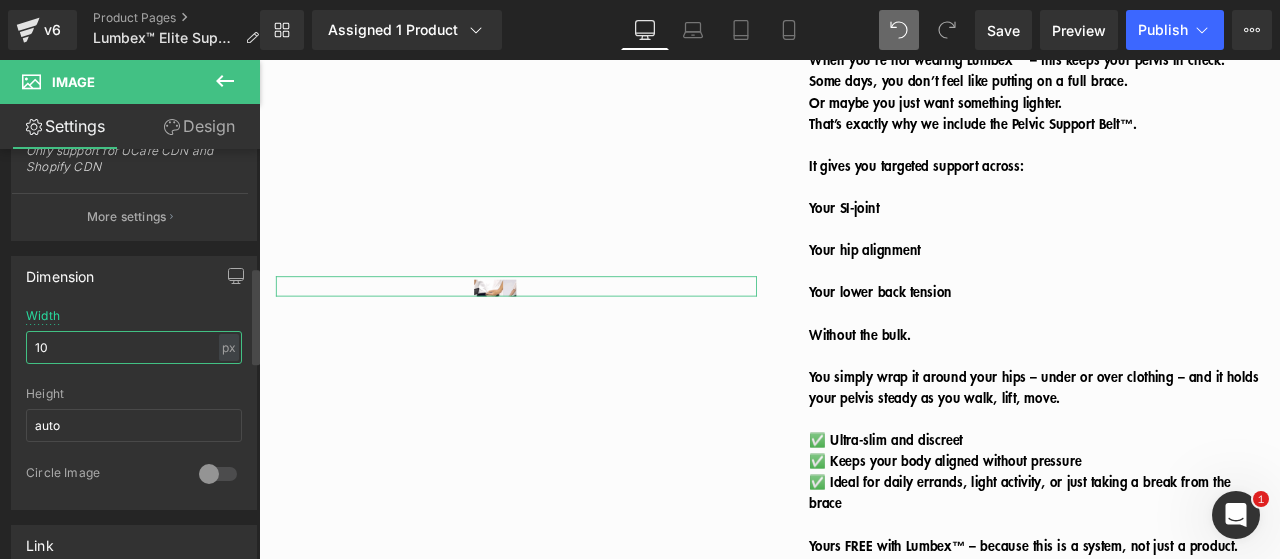 type on "1" 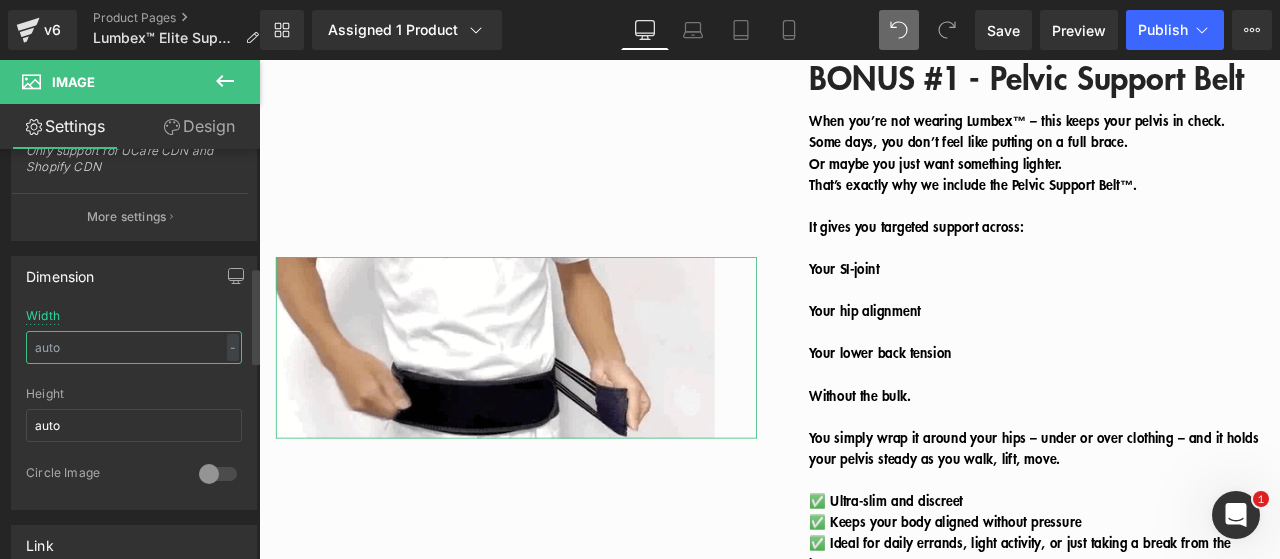 scroll, scrollTop: 5870, scrollLeft: 0, axis: vertical 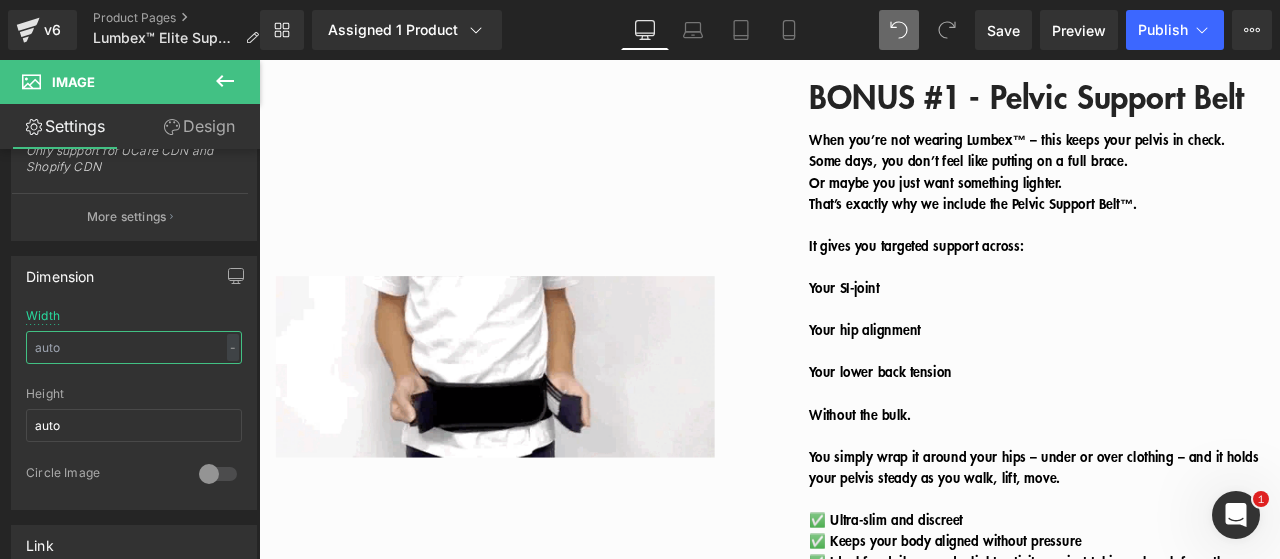 type 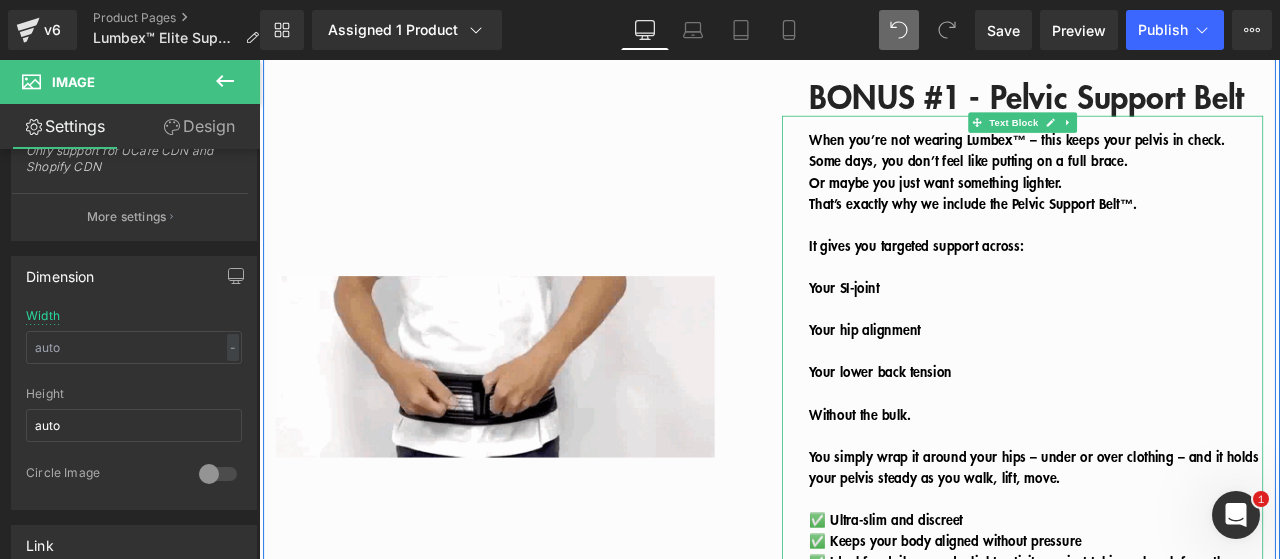 click on "Some days, you don’t feel like putting on a full brace." at bounding box center (1180, 179) 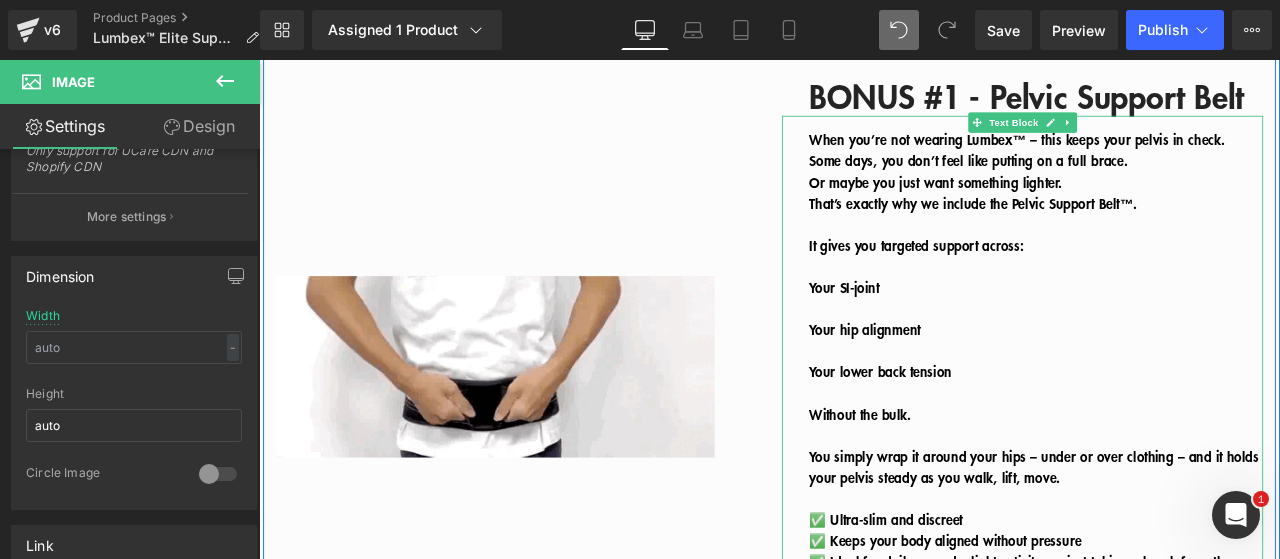 click on "When you’re not wearing Lumbex™ – this keeps your pelvis in check." at bounding box center (1157, 154) 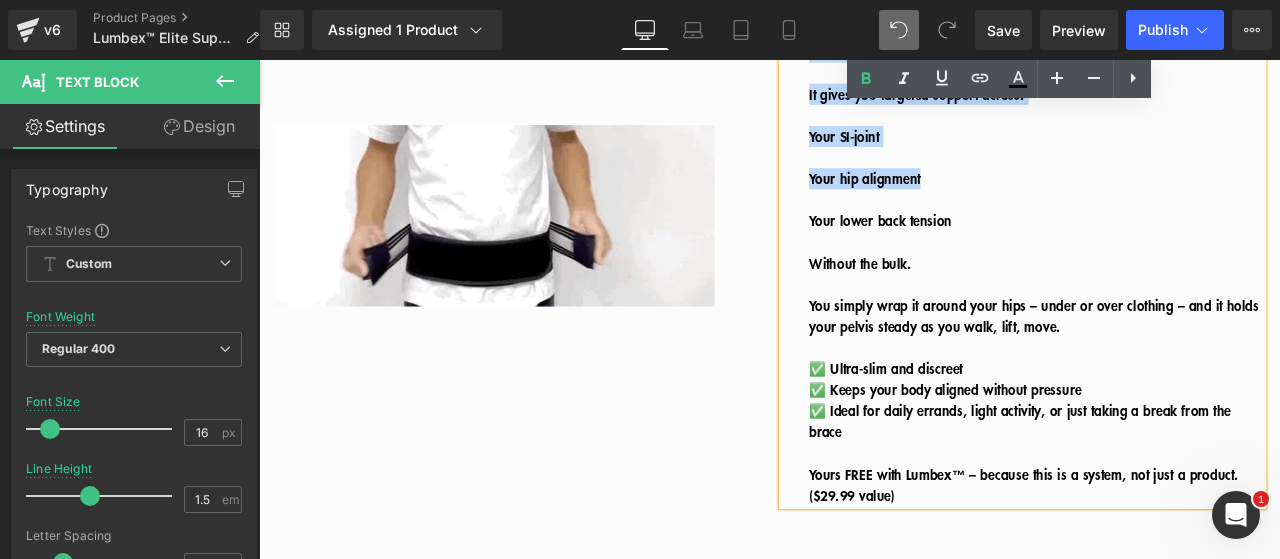 scroll, scrollTop: 6170, scrollLeft: 0, axis: vertical 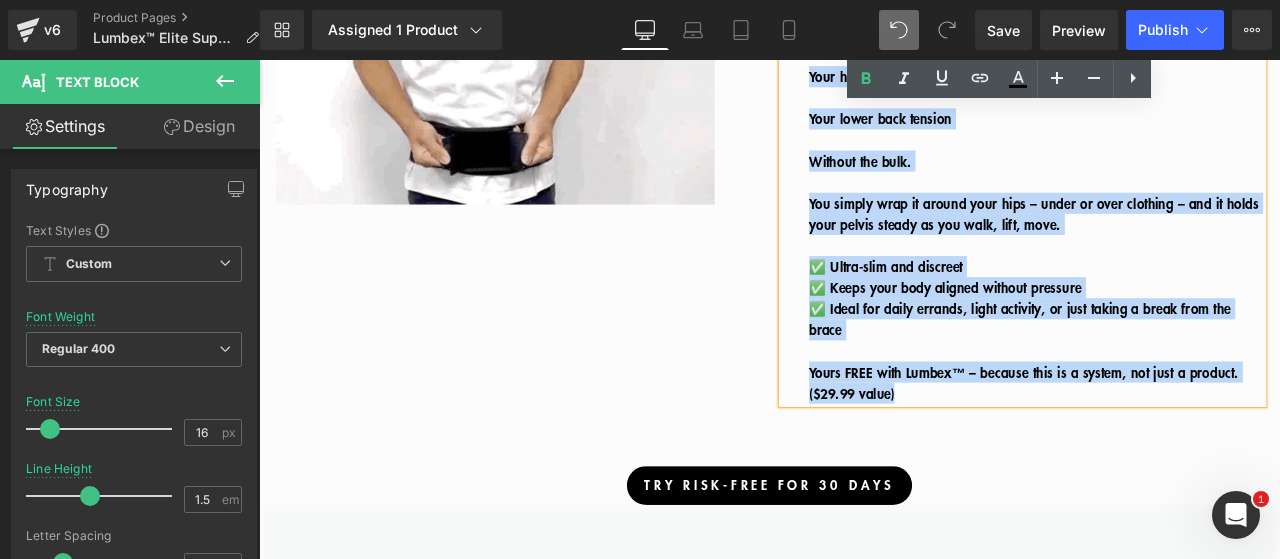 drag, startPoint x: 908, startPoint y: 193, endPoint x: 1114, endPoint y: 473, distance: 347.61472 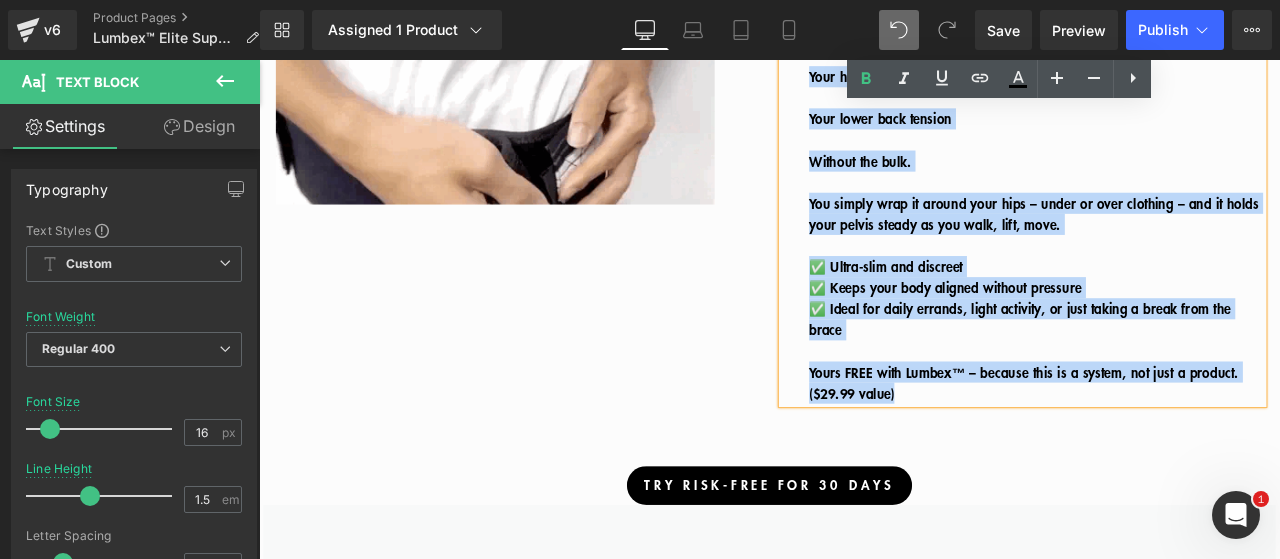 click on "When you’re not wearing Lumbex™ – this keeps your pelvis in check. Some days, you don’t feel like putting on a full brace. Or maybe you just want something lighter. That’s exactly why we include the Pelvic Support Belt™. It gives you targeted support across: Your SI-joint Your hip alignment Your lower back tension Without the bulk. You simply wrap it around your hips – under or over clothing – and it holds your pelvis steady as you walk, lift, move. ✅ Ultra-slim and discreet ✅ Keeps your body aligned without pressure ✅ Ideal for daily errands, light activity, or just taking a break from the brace Yours FREE with Lumbex™ – because this is a system, not just a product. ($[PRICE] value)" at bounding box center (1164, 146) 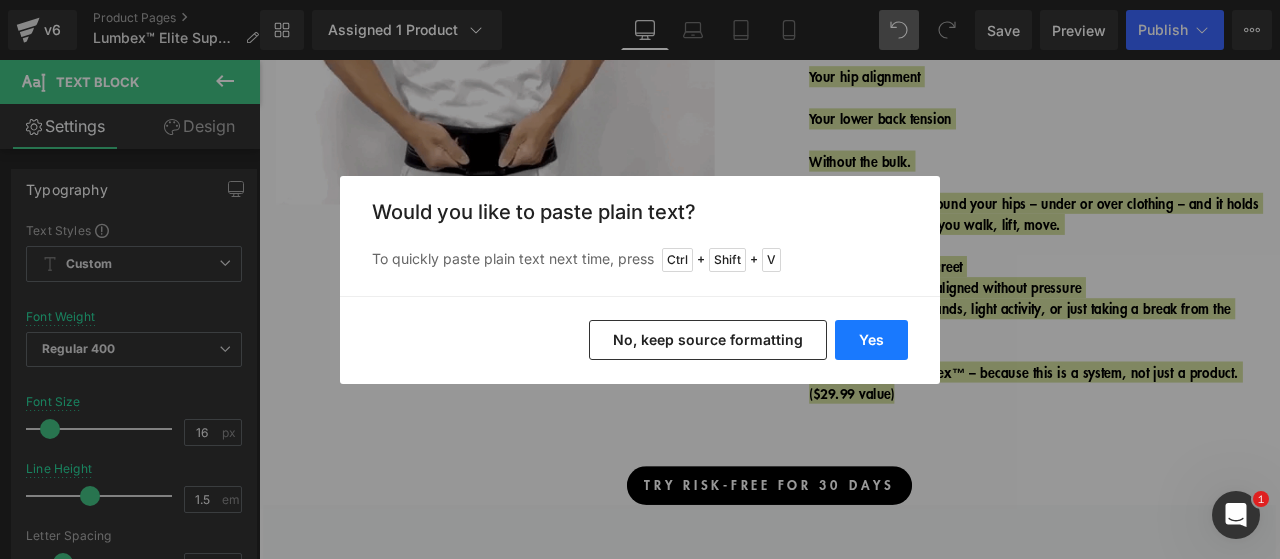 click on "Yes" at bounding box center (871, 340) 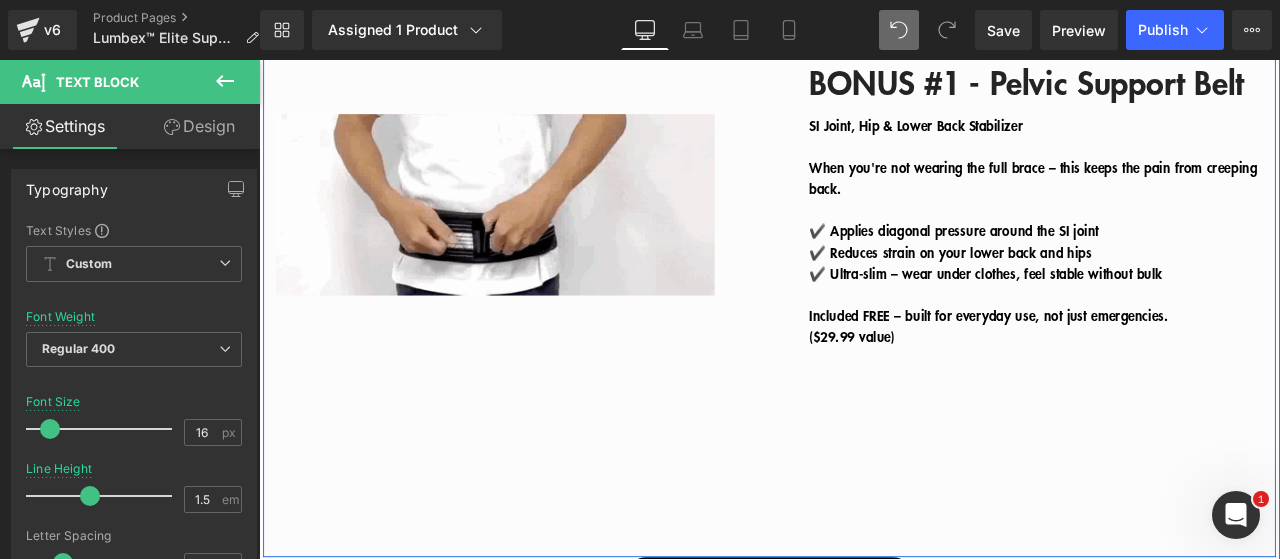 scroll, scrollTop: 5970, scrollLeft: 0, axis: vertical 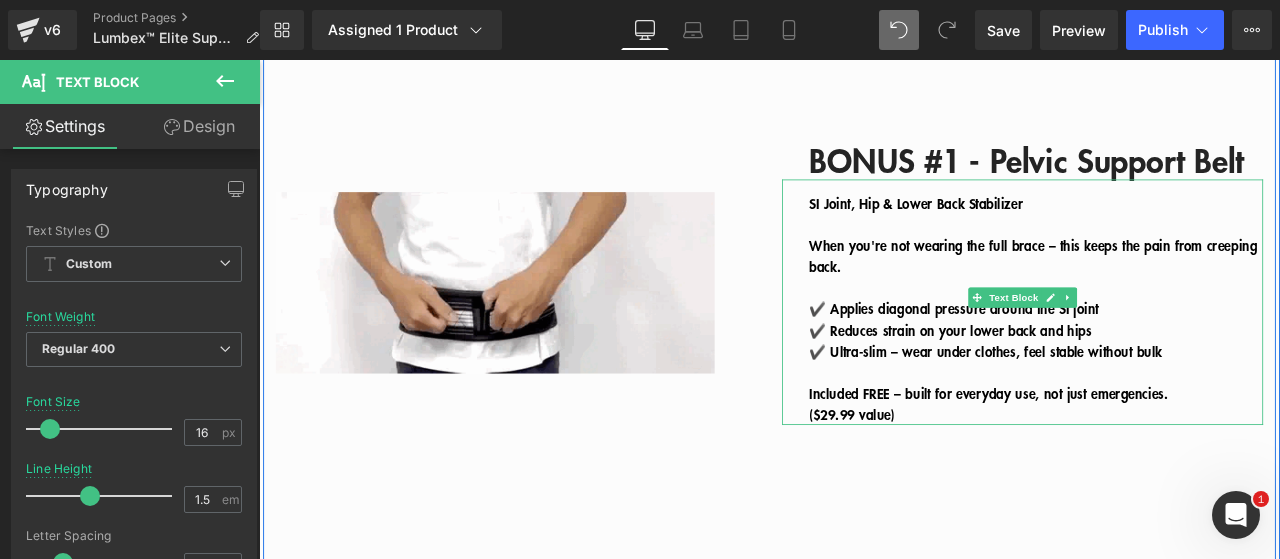 click on "($29.99 value)" at bounding box center (1180, 479) 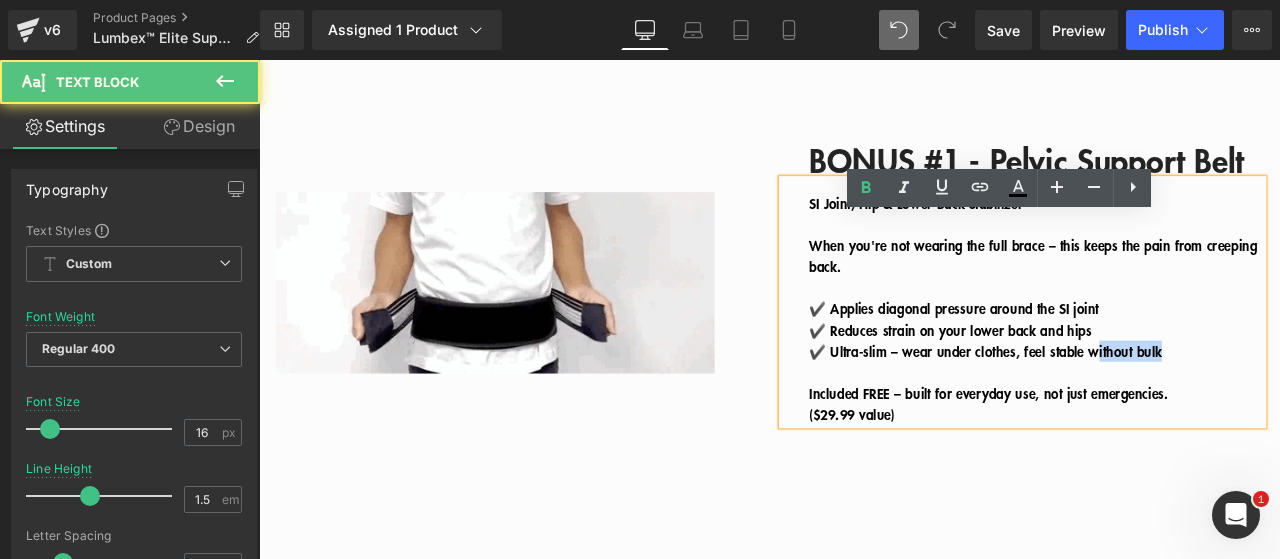 drag, startPoint x: 1381, startPoint y: 438, endPoint x: 1266, endPoint y: 431, distance: 115.212845 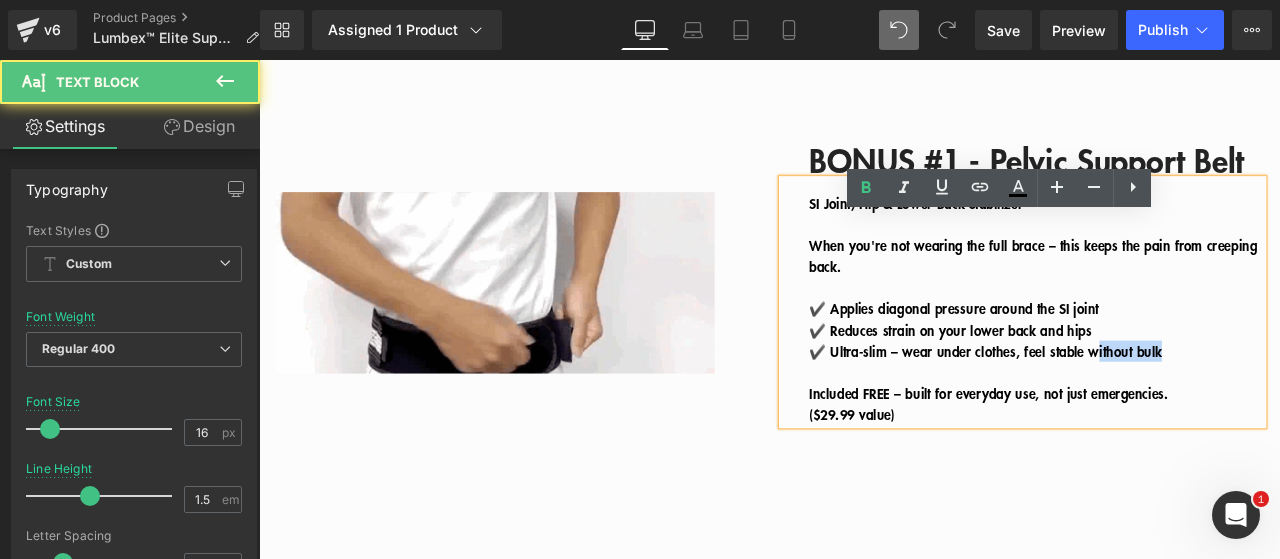 click on "✔️ Ultra-slim – wear under clothes, feel stable without bulk" at bounding box center [1180, 404] 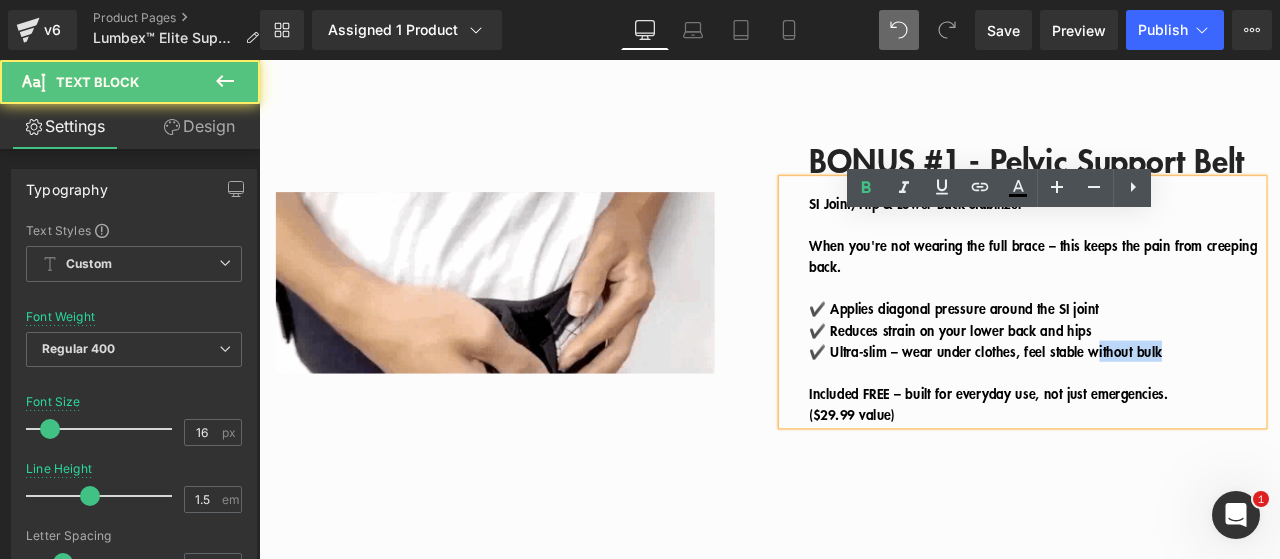 click on "✔️ Ultra-slim – wear under clothes, feel stable without bulk" at bounding box center (1180, 404) 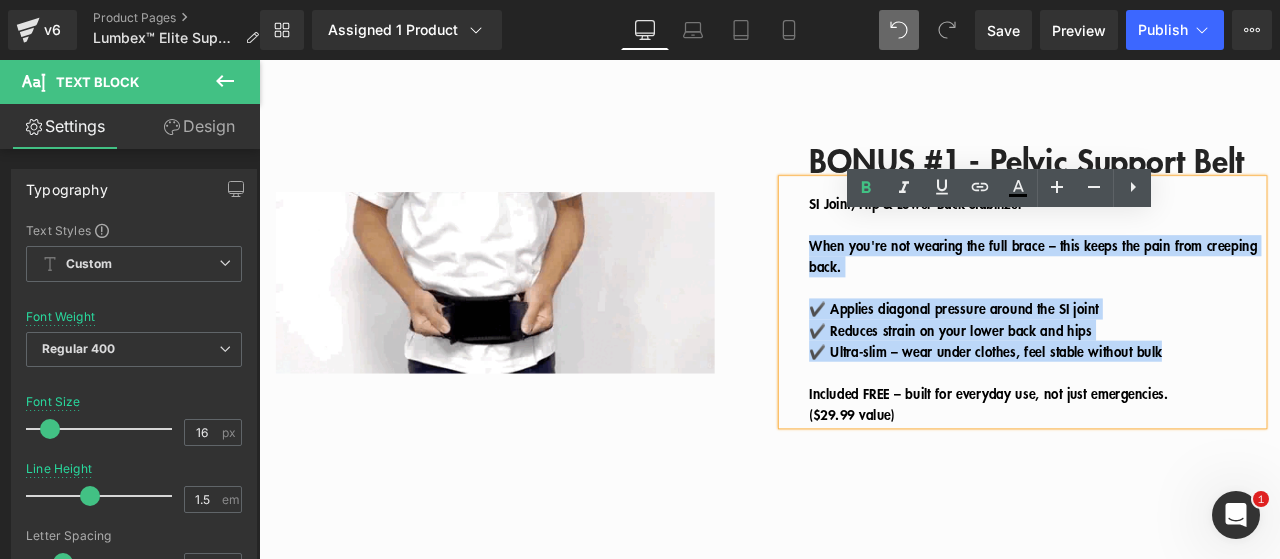 drag, startPoint x: 1372, startPoint y: 457, endPoint x: 910, endPoint y: 323, distance: 481.04053 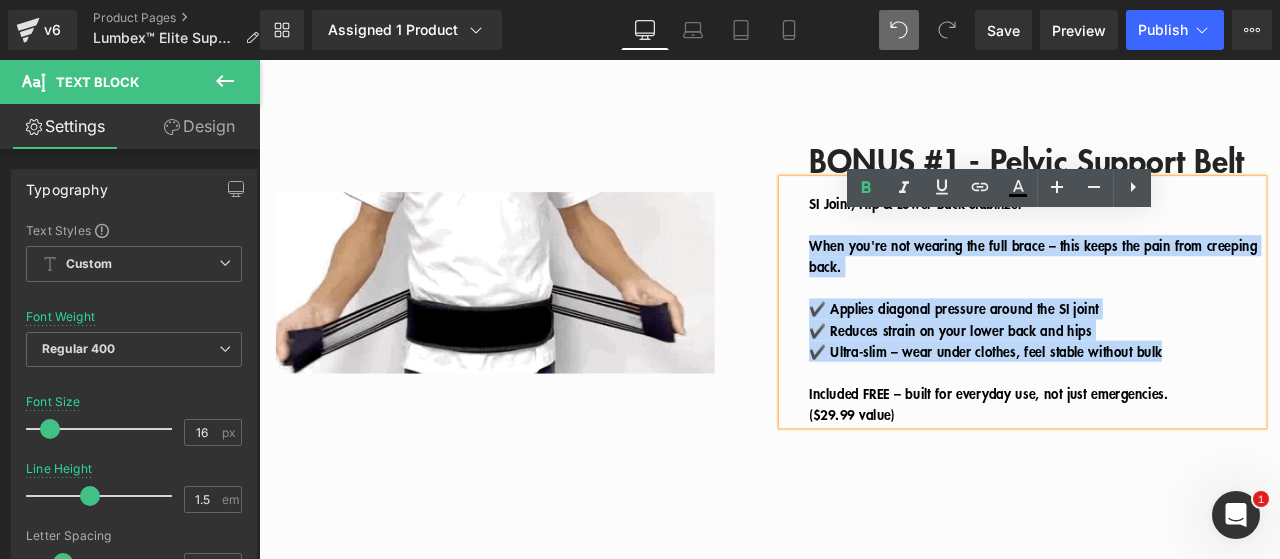 click on "SI Joint, Hip & Lower Back Stabilizer When you're not wearing the full brace – this keeps the pain from creeping back. ✔️ Applies diagonal pressure around the SI joint ✔️ Reduces strain on your lower back and hips ✔️ Ultra-slim – wear under clothes, feel stable without bulk Included FREE – built for everyday use, not just emergencies. ($29.99 value)" at bounding box center [1164, 346] 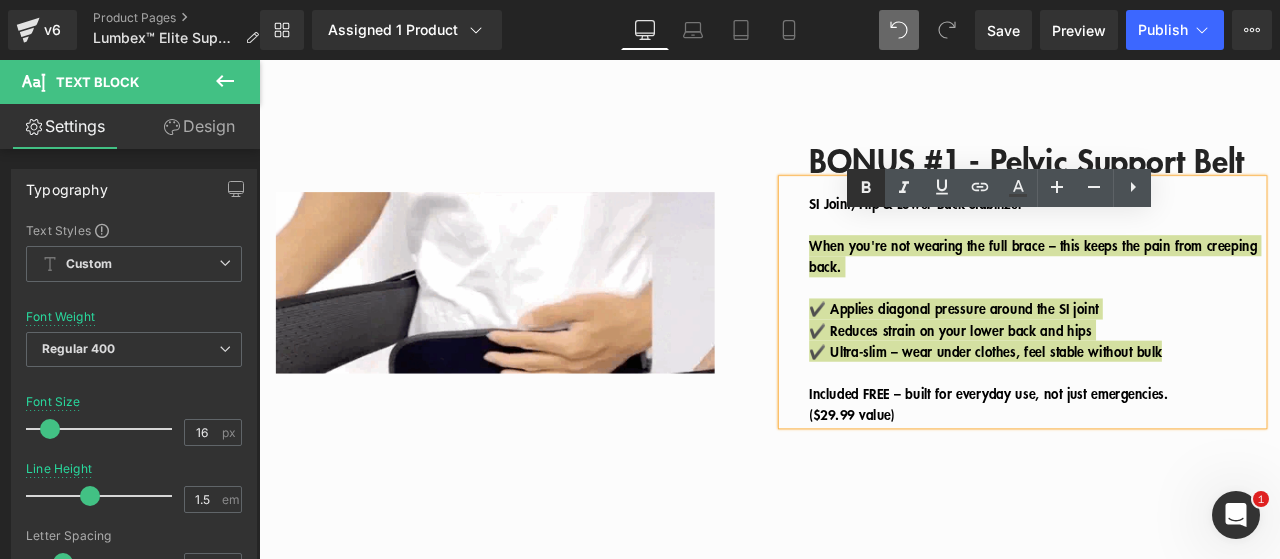 click 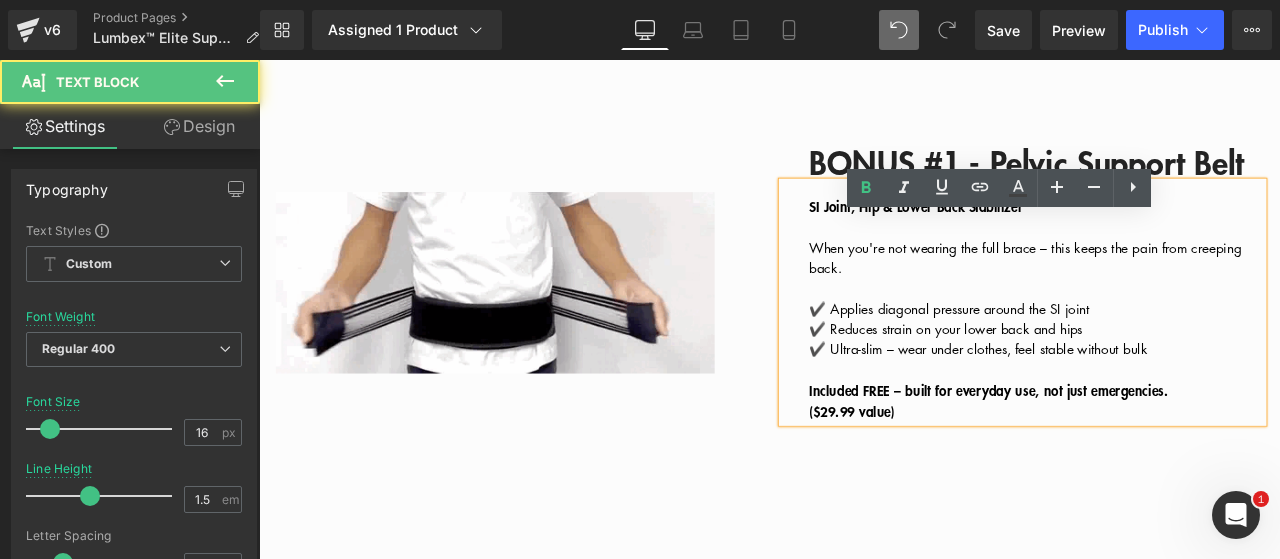 click on "✔️ Reduces strain on your lower back and hips" at bounding box center [1073, 378] 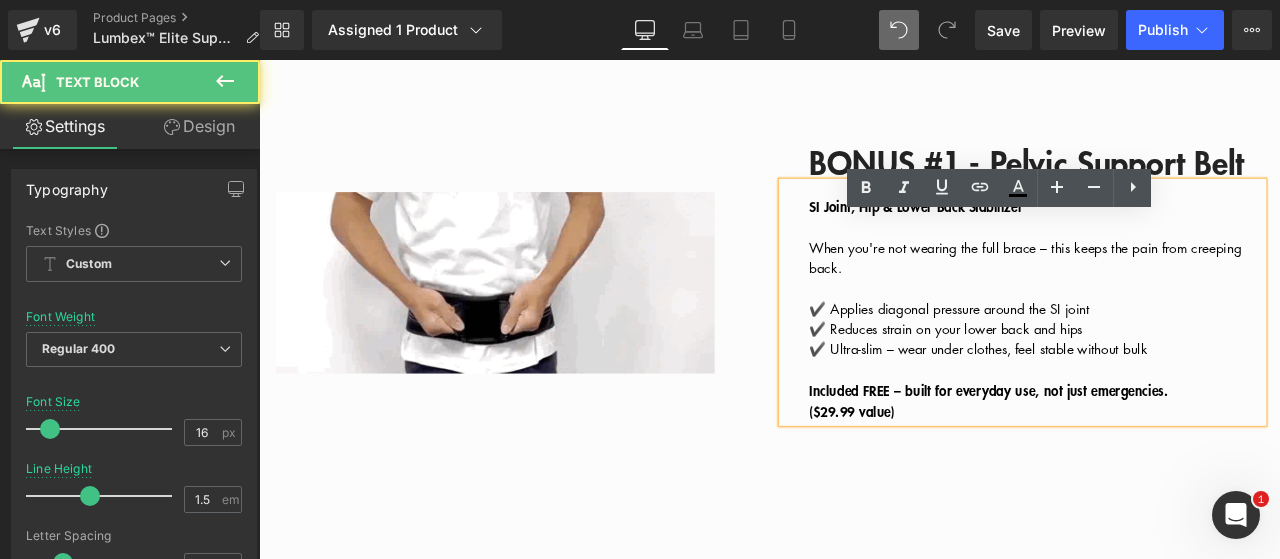 click on "Image" at bounding box center [564, 323] 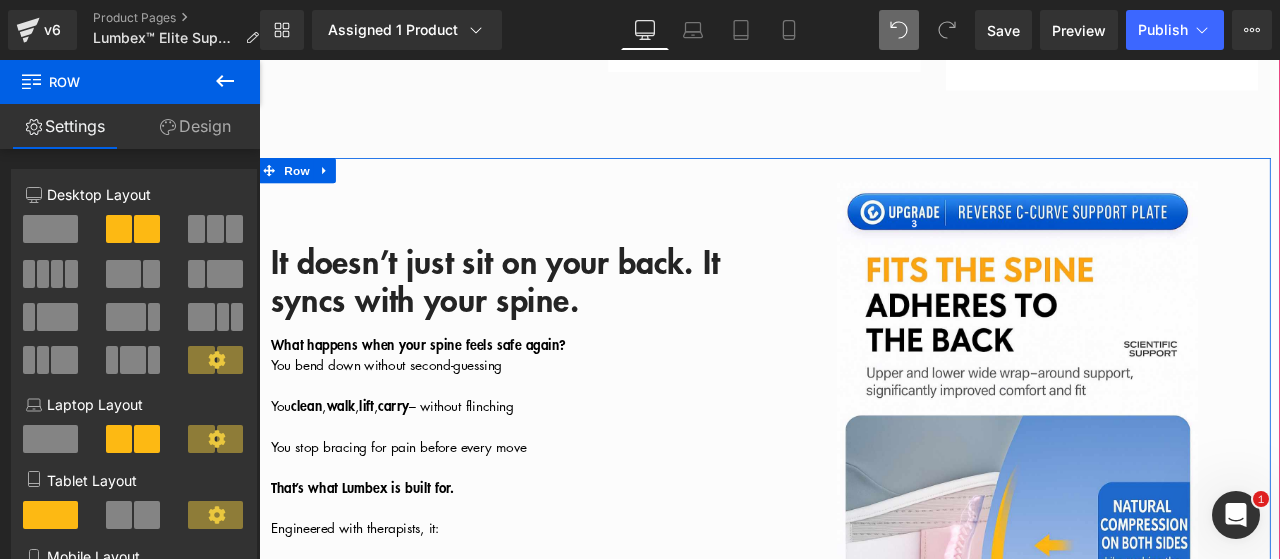 scroll, scrollTop: 2370, scrollLeft: 0, axis: vertical 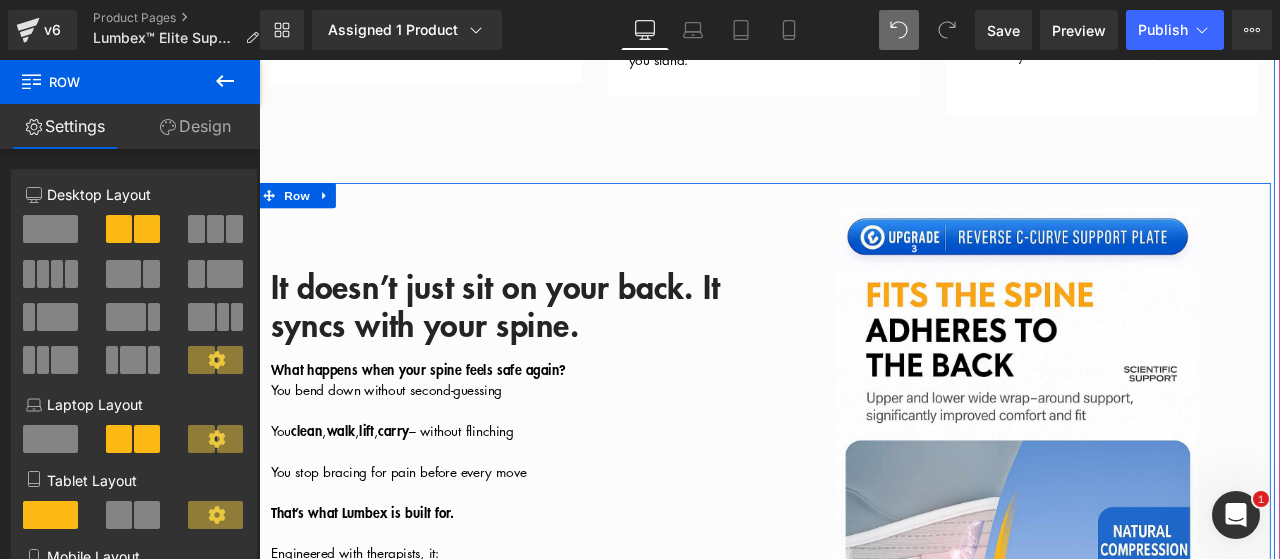 click on "Image         It doesn’t just sit on your back. It syncs with your spine. Text Block         What happens when your spine feels safe again? You bend down without second-guessing You  clean ,  walk ,  lift ,  carry  – without flinching You stop bracing for pain before every move That’s what Lumbex is built for. Engineered with therapists, it: ✅  Stabilizes your SI-joint ✅ Reduces pressure on L5–S1 ✅ Activates your glutes and hips So your body stops fighting itself – and starts moving as one
Text Block         Row" at bounding box center (858, 554) 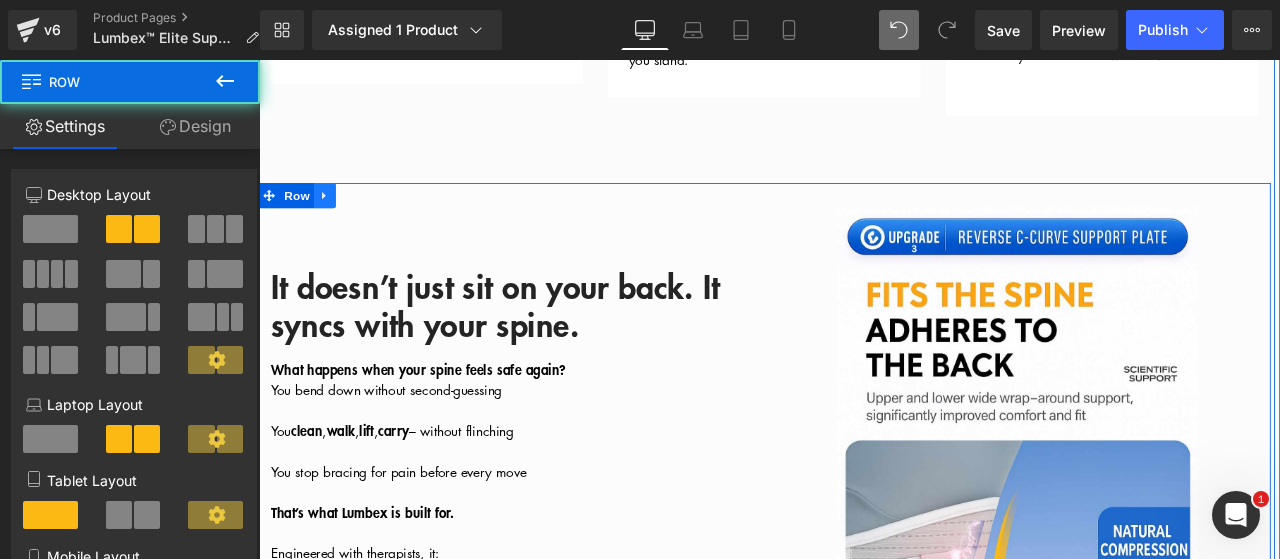 click at bounding box center [337, 221] 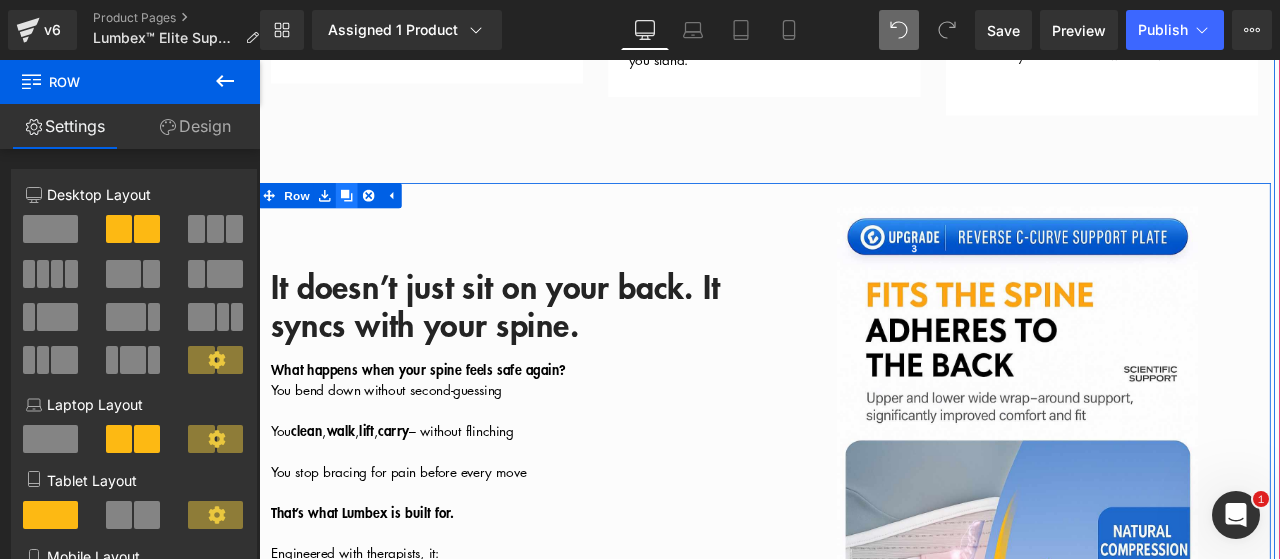 click at bounding box center (363, 221) 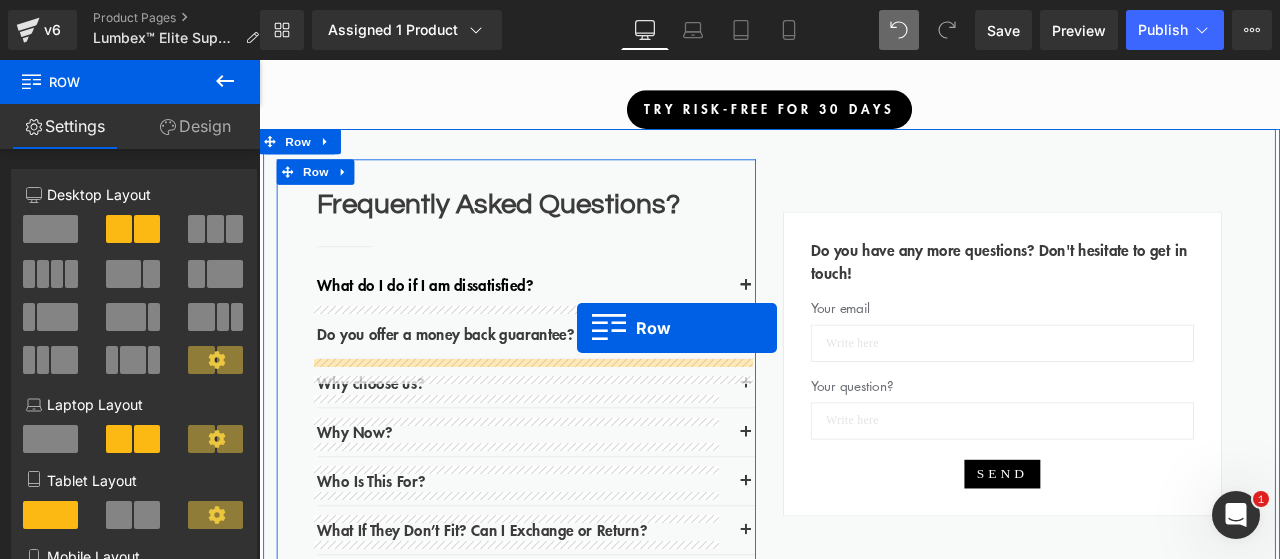 scroll, scrollTop: 5956, scrollLeft: 0, axis: vertical 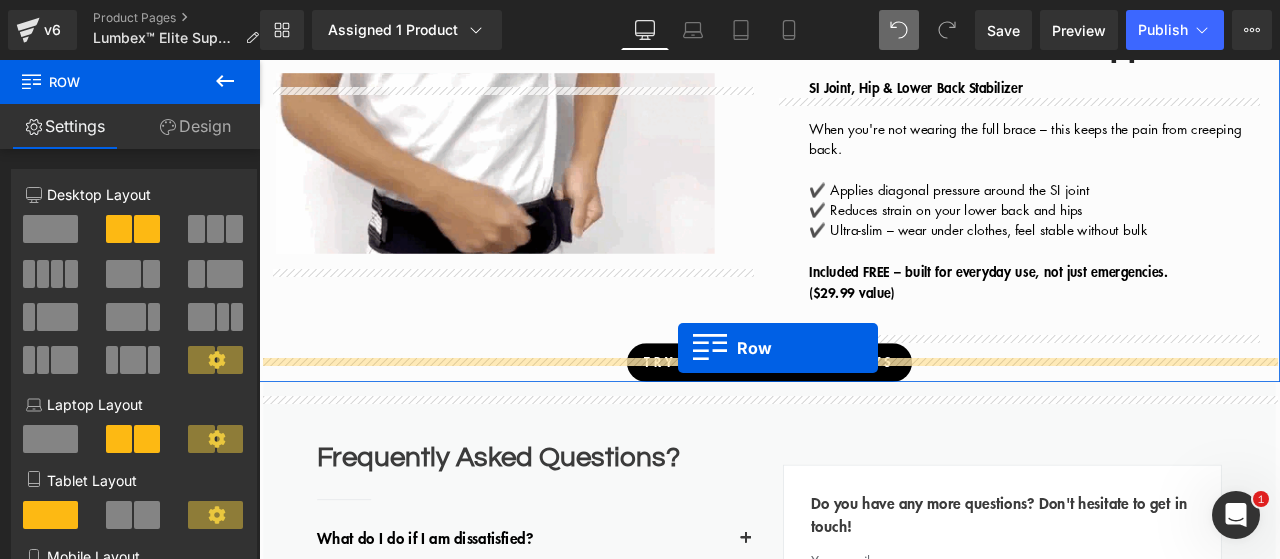 drag, startPoint x: 270, startPoint y: 155, endPoint x: 756, endPoint y: 401, distance: 544.71277 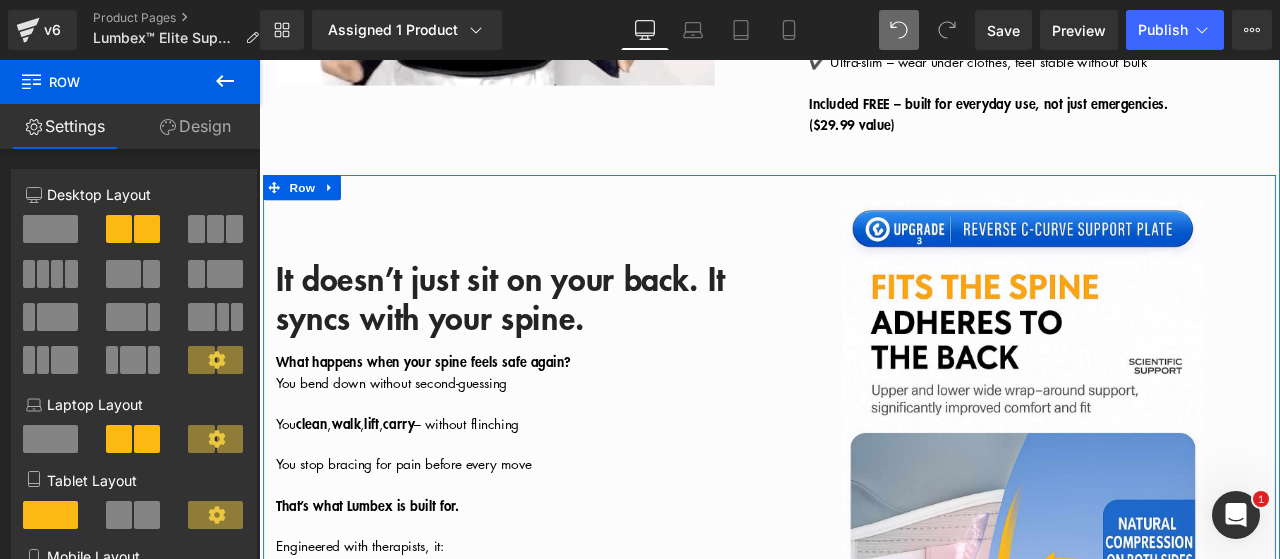 scroll, scrollTop: 6106, scrollLeft: 0, axis: vertical 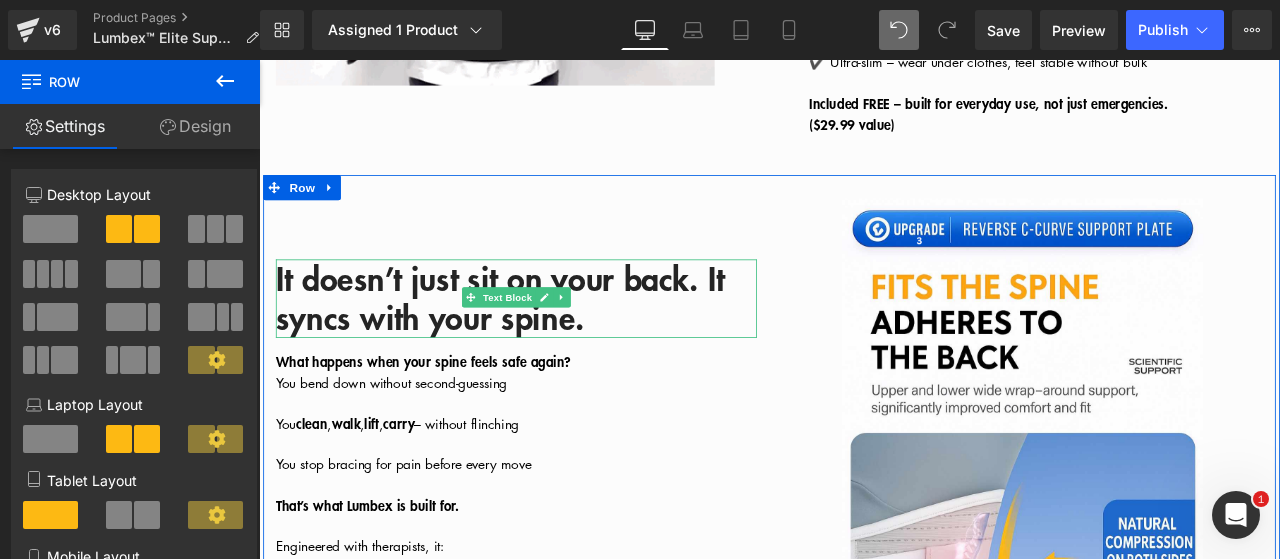 click on "It doesn’t just sit on your back. It syncs with your spine." at bounding box center [545, 342] 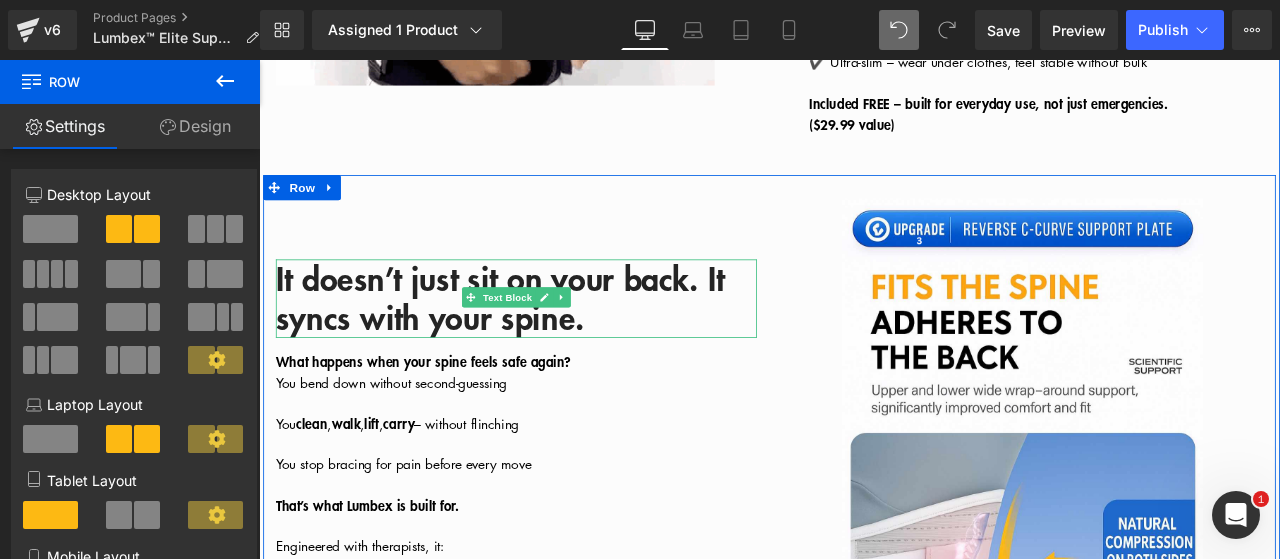 click on "It doesn’t just sit on your back. It syncs with your spine." at bounding box center (545, 342) 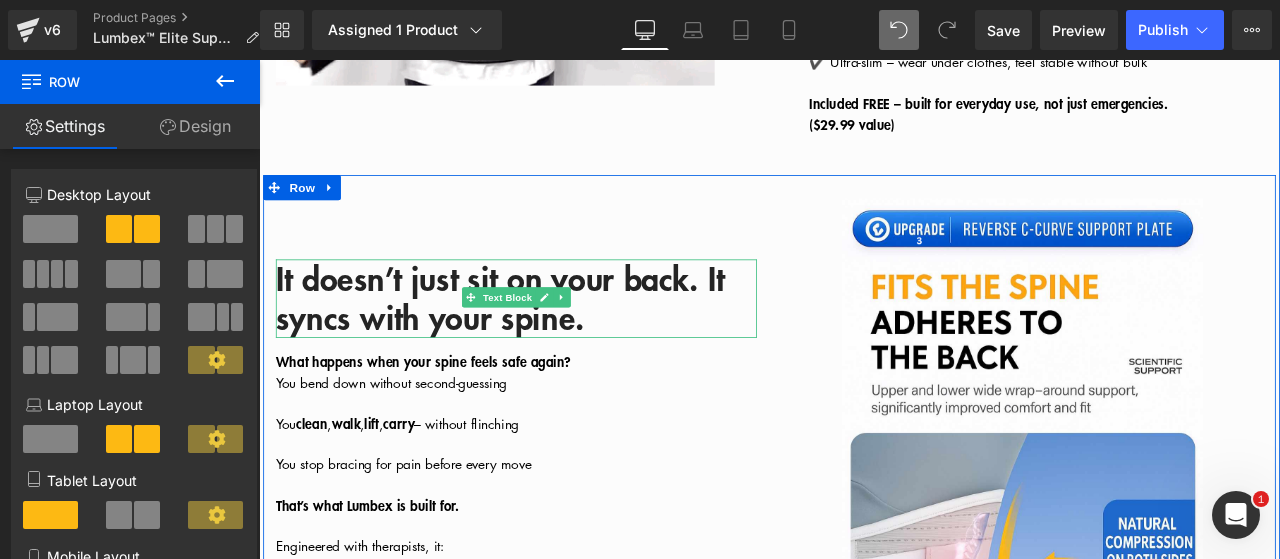 click on "It doesn’t just sit on your back. It syncs with your spine." at bounding box center [545, 342] 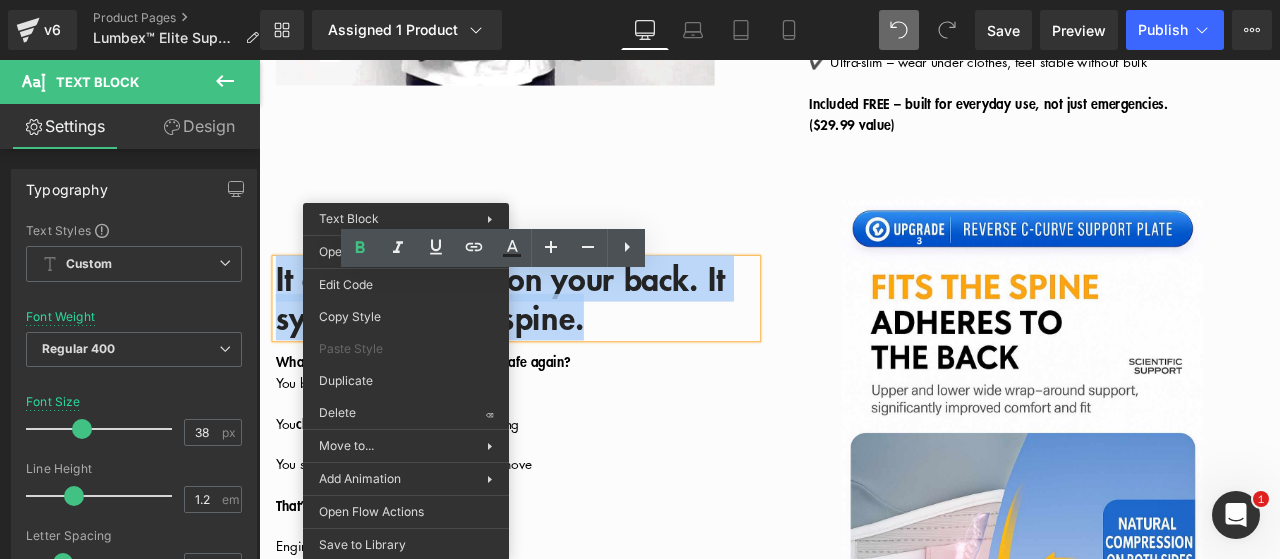 click on "It doesn’t just sit on your back. It syncs with your spine." at bounding box center [545, 342] 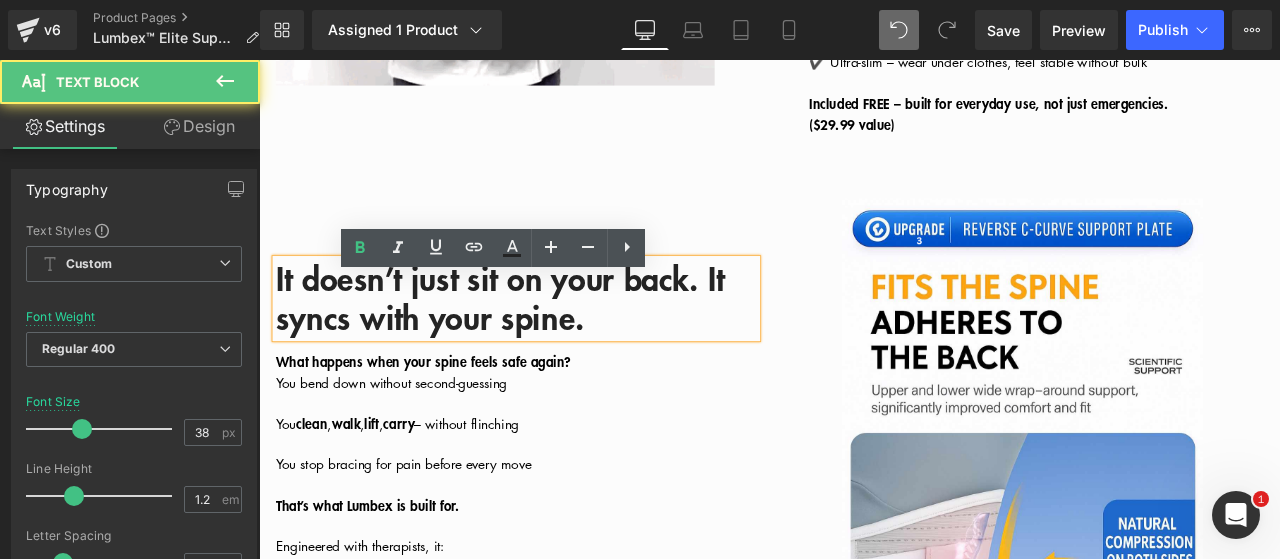 click on "It doesn’t just sit on your back. It syncs with your spine." at bounding box center [545, 342] 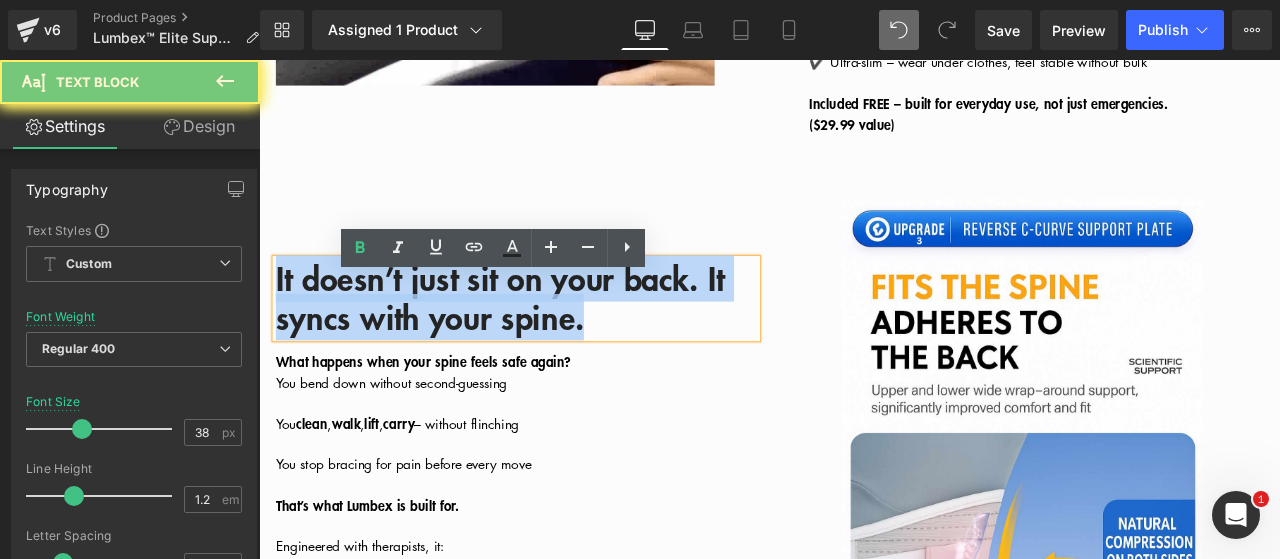 click on "It doesn’t just sit on your back. It syncs with your spine." at bounding box center (545, 342) 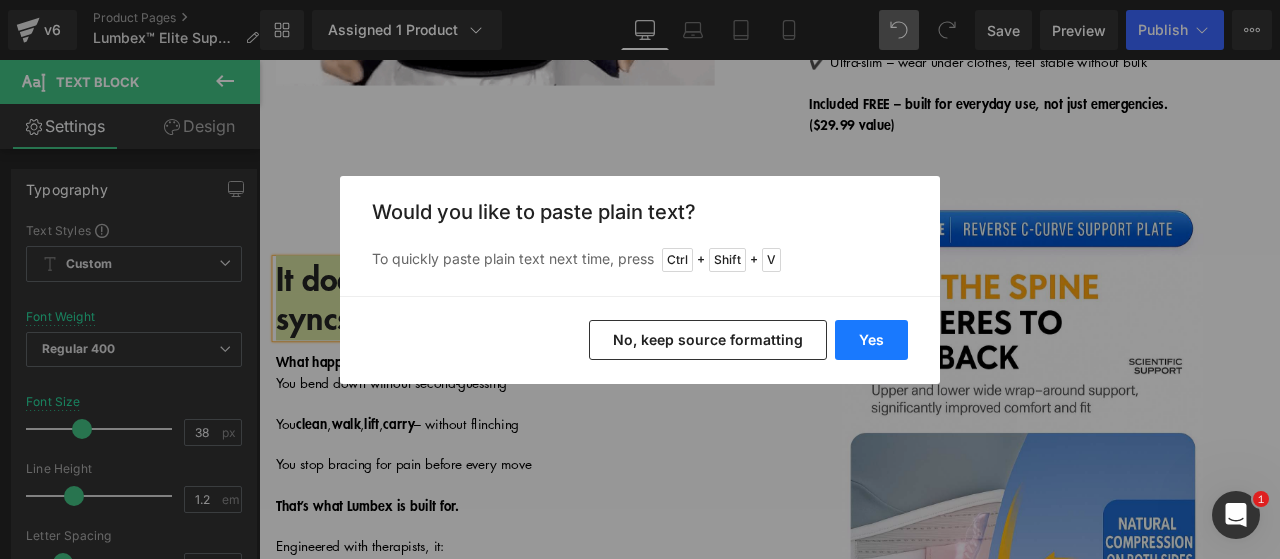 click on "Yes" at bounding box center [871, 340] 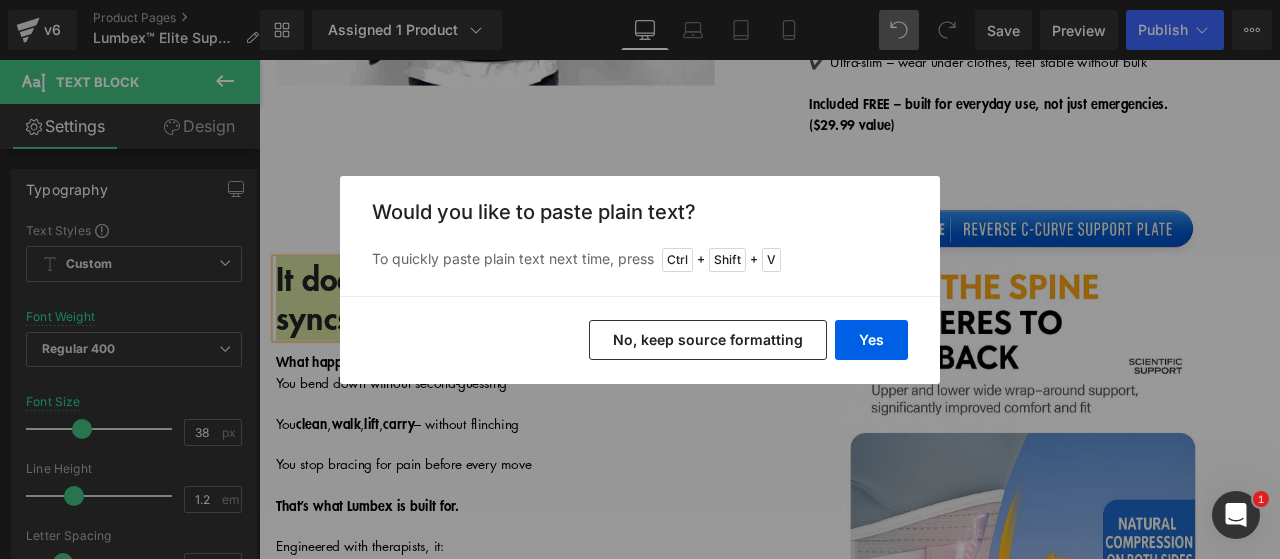 type 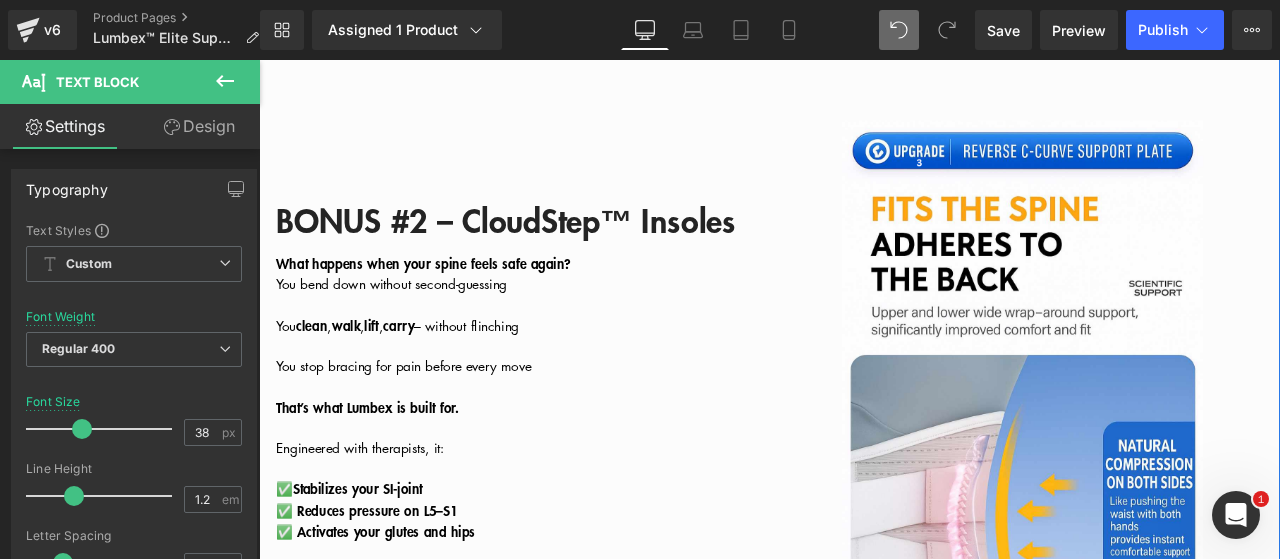 scroll, scrollTop: 6206, scrollLeft: 0, axis: vertical 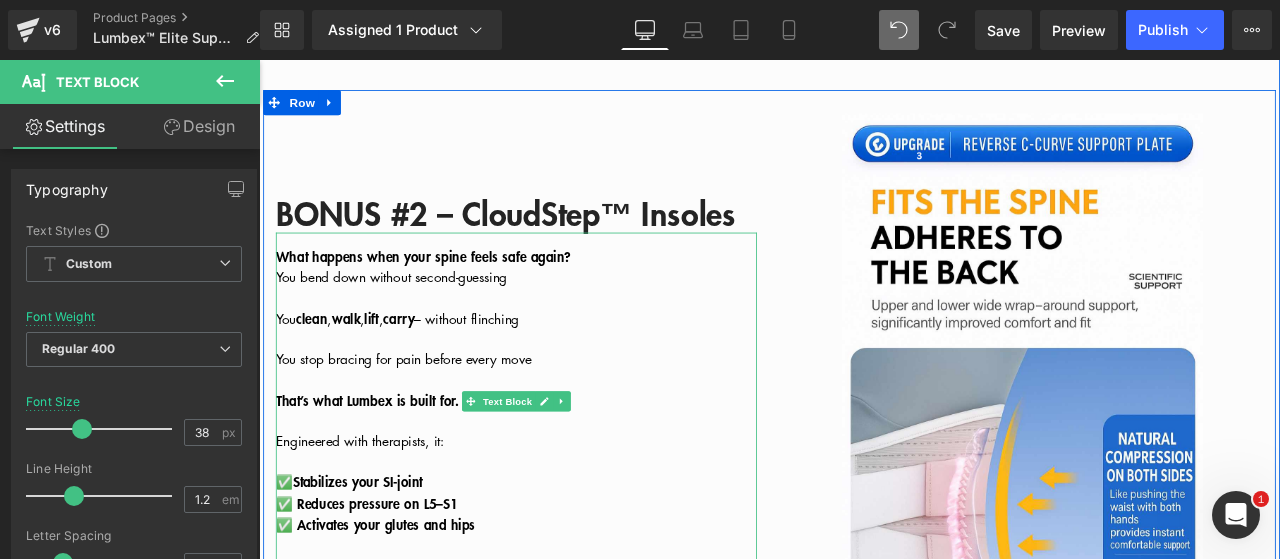 click on "What happens when your spine feels safe again?" at bounding box center (454, 293) 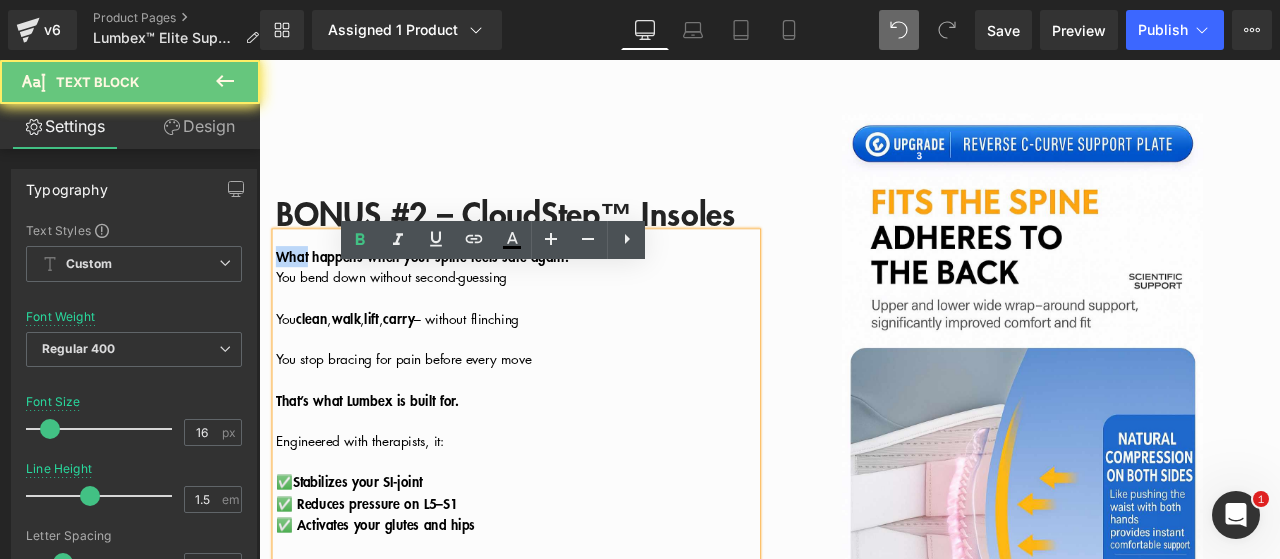 click on "What happens when your spine feels safe again?" at bounding box center (454, 293) 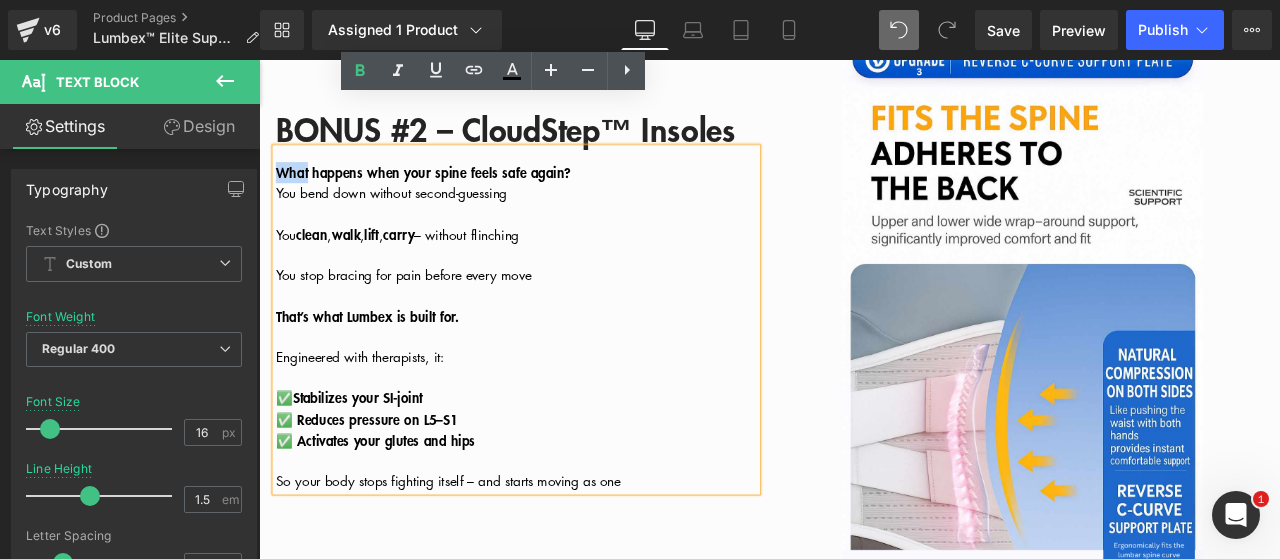 scroll, scrollTop: 6406, scrollLeft: 0, axis: vertical 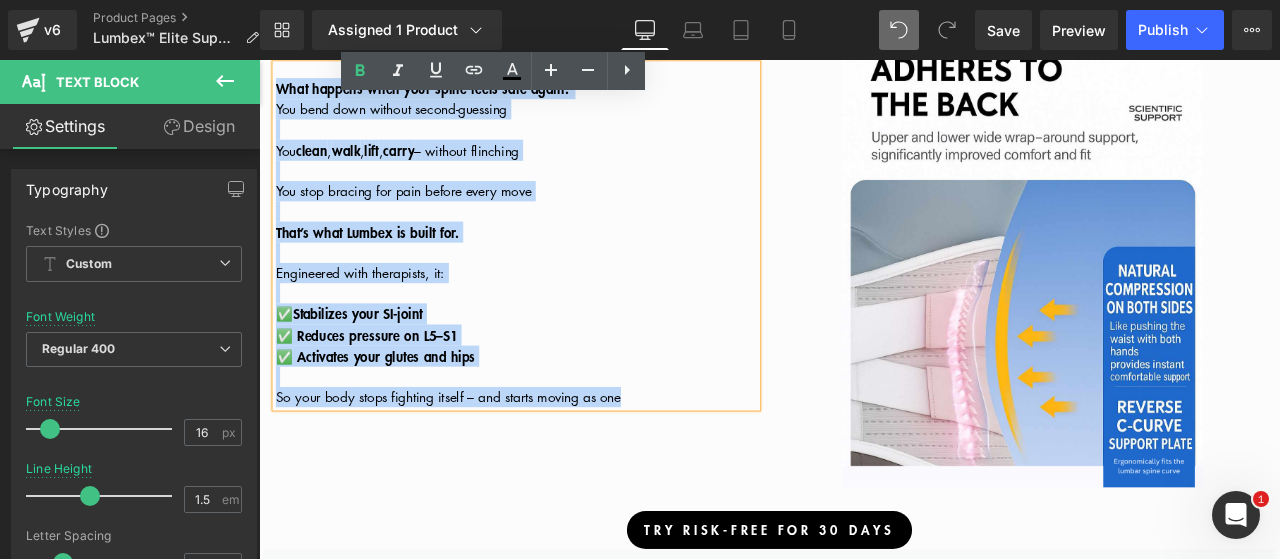 drag, startPoint x: 272, startPoint y: 336, endPoint x: 723, endPoint y: 485, distance: 474.9758 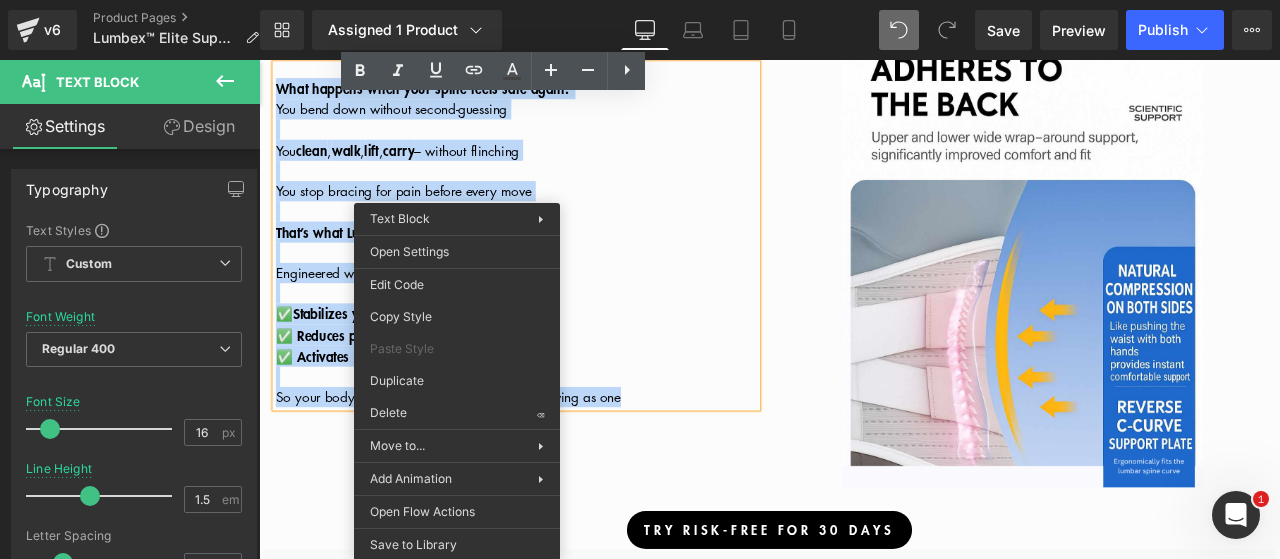 click on "✅ Activates your glutes and hips" at bounding box center [564, 410] 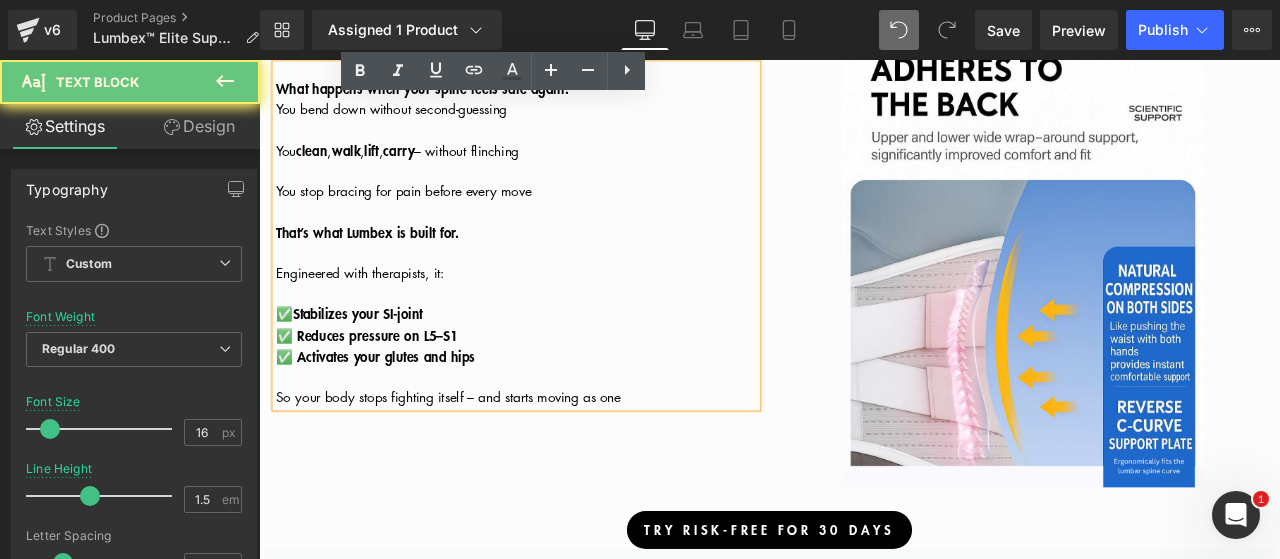 click on "So your body stops fighting itself – and starts moving as one" at bounding box center (564, 459) 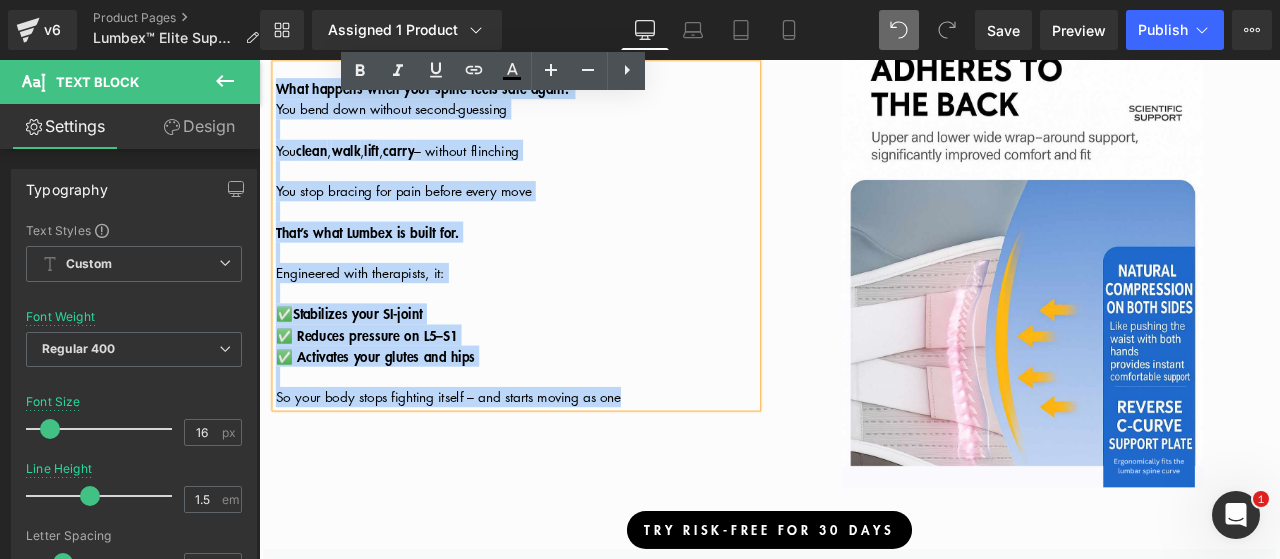 drag, startPoint x: 714, startPoint y: 496, endPoint x: 274, endPoint y: 140, distance: 565.98236 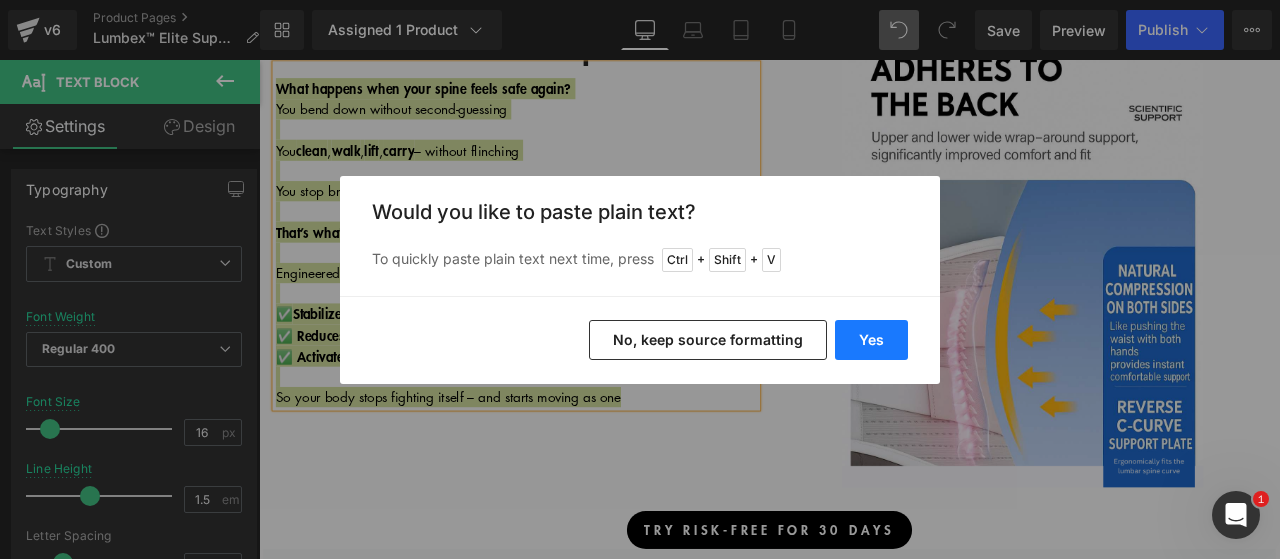 click on "Yes" at bounding box center (871, 340) 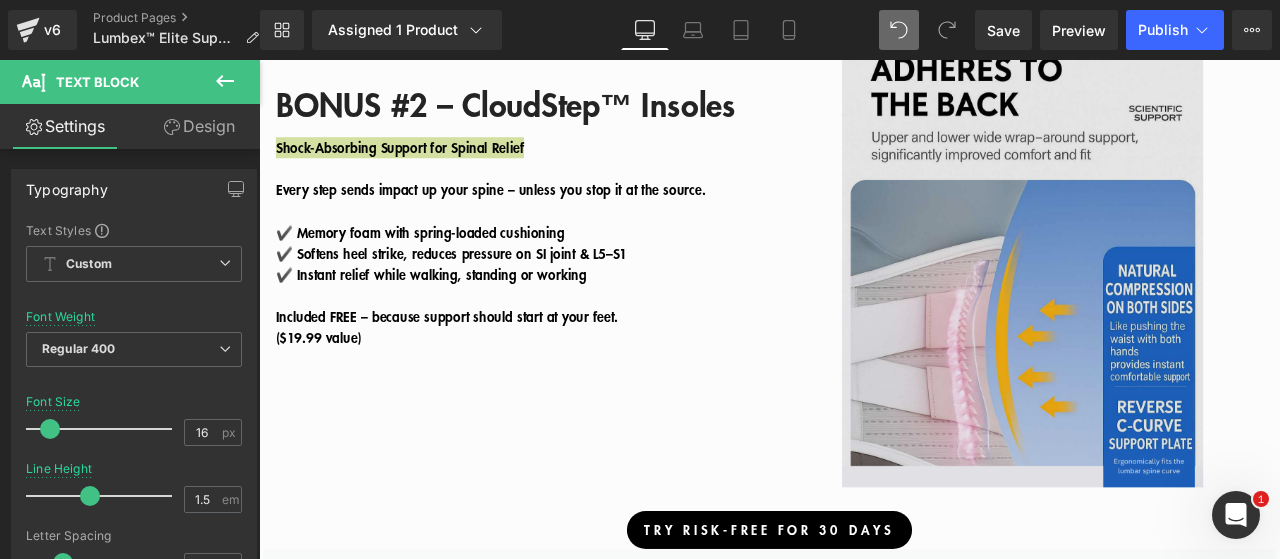 type 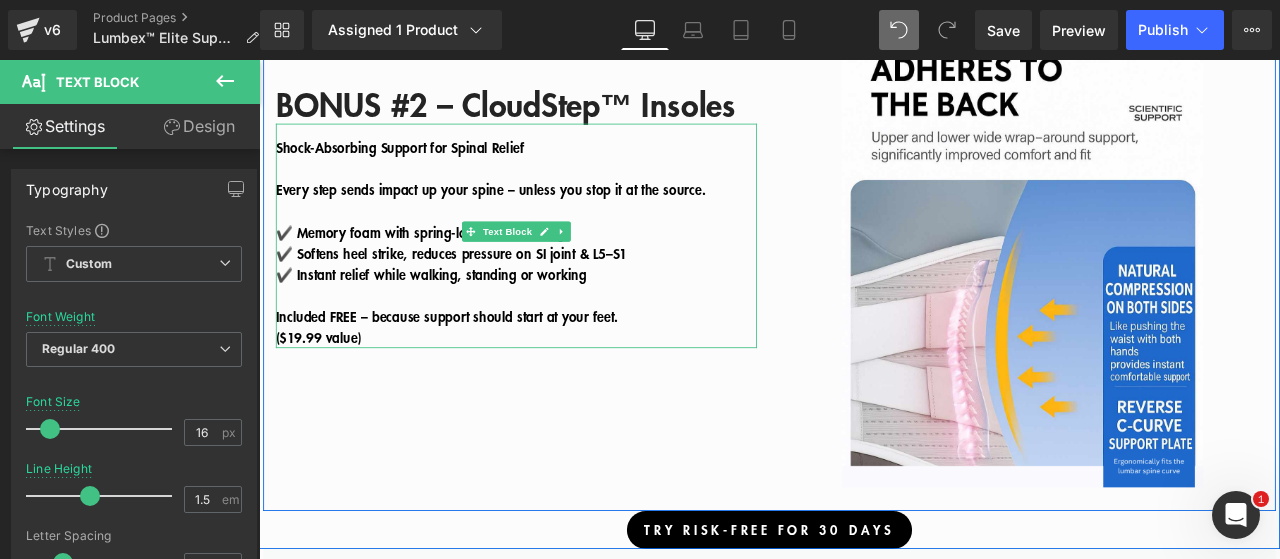 click at bounding box center [564, 338] 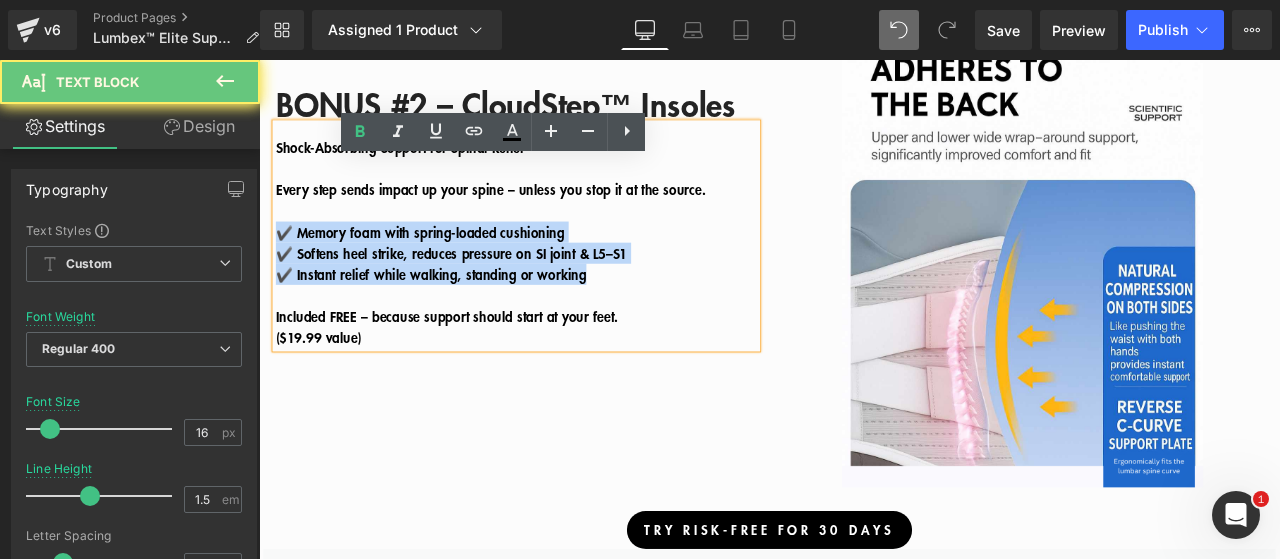 drag, startPoint x: 706, startPoint y: 361, endPoint x: 276, endPoint y: 315, distance: 432.45346 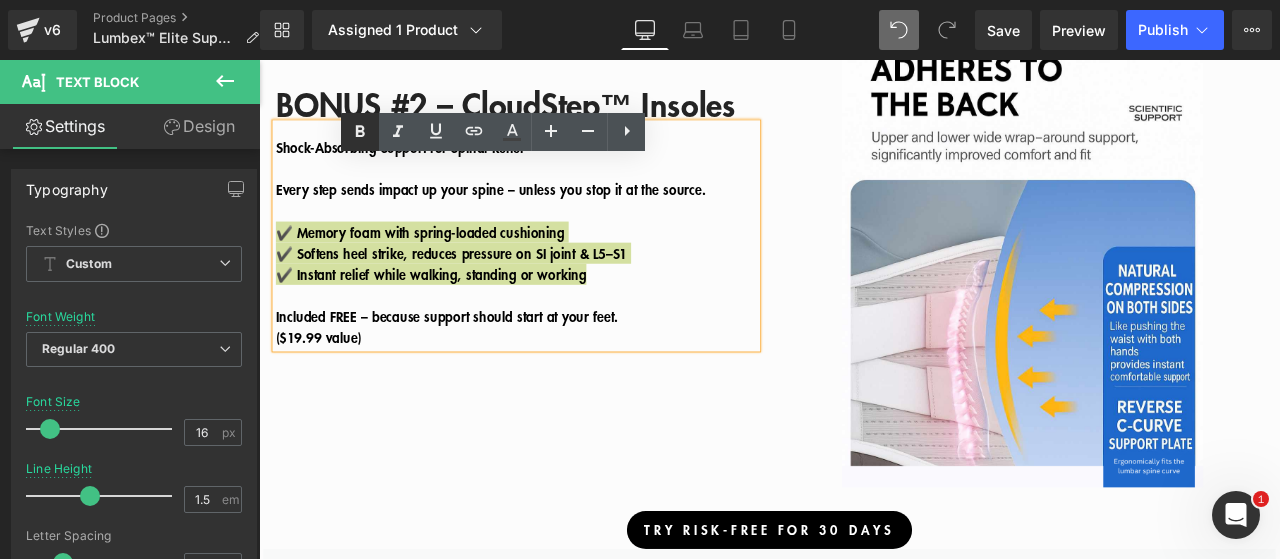 click 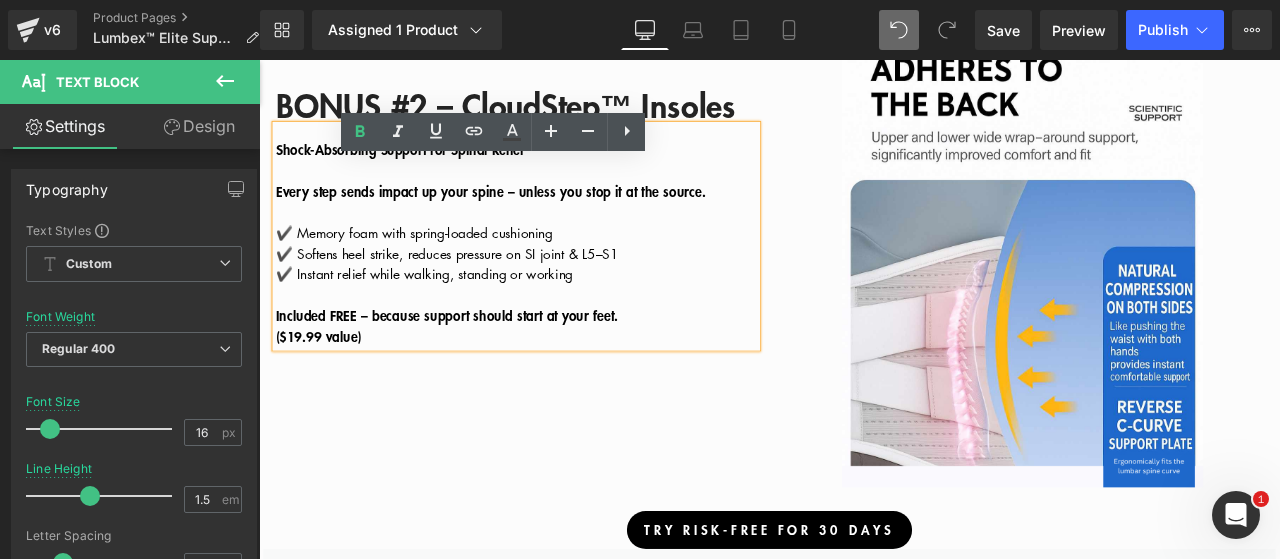 click at bounding box center (564, 190) 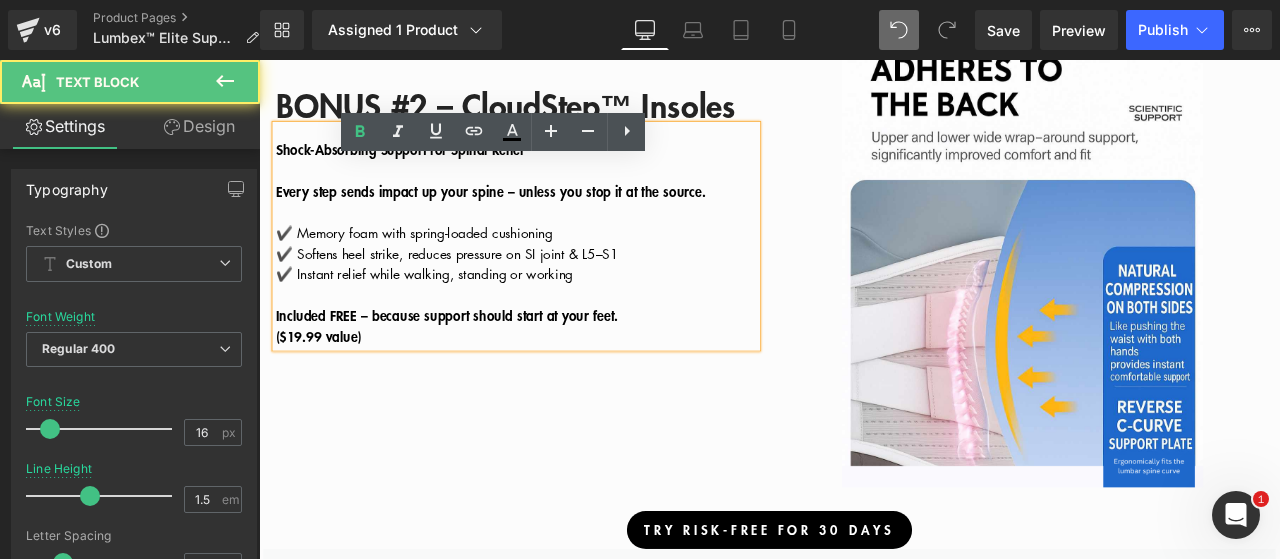 click on "BONUS #2 – CloudStep™ Insoles Text Block         Shock-Absorbing Support for Spinal Relief Every step sends impact up your spine – unless you stop it at the source. ✔️ Memory foam with spring-loaded cushioning ✔️ Softens heel strike, reduces pressure on SI joint & L5–S1 ✔️ Instant relief while walking, standing or working Included FREE – because support should start at your feet. ($[PRICE] value) Text Block" at bounding box center [564, 244] 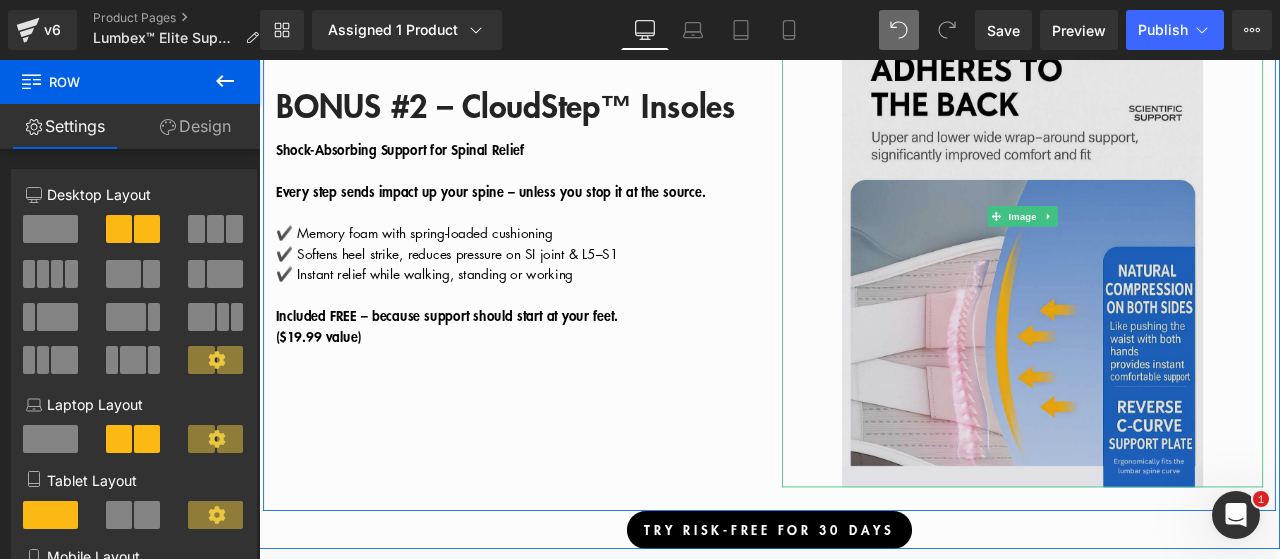 click at bounding box center (1164, 244) 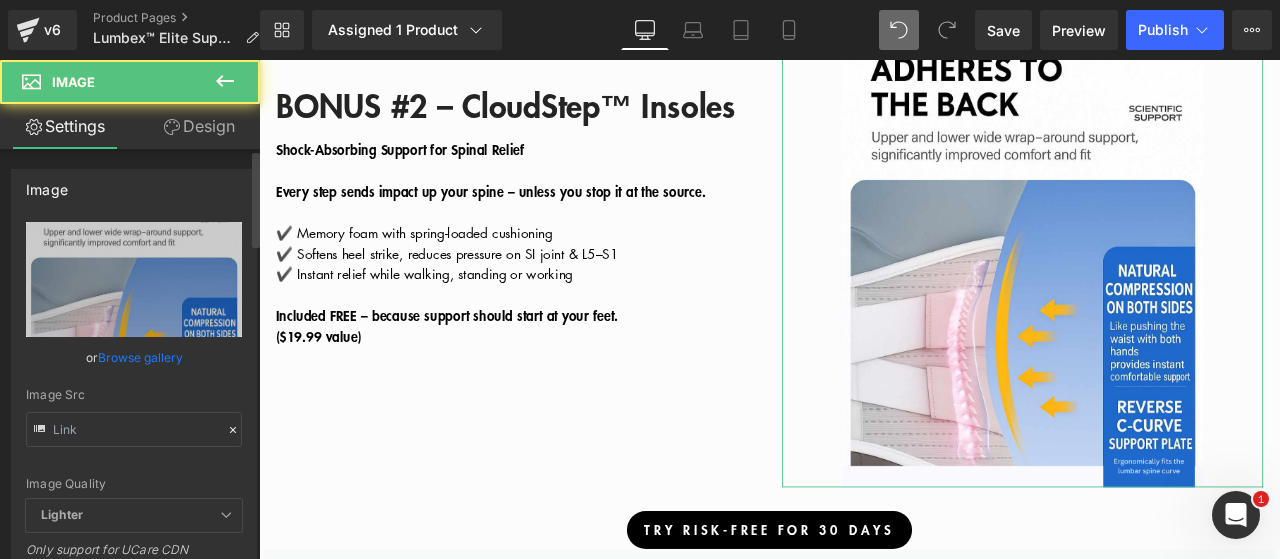 click on "Lighter" at bounding box center [134, 515] 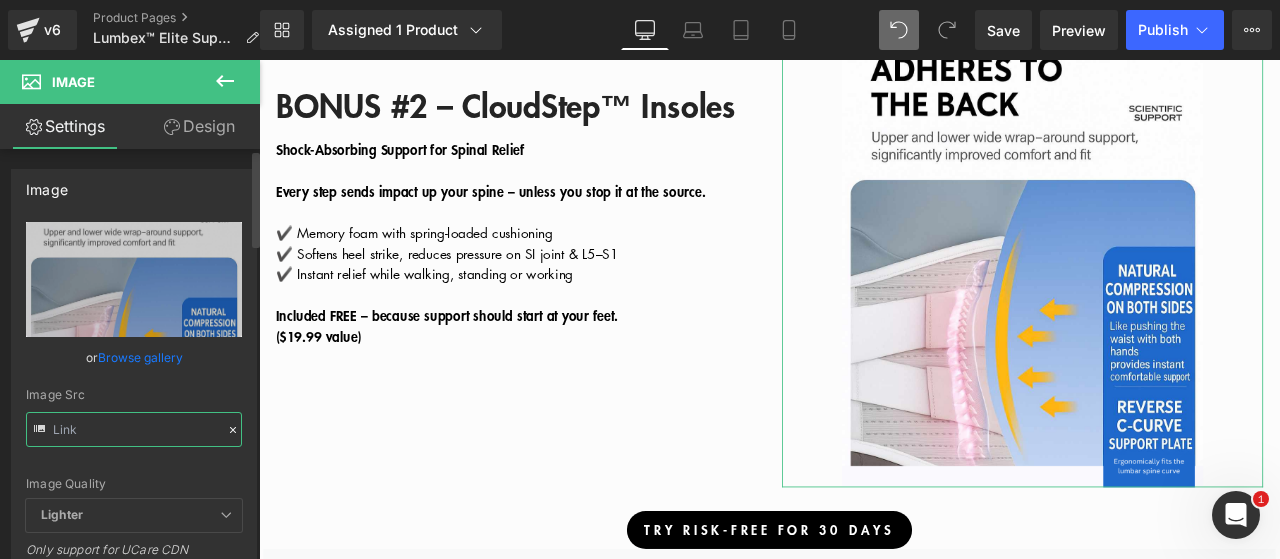 click at bounding box center (134, 429) 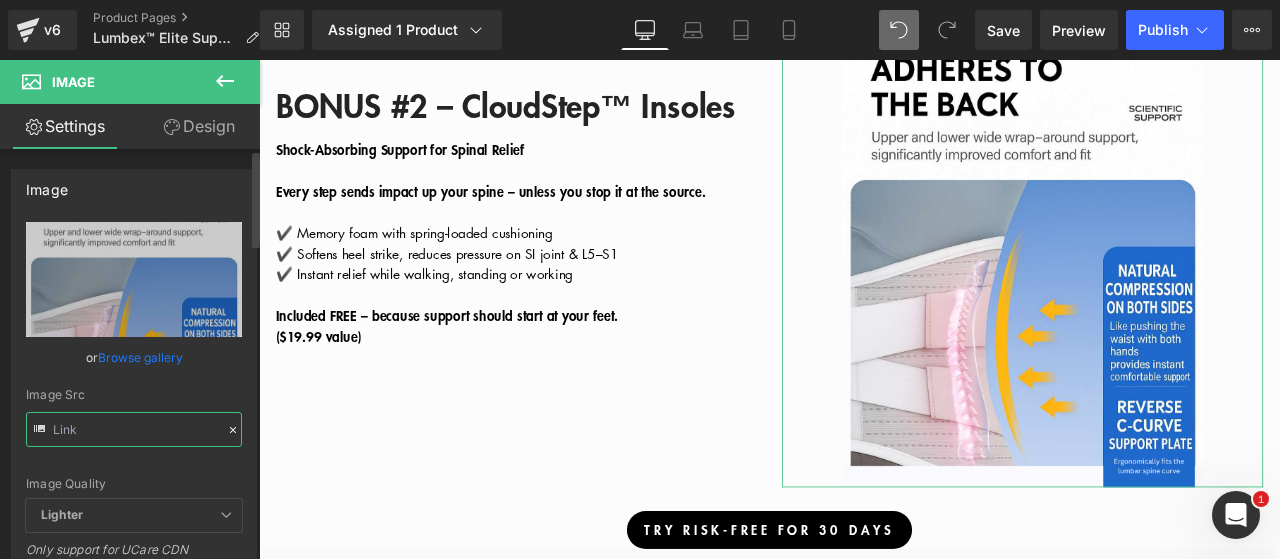 paste on "https://m.media-amazon.com/images/I/719Na59b4CL._AC_SL1500_.jpg" 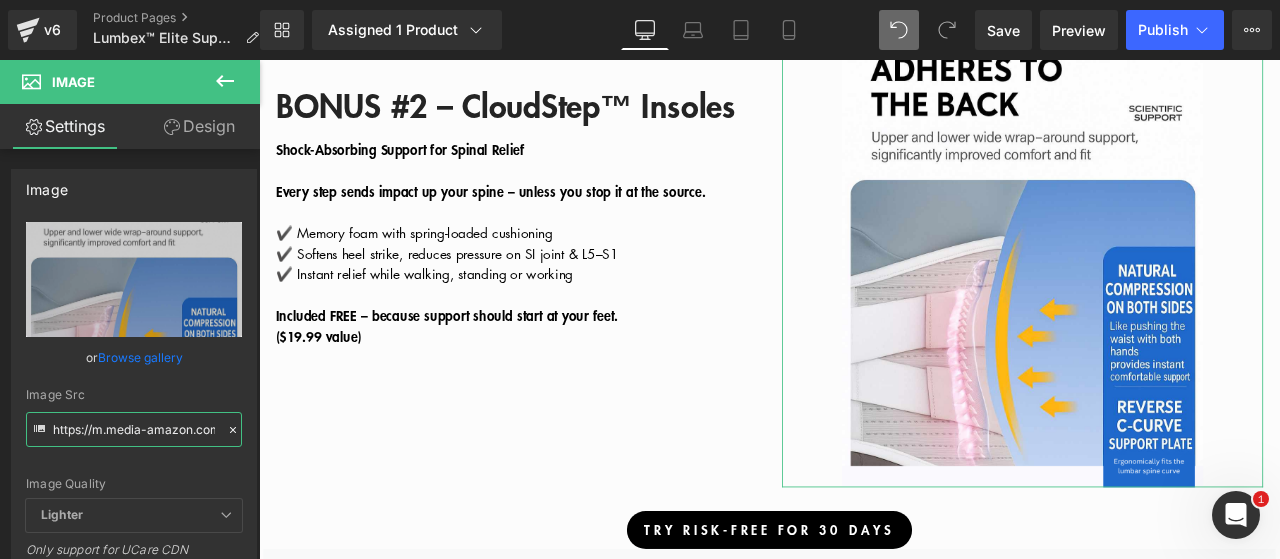 scroll, scrollTop: 0, scrollLeft: 248, axis: horizontal 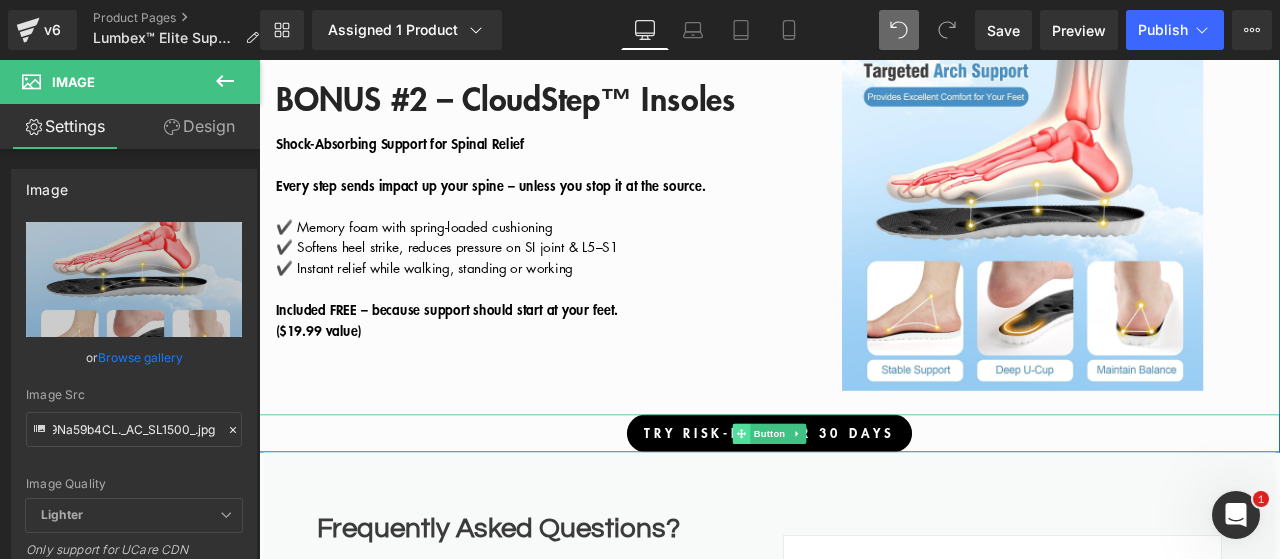 click 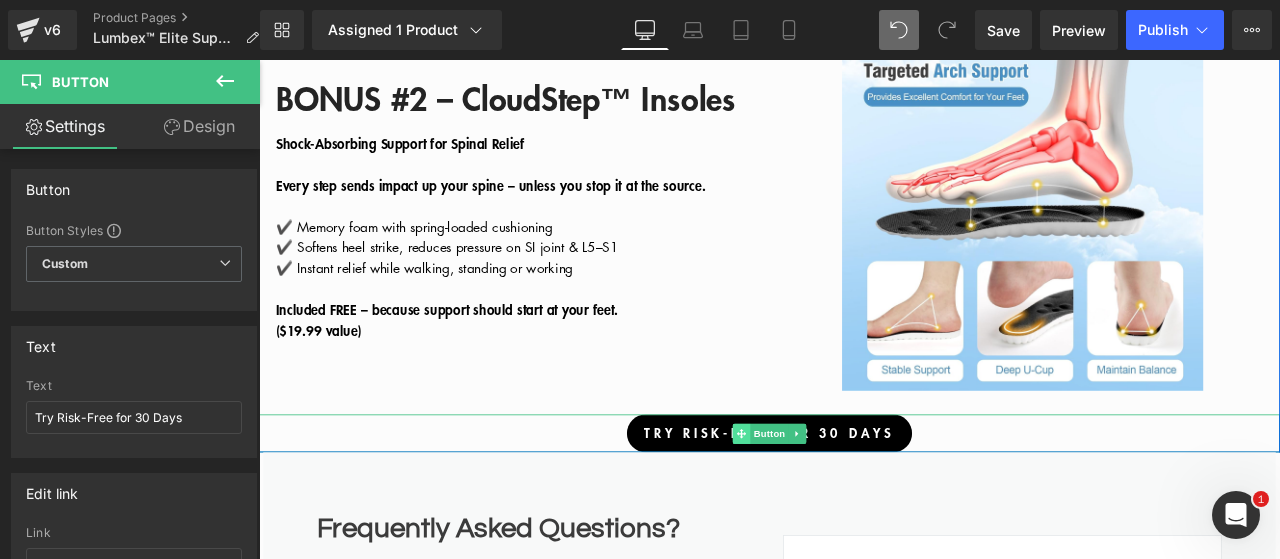 click 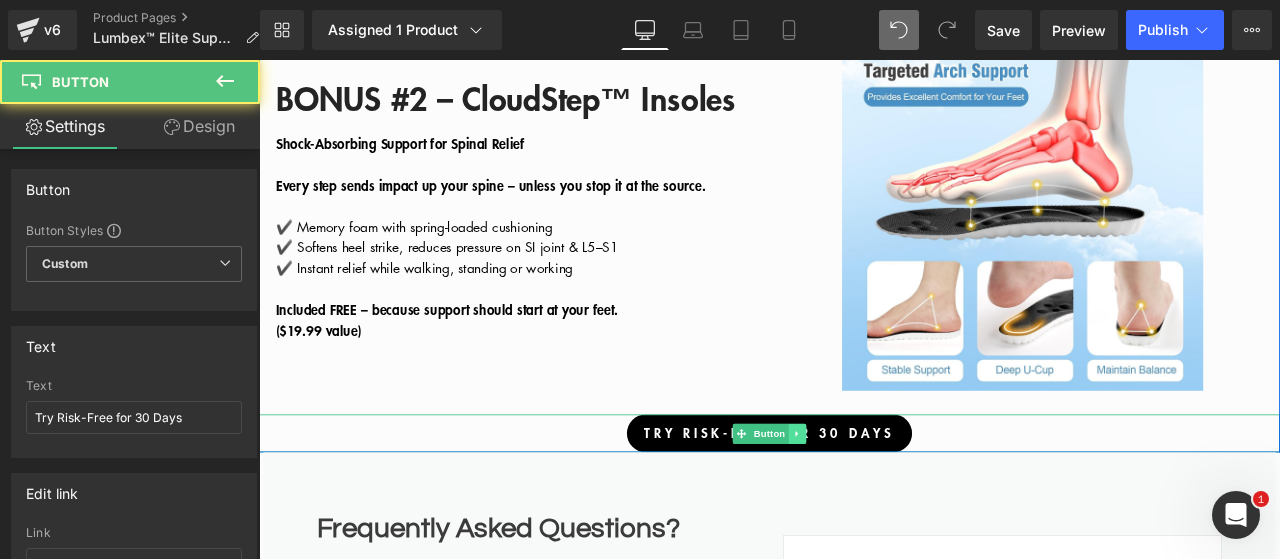 click at bounding box center (897, 503) 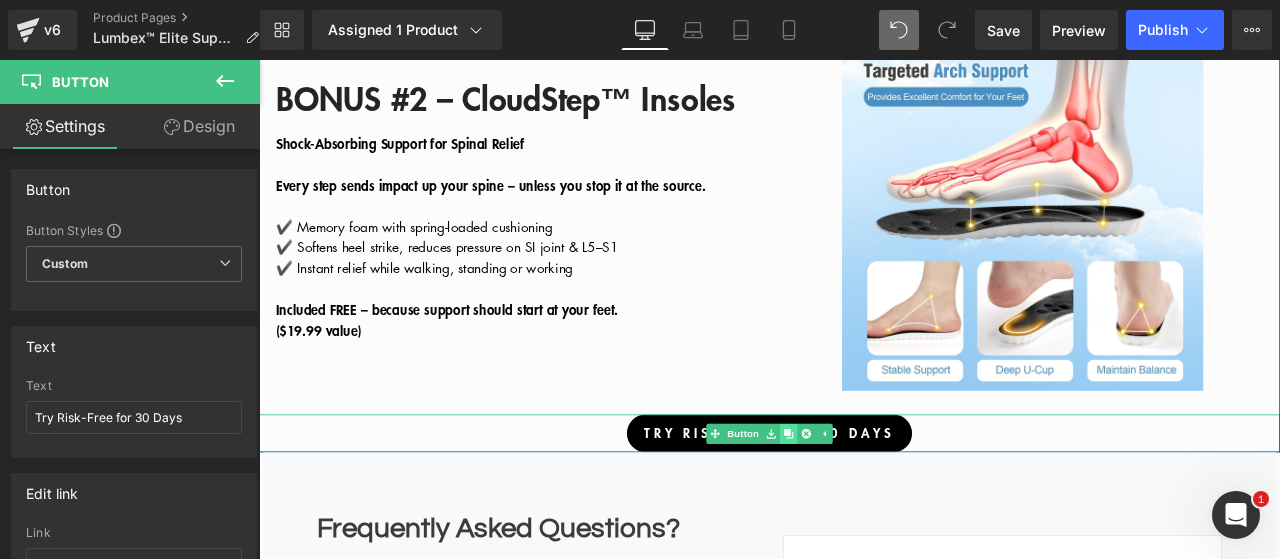 click at bounding box center (886, 503) 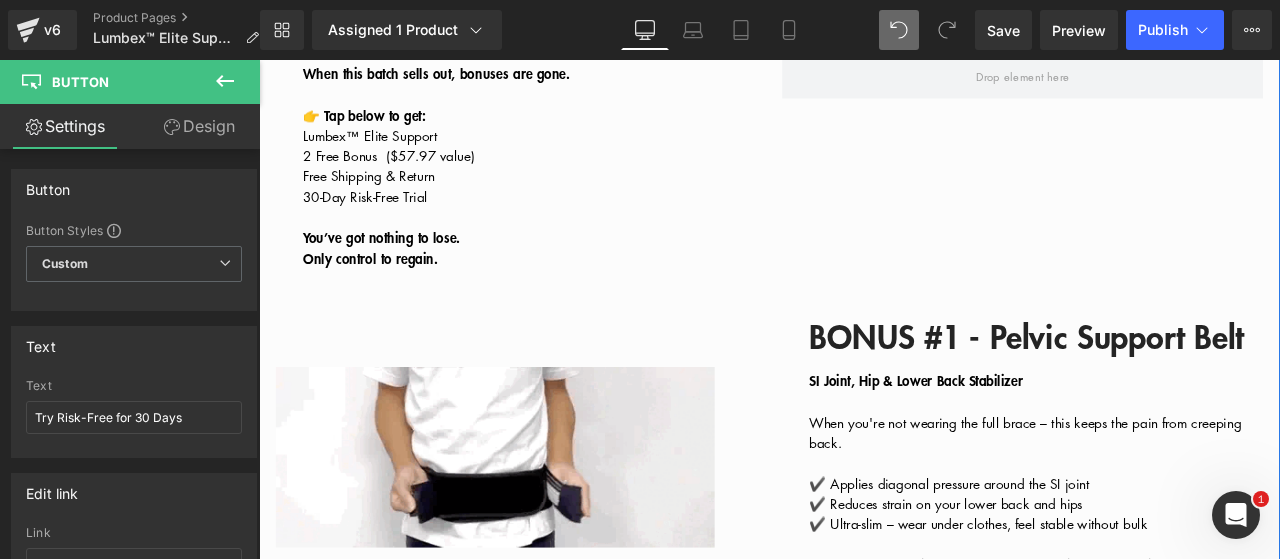 scroll, scrollTop: 5408, scrollLeft: 0, axis: vertical 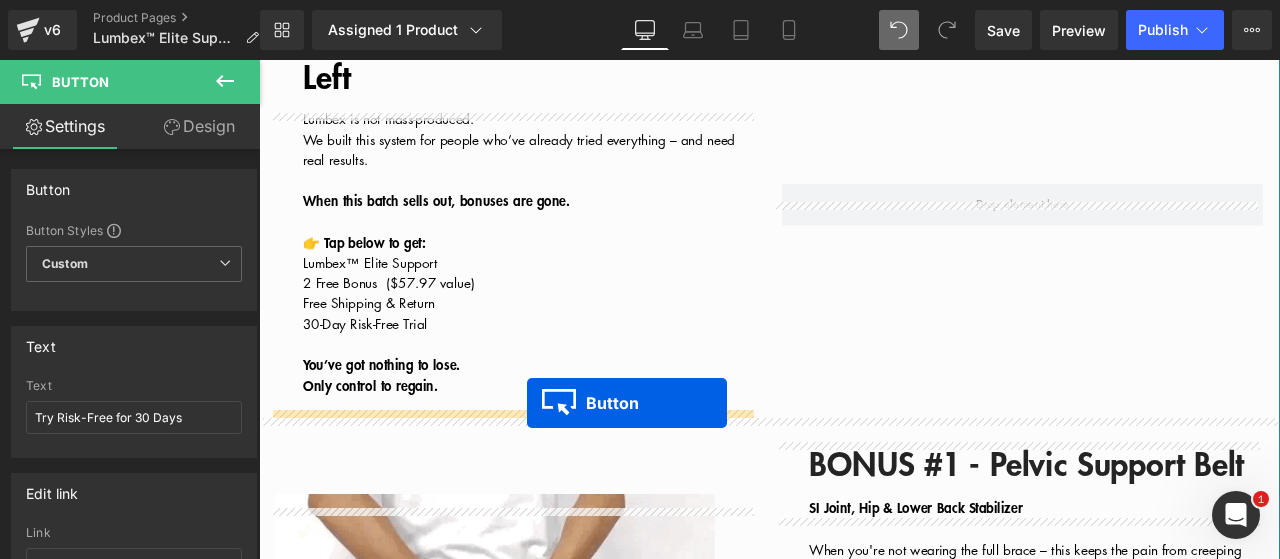 drag, startPoint x: 821, startPoint y: 466, endPoint x: 577, endPoint y: 467, distance: 244.00204 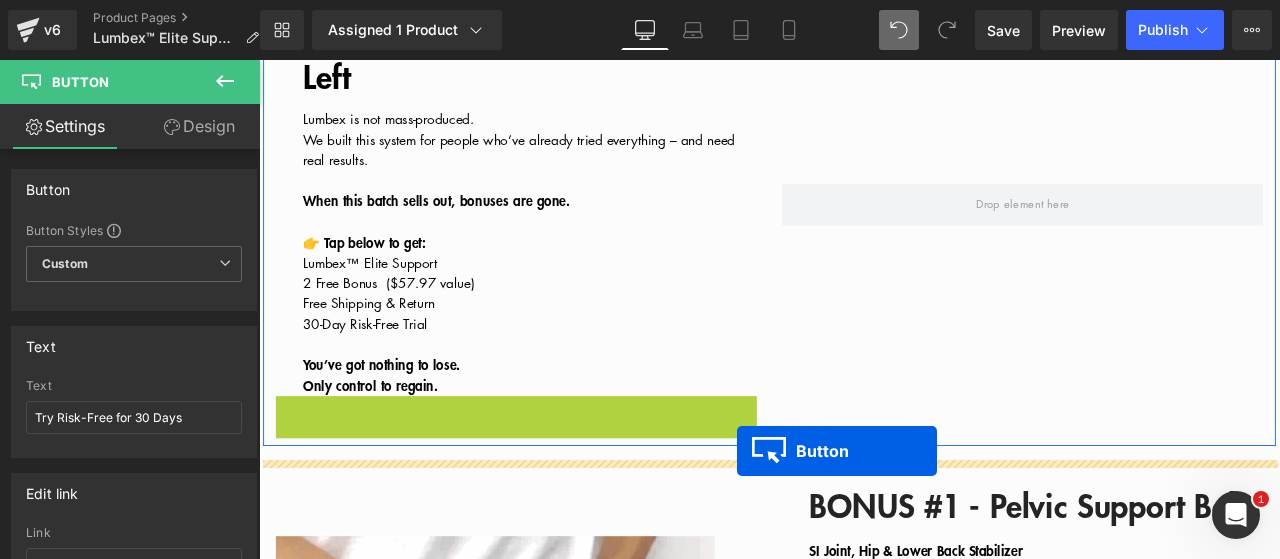 drag, startPoint x: 608, startPoint y: 494, endPoint x: 825, endPoint y: 523, distance: 218.92921 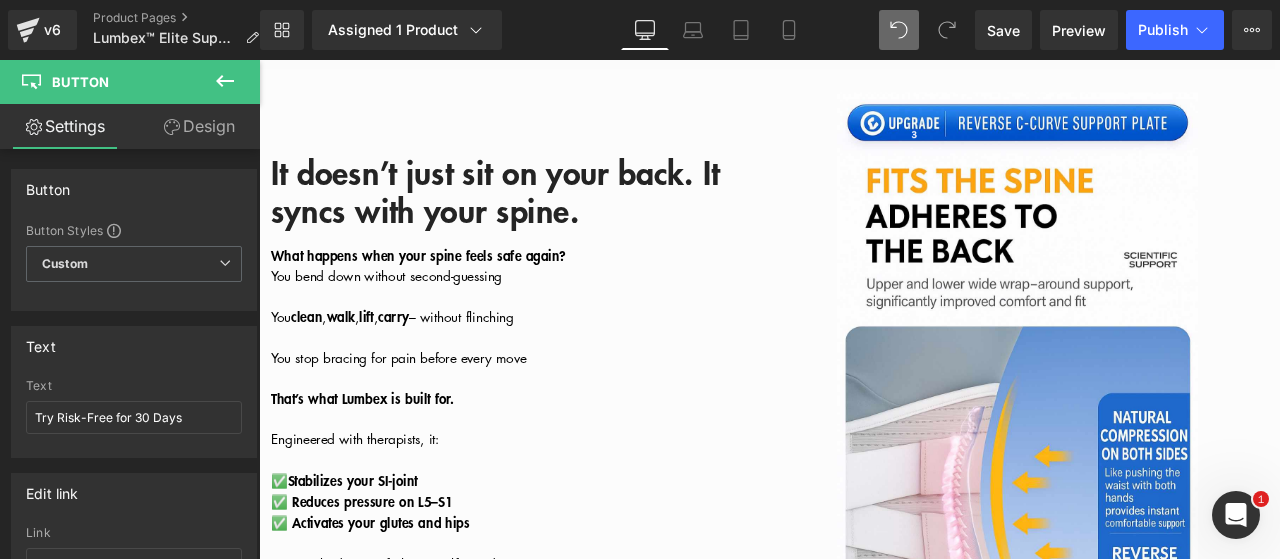 scroll, scrollTop: 2408, scrollLeft: 0, axis: vertical 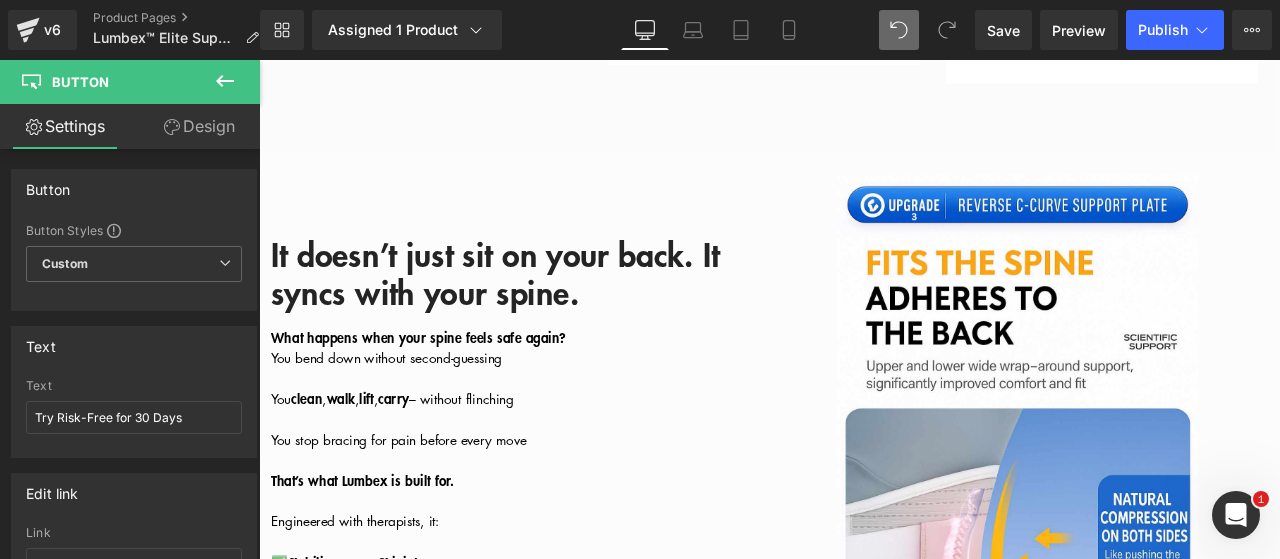 click on "Library Assigned 1 Product  Product Preview
Lumbex™ Elite Support (Unisex) Manage assigned products Desktop Desktop Laptop Tablet Mobile Save Preview Publish Scheduled View Live Page View with current Template Save Template to Library Schedule Publish  Optimize  Publish Settings Shortcuts  Your page can’t be published   You've reached the maximum number of published pages on your plan  (18/999999).  You need to upgrade your plan or unpublish all your pages to get 1 publish slot.   Unpublish pages   Upgrade plan" at bounding box center (770, 30) 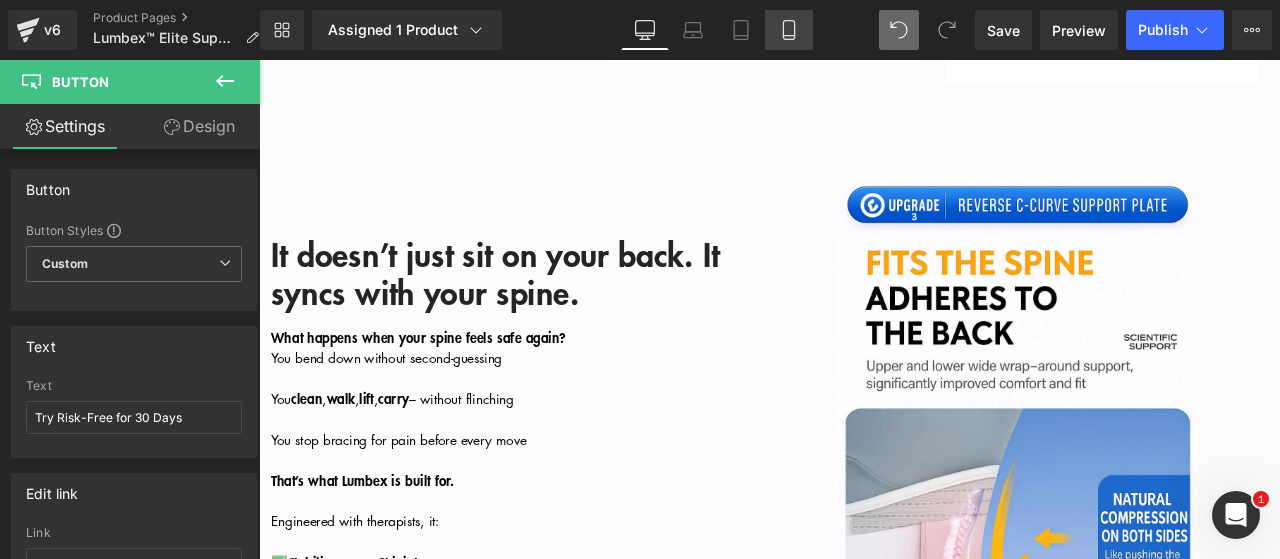 click on "Mobile" at bounding box center (789, 30) 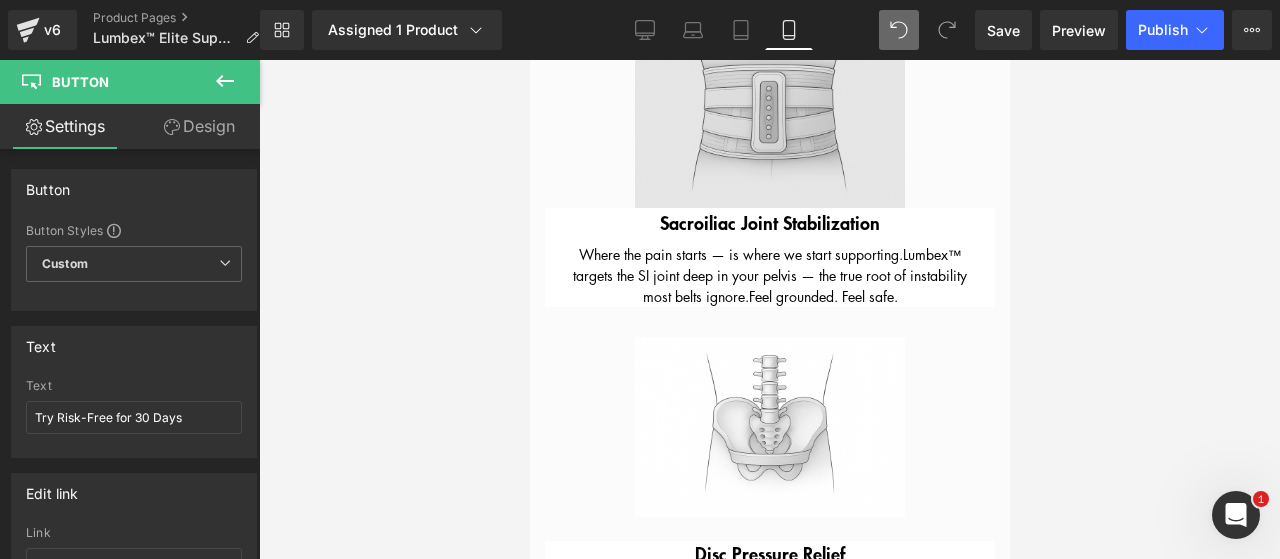 scroll, scrollTop: 2700, scrollLeft: 0, axis: vertical 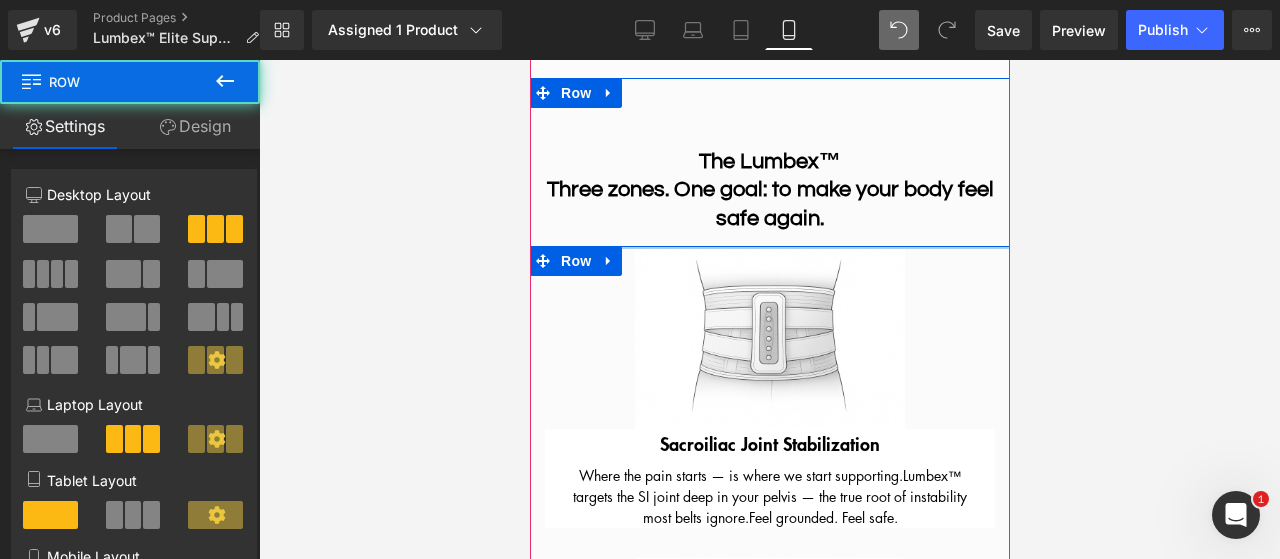 drag, startPoint x: 725, startPoint y: 312, endPoint x: 601, endPoint y: 347, distance: 128.84486 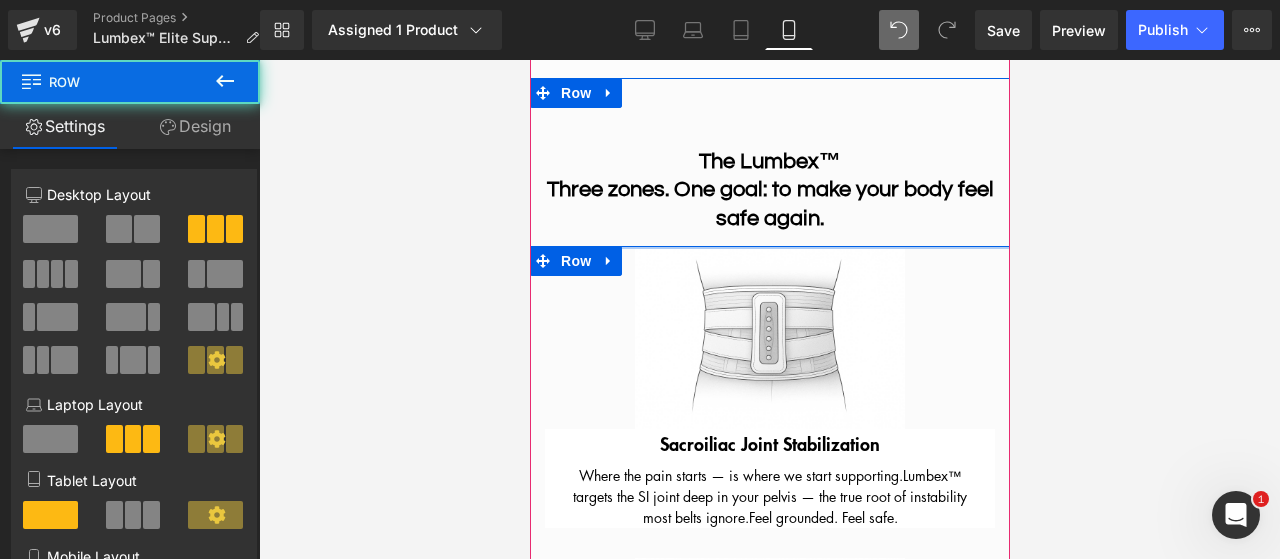 click on "The Lumbex™ Three zones. One goal: to make your body feel safe again.Heading         Row         Image         Sacroiliac Joint Stabilization Text Block         Where the pain starts — is where we start supporting.  Lumbex™ targets the SI joint deep in your pelvis — the true root of instability most belts ignore.  Feel grounded. Feel safe.
Text Block         Row         Image          Disc Pressure Relief Text Block         Support engineered for the L5–S1 warzone. Lumbex™ reduces compression on the lowest lumbar disc — where the damage always begins.  You’ll feel the difference the moment you stand.
Text Block         Row         Image         Glute Tensility Activation Text Block         Because your spine shouldn’t carry the load alone. Lumbex™ restores tension through the glutes and hips, creating a stable posterior chain. Your body remembers how to move.
Text Block         Row         Row" at bounding box center (769, 742) 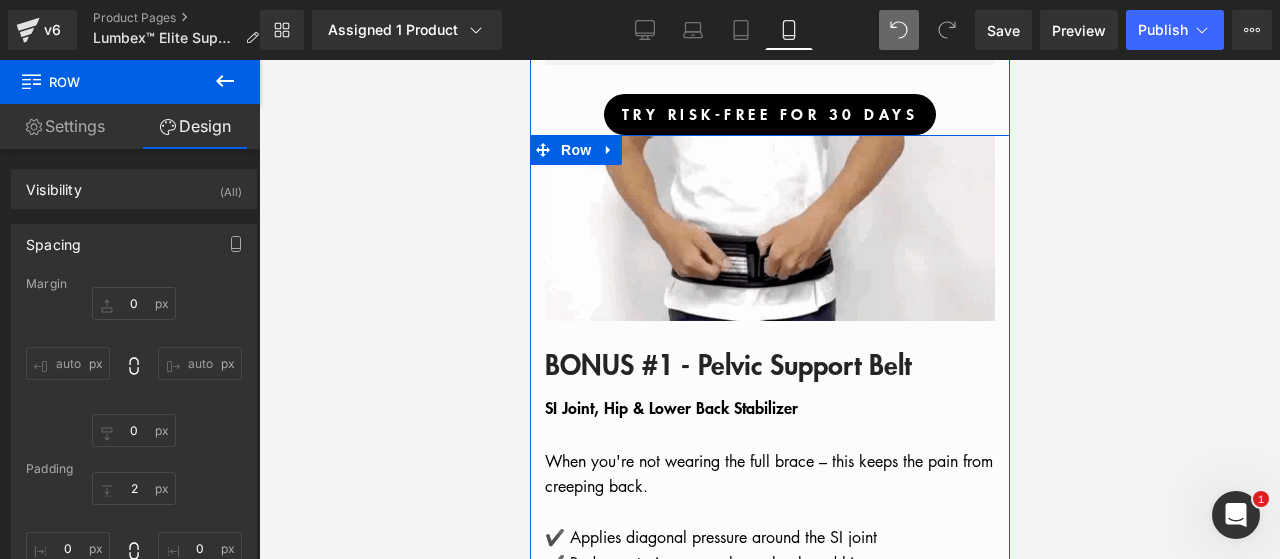 scroll, scrollTop: 8600, scrollLeft: 0, axis: vertical 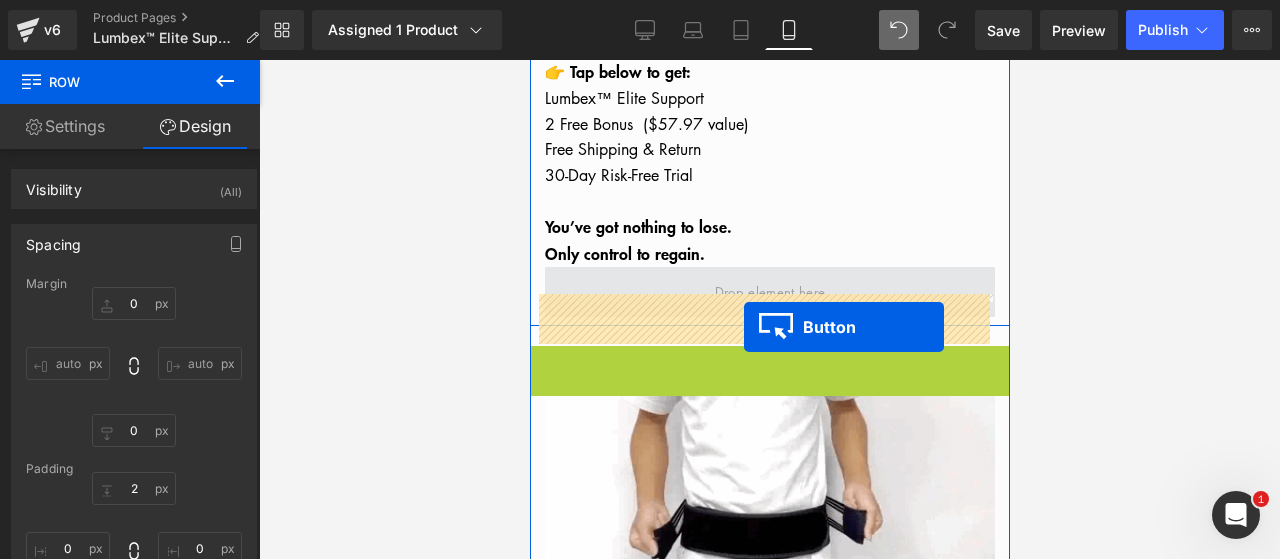 drag, startPoint x: 728, startPoint y: 177, endPoint x: 741, endPoint y: 321, distance: 144.58562 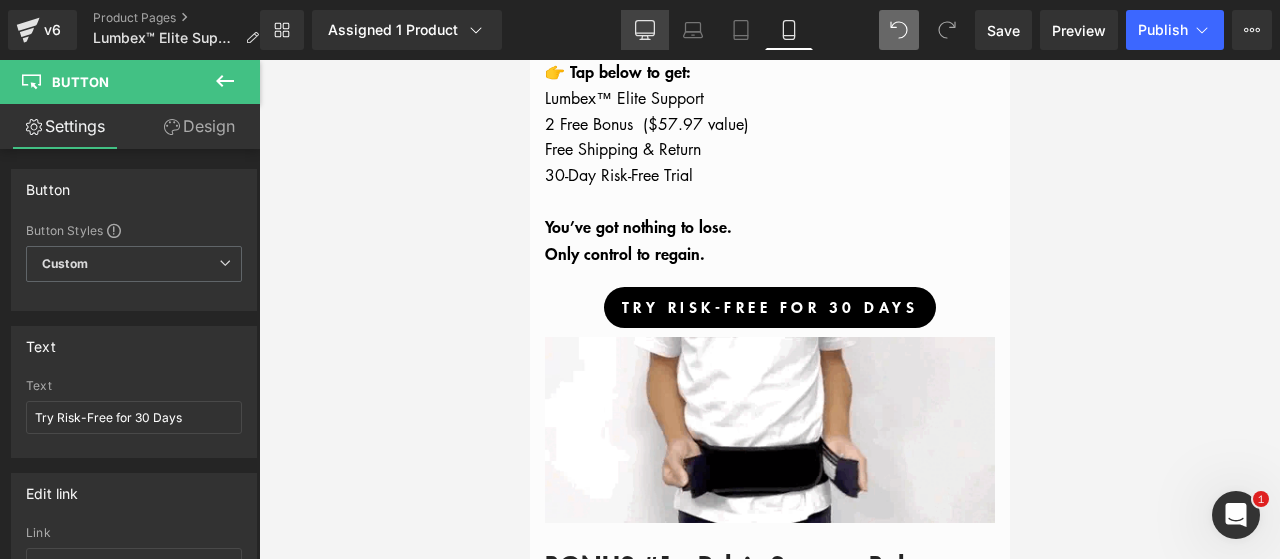 click on "Desktop" at bounding box center [645, 30] 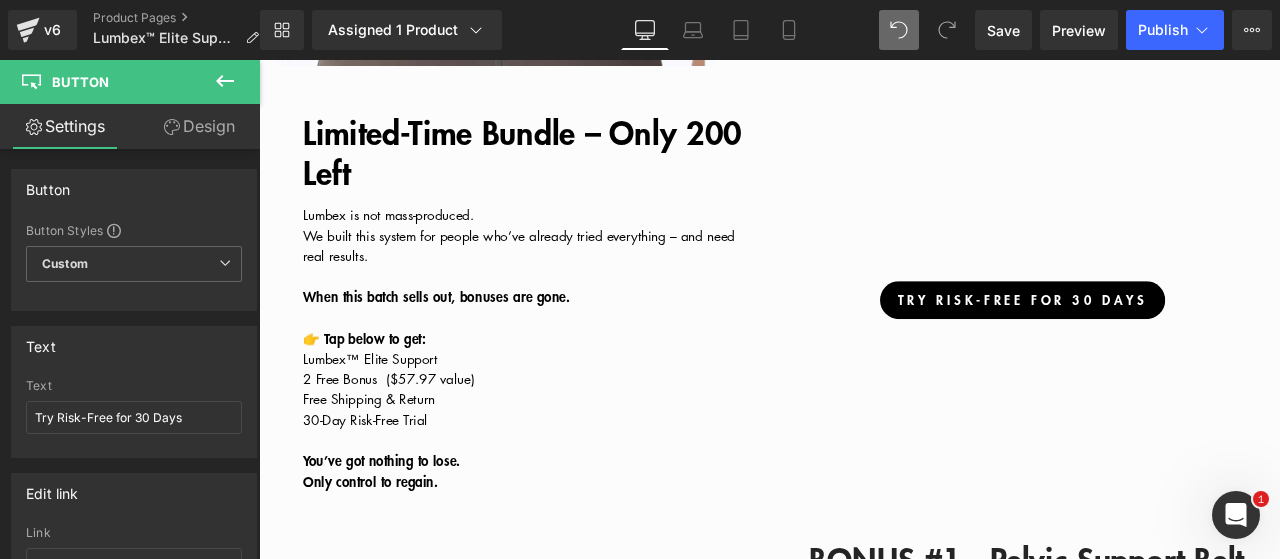 scroll, scrollTop: 5366, scrollLeft: 0, axis: vertical 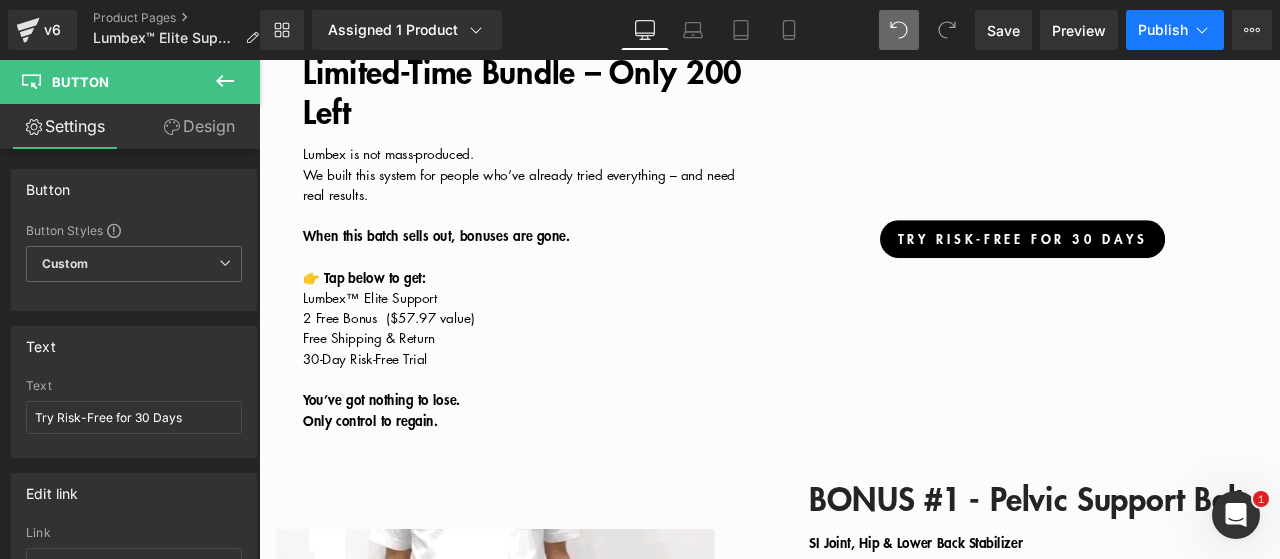 click on "Publish" at bounding box center (1175, 30) 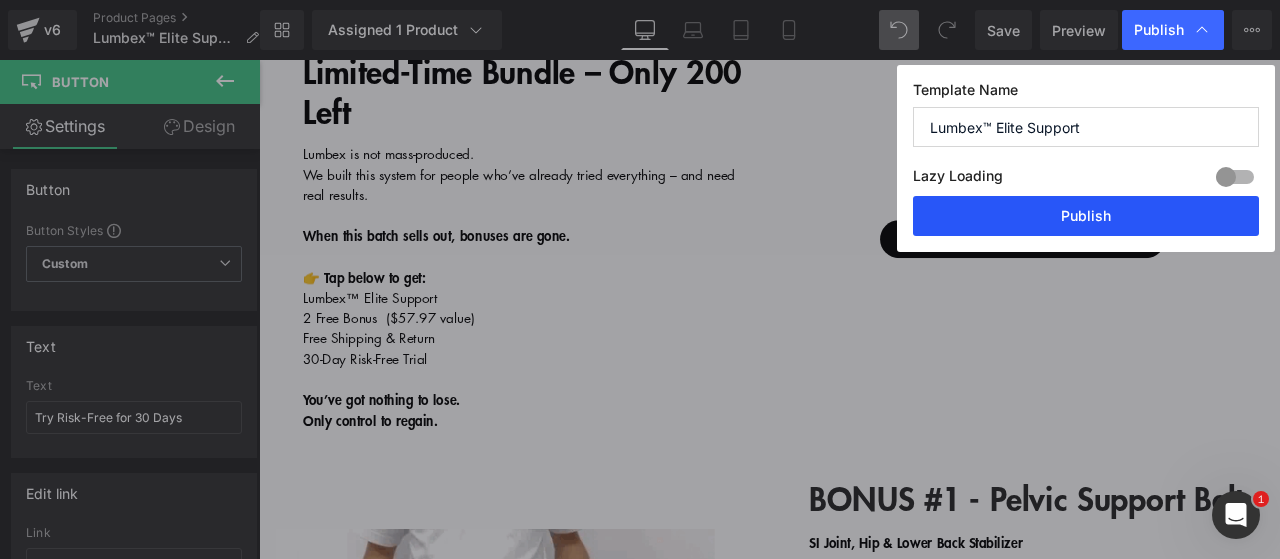 click on "Publish" at bounding box center [1086, 216] 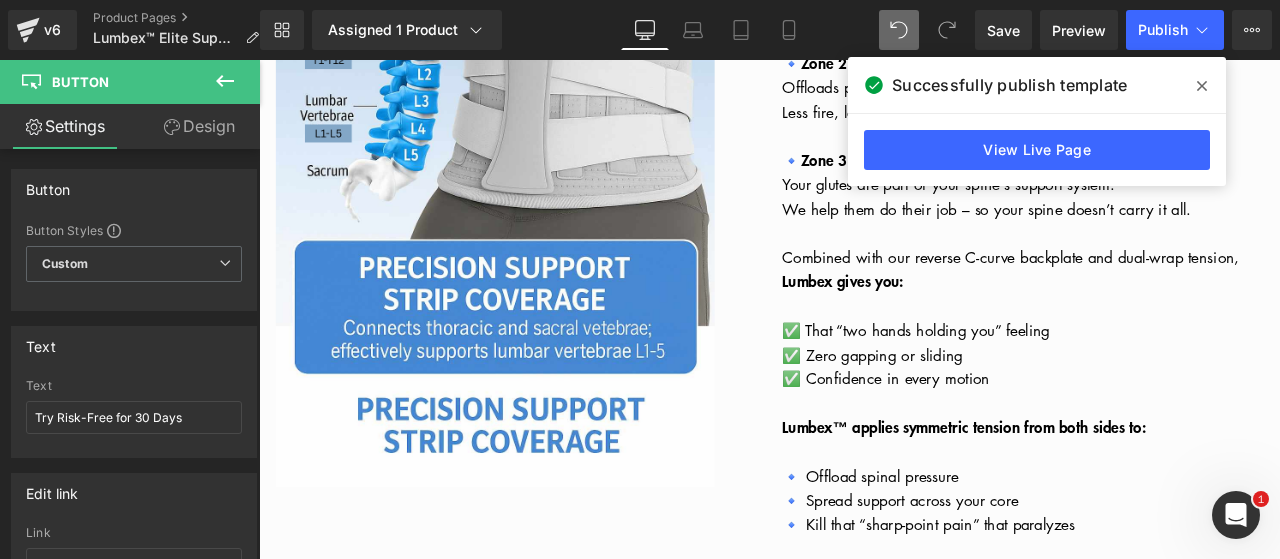 scroll, scrollTop: 3766, scrollLeft: 0, axis: vertical 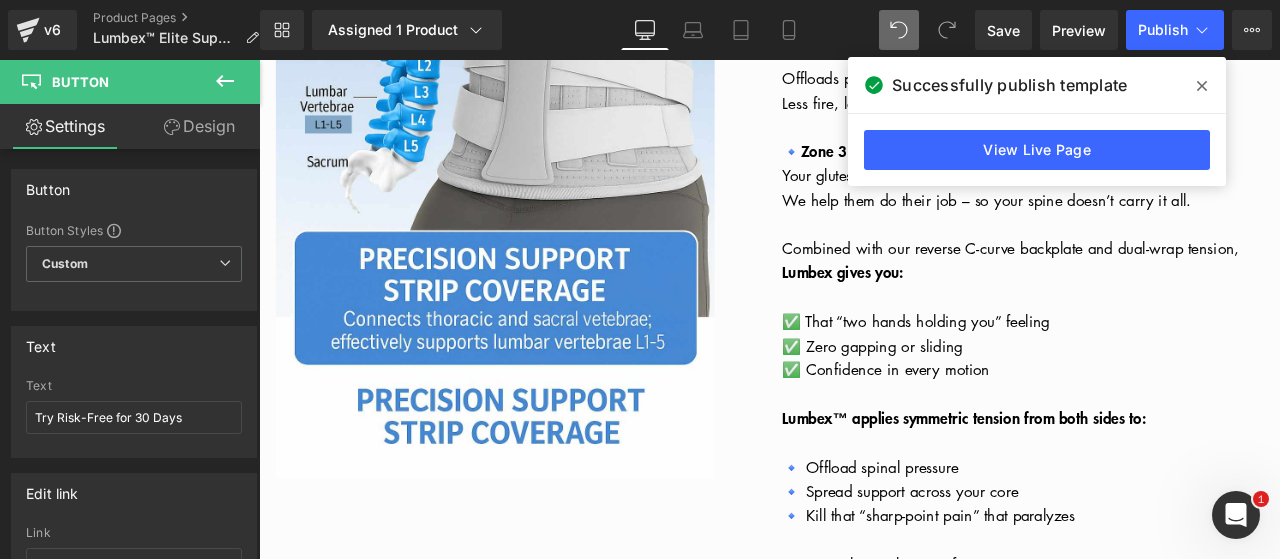 click on "✅ Confidence in every motion" at bounding box center (1002, 427) 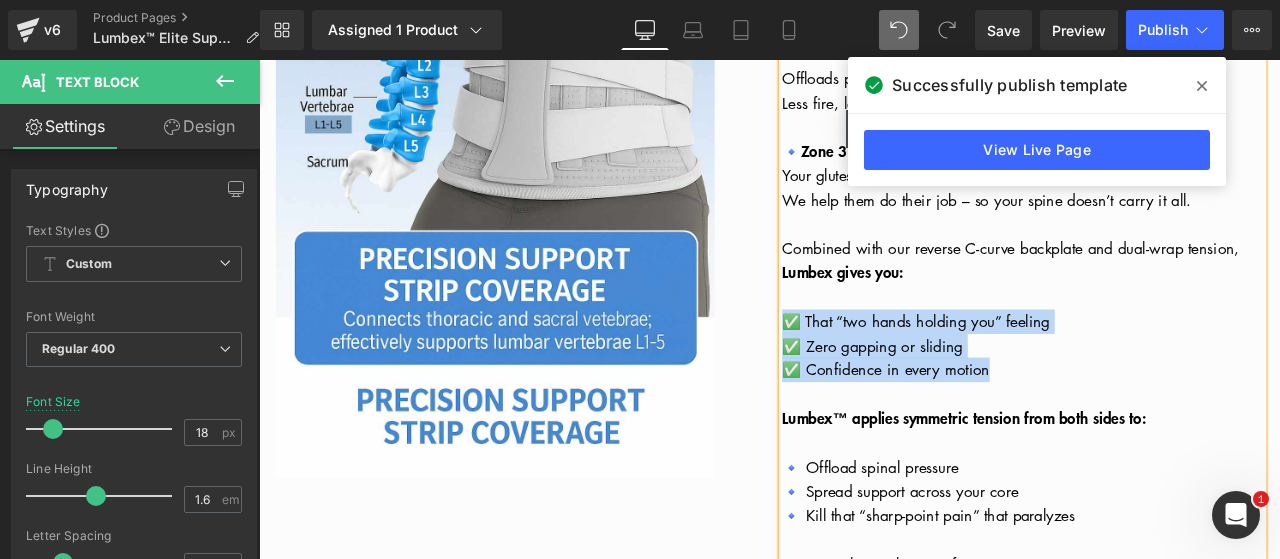 drag, startPoint x: 1148, startPoint y: 445, endPoint x: 875, endPoint y: 394, distance: 277.72287 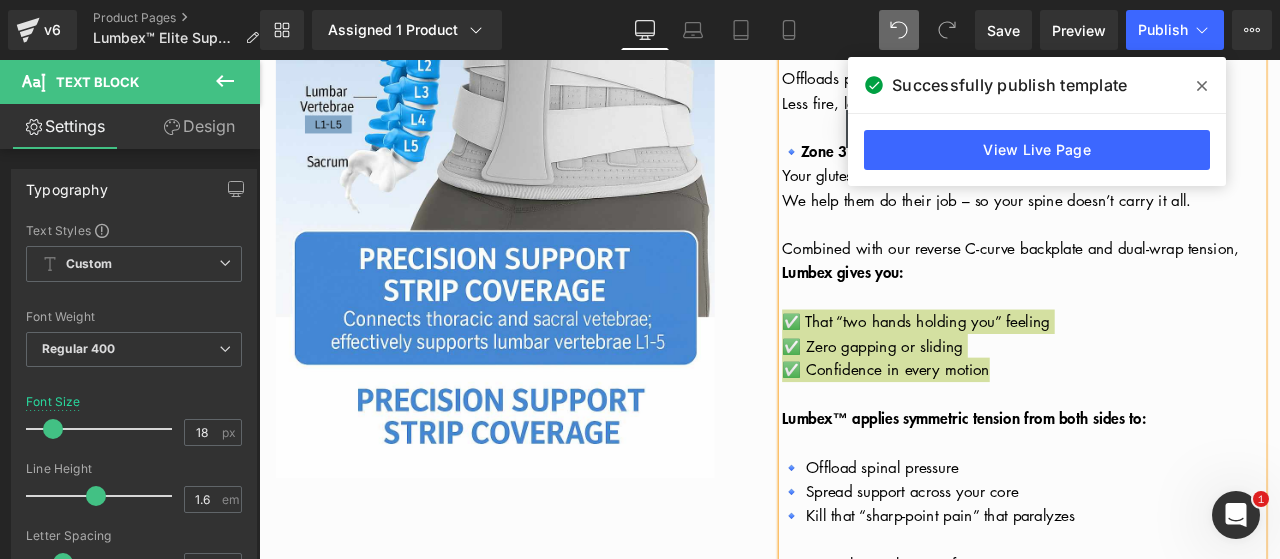 click 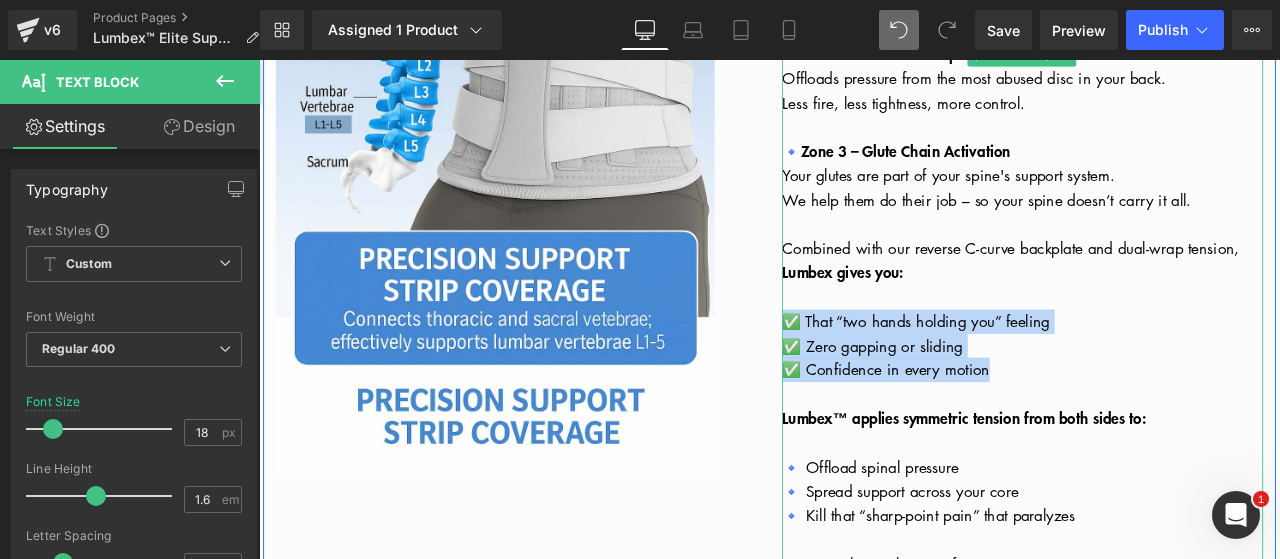 drag, startPoint x: 1080, startPoint y: 445, endPoint x: 1103, endPoint y: 445, distance: 23 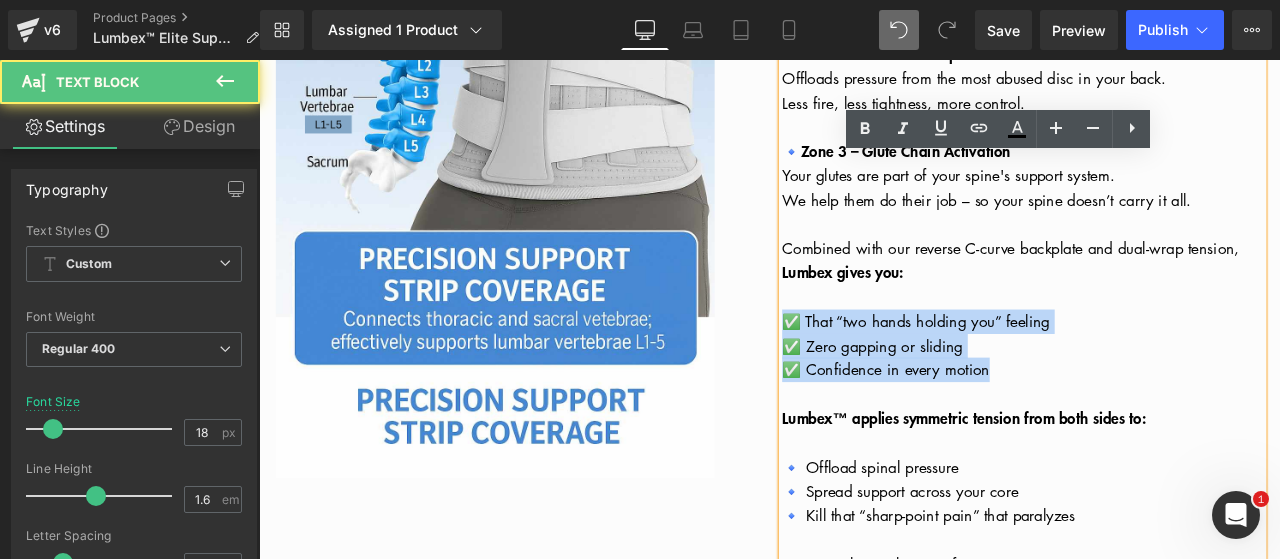 click on "✅ Confidence in every motion" at bounding box center (1002, 427) 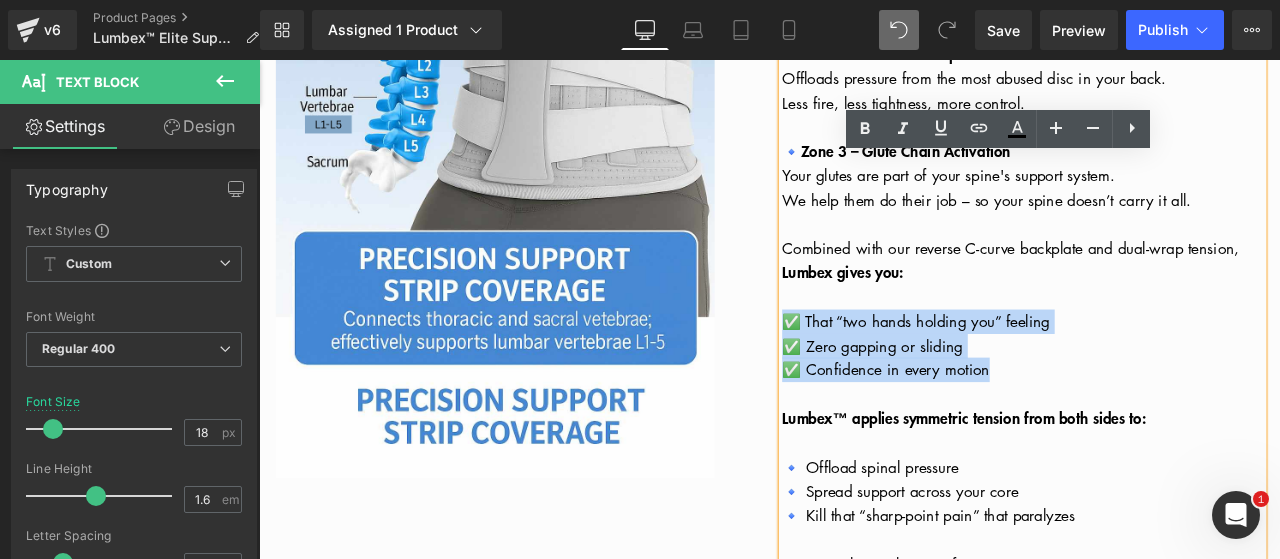 drag, startPoint x: 1145, startPoint y: 448, endPoint x: 874, endPoint y: 391, distance: 276.9296 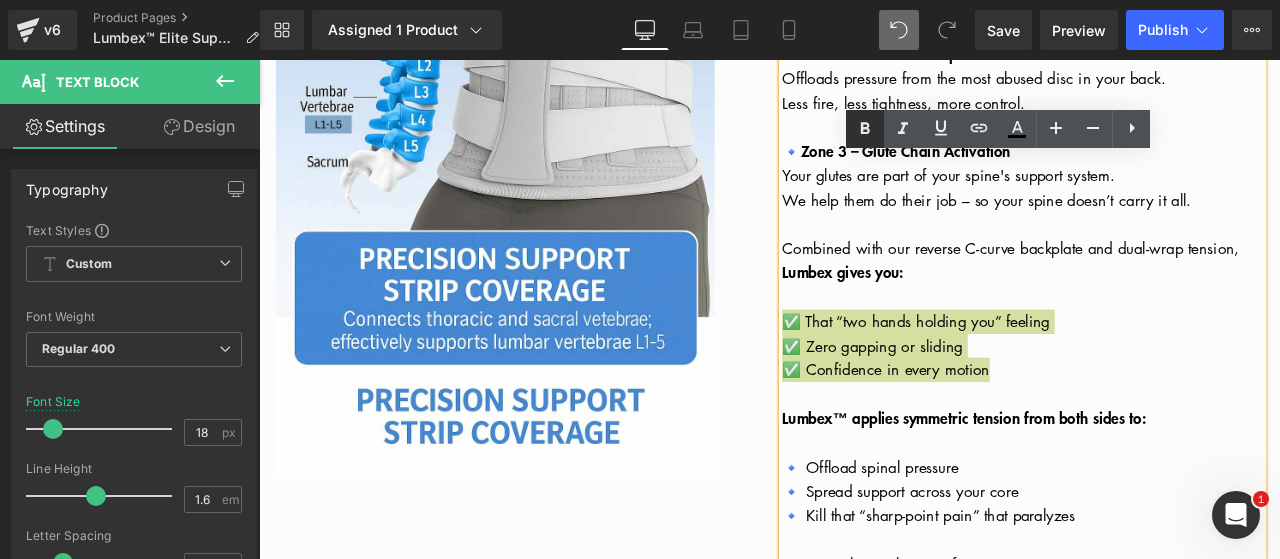 click 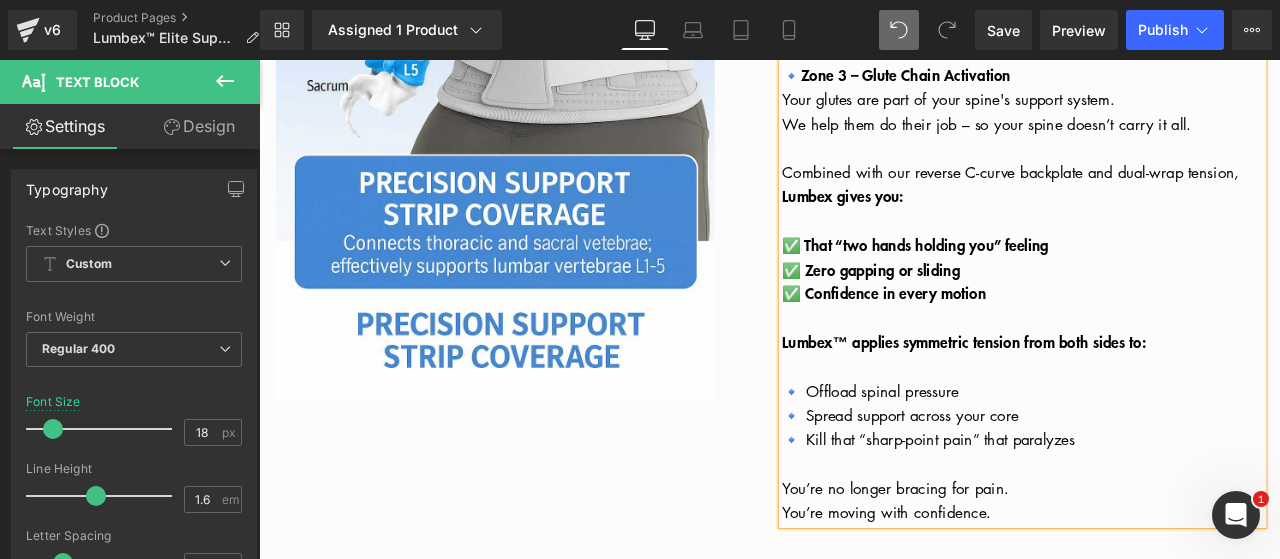 scroll, scrollTop: 3866, scrollLeft: 0, axis: vertical 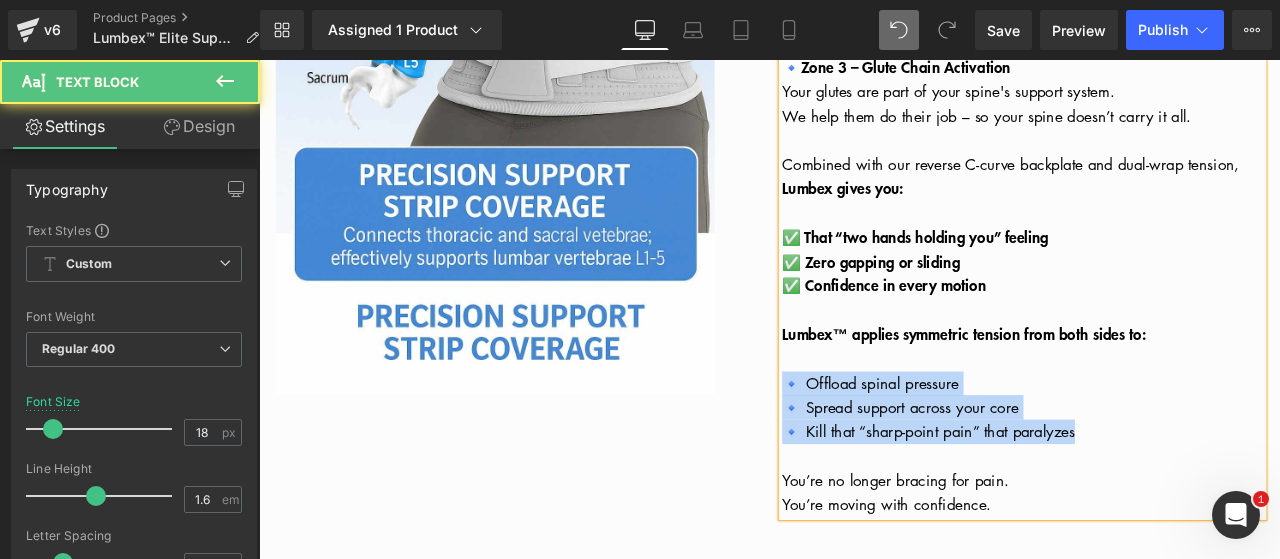 drag, startPoint x: 1160, startPoint y: 538, endPoint x: 876, endPoint y: 472, distance: 291.56818 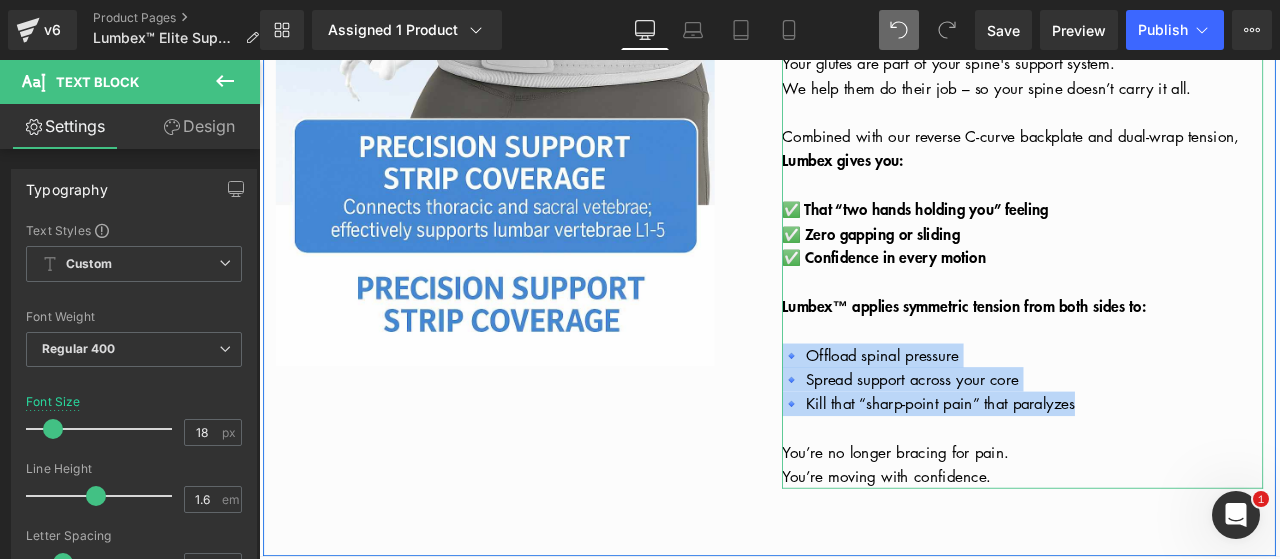 scroll, scrollTop: 3966, scrollLeft: 0, axis: vertical 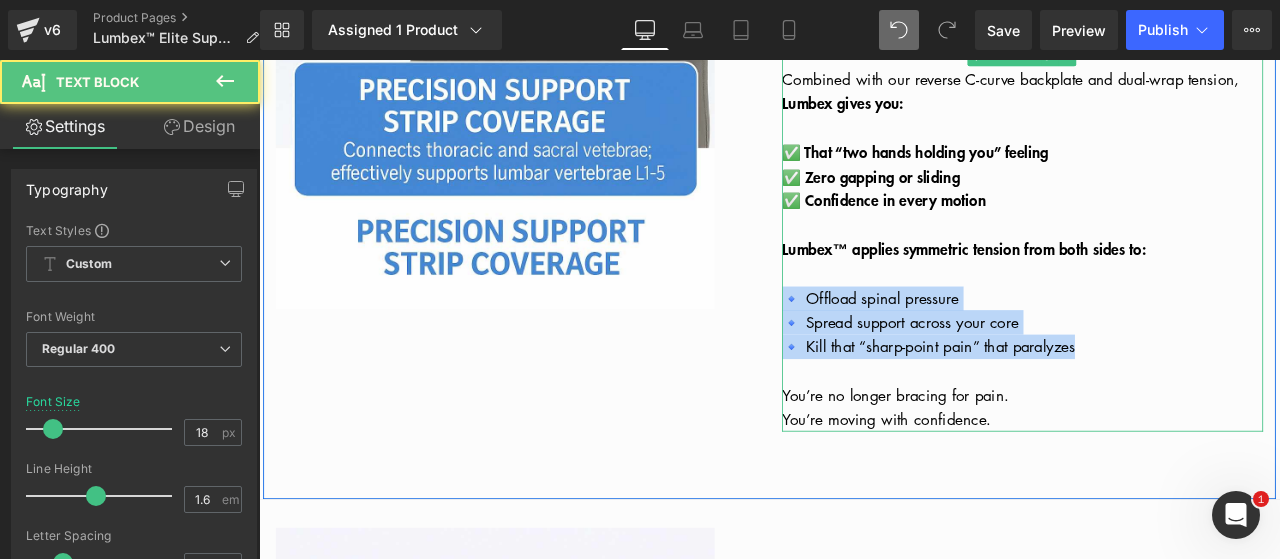 click on "🔹 Kill that “sharp-point pain” that paralyzes" at bounding box center [1052, 400] 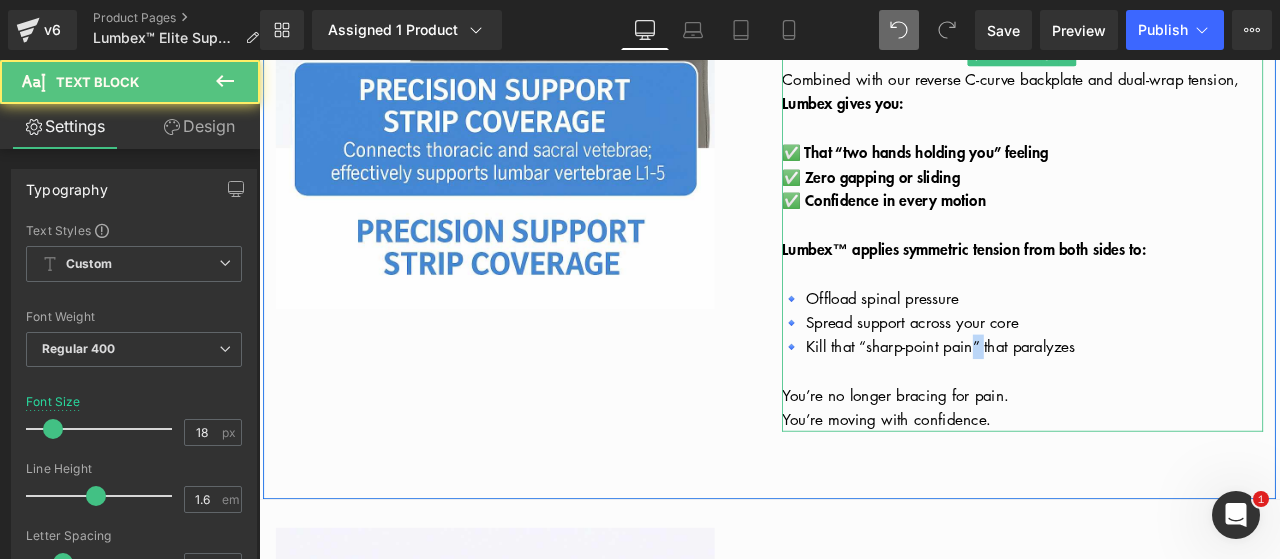 click on "🔹 Kill that “sharp-point pain” that paralyzes" at bounding box center (1052, 400) 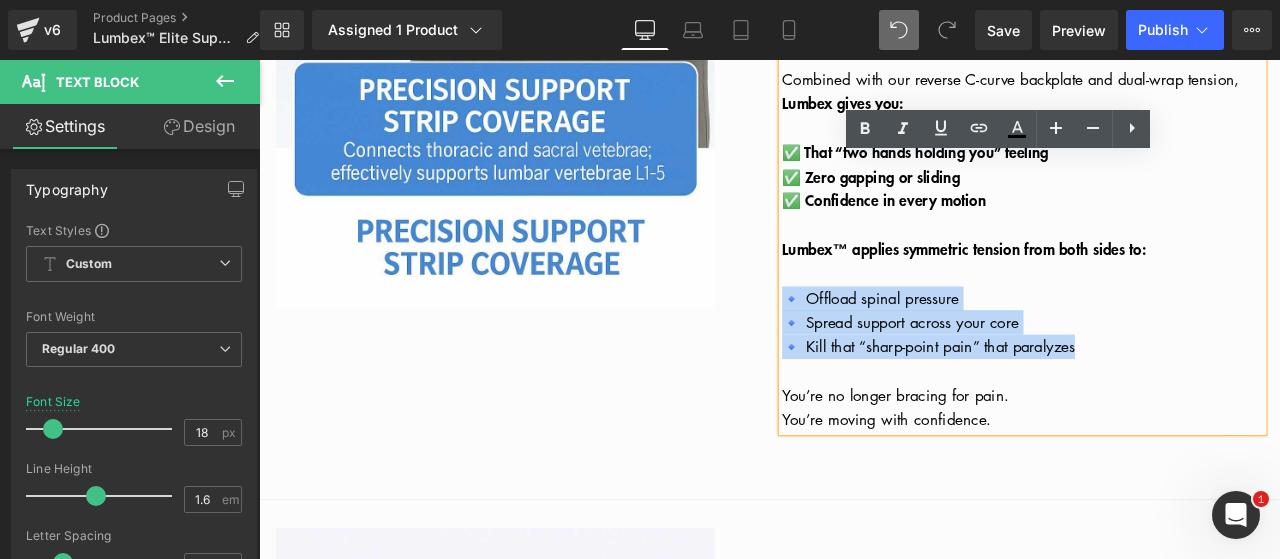 drag, startPoint x: 1241, startPoint y: 422, endPoint x: 878, endPoint y: 367, distance: 367.14304 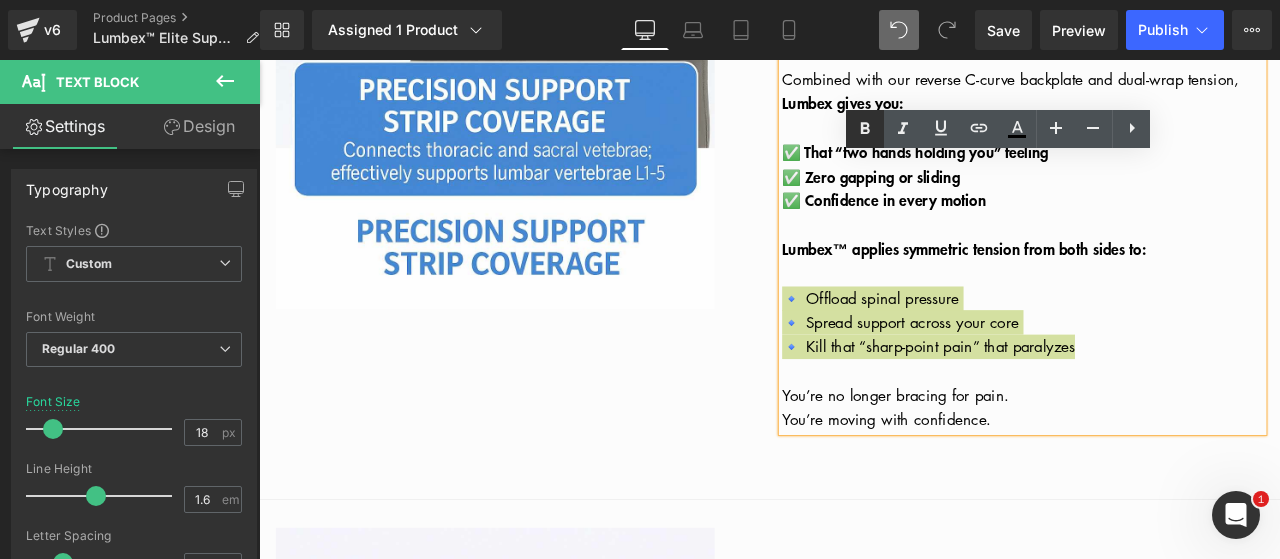 click 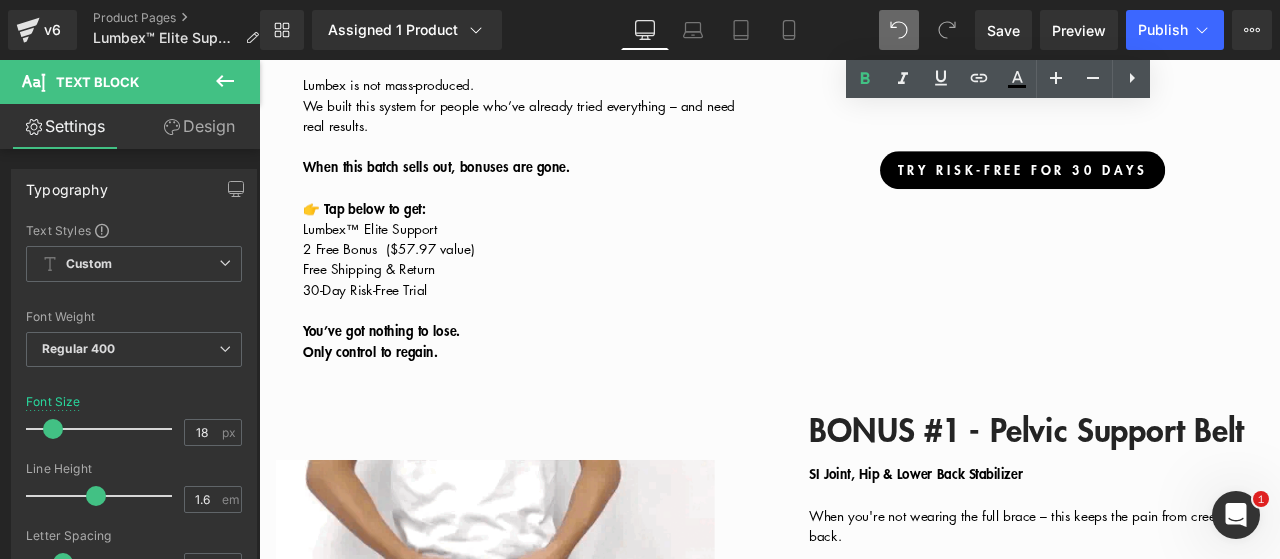scroll, scrollTop: 5466, scrollLeft: 0, axis: vertical 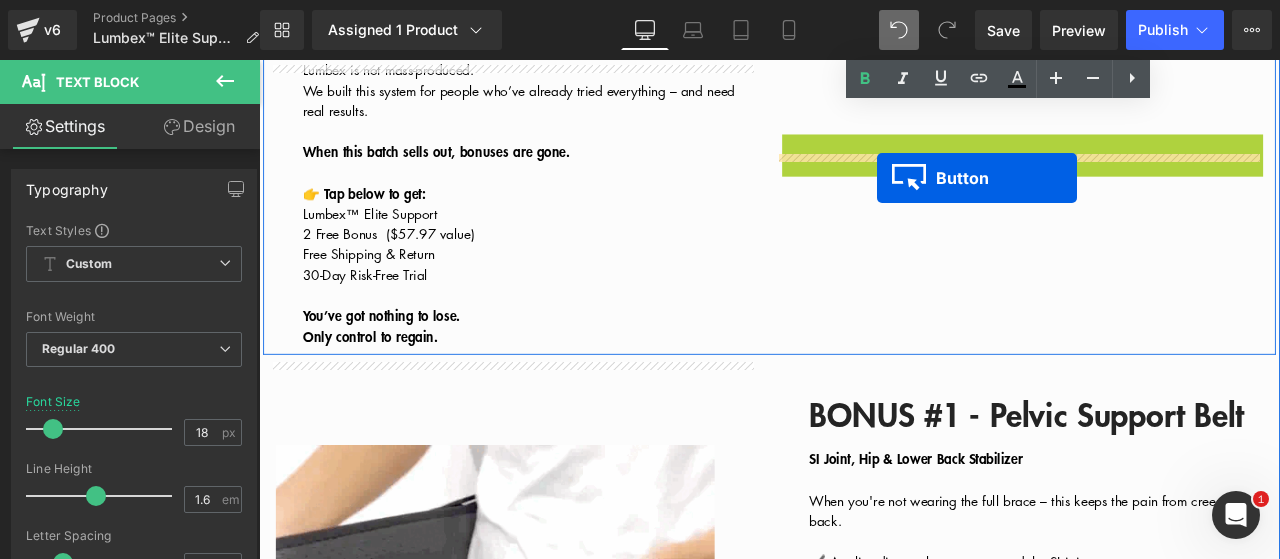 drag, startPoint x: 1120, startPoint y: 202, endPoint x: 991, endPoint y: 200, distance: 129.0155 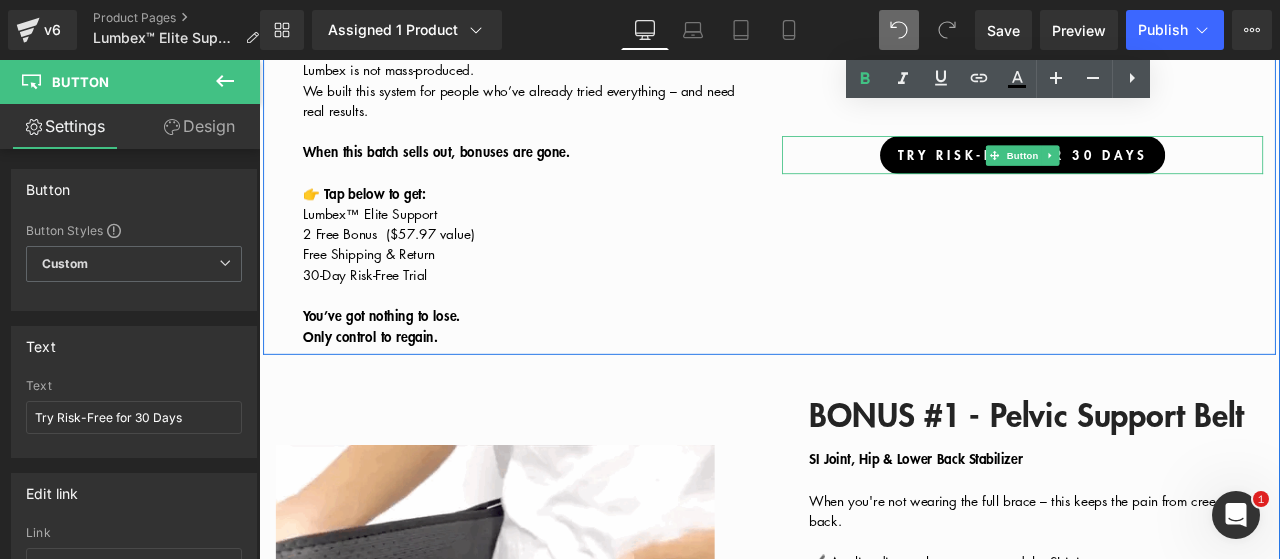 click on "Try Risk-Free for 30 Days" at bounding box center (1164, 172) 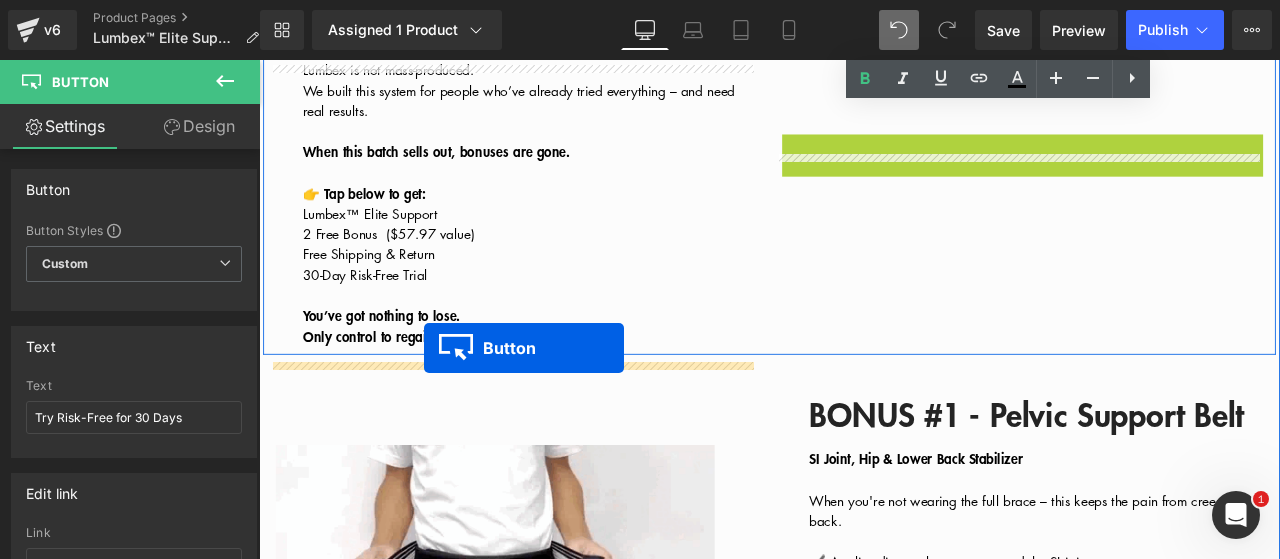drag, startPoint x: 1119, startPoint y: 201, endPoint x: 452, endPoint y: 401, distance: 696.3397 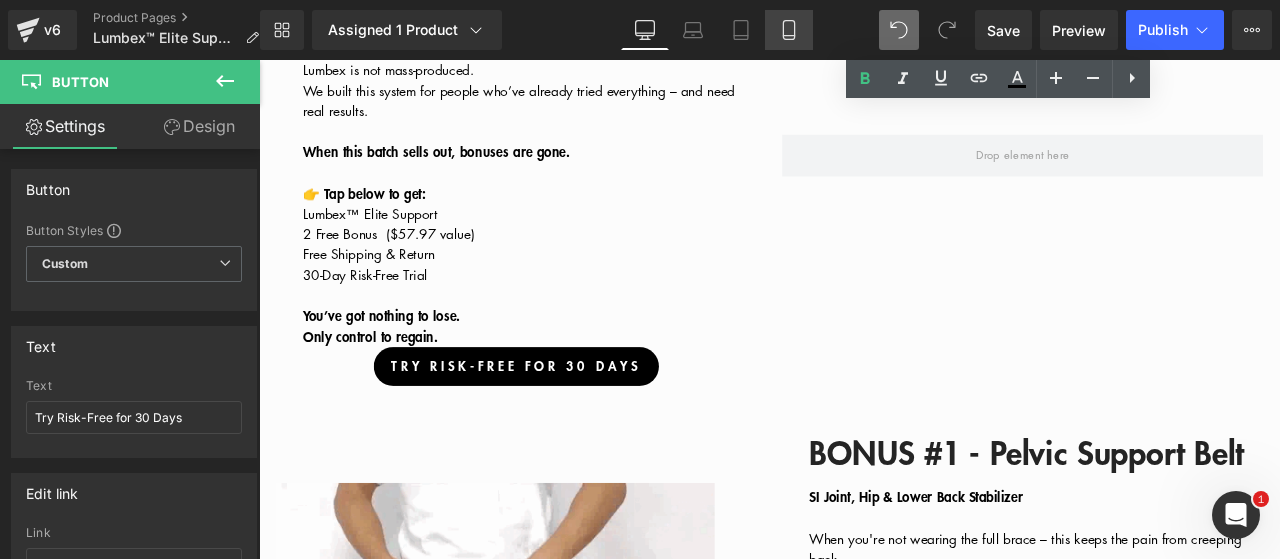 click 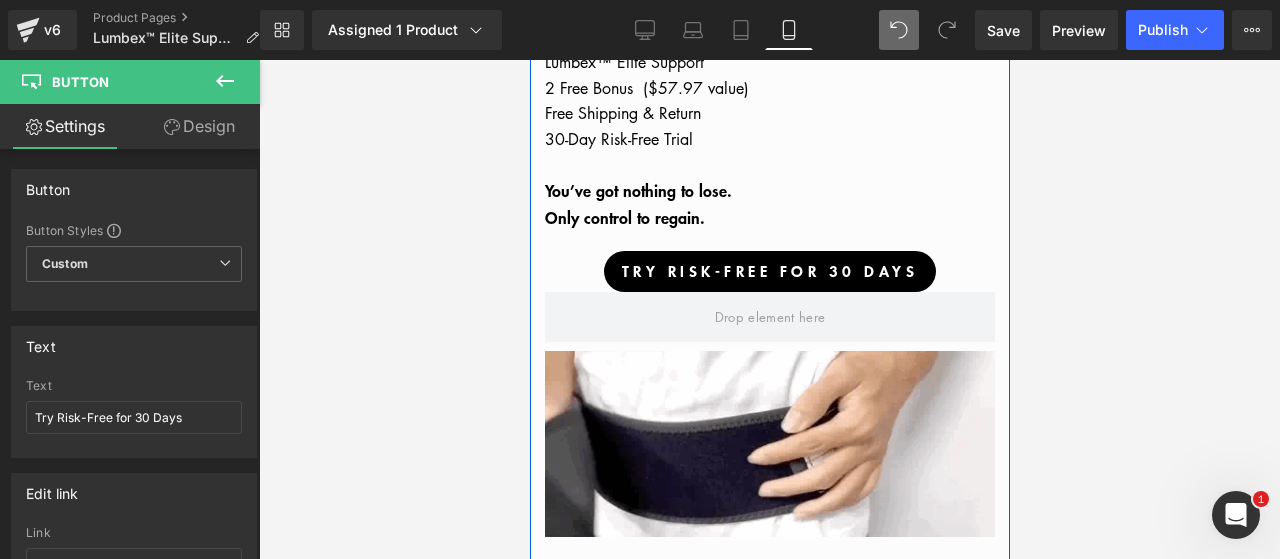 scroll, scrollTop: 8352, scrollLeft: 0, axis: vertical 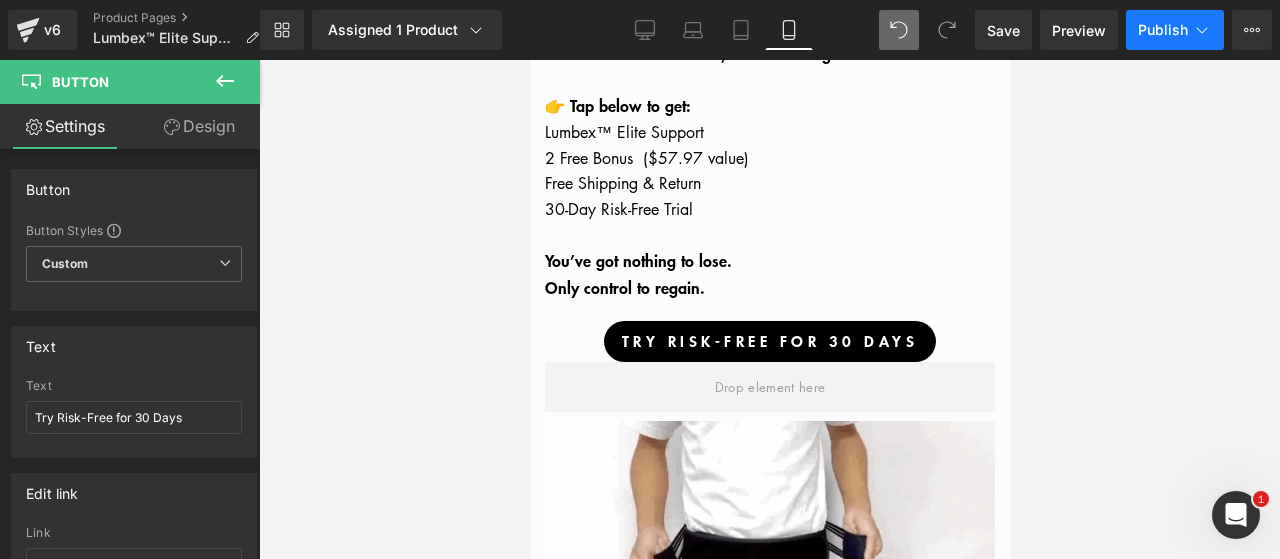click on "Publish" at bounding box center [1163, 30] 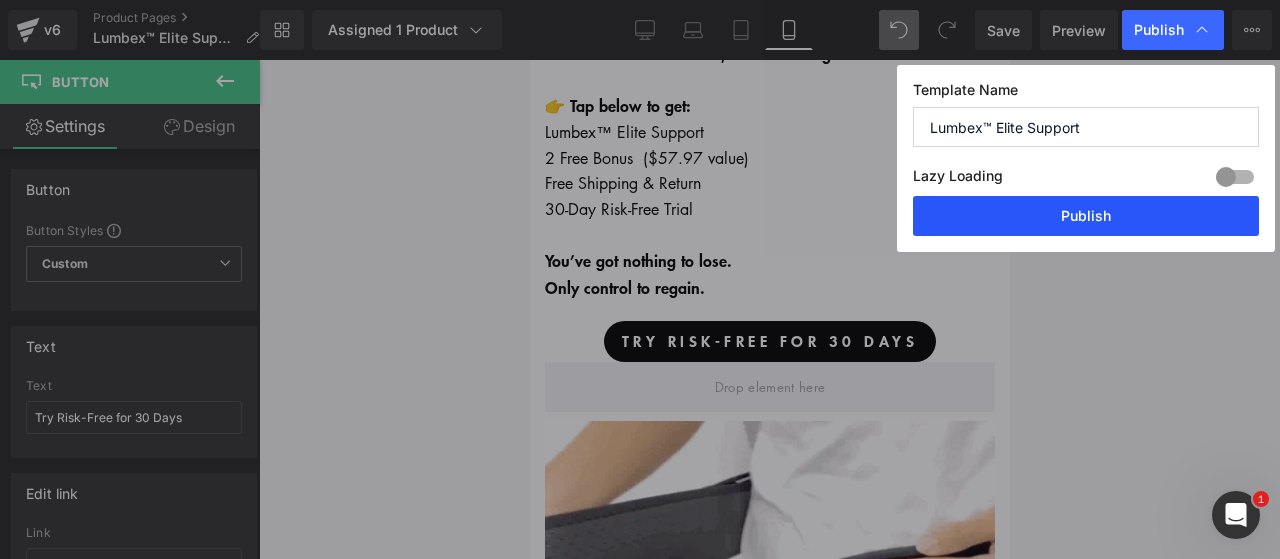 click on "Publish" at bounding box center [1086, 216] 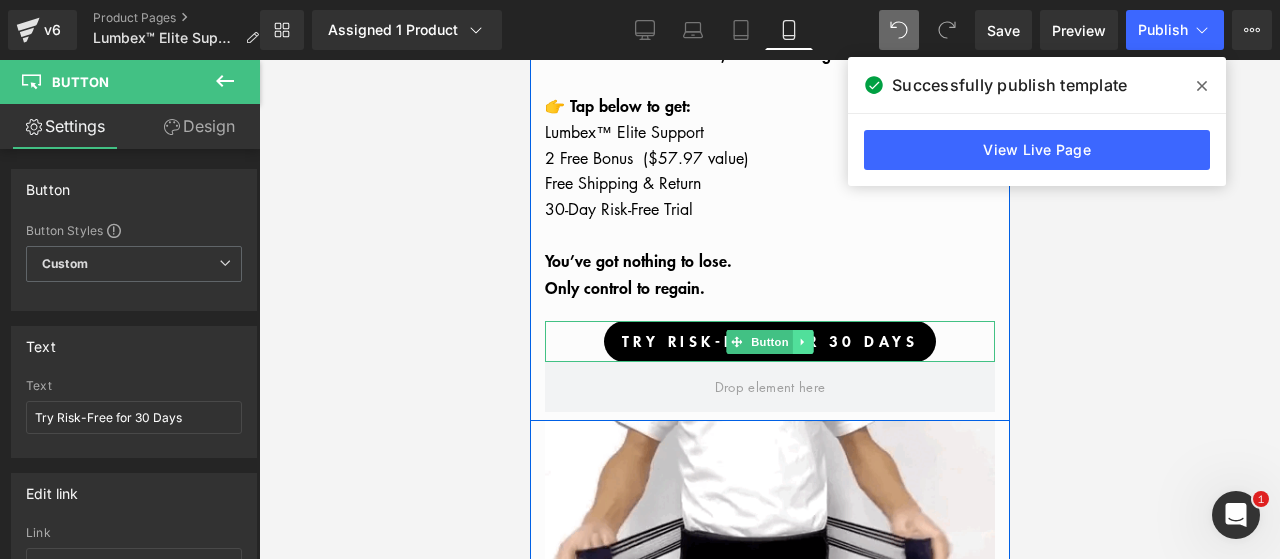 click 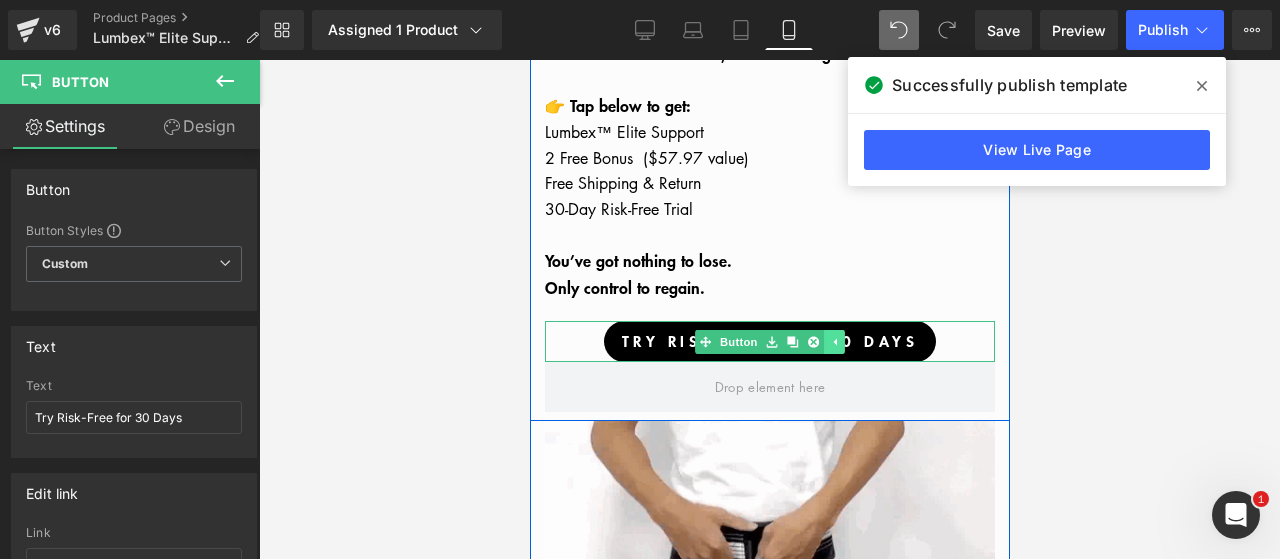 click at bounding box center [812, 342] 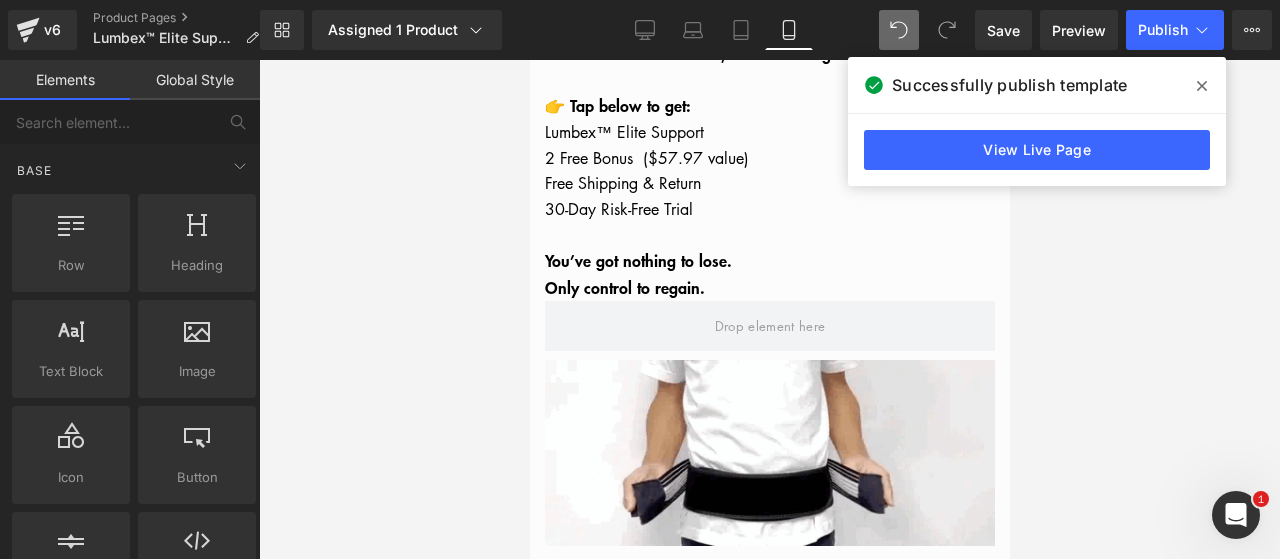 click at bounding box center (1202, 86) 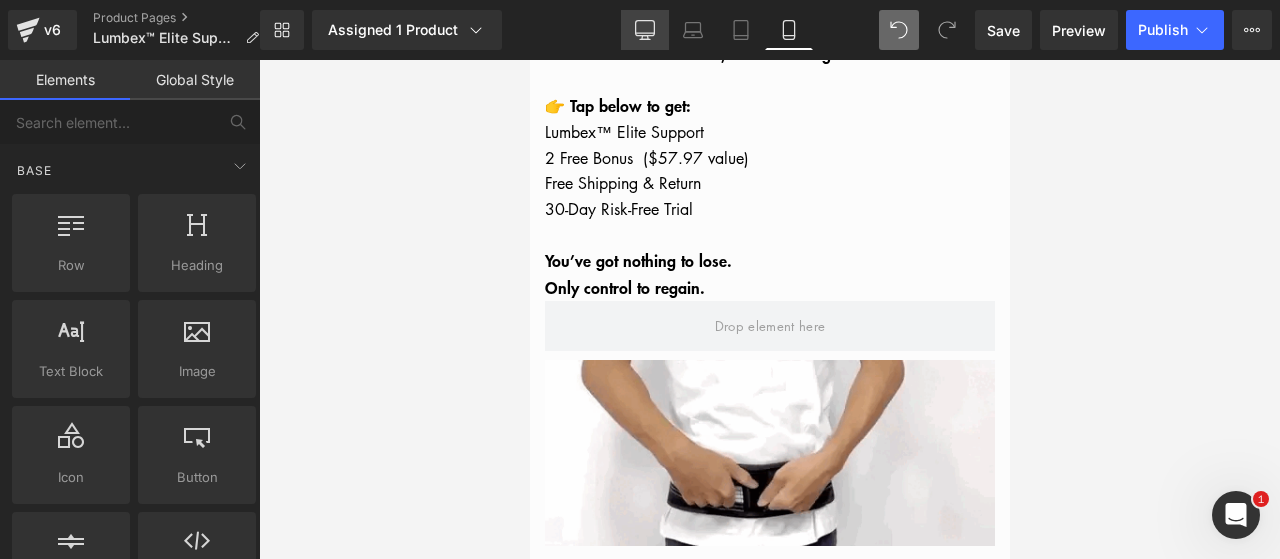 drag, startPoint x: 636, startPoint y: 32, endPoint x: 511, endPoint y: 165, distance: 182.52122 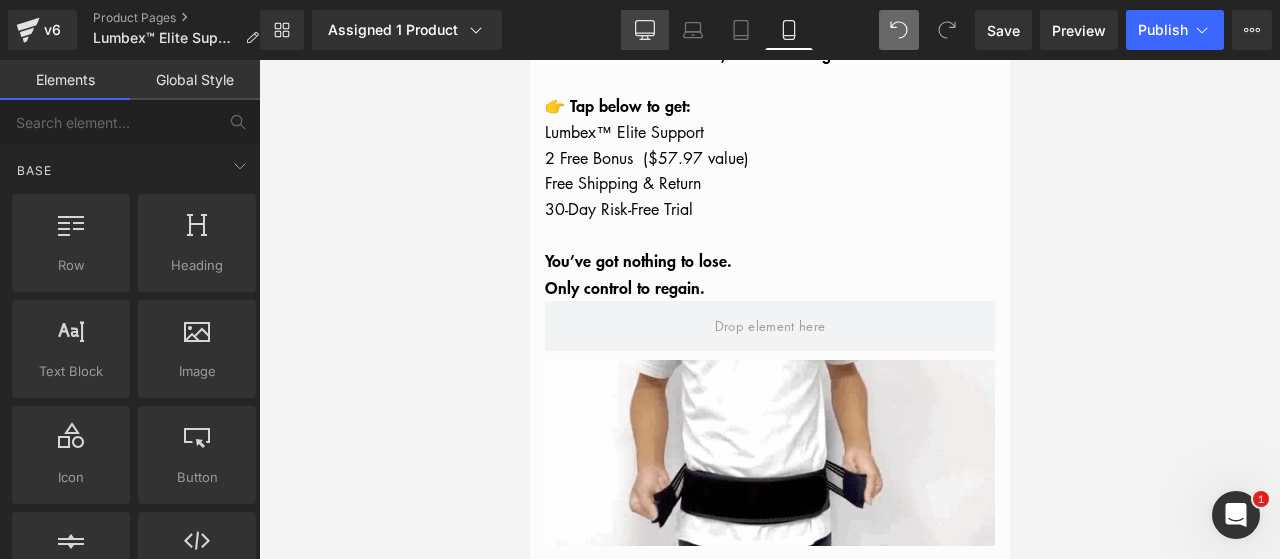 click 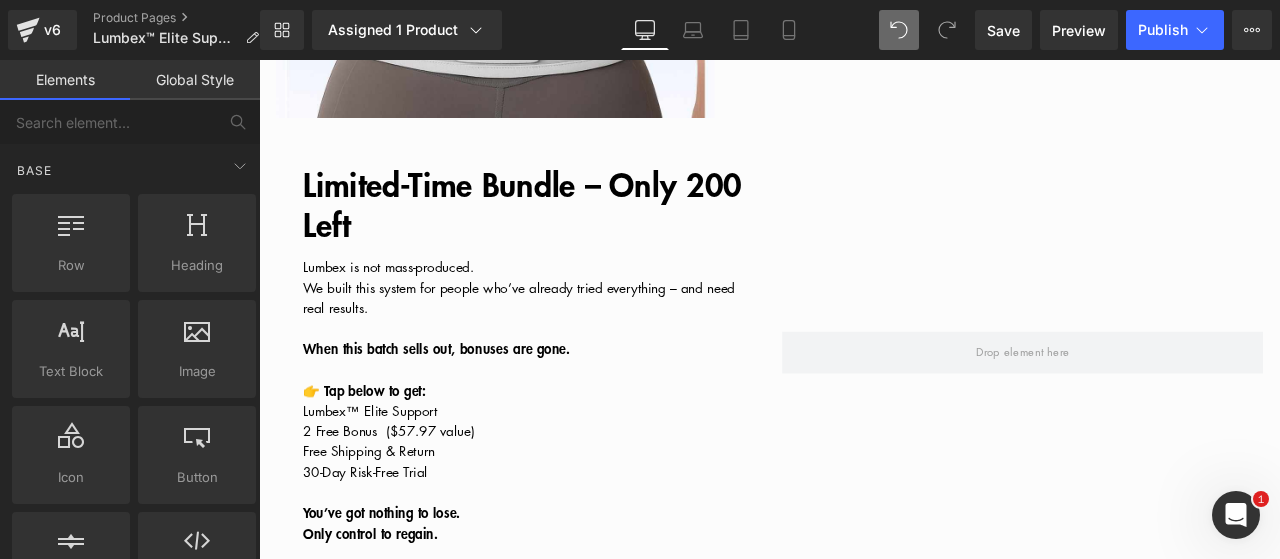 scroll, scrollTop: 5201, scrollLeft: 0, axis: vertical 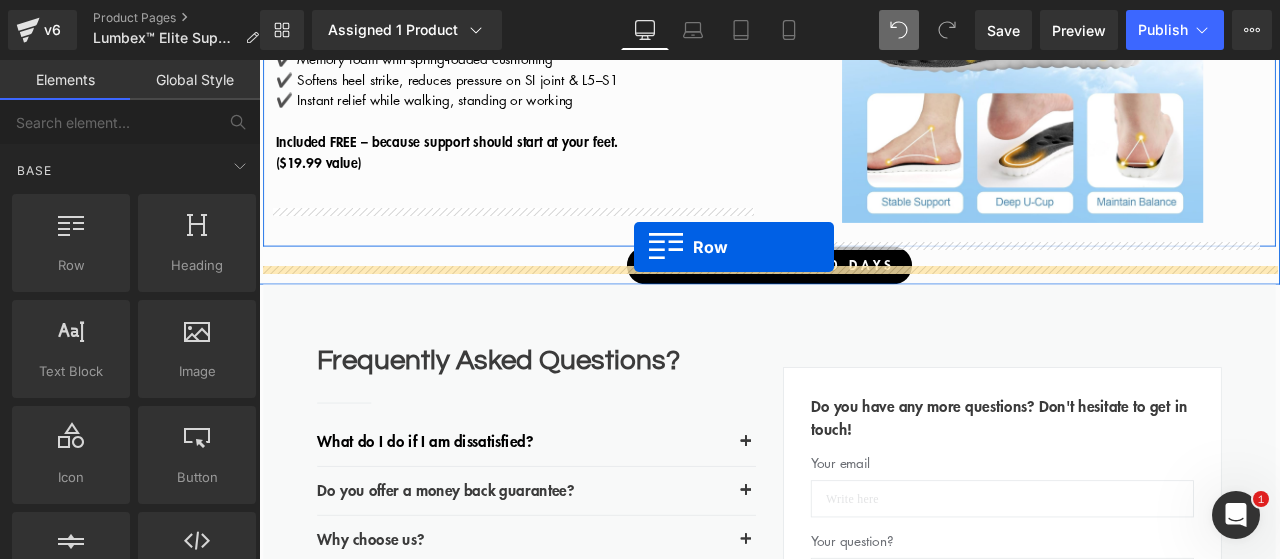 drag, startPoint x: 270, startPoint y: 263, endPoint x: 703, endPoint y: 282, distance: 433.41666 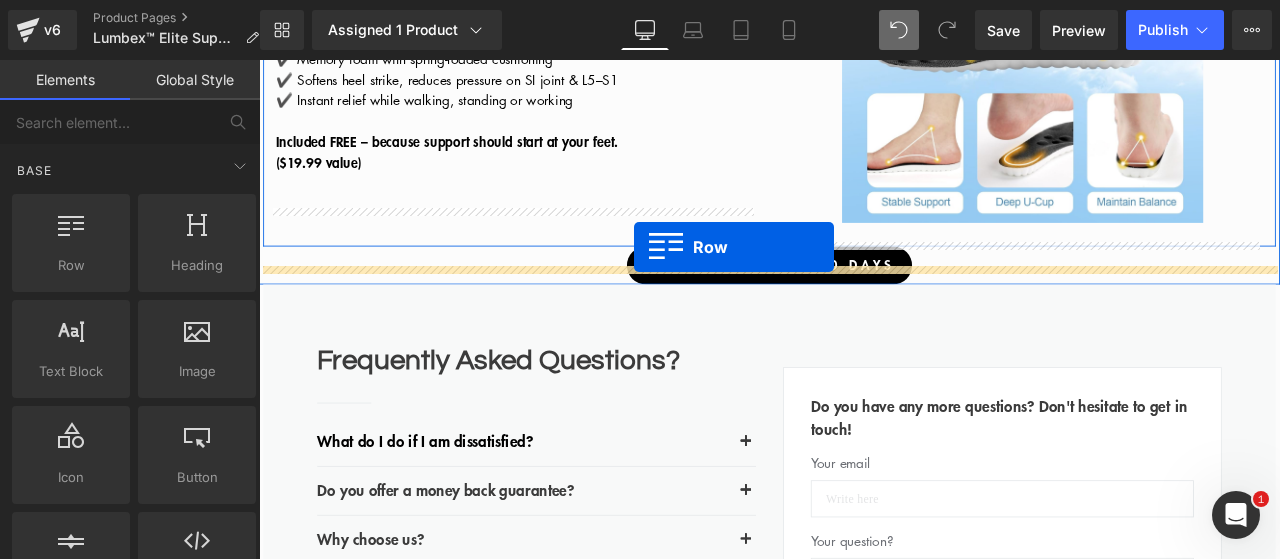 scroll, scrollTop: 6019, scrollLeft: 0, axis: vertical 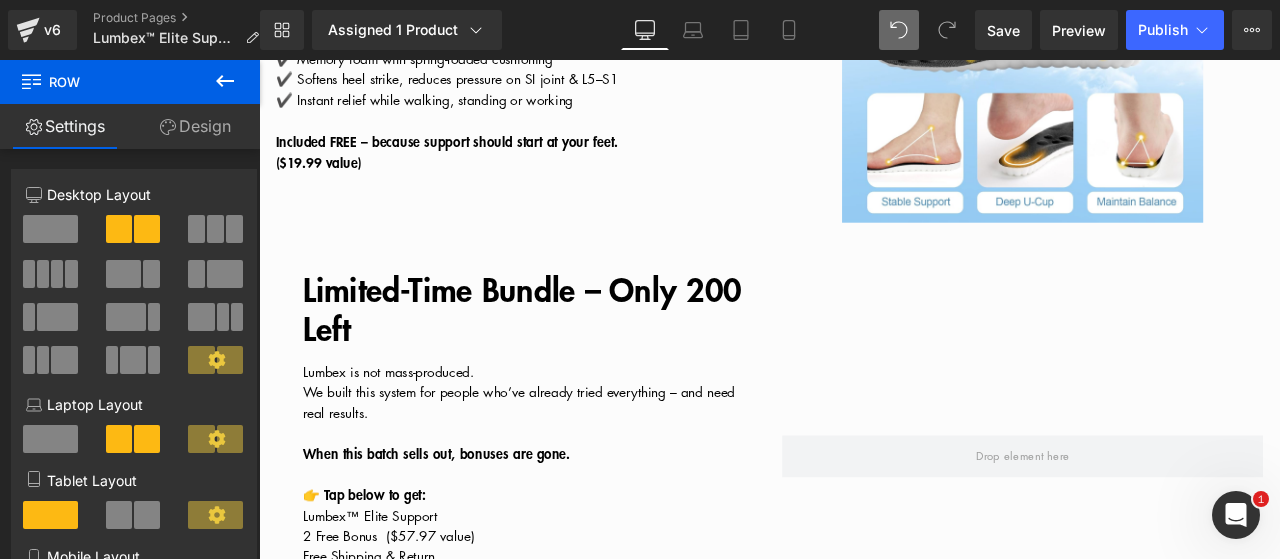 click on "Library Assigned 1 Product  Product Preview
Lumbex™ Elite Support (Unisex) Manage assigned products Desktop Desktop Laptop Tablet Mobile Save Preview Publish Scheduled View Live Page View with current Template Save Template to Library Schedule Publish  Optimize  Publish Settings Shortcuts  Your page can’t be published   You've reached the maximum number of published pages on your plan  (18/999999).  You need to upgrade your plan or unpublish all your pages to get 1 publish slot.   Unpublish pages   Upgrade plan" at bounding box center [770, 30] 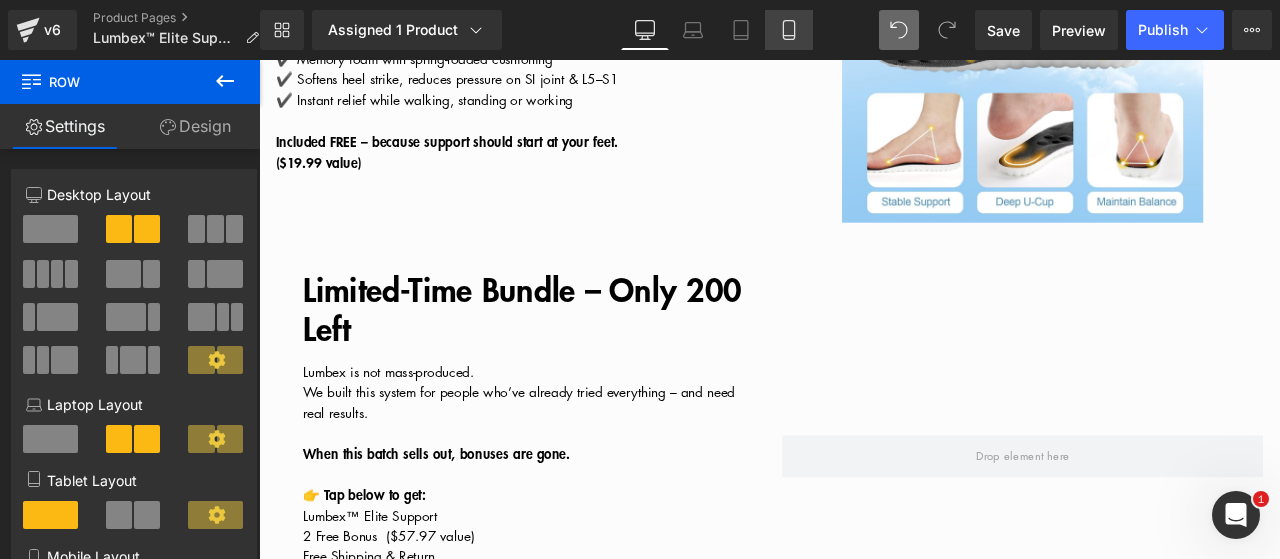 click on "Mobile" at bounding box center (789, 30) 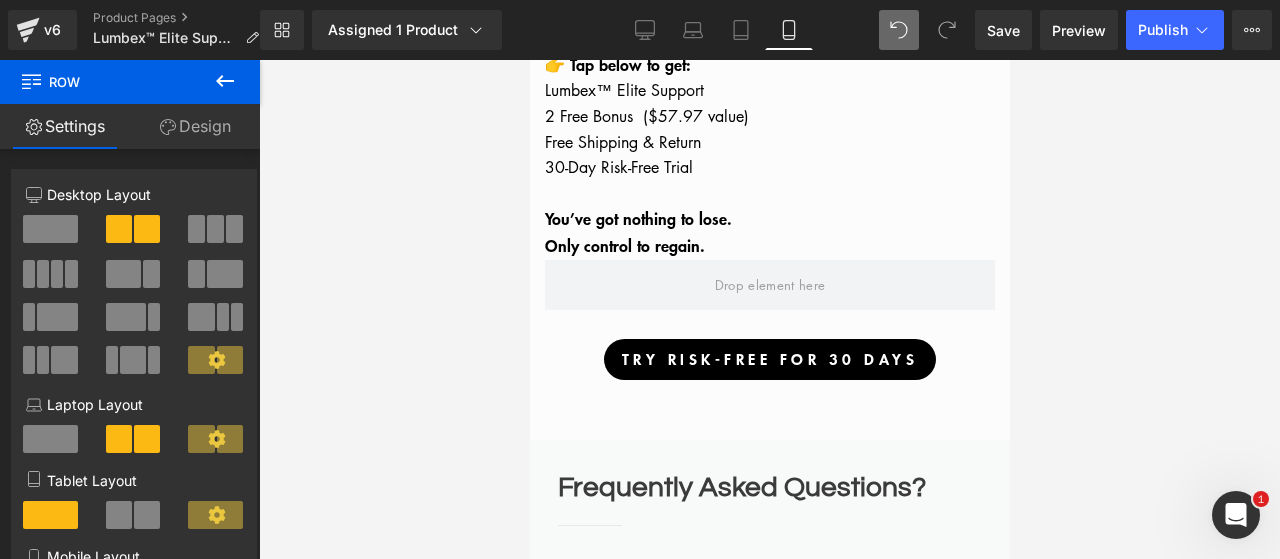 scroll, scrollTop: 9480, scrollLeft: 0, axis: vertical 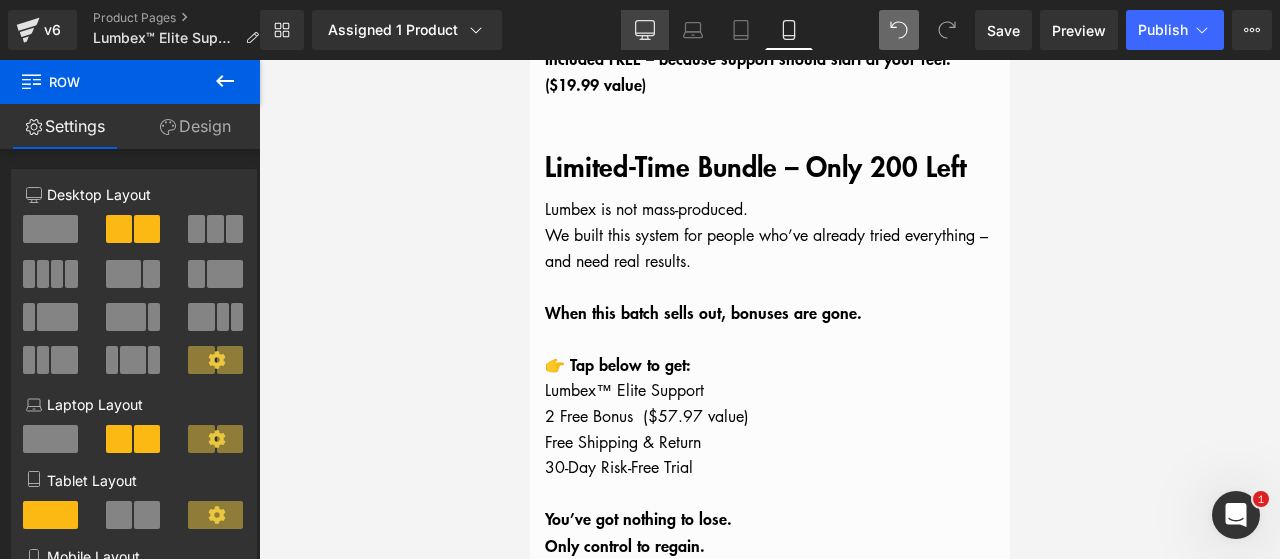 click on "Desktop" at bounding box center (645, 30) 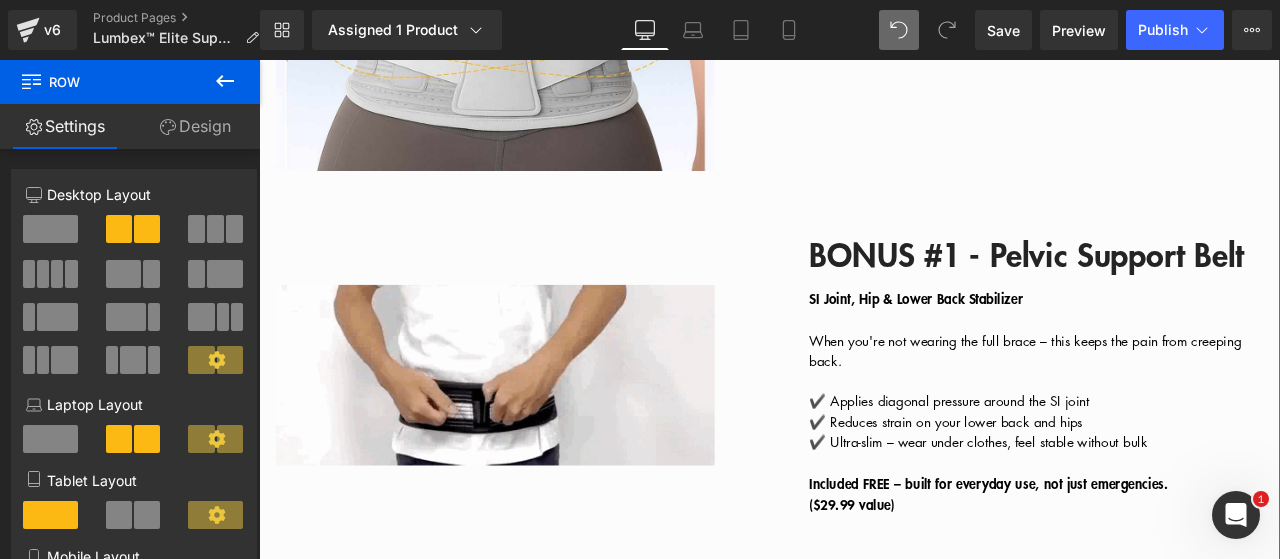 scroll, scrollTop: 5116, scrollLeft: 0, axis: vertical 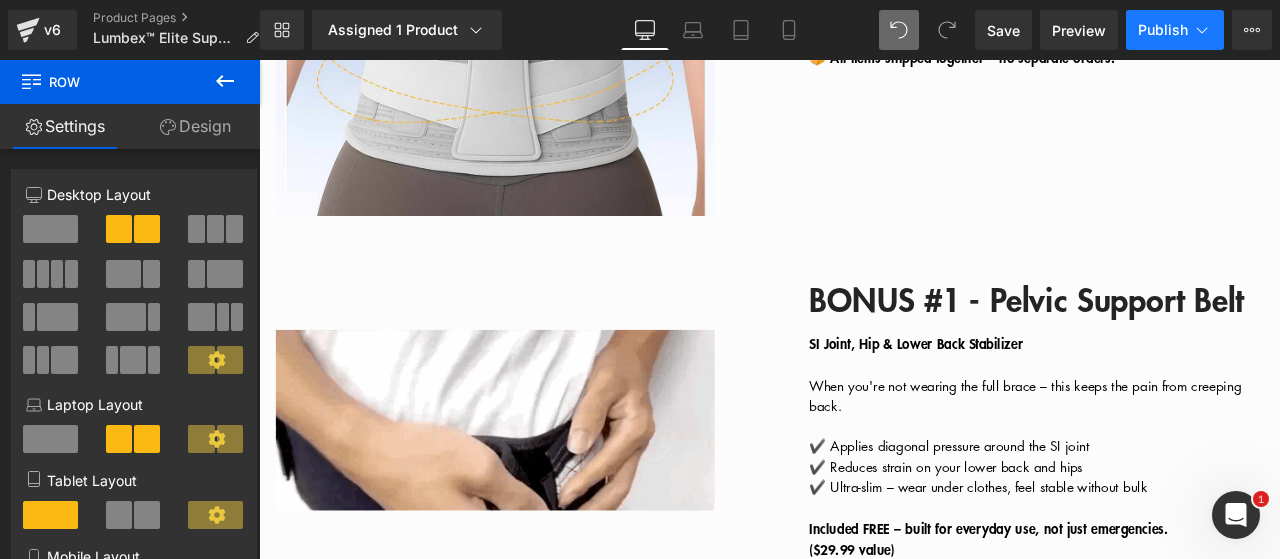 click on "Publish" at bounding box center [1163, 30] 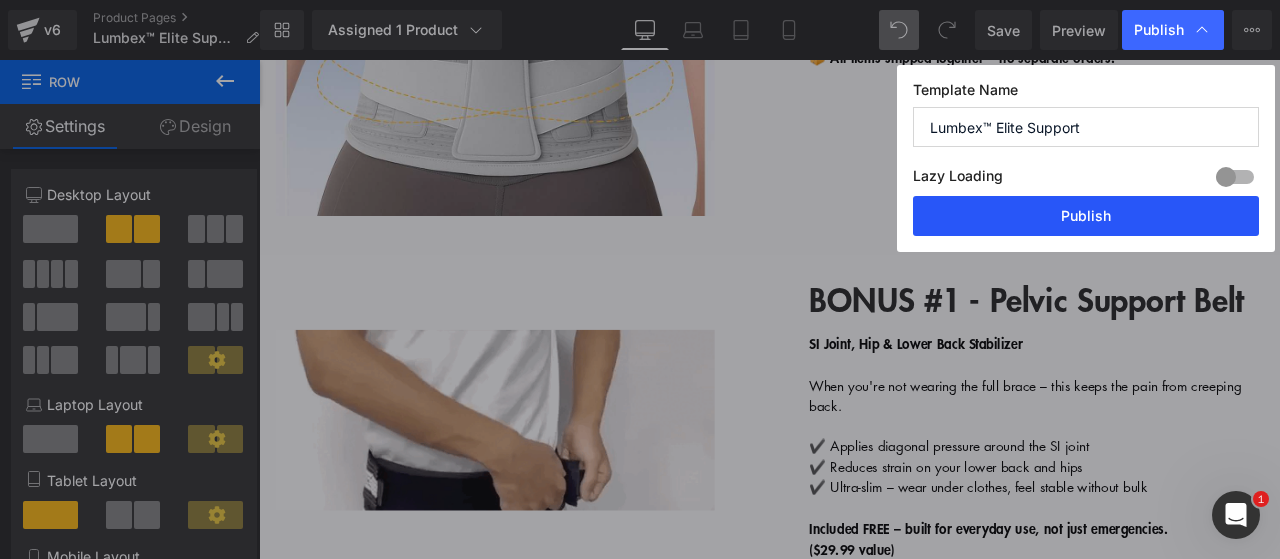 drag, startPoint x: 975, startPoint y: 215, endPoint x: 814, endPoint y: 225, distance: 161.31026 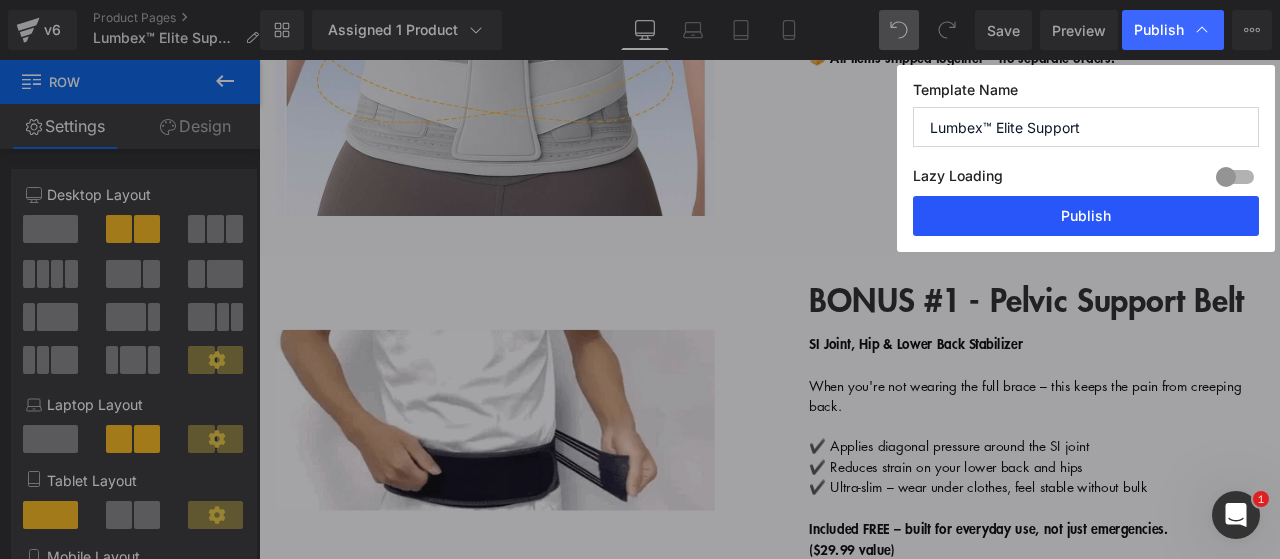 click on "Publish" at bounding box center (1086, 216) 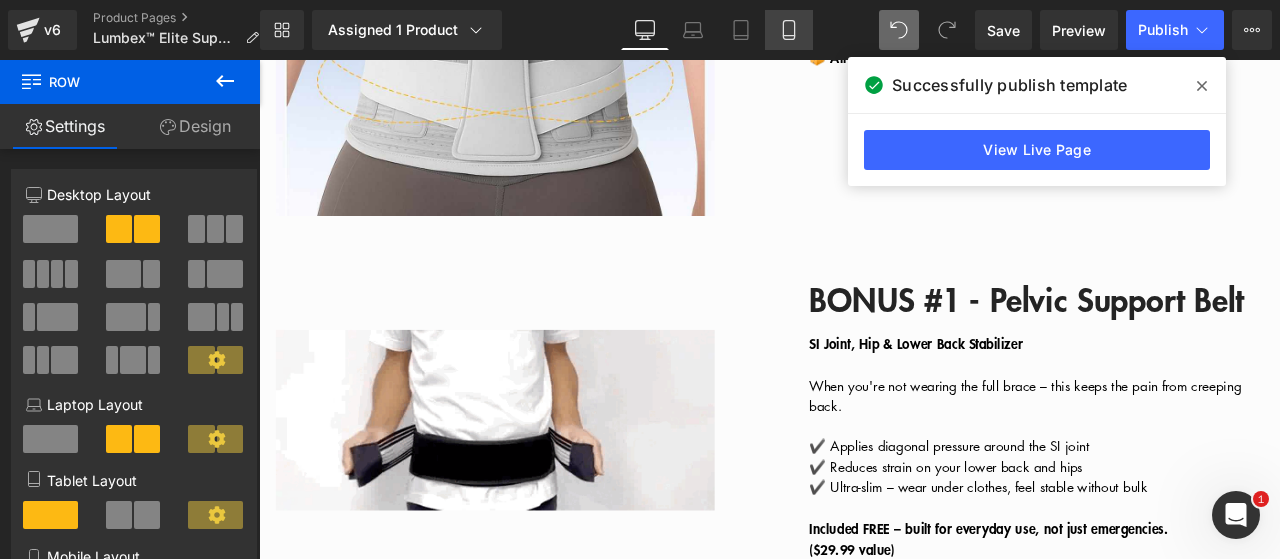 click 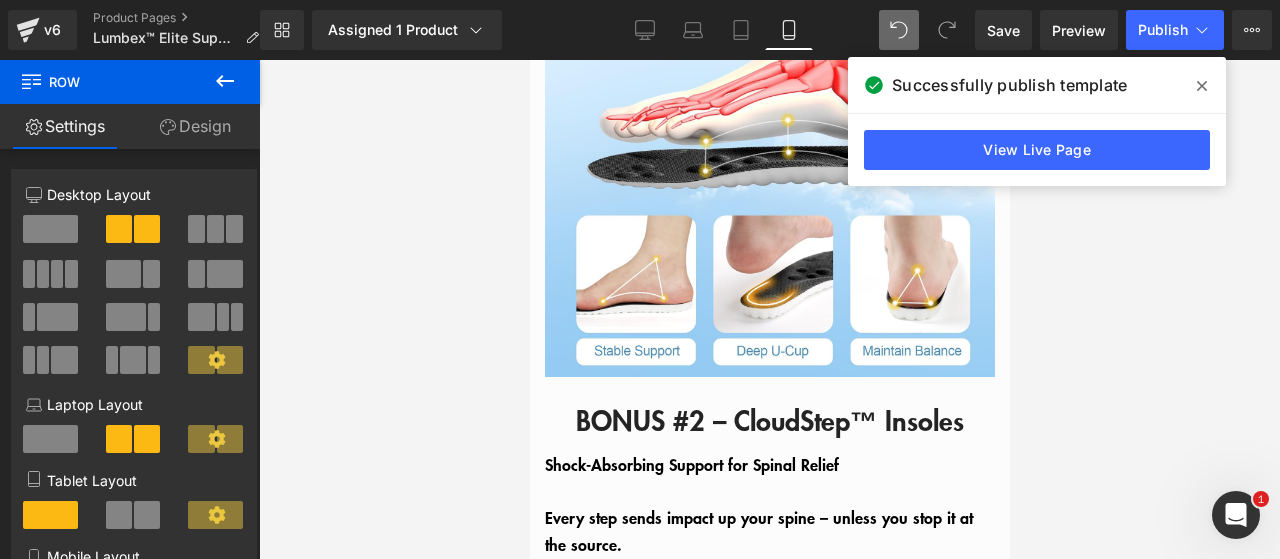 scroll, scrollTop: 9216, scrollLeft: 0, axis: vertical 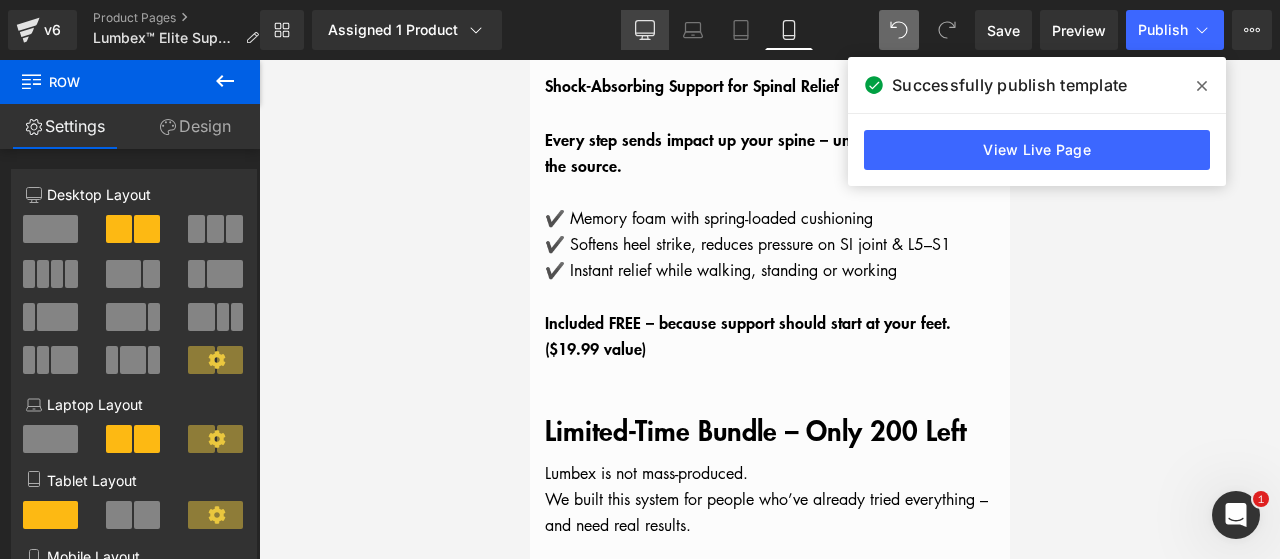 drag, startPoint x: 649, startPoint y: 29, endPoint x: 626, endPoint y: 351, distance: 322.82037 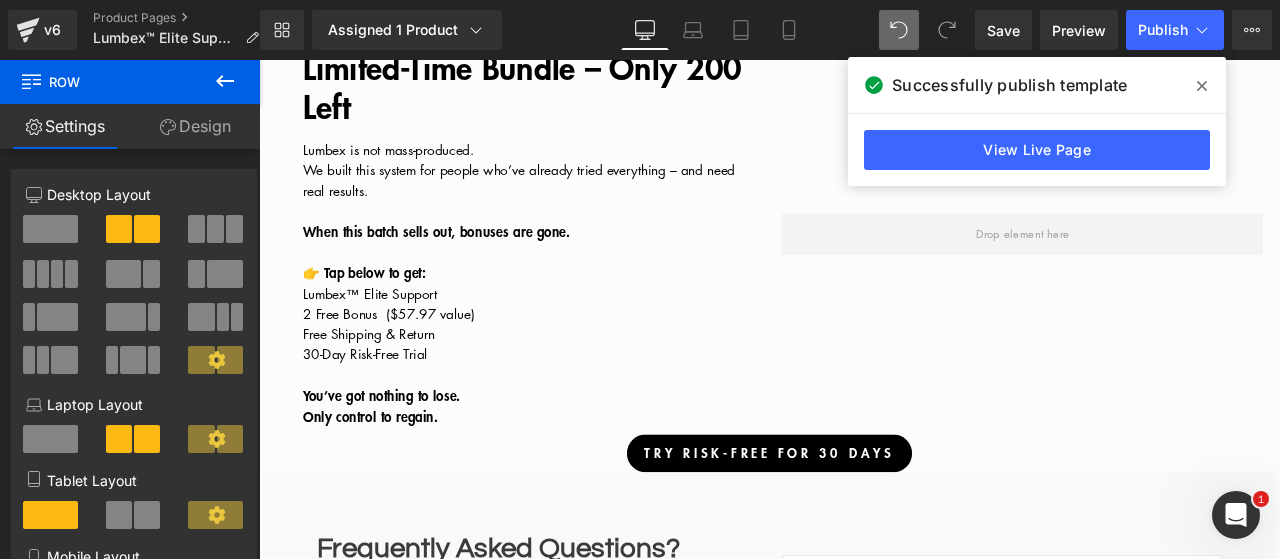 scroll, scrollTop: 6182, scrollLeft: 0, axis: vertical 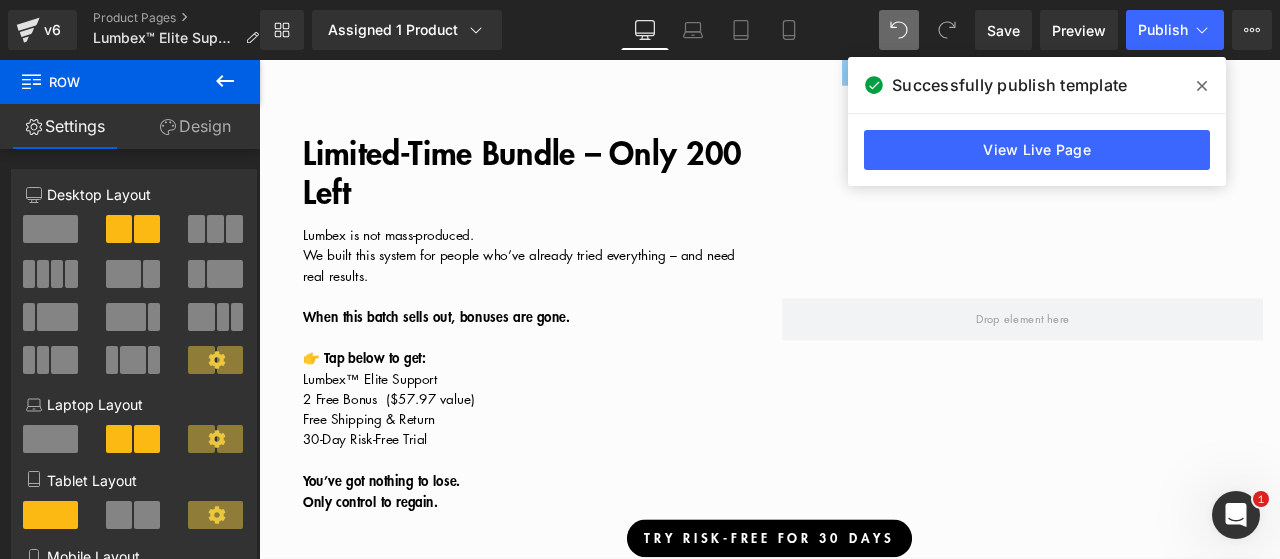 click on "Limited-Time Bundle – Only 200 Left" at bounding box center [571, 192] 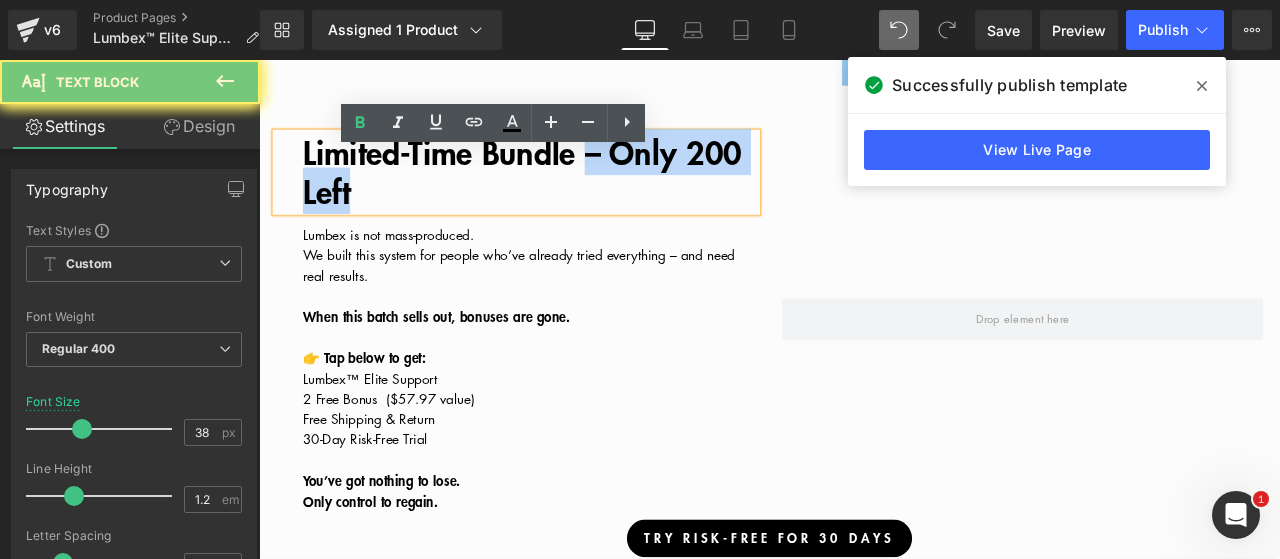 click on "Limited-Time Bundle – Only 200 Left Text Block         Lumbex is not mass-produced. We built this system for people who’ve already tried everything – and need real results. When this batch sells out, bonuses are gone. 👉 Tap below to get: Lumbex™ Elite Support 2 Free Bonus  ($[PRICE] value) Free Shipping & Return 30-Day Risk-Free Trial You’ve got nothing to lose. Only control to regain. Text Block" at bounding box center [564, 370] 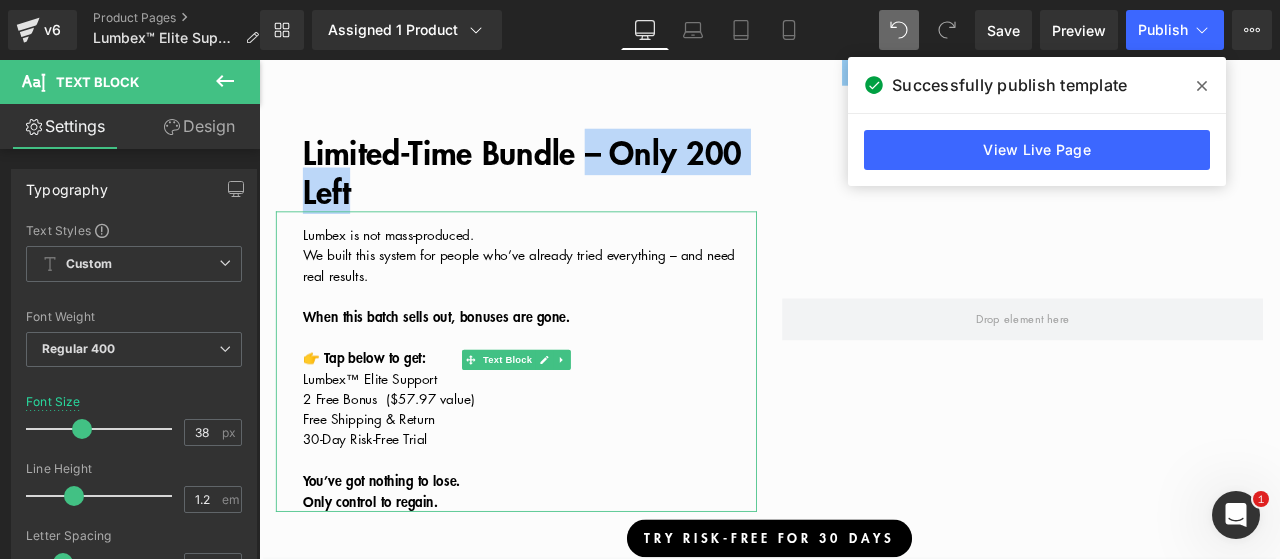 type 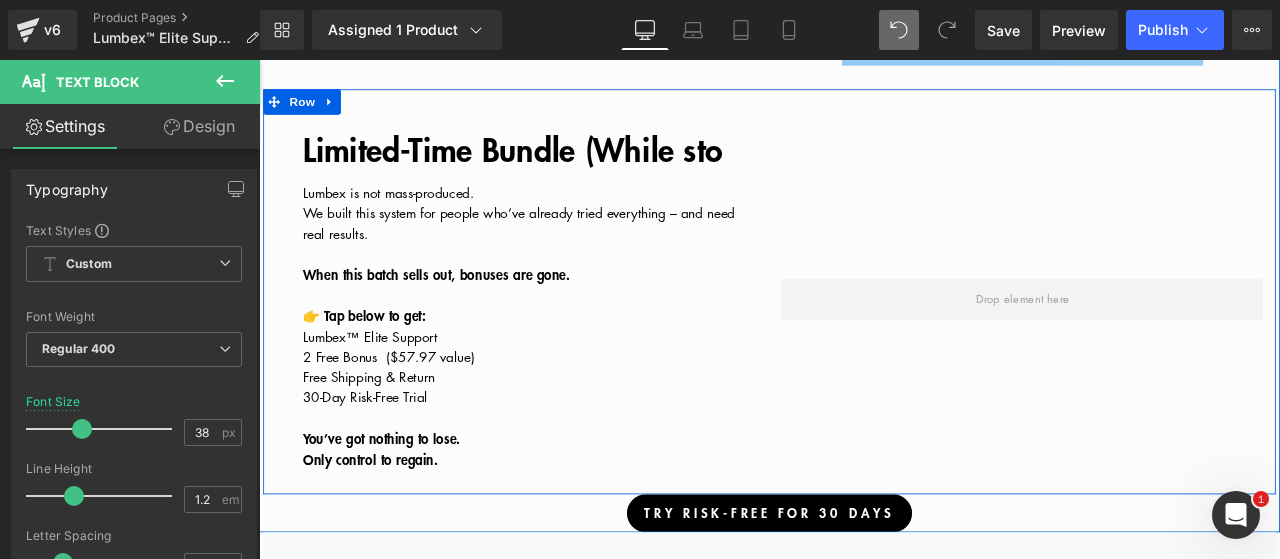 scroll, scrollTop: 6182, scrollLeft: 0, axis: vertical 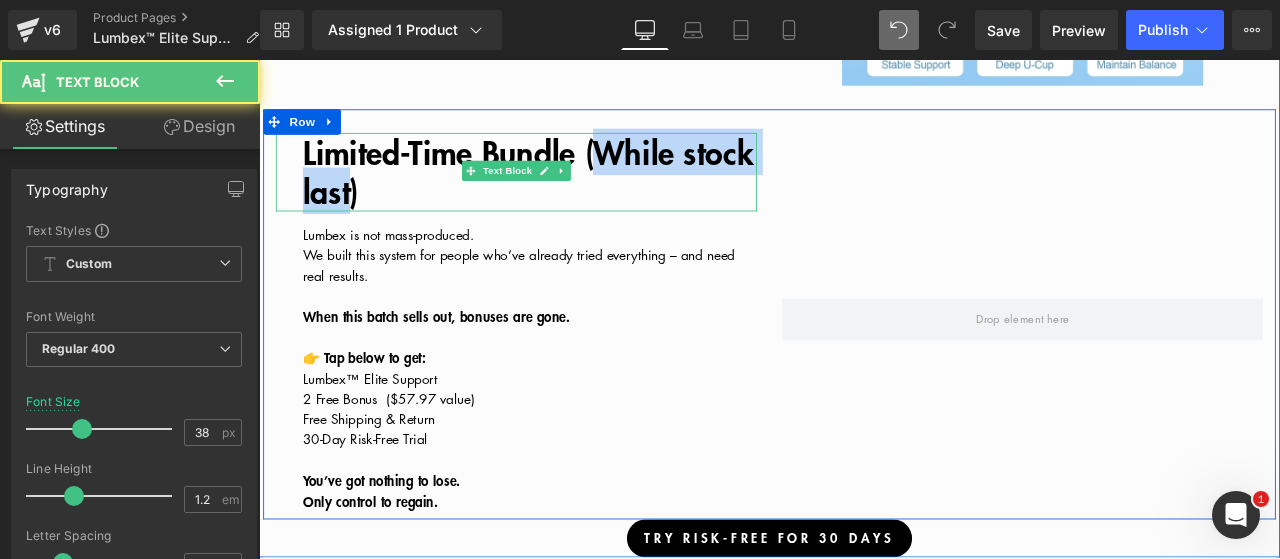 drag, startPoint x: 708, startPoint y: 197, endPoint x: 481, endPoint y: 245, distance: 232.0194 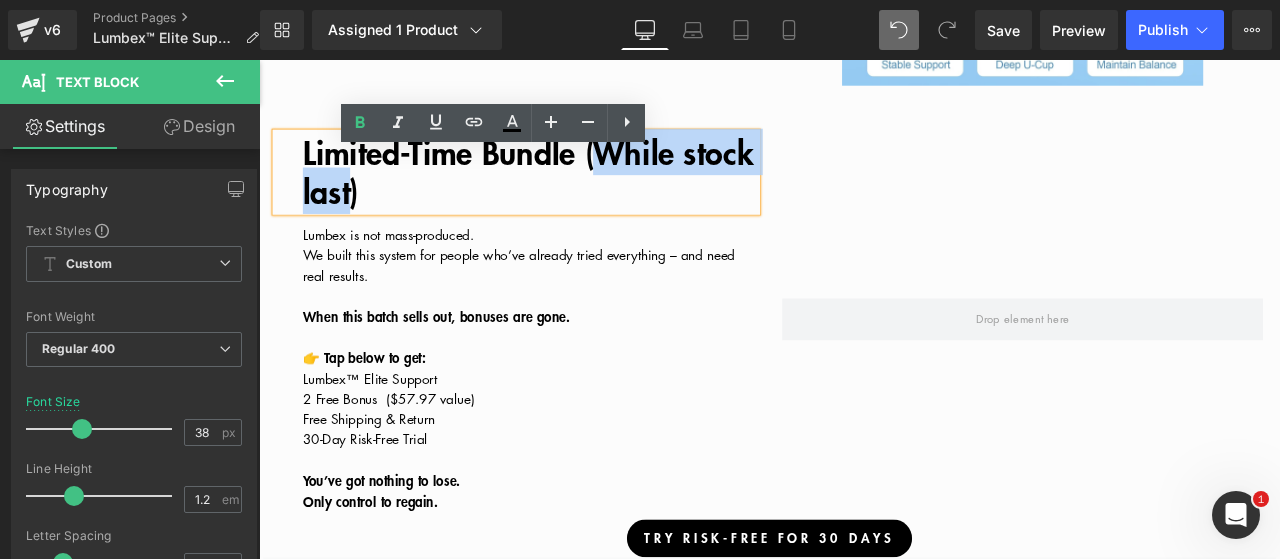 copy on "While stock last" 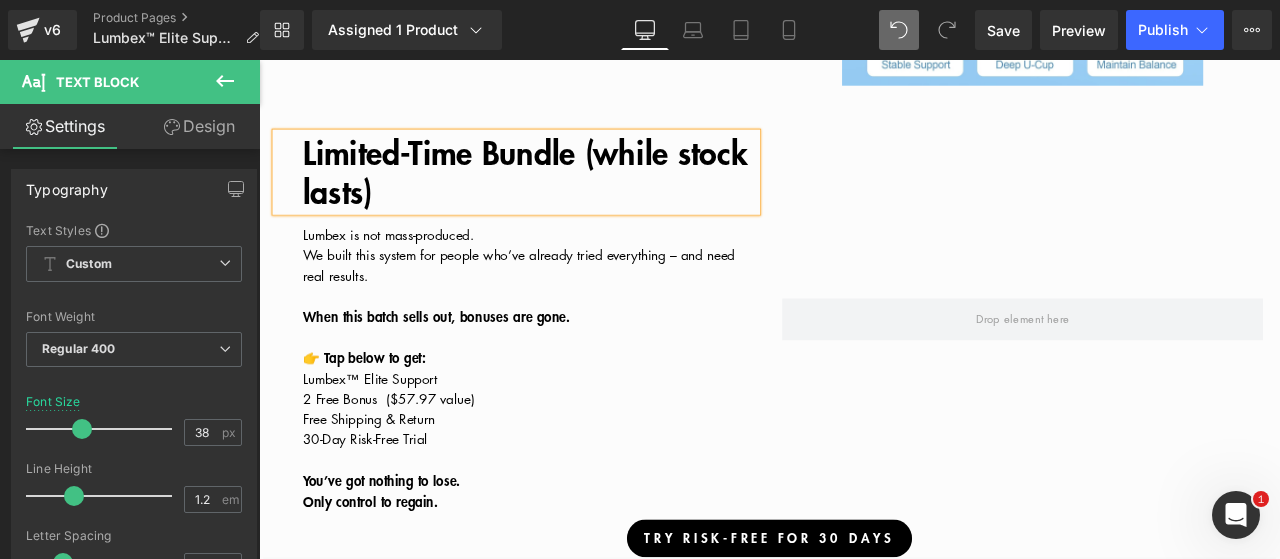 scroll, scrollTop: 6682, scrollLeft: 0, axis: vertical 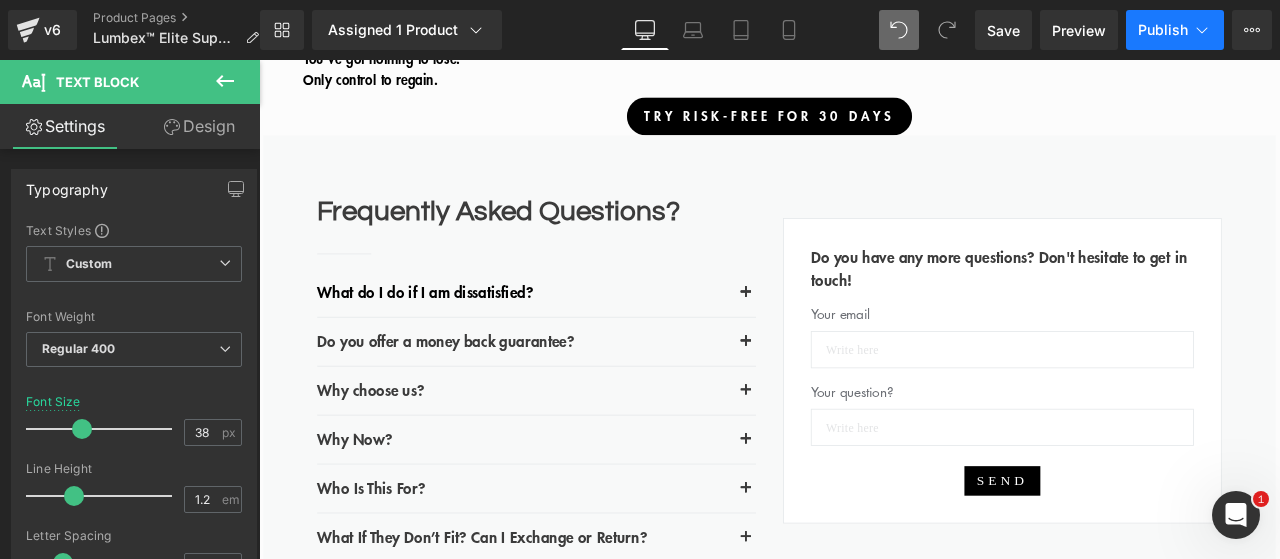 click on "Publish" at bounding box center (1175, 30) 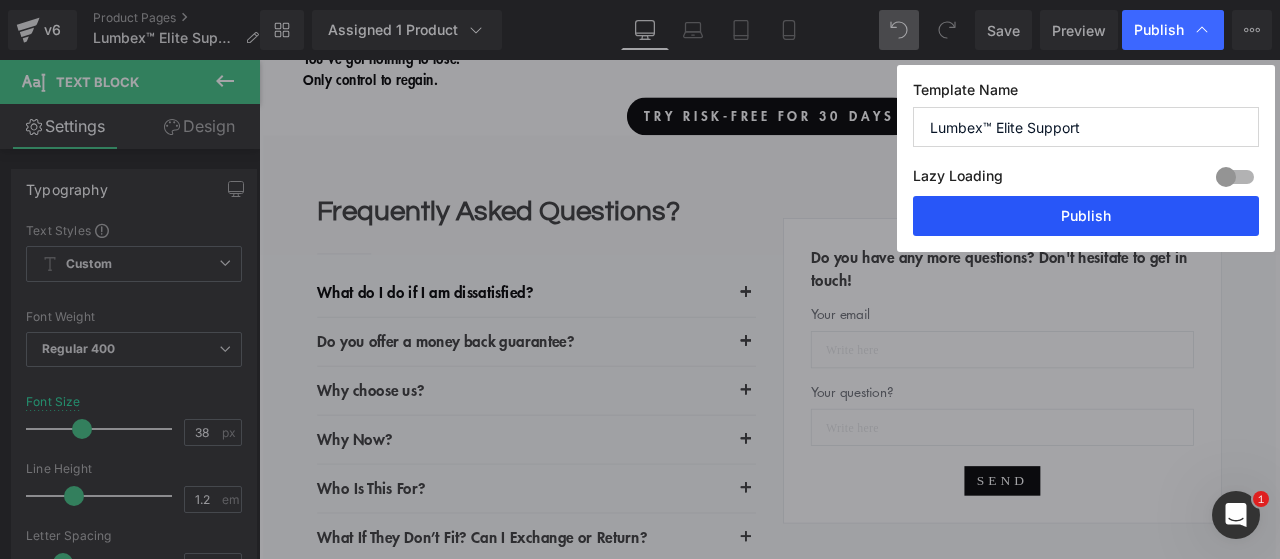 click on "Publish" at bounding box center [1086, 216] 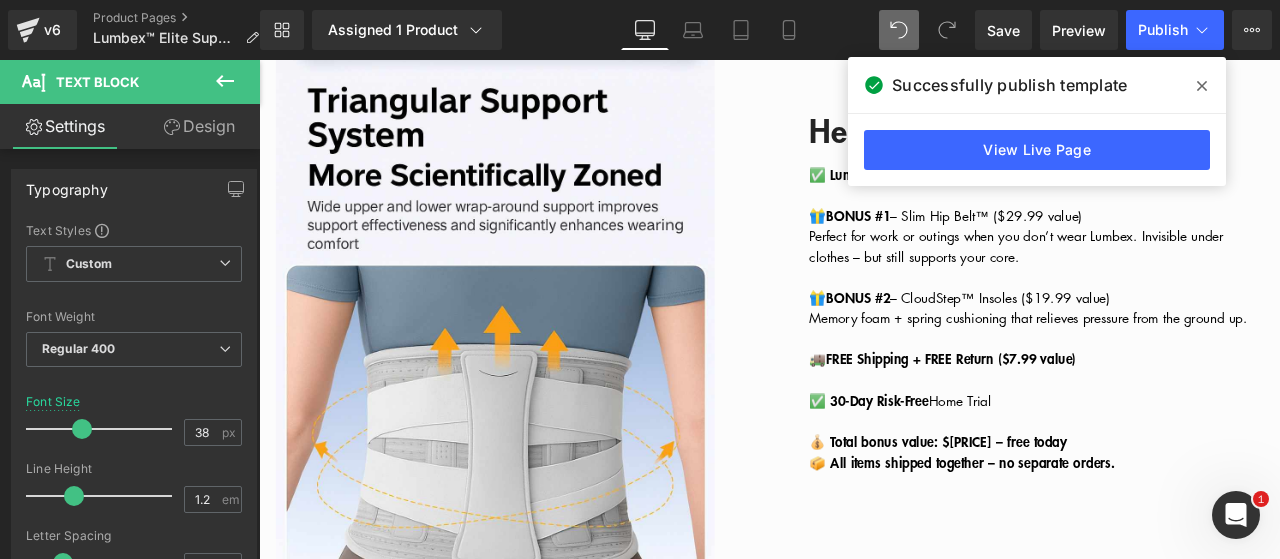 scroll, scrollTop: 4582, scrollLeft: 0, axis: vertical 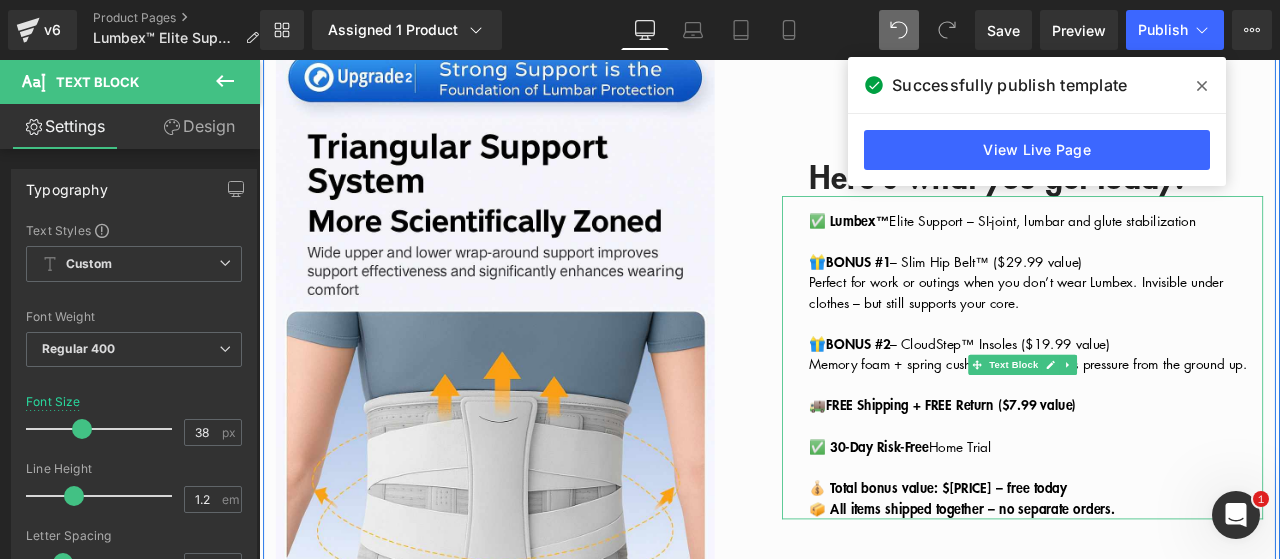 click on "🎁  BONUS #1  – Slim Hip Belt™ ($29.99 value)" at bounding box center [1073, 299] 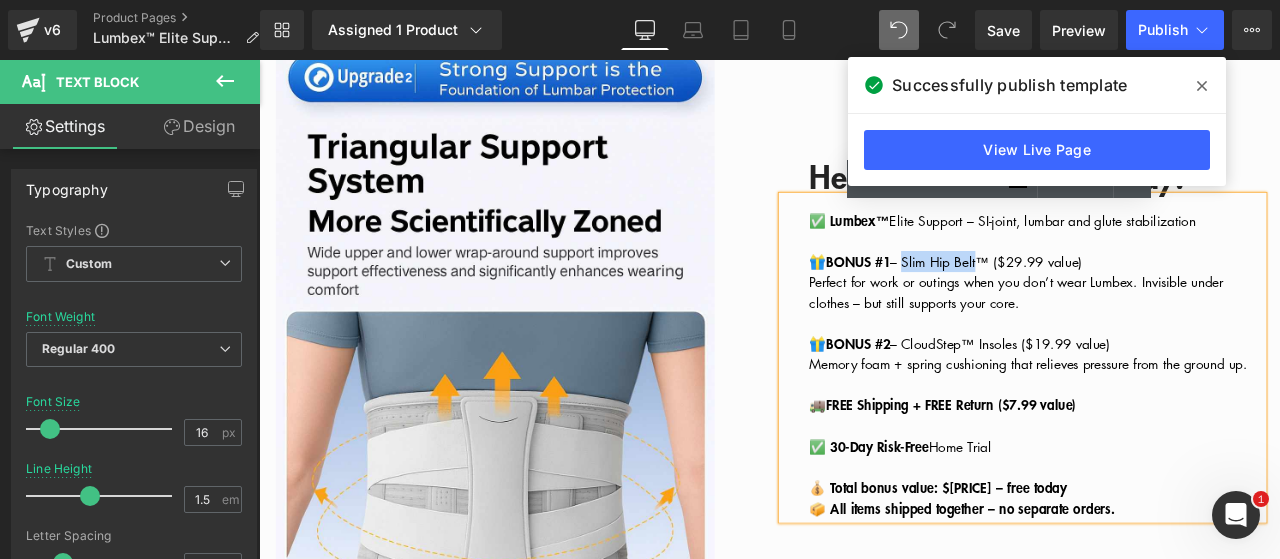drag, startPoint x: 1029, startPoint y: 306, endPoint x: 1118, endPoint y: 314, distance: 89.358826 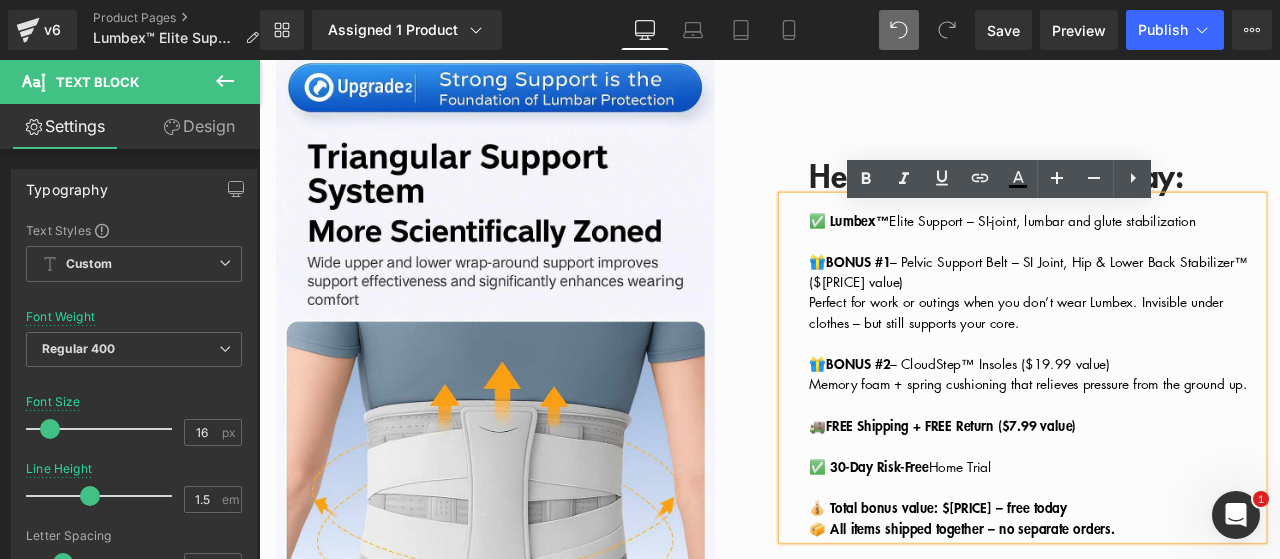 scroll, scrollTop: 4575, scrollLeft: 0, axis: vertical 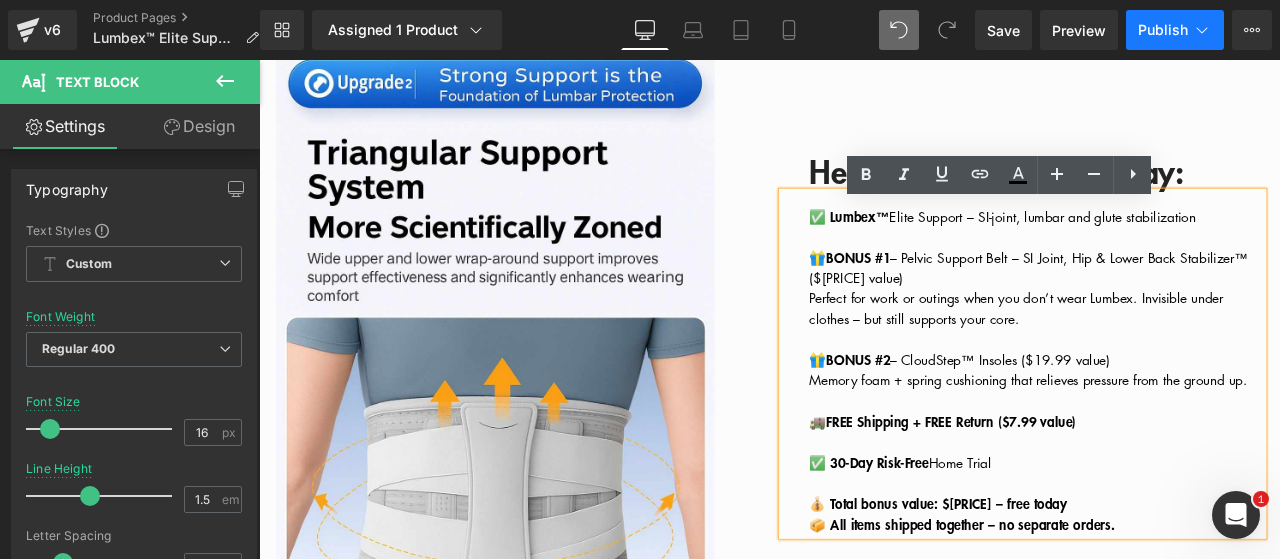 click on "Publish" at bounding box center (1163, 30) 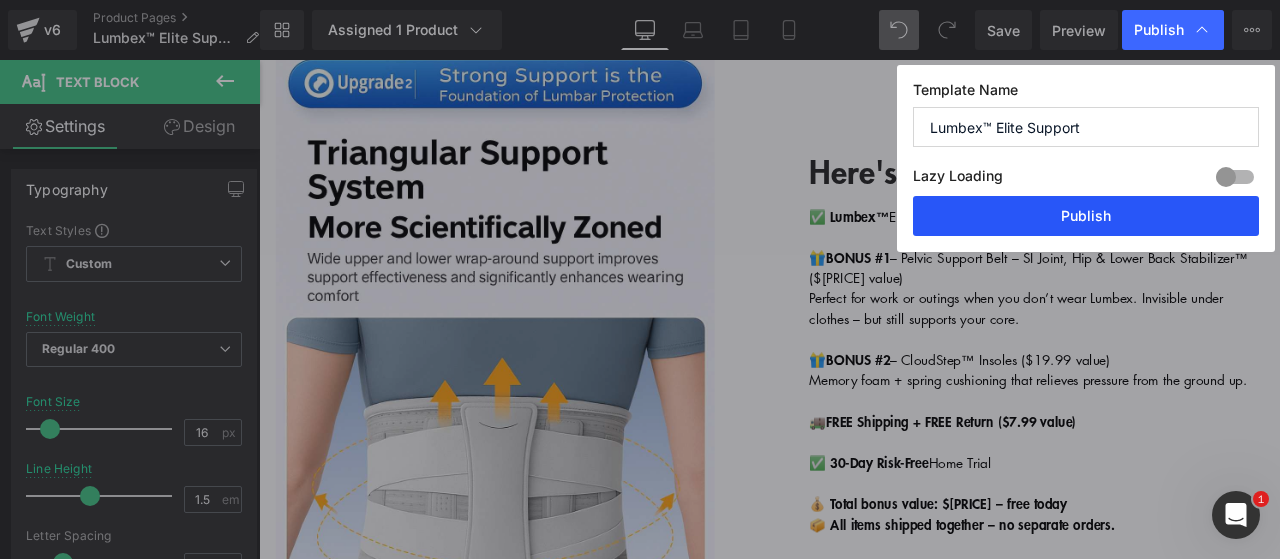 click on "Publish" at bounding box center [1086, 216] 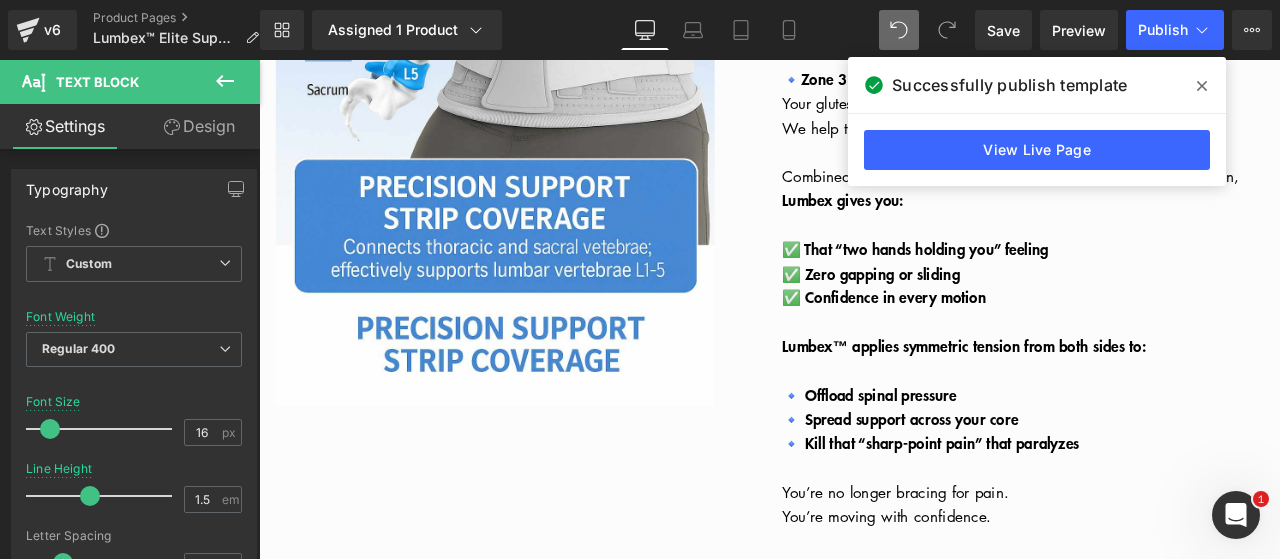 scroll, scrollTop: 3675, scrollLeft: 0, axis: vertical 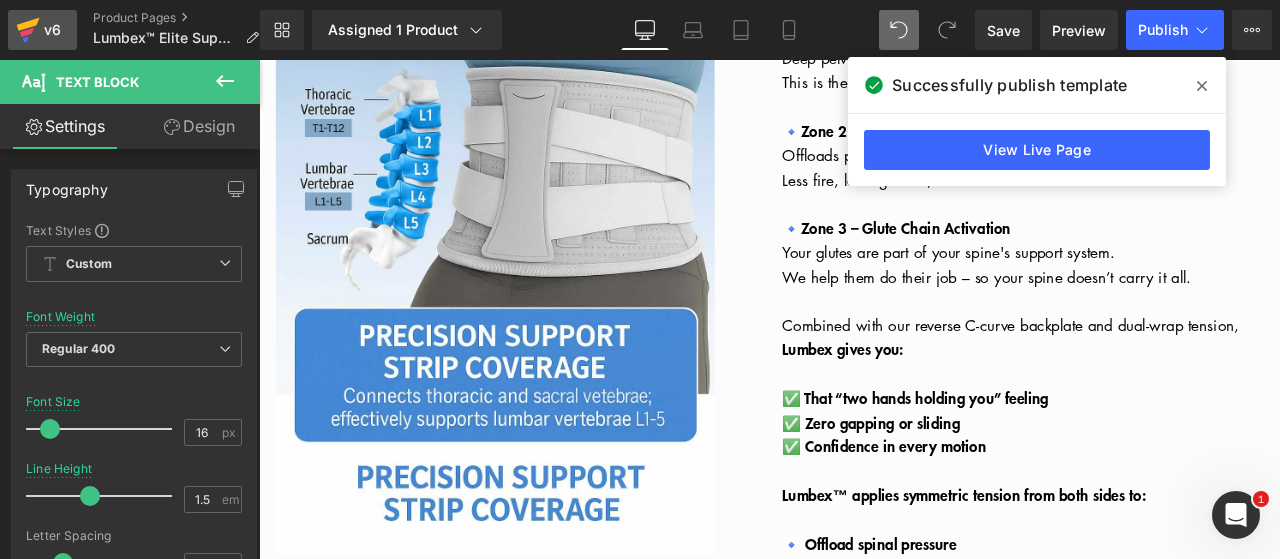 click 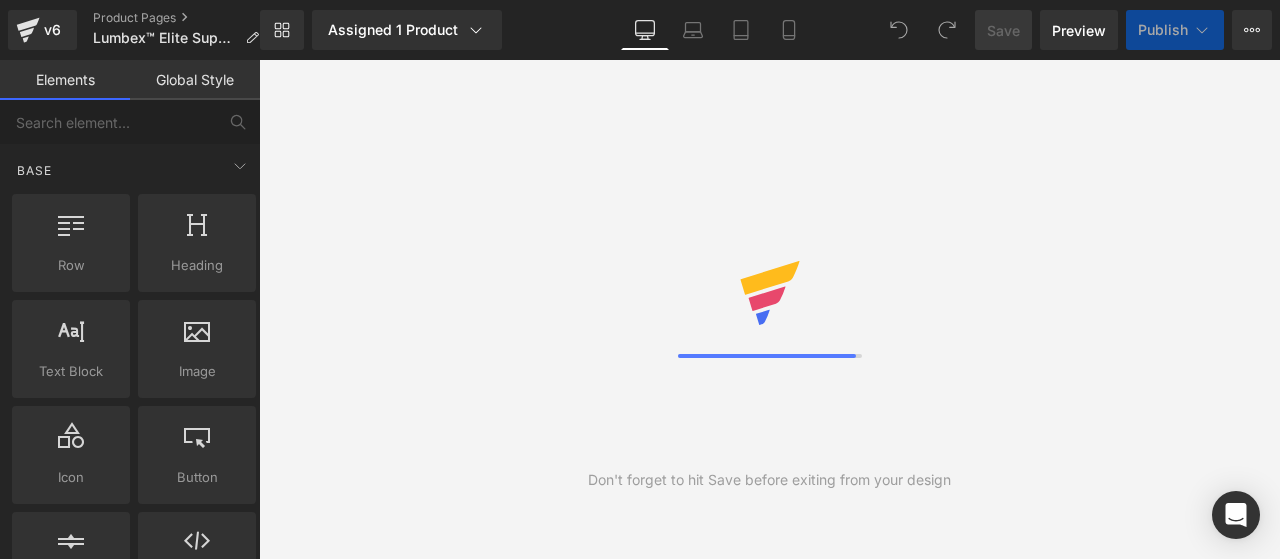 scroll, scrollTop: 0, scrollLeft: 0, axis: both 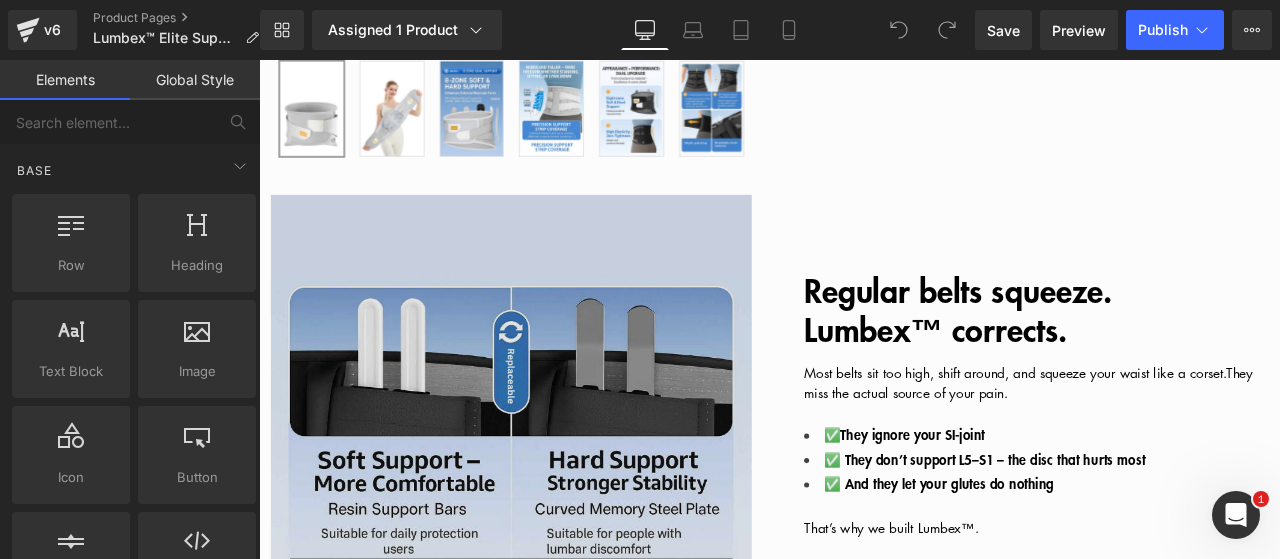 click at bounding box center (558, 505) 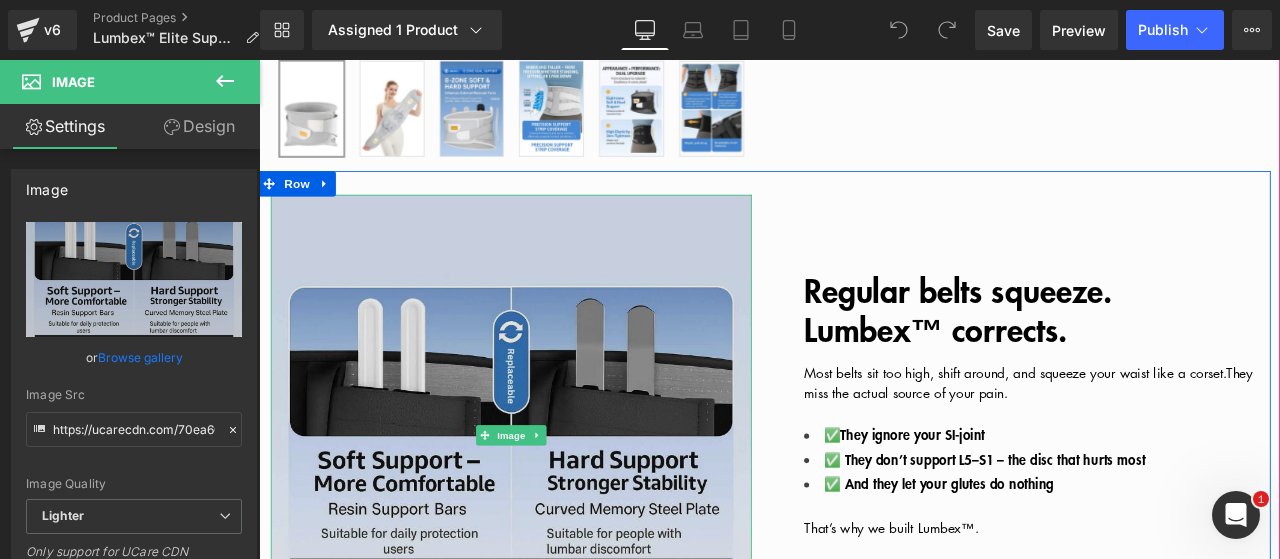click at bounding box center [558, 505] 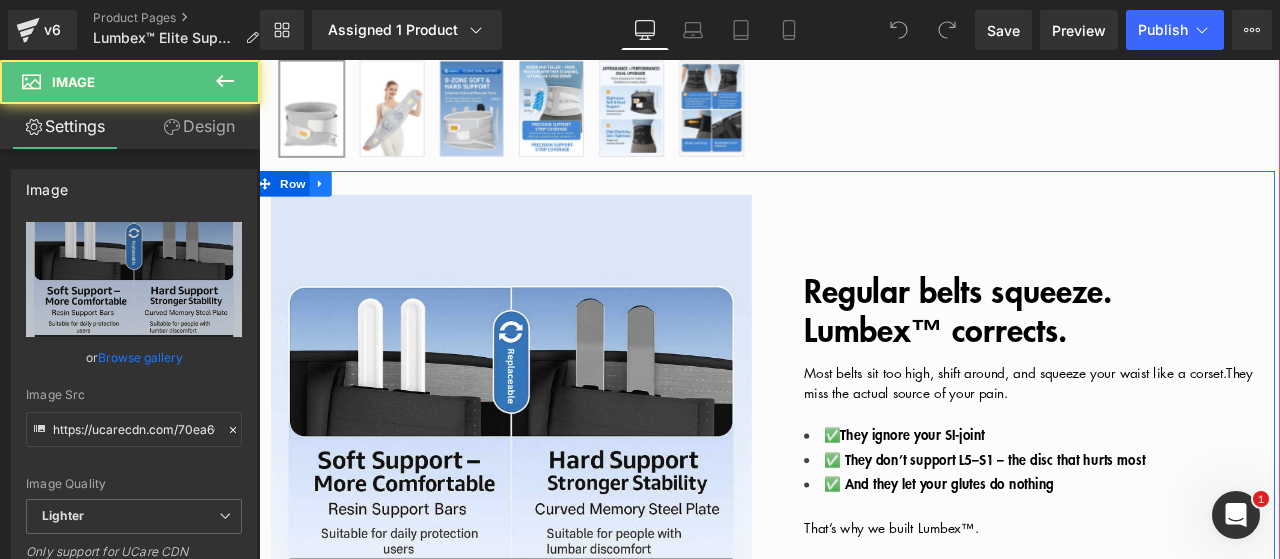 click at bounding box center [332, 207] 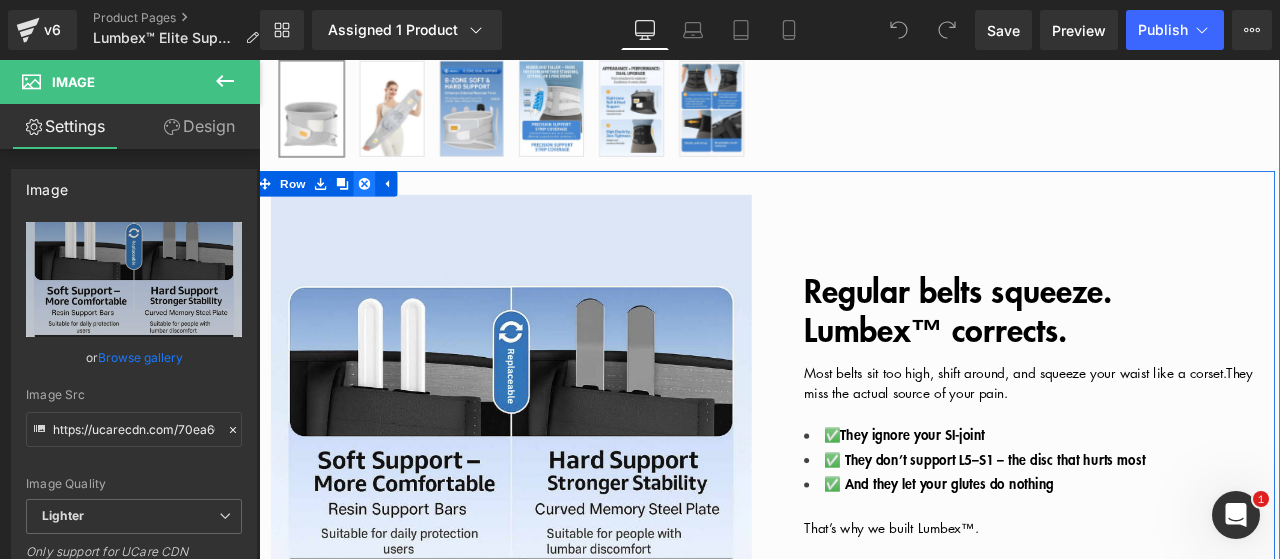 click at bounding box center [384, 207] 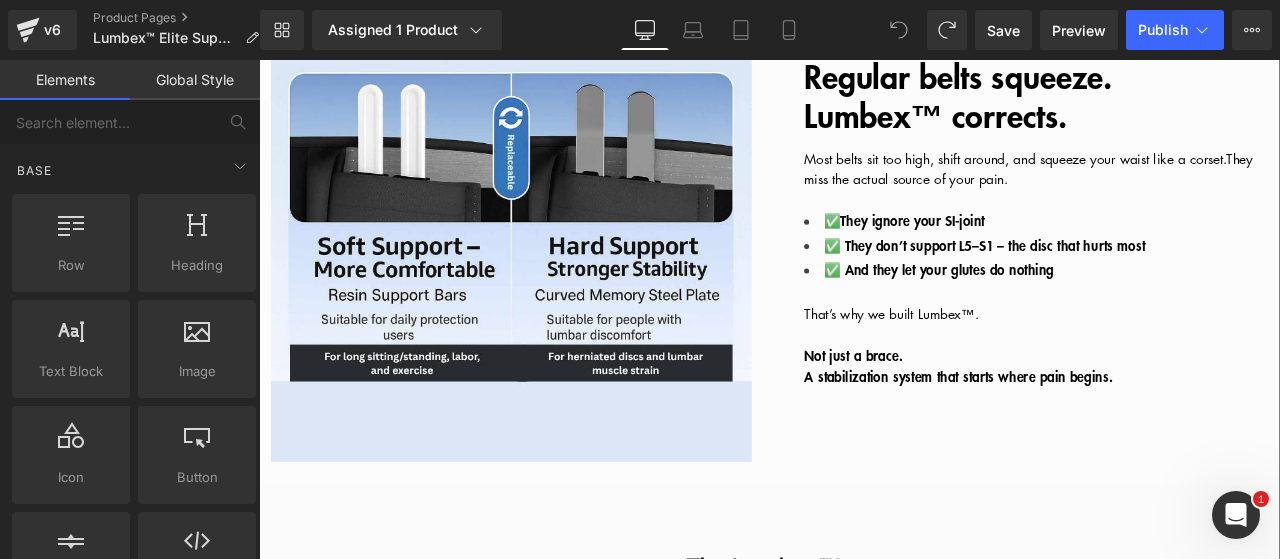 scroll, scrollTop: 962, scrollLeft: 0, axis: vertical 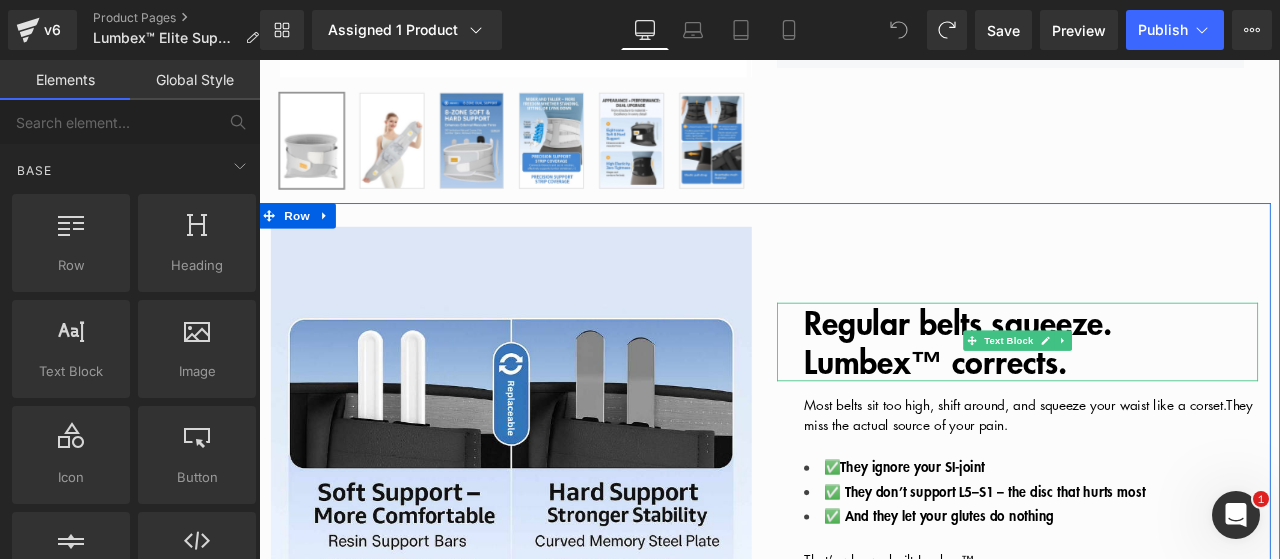 click on "Regular belts squeeze. Lumbex™ corrects." at bounding box center (1087, 394) 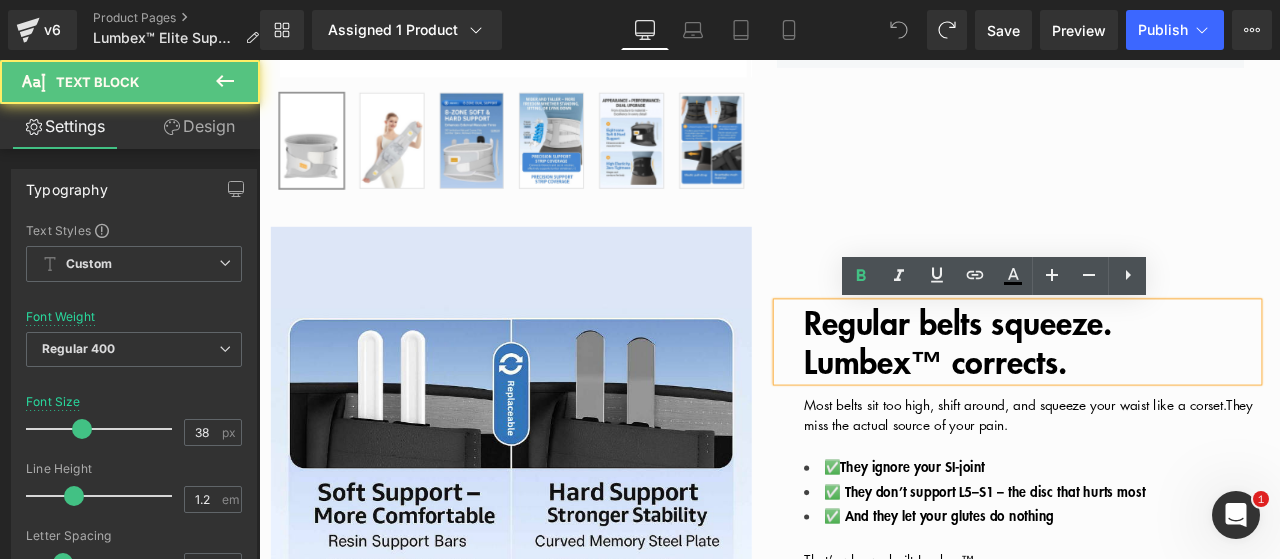 click on "Regular belts squeeze. Lumbex™ corrects. Text Block         Most belts sit too high, shift around, and squeeze your waist like a corset.  They miss the actual source of your pain. ✅  They ignore your SI-joint ✅ They don’t support L5–S1 – the disc that hurts most ✅ And they let your glutes do nothing That’s why we built Lumbex™. Not just a brace. A stabilization system that starts where pain begins. Text Block" at bounding box center (1158, 543) 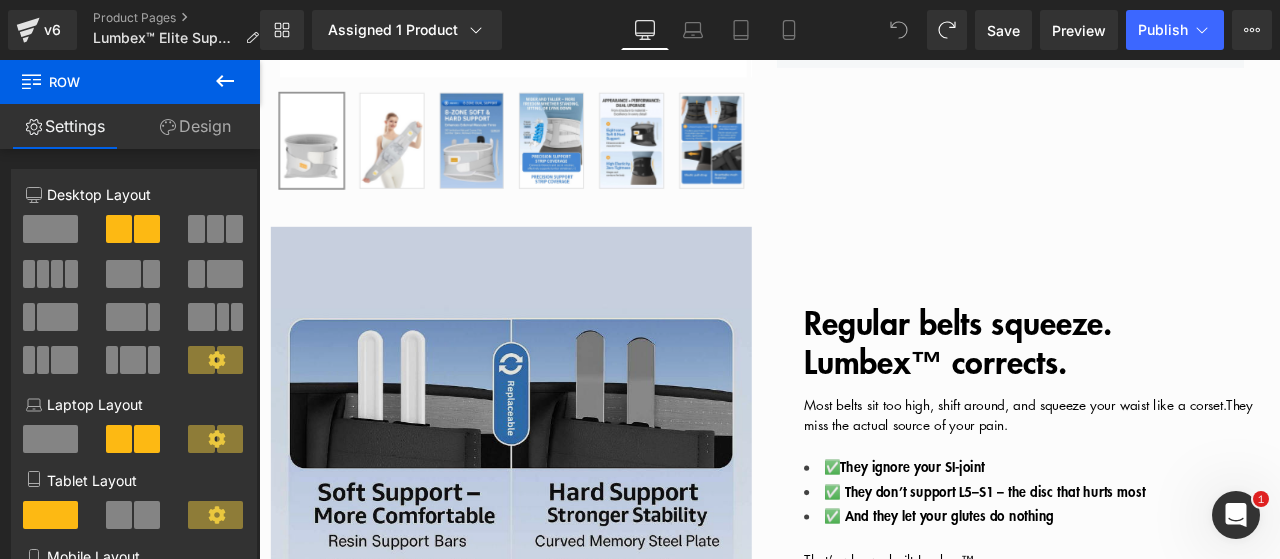 click at bounding box center (558, 543) 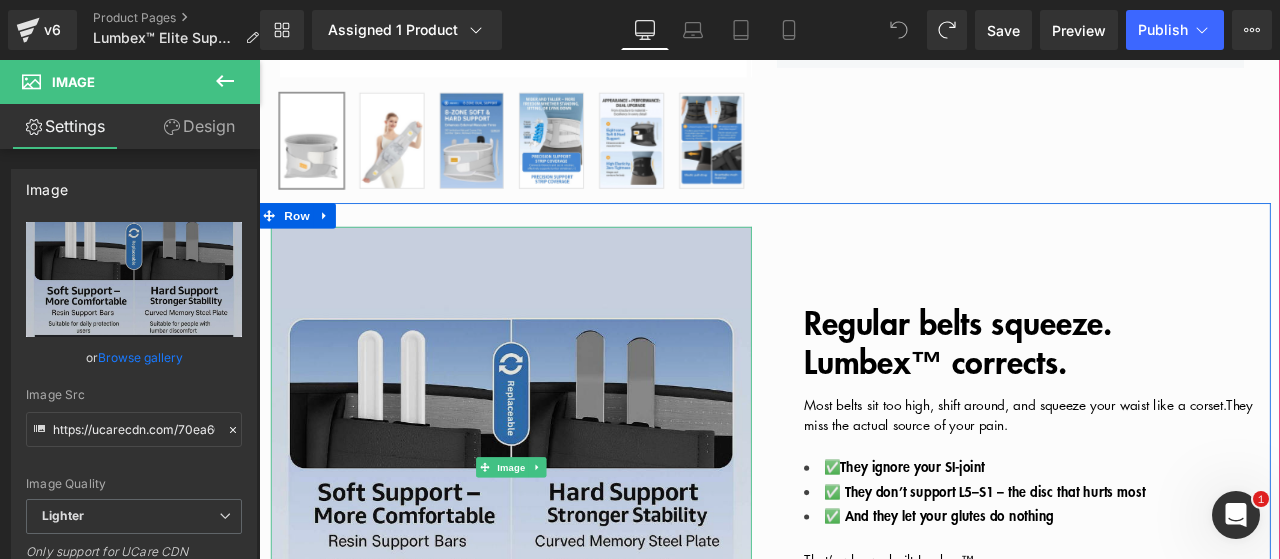 click at bounding box center [558, 543] 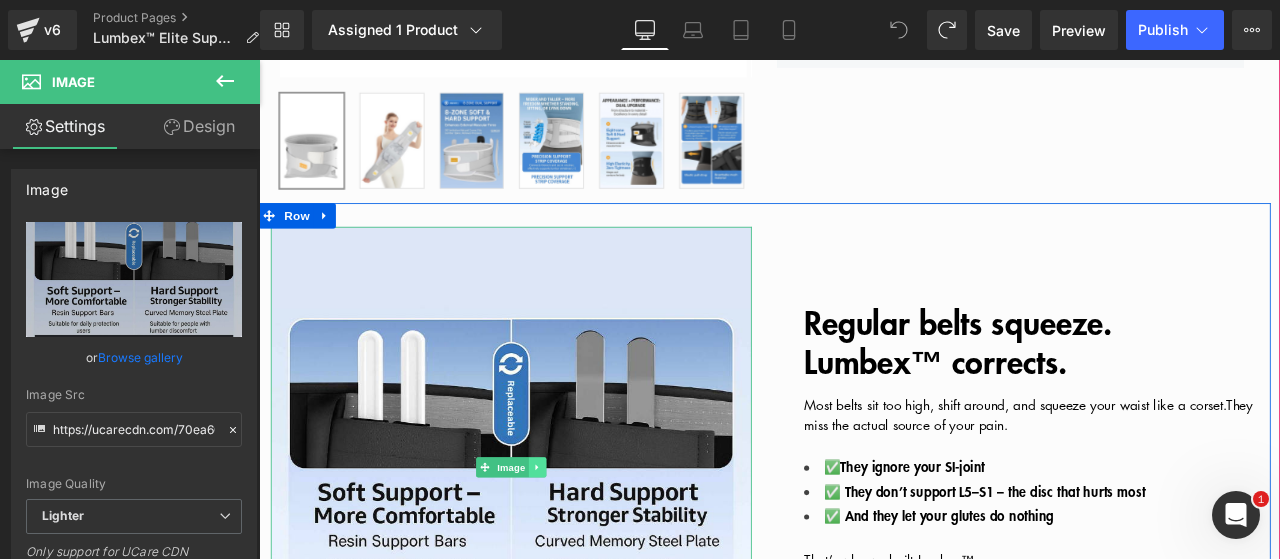 click at bounding box center [589, 543] 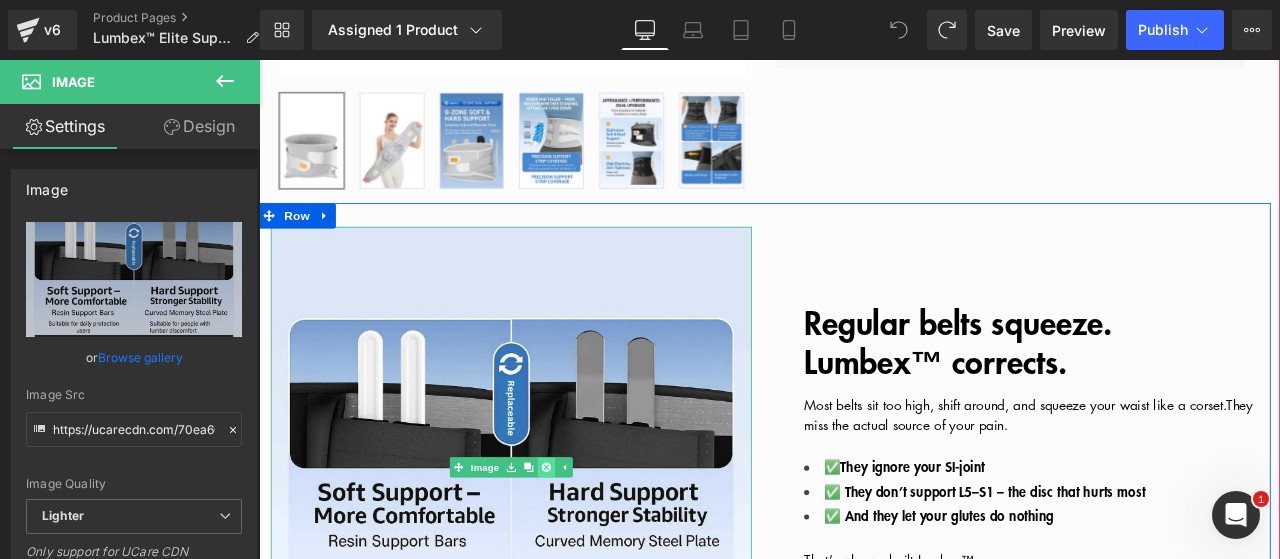 click 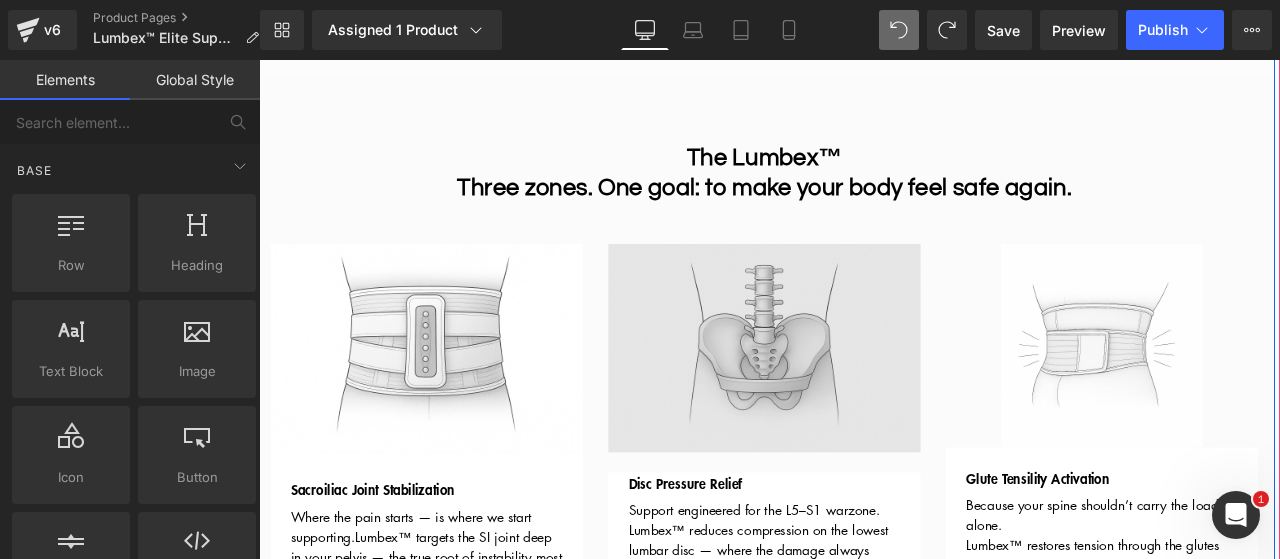 scroll, scrollTop: 1362, scrollLeft: 0, axis: vertical 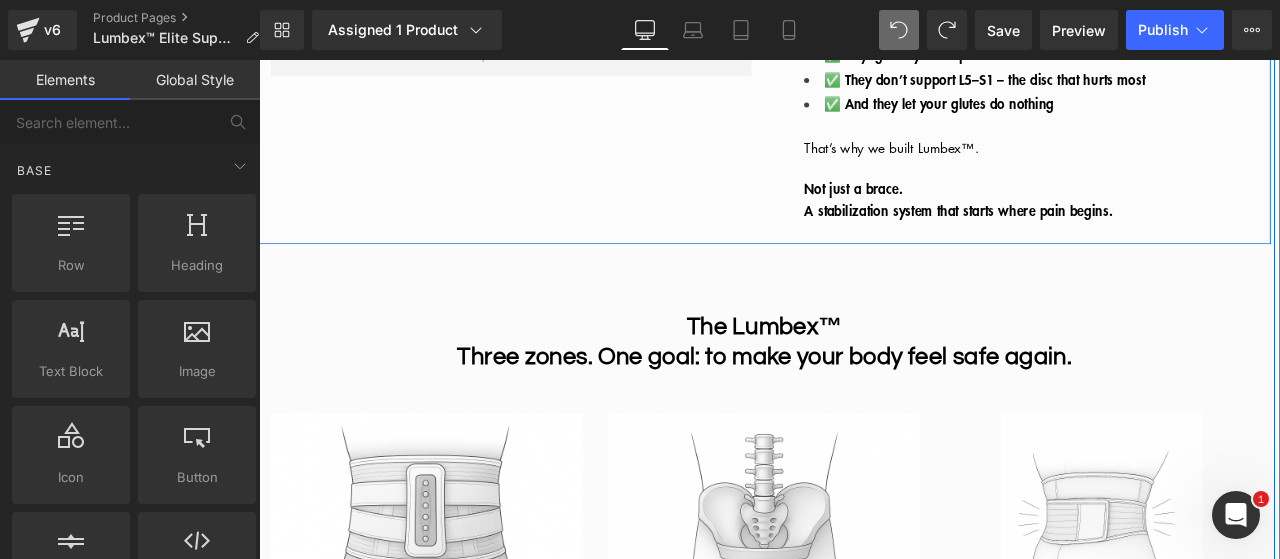 click on "Regular belts squeeze. Lumbex™ corrects. Text Block         Most belts sit too high, shift around, and squeeze your waist like a corset.  They miss the actual source of your pain. ✅  They ignore your SI-joint ✅ They don’t support L5–S1 – the disc that hurts most ✅ And they let your glutes do nothing That’s why we built Lumbex™. Not just a brace. A stabilization system that starts where pain begins. Text Block         Row" at bounding box center (858, 53) 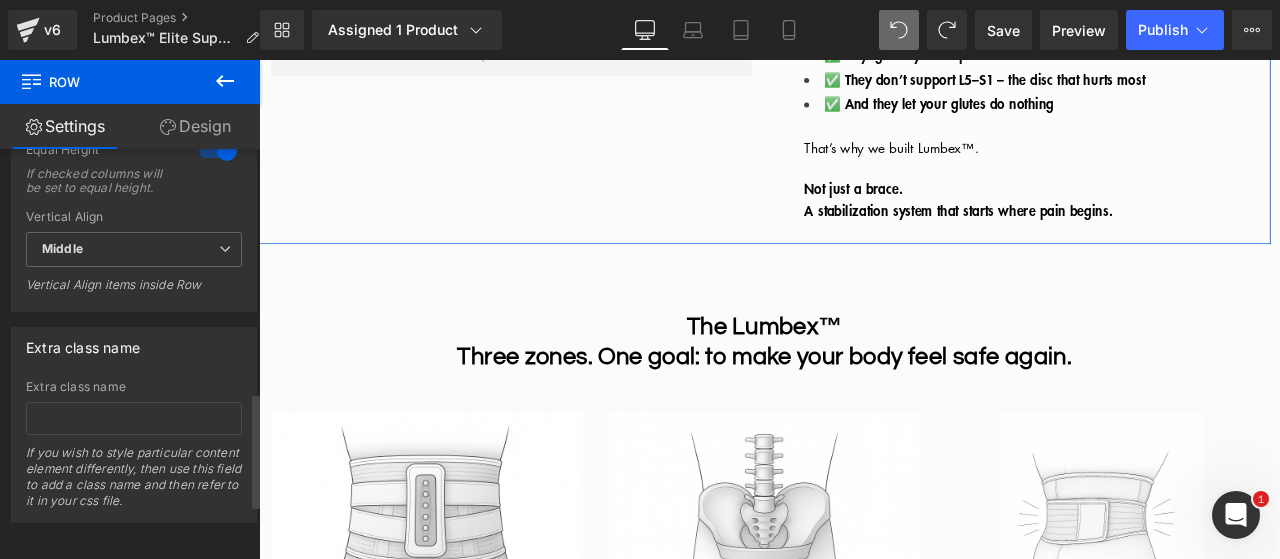 scroll, scrollTop: 1060, scrollLeft: 0, axis: vertical 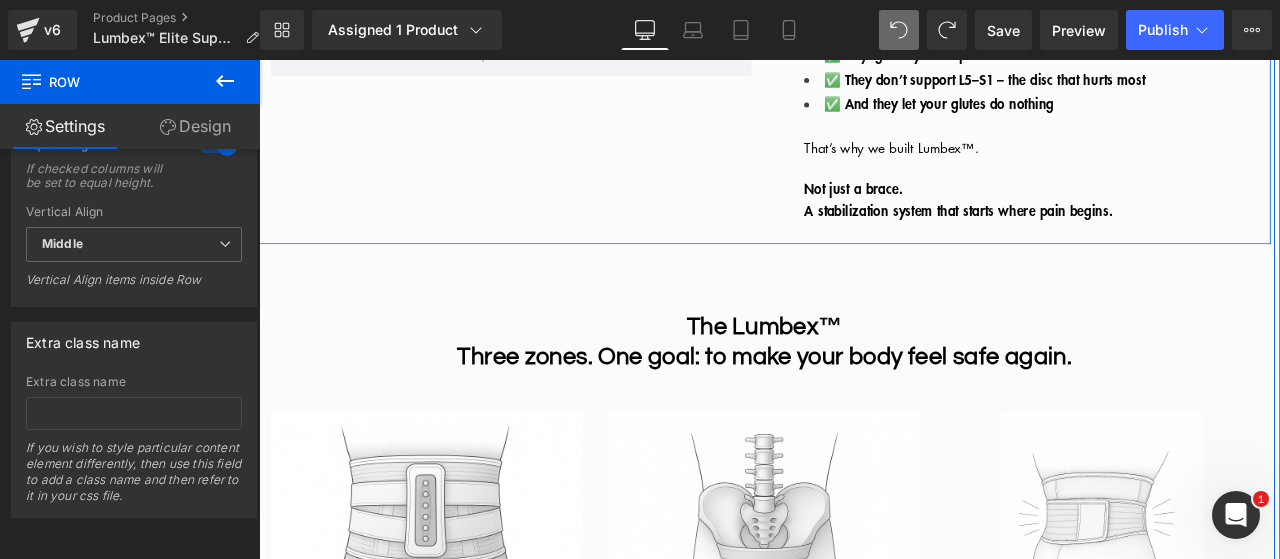 click at bounding box center [558, 53] 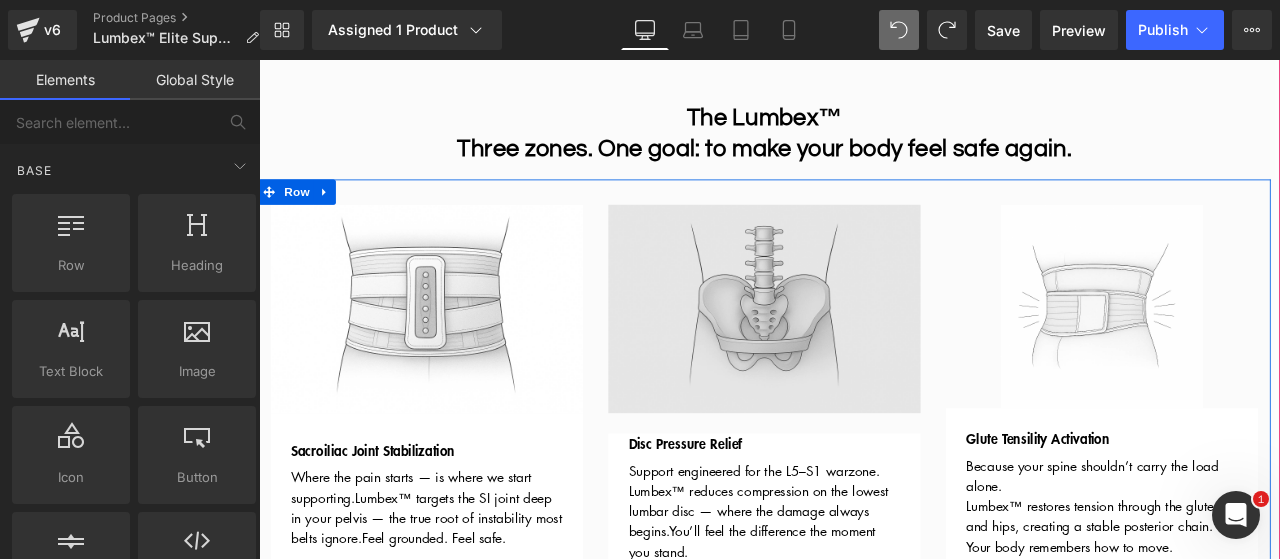 scroll, scrollTop: 862, scrollLeft: 0, axis: vertical 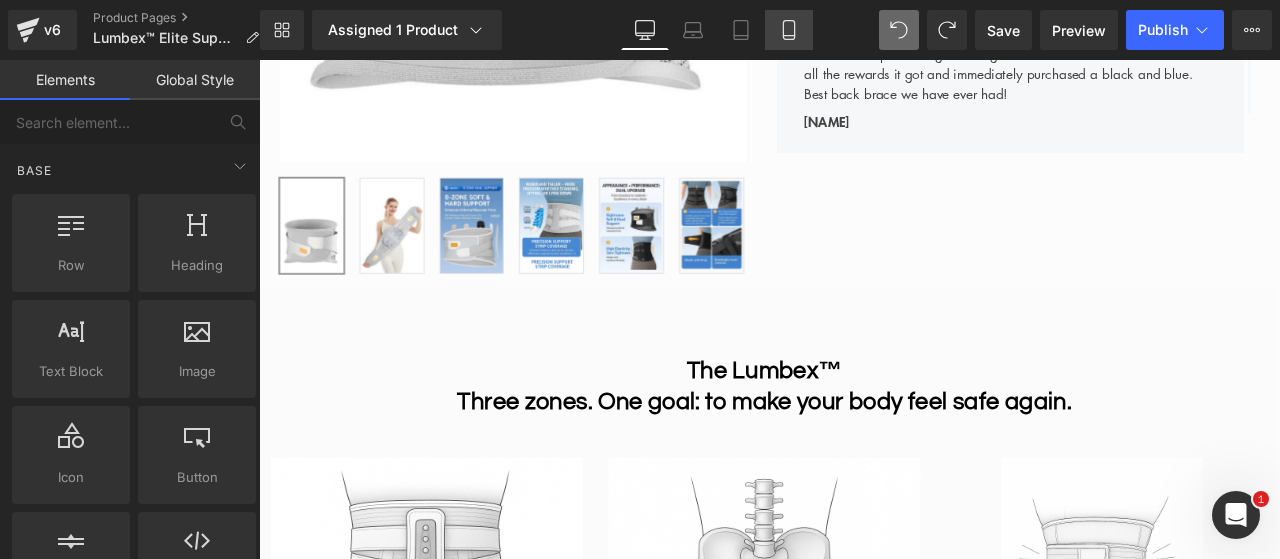 click on "Library Assigned 1 Product  Product Preview
Lumbex™ Elite Support (Unisex) Manage assigned products Desktop Desktop Laptop Tablet Mobile Save Preview Publish Scheduled View Live Page View with current Template Save Template to Library Schedule Publish  Optimize  Publish Settings Shortcuts  Your page can’t be published   You've reached the maximum number of published pages on your plan  (18/999999).  You need to upgrade your plan or unpublish all your pages to get 1 publish slot.   Unpublish pages   Upgrade plan" at bounding box center (770, 30) 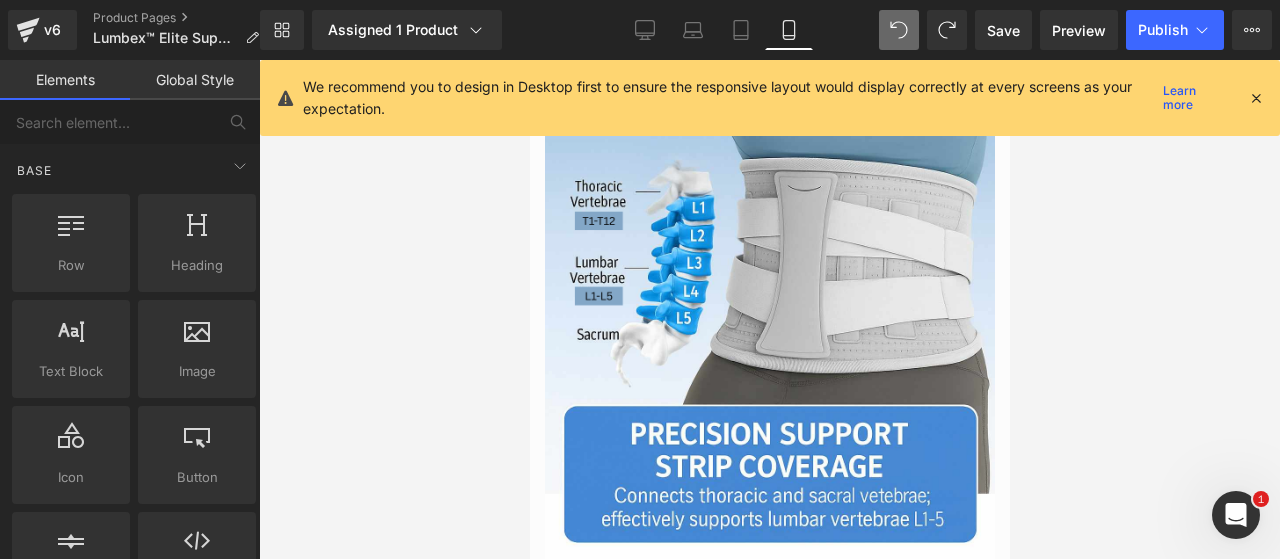 click at bounding box center [1256, 98] 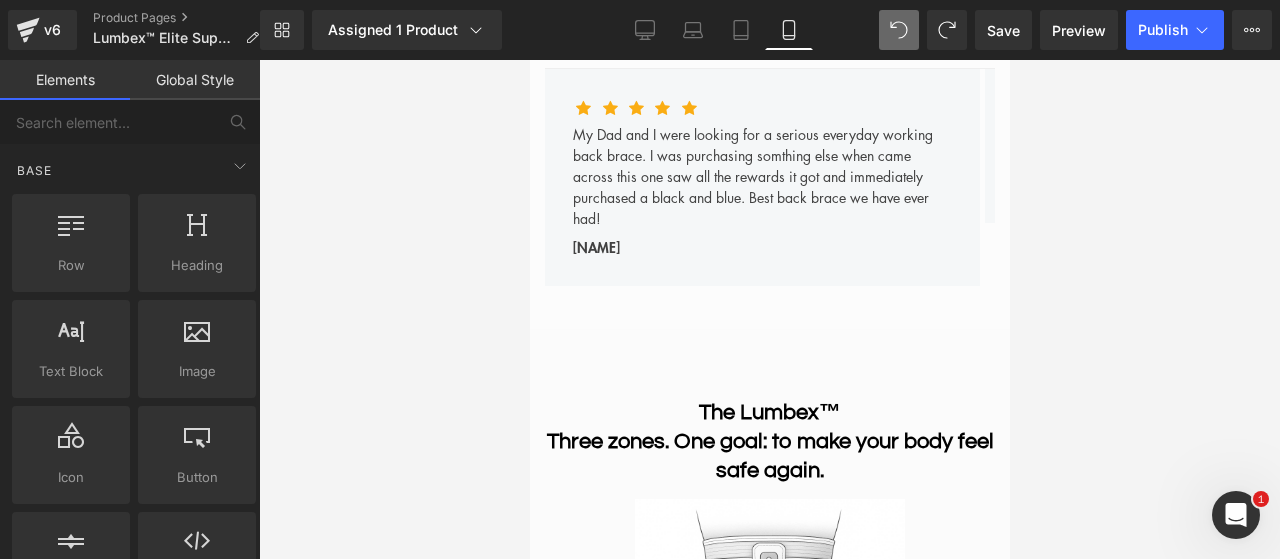 scroll, scrollTop: 1638, scrollLeft: 0, axis: vertical 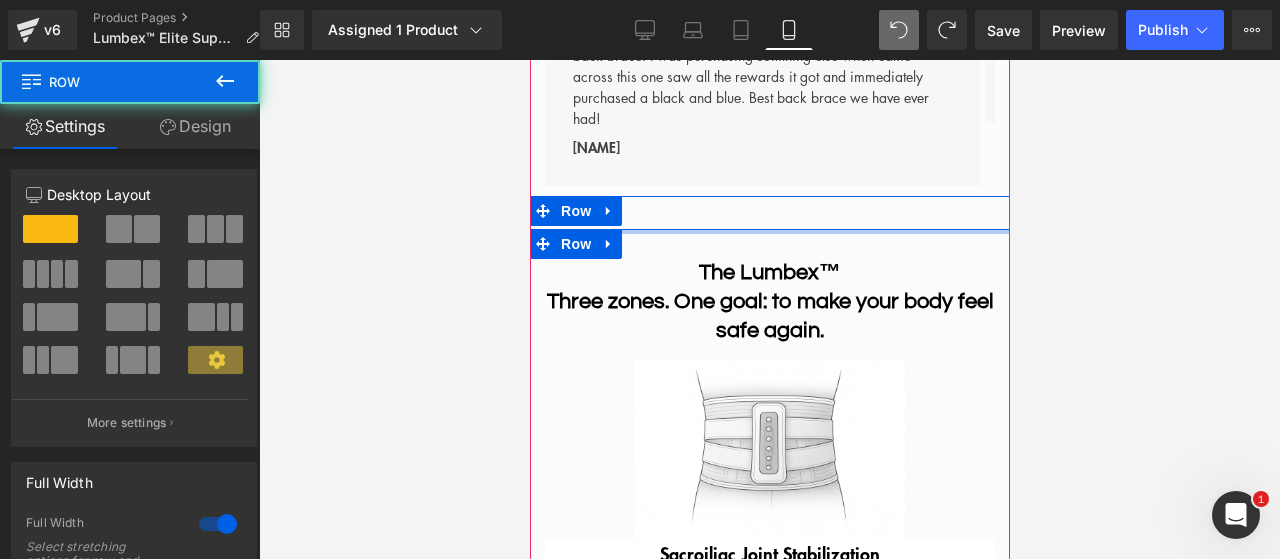 drag, startPoint x: 763, startPoint y: 315, endPoint x: 774, endPoint y: 238, distance: 77.781746 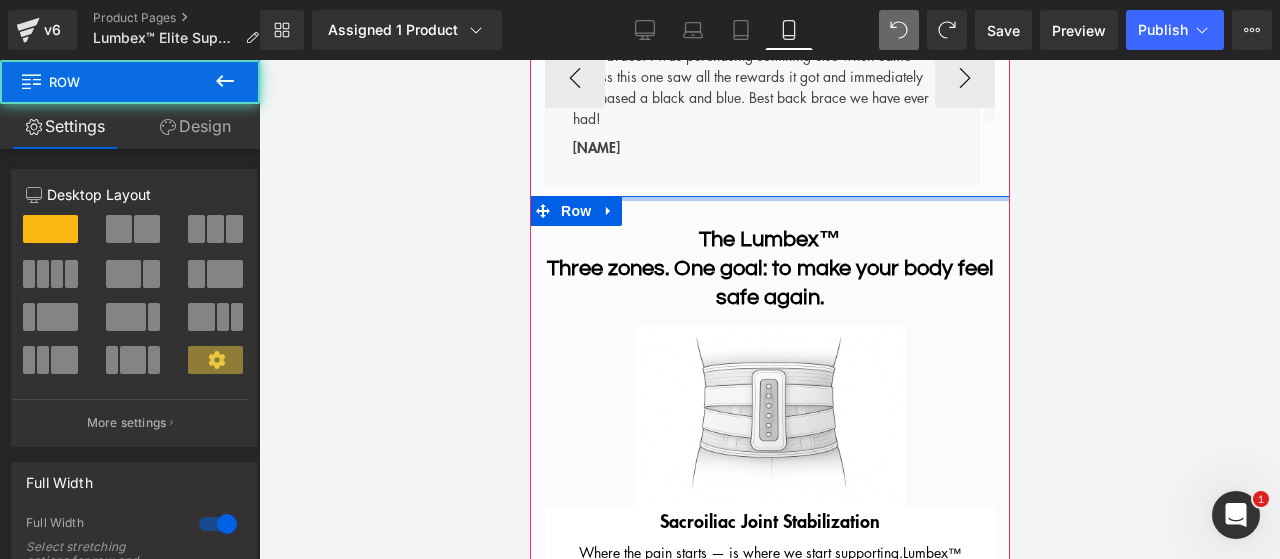 drag, startPoint x: 784, startPoint y: 252, endPoint x: 782, endPoint y: 200, distance: 52.03845 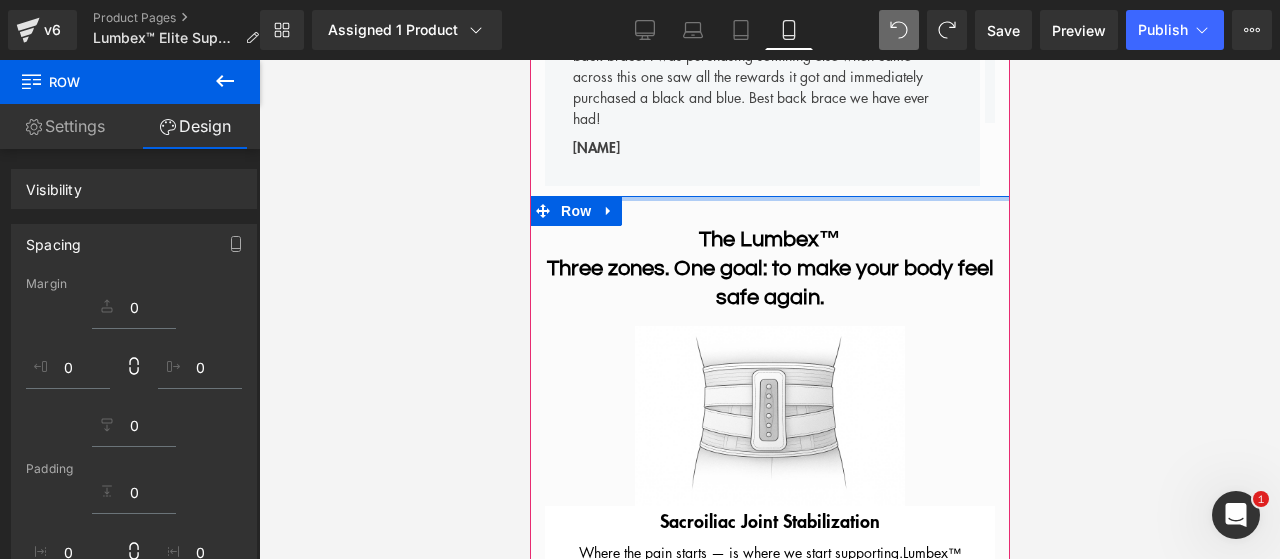 click at bounding box center (769, 309) 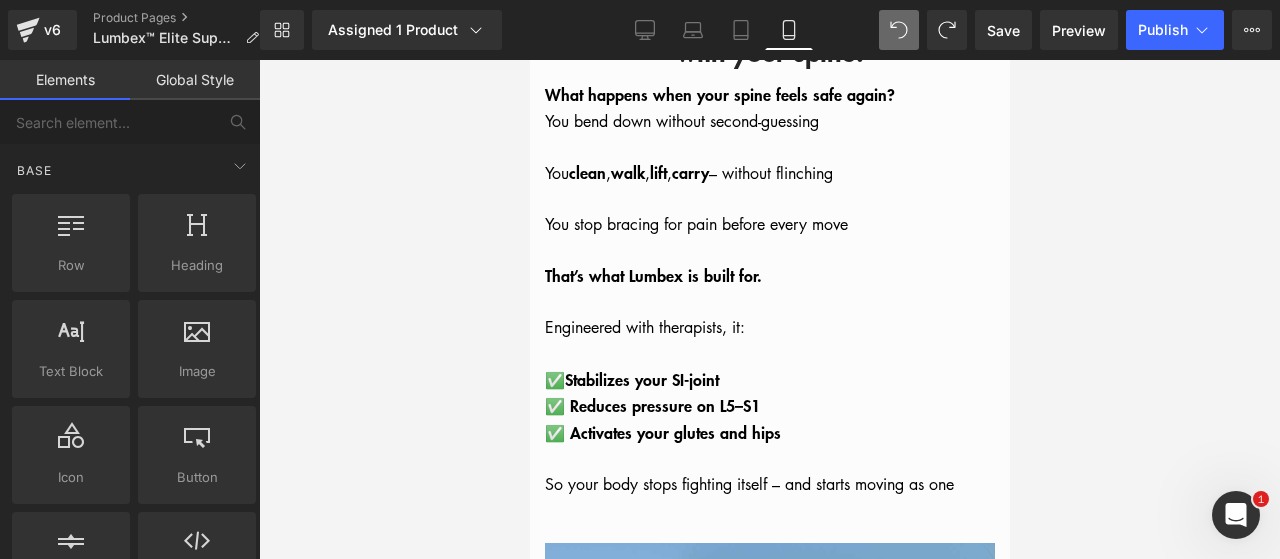 scroll, scrollTop: 3838, scrollLeft: 0, axis: vertical 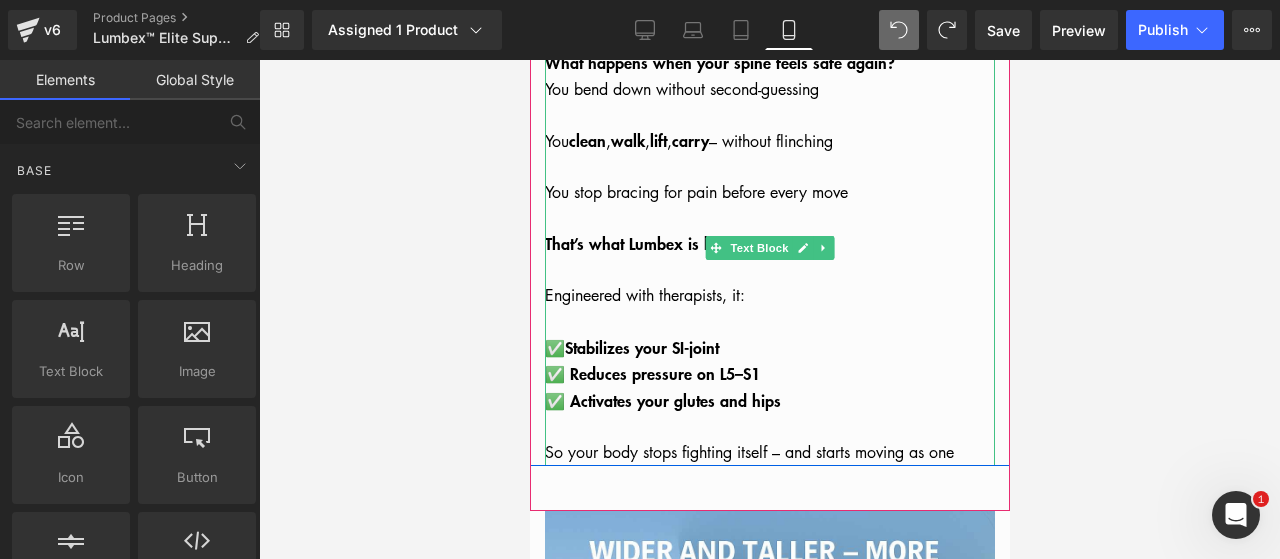 click on "That’s what Lumbex is built for." at bounding box center (652, 243) 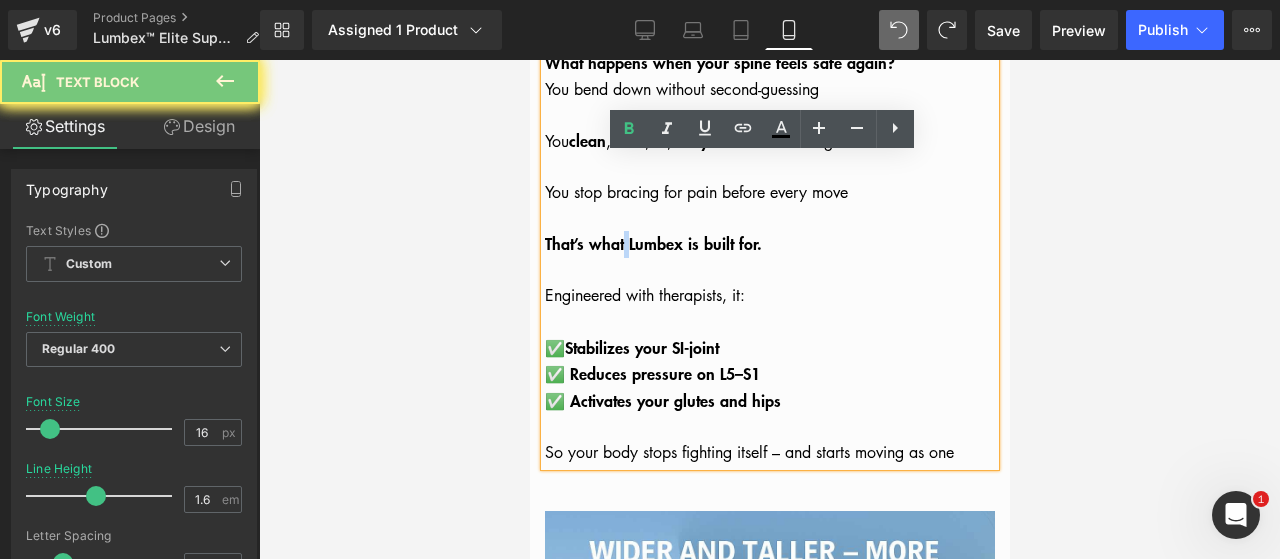 click on "That’s what Lumbex is built for." at bounding box center (769, 244) 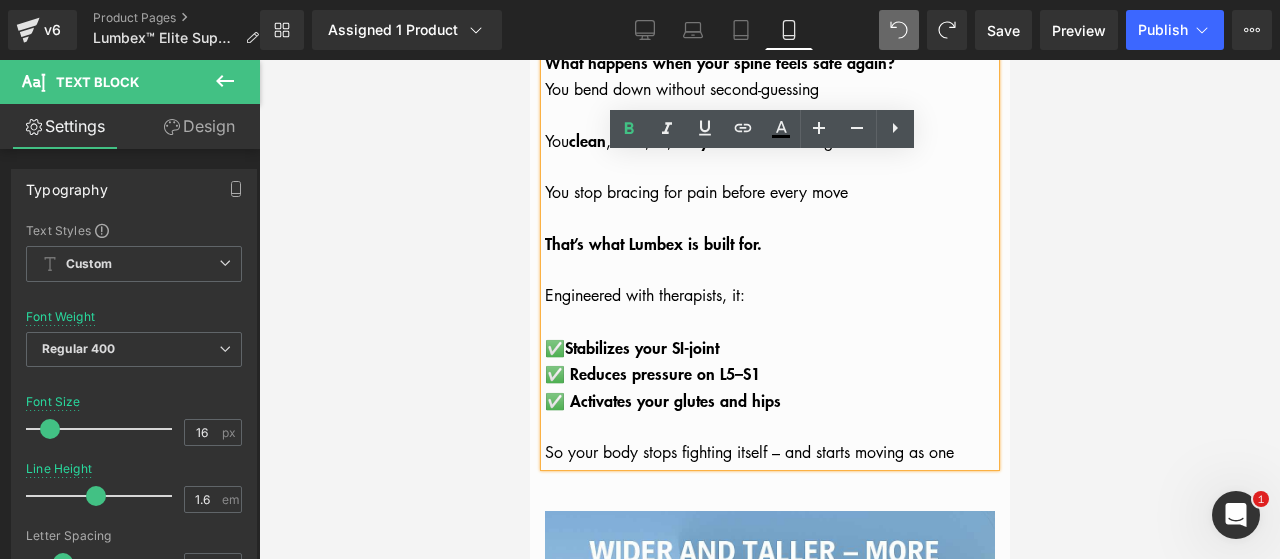 click at bounding box center (769, 309) 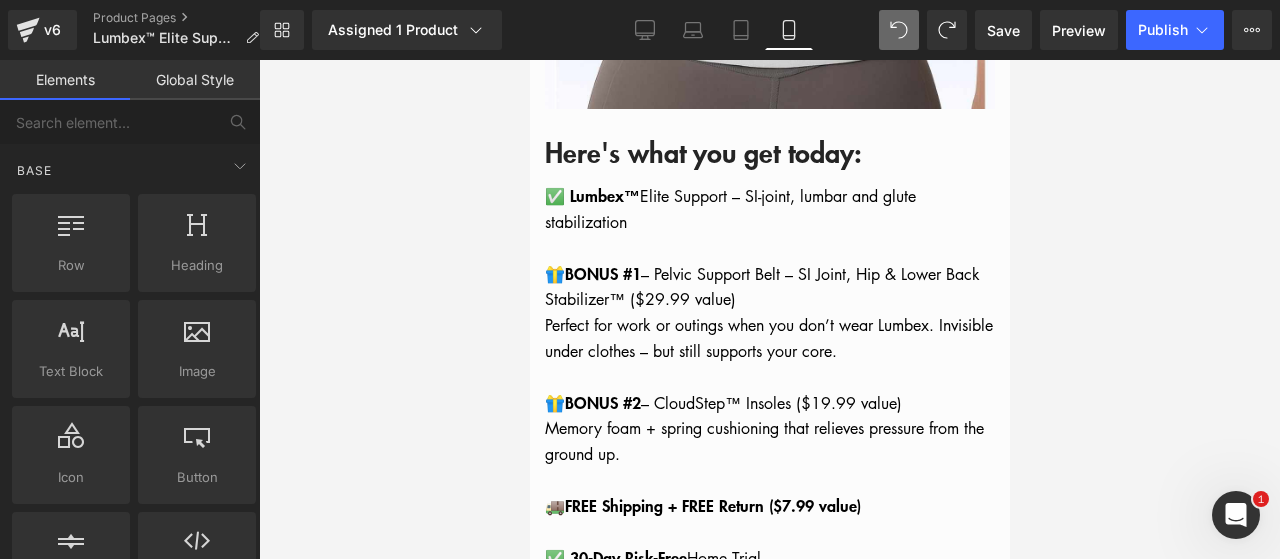 scroll, scrollTop: 6638, scrollLeft: 0, axis: vertical 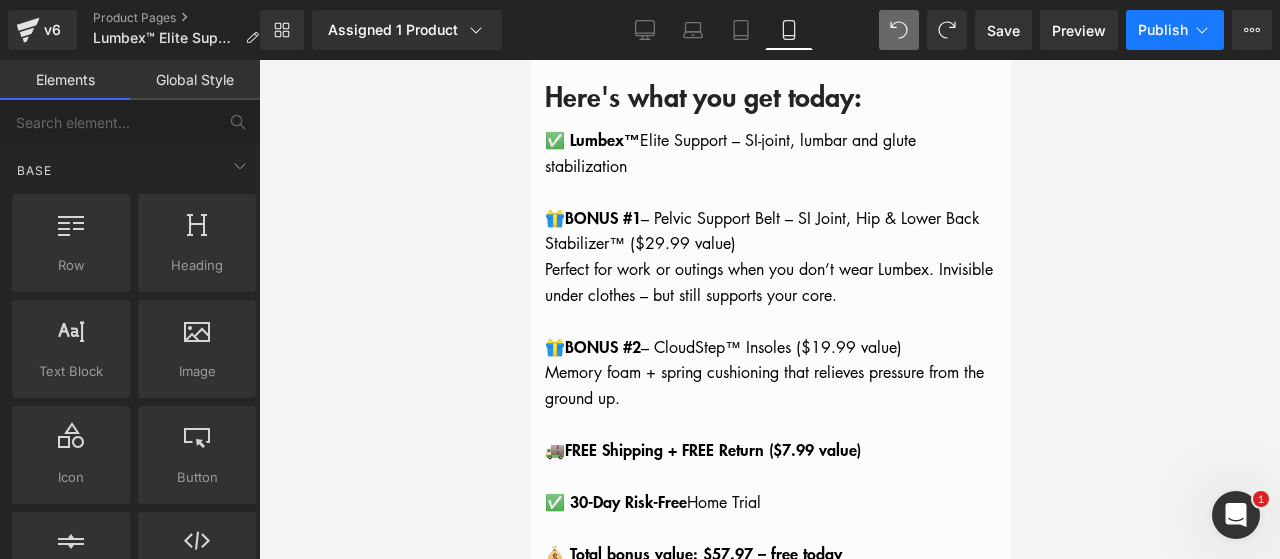 click 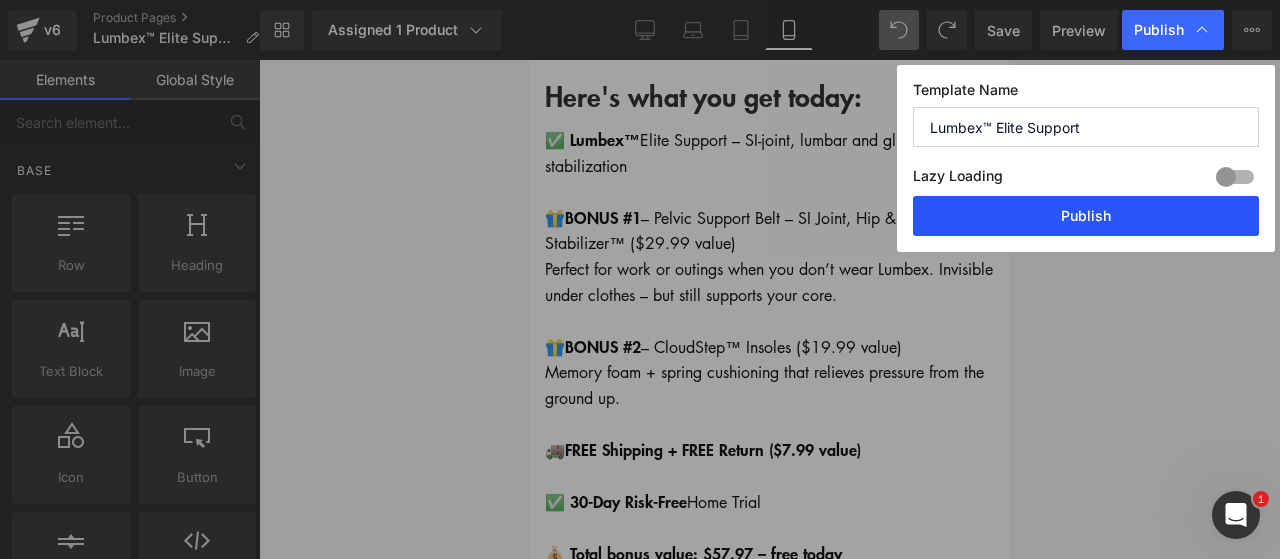 click on "Publish" at bounding box center [1086, 216] 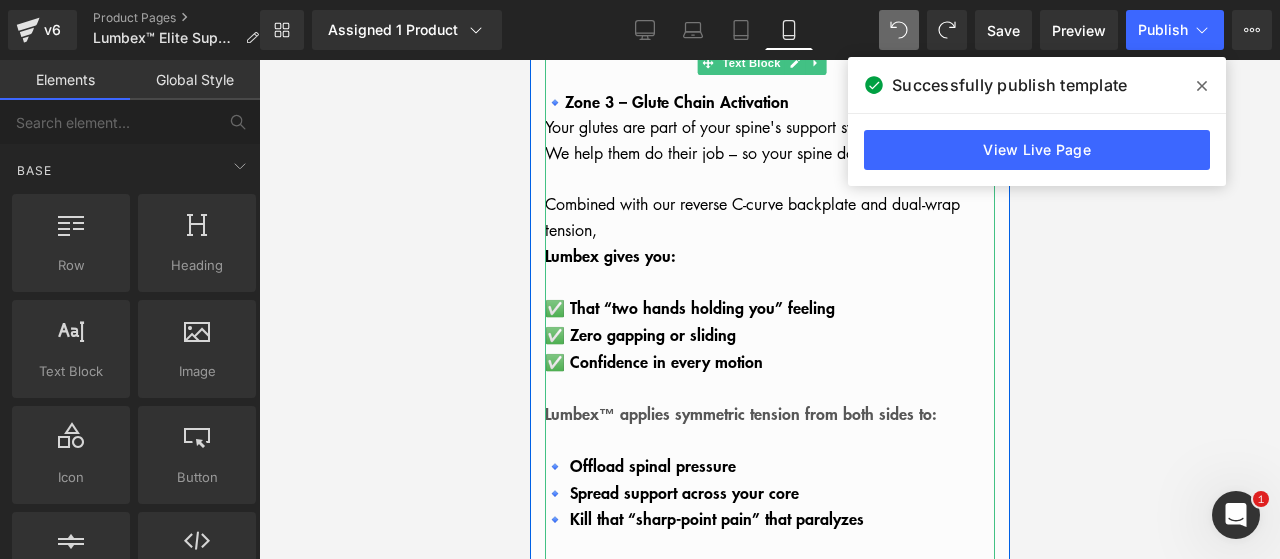scroll, scrollTop: 5338, scrollLeft: 0, axis: vertical 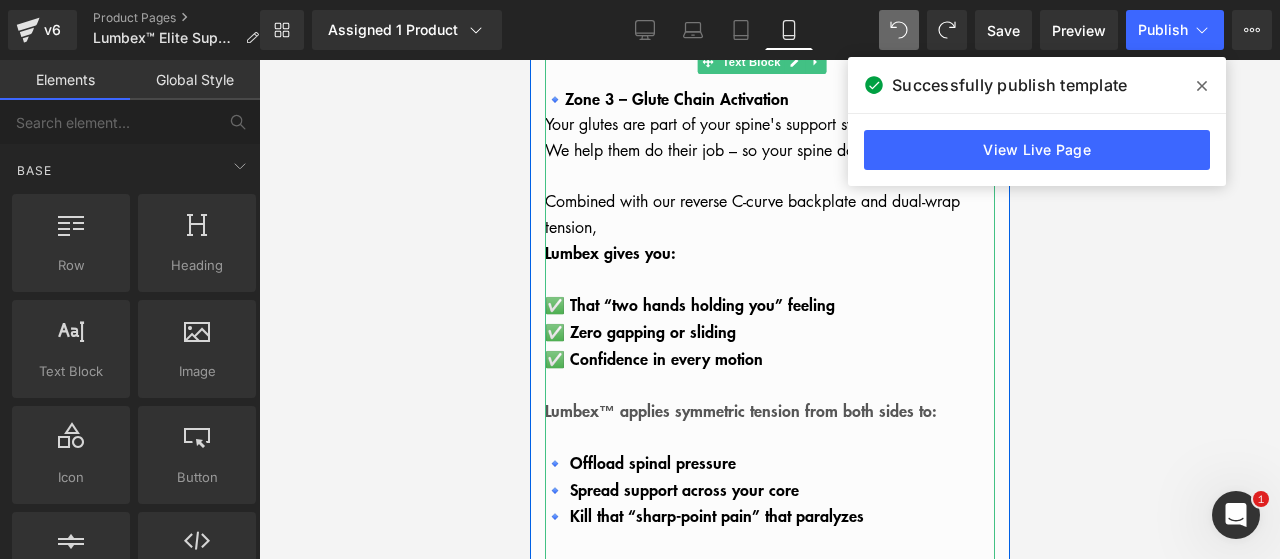 click on "Combined with our reverse C-curve backplate and dual-wrap tension," at bounding box center [769, 214] 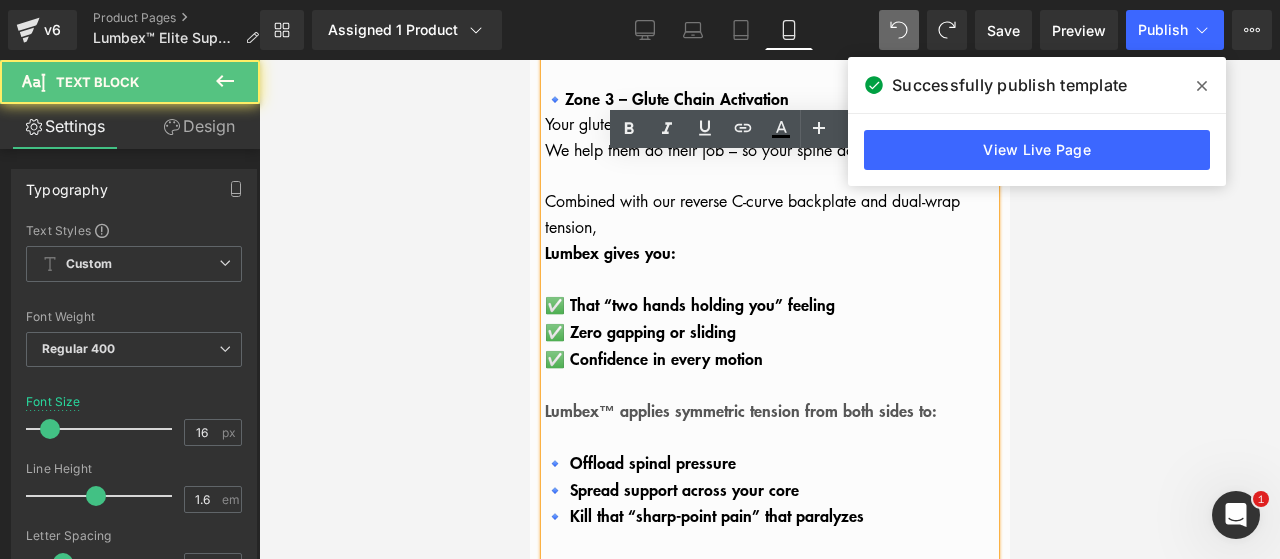 click on "Combined with our reverse C-curve backplate and dual-wrap tension," at bounding box center (769, 214) 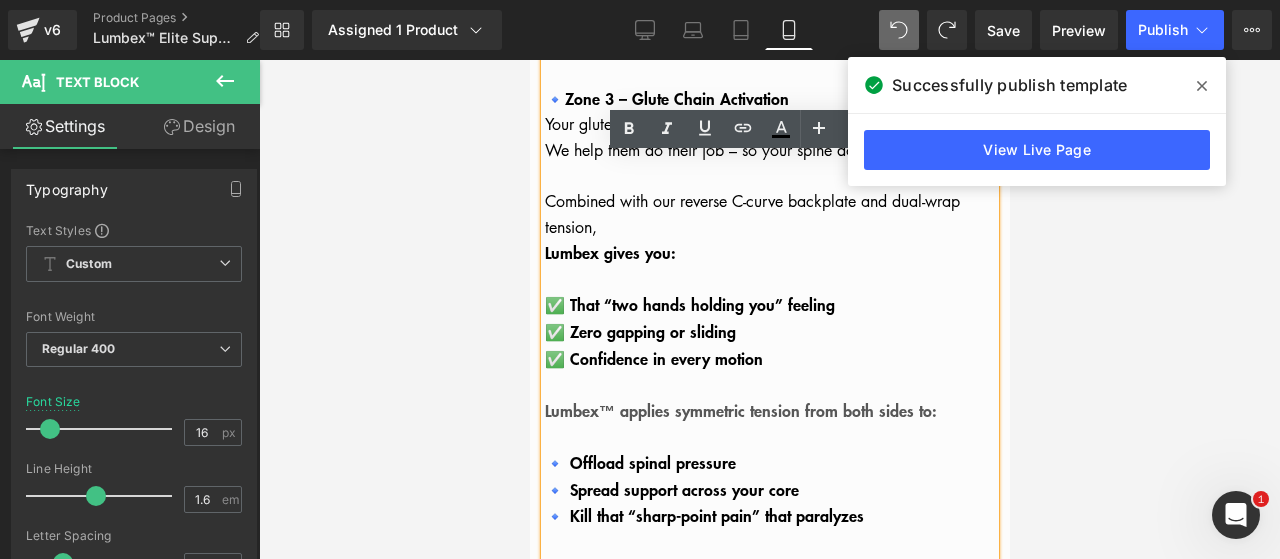 type 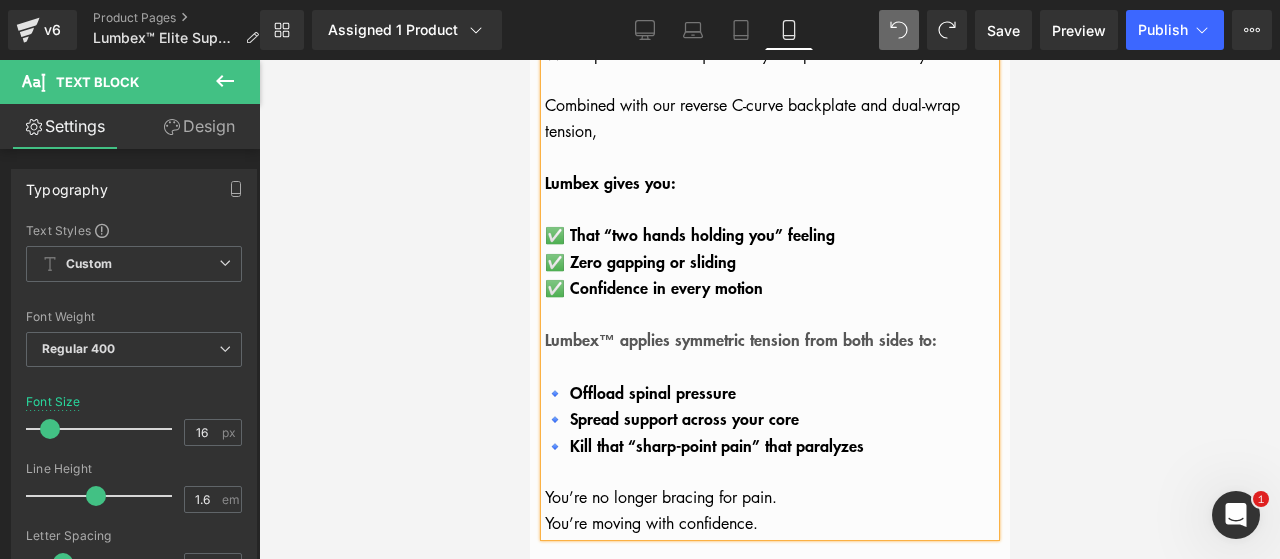 scroll, scrollTop: 5438, scrollLeft: 0, axis: vertical 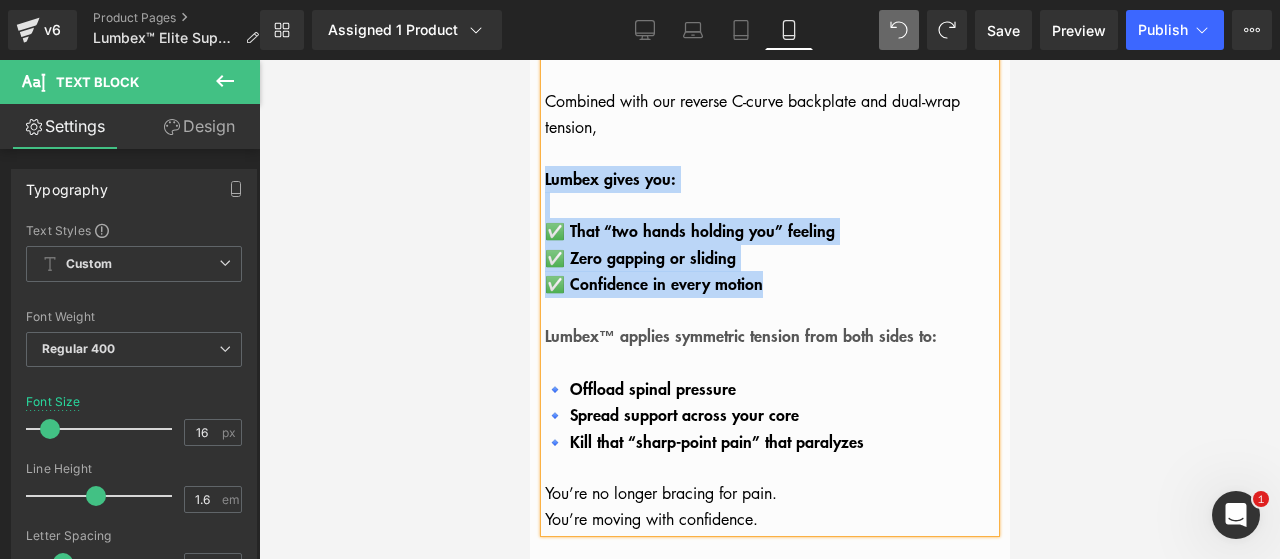 drag, startPoint x: 792, startPoint y: 301, endPoint x: 544, endPoint y: 189, distance: 272.1176 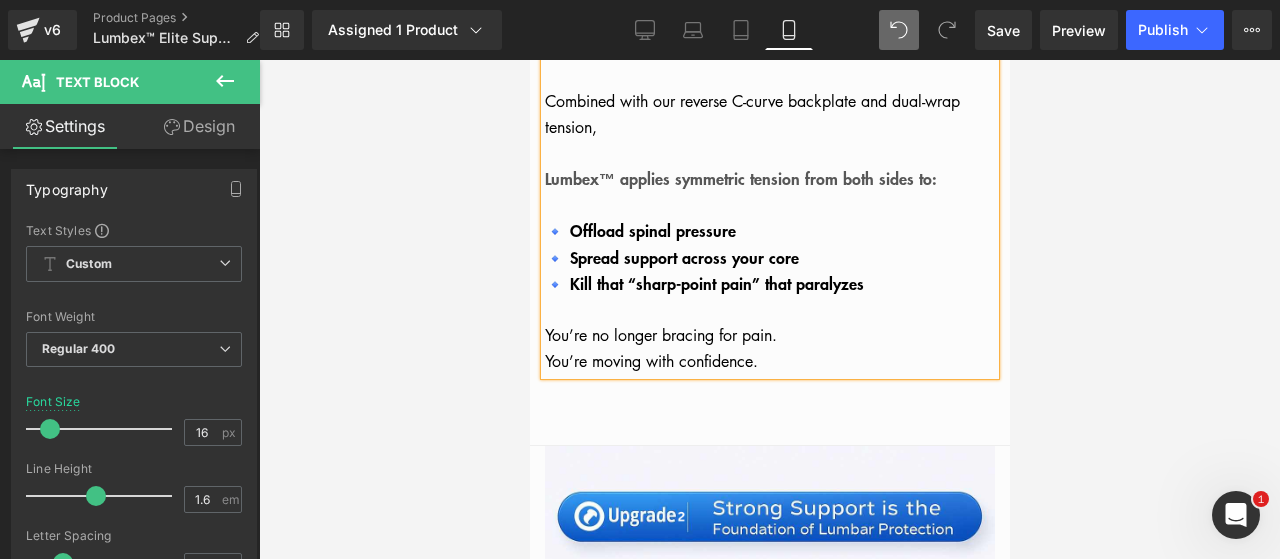 click on "Lumbex™ applies symmetric tension from both sides to:" at bounding box center [740, 178] 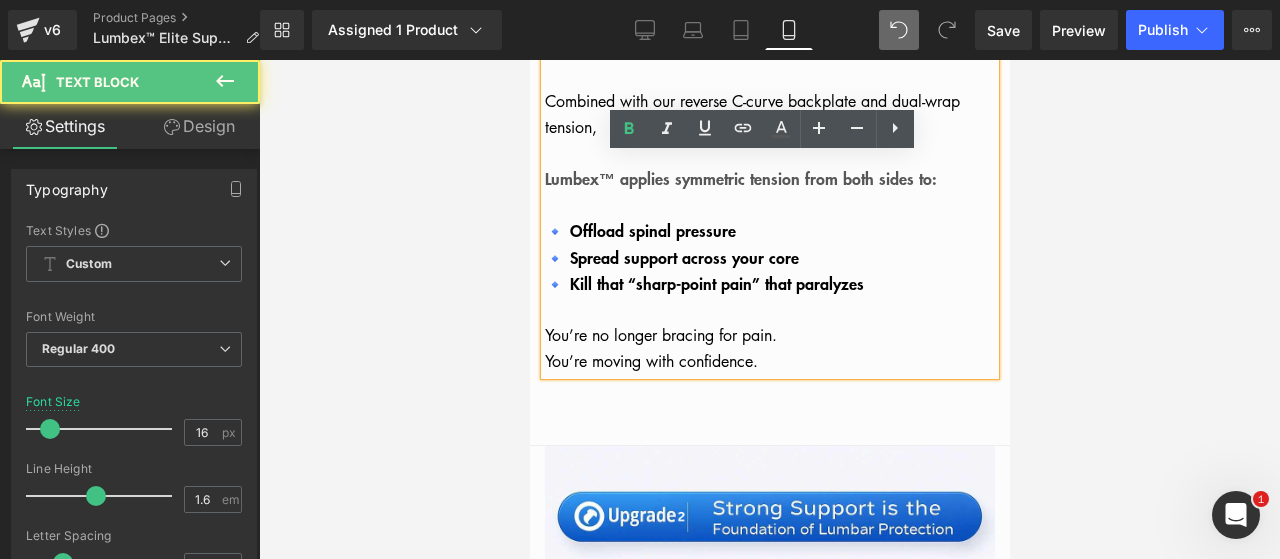 click on "Lumbex™ applies symmetric tension from both sides to:" at bounding box center [740, 178] 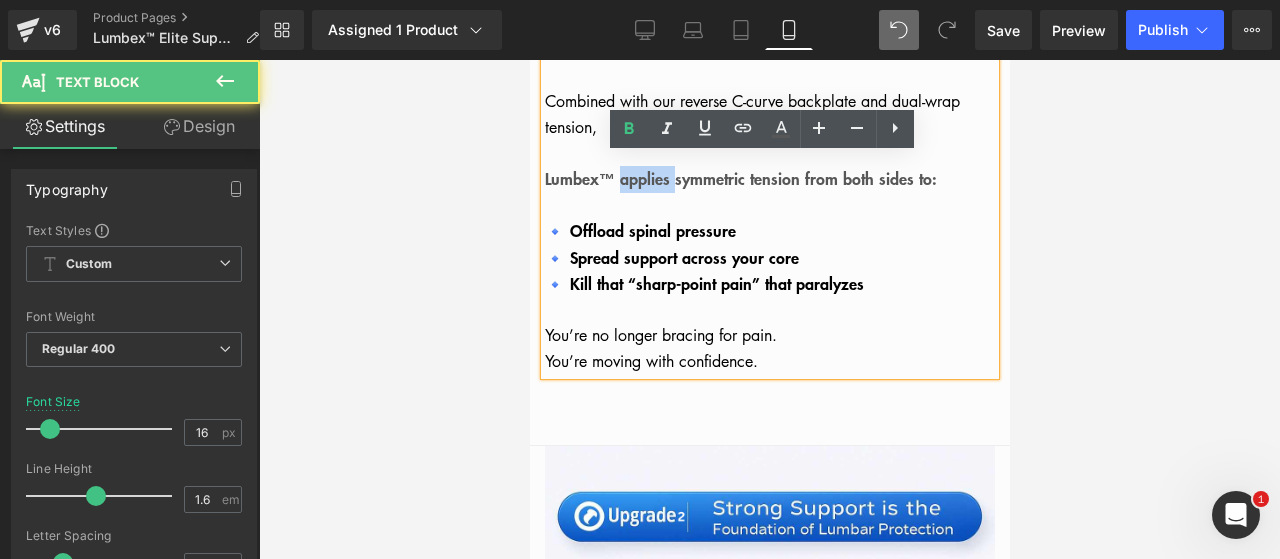 click on "Lumbex™ applies symmetric tension from both sides to:" at bounding box center (740, 178) 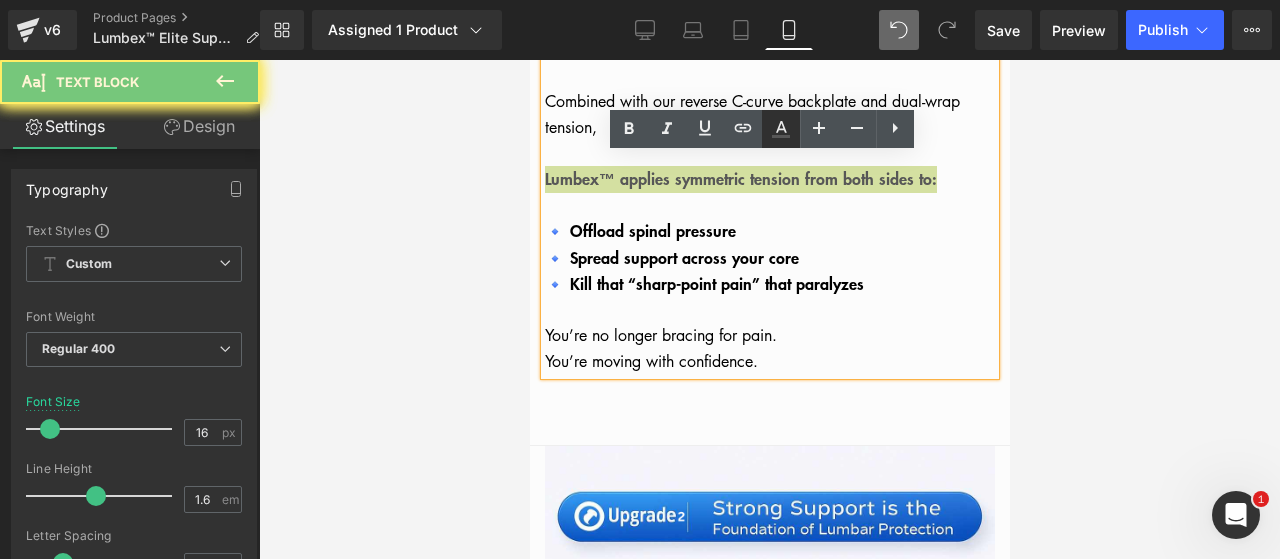 click 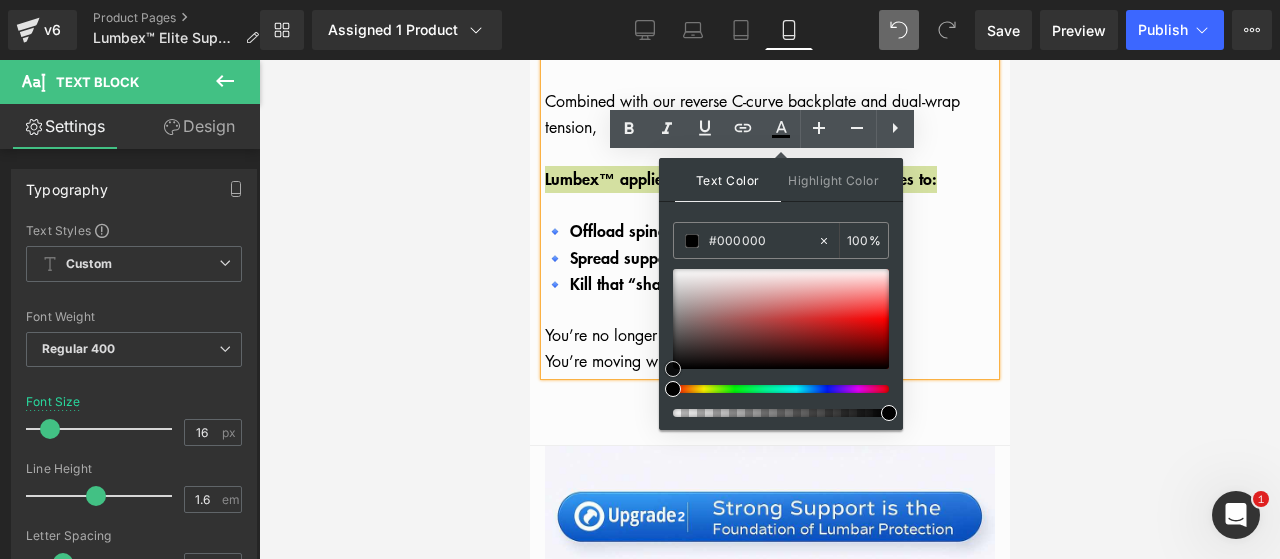 drag, startPoint x: 1203, startPoint y: 414, endPoint x: 650, endPoint y: 423, distance: 553.07324 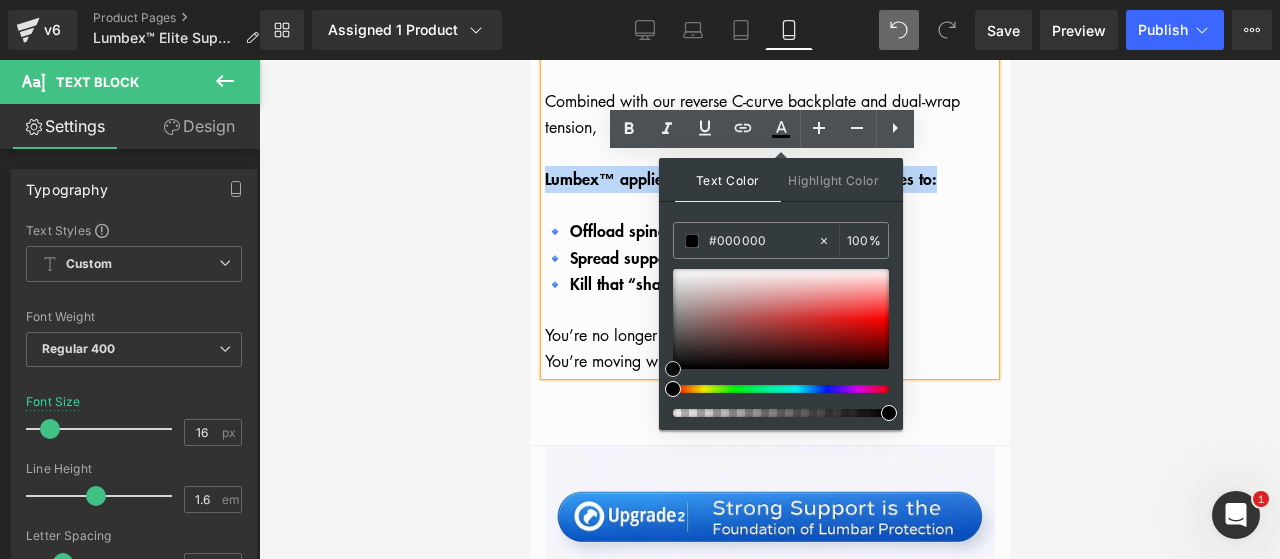 click on "🔹 Kill that “sharp-point pain” that paralyzes" at bounding box center [703, 283] 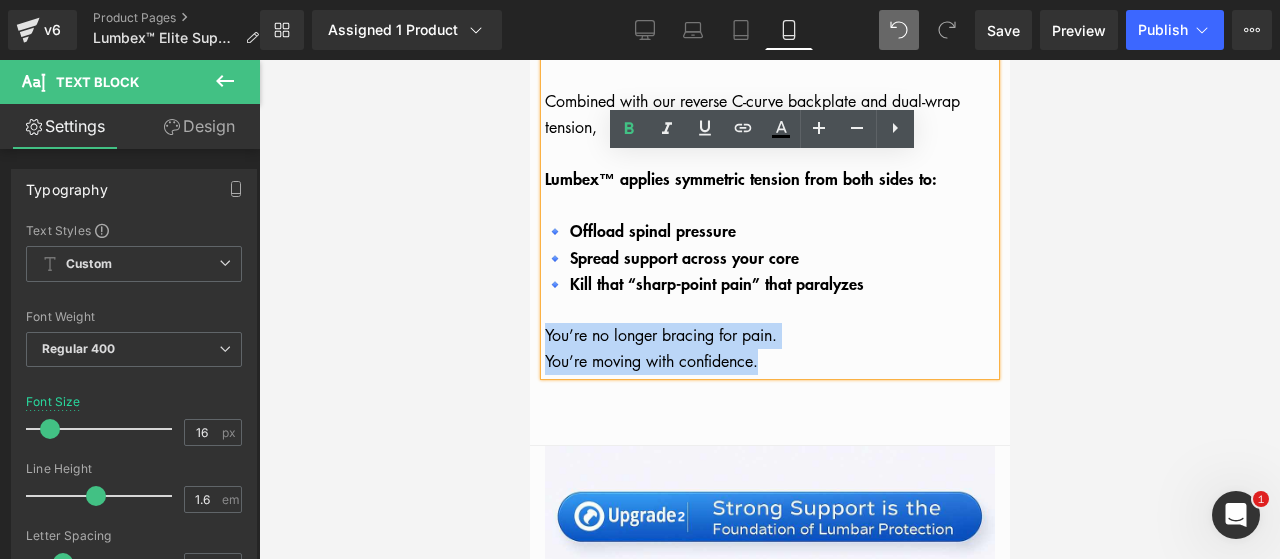 drag, startPoint x: 766, startPoint y: 373, endPoint x: 546, endPoint y: 339, distance: 222.61177 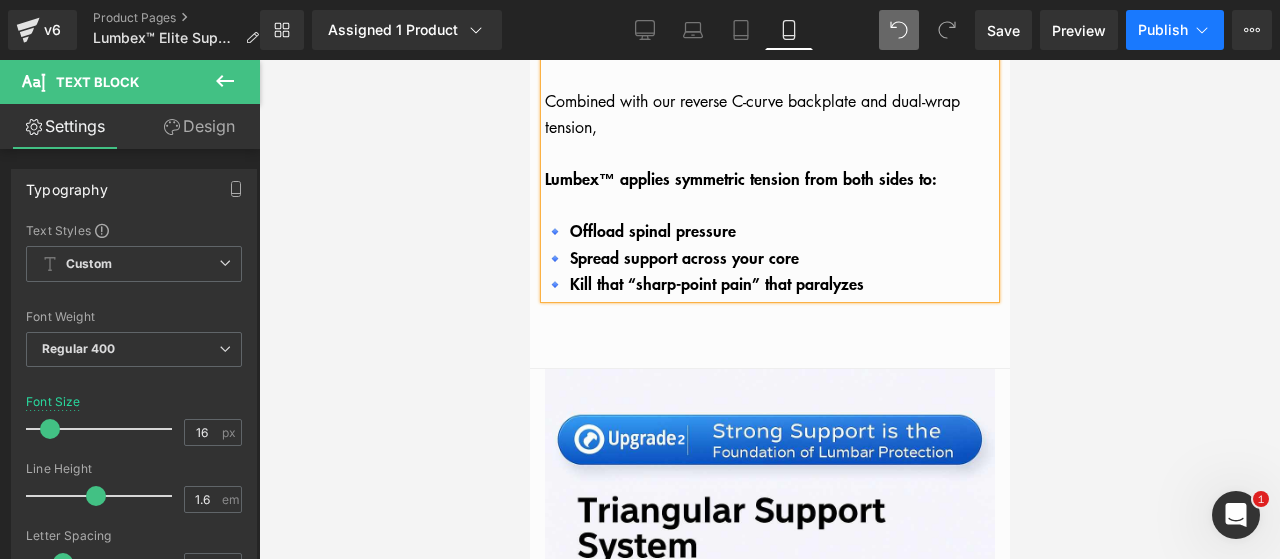 click on "Publish" at bounding box center [1175, 30] 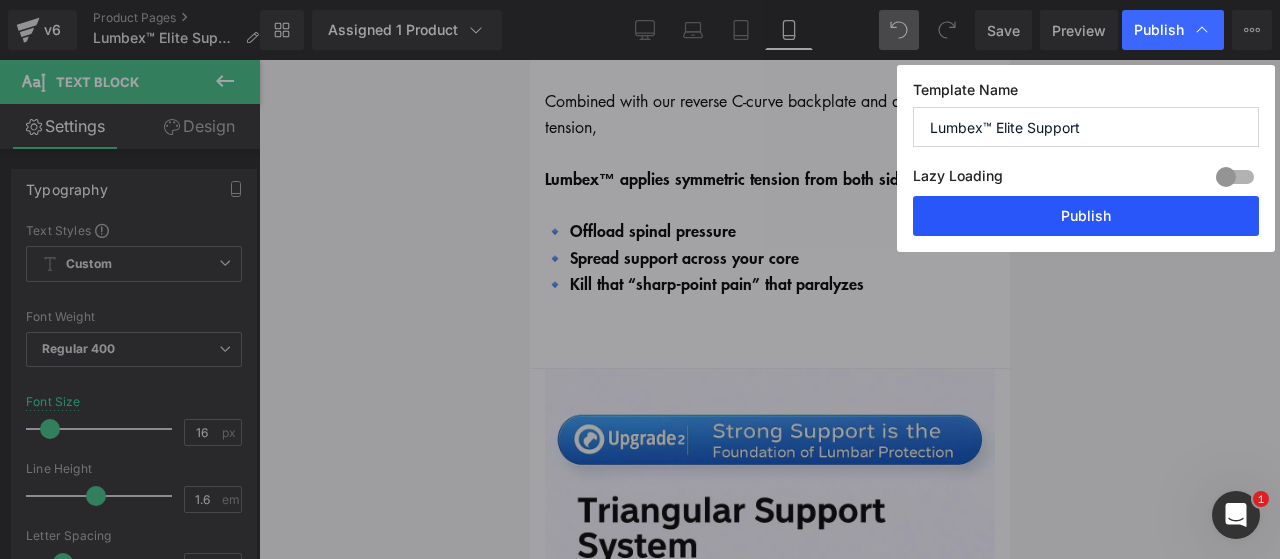click on "Publish" at bounding box center [1086, 216] 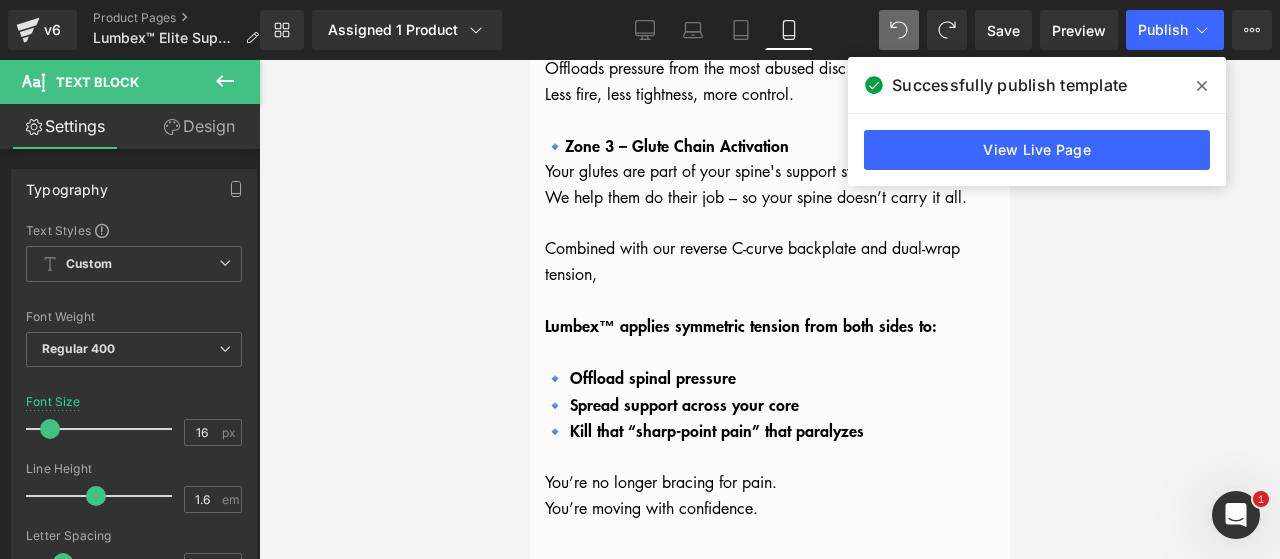 scroll, scrollTop: 5432, scrollLeft: 0, axis: vertical 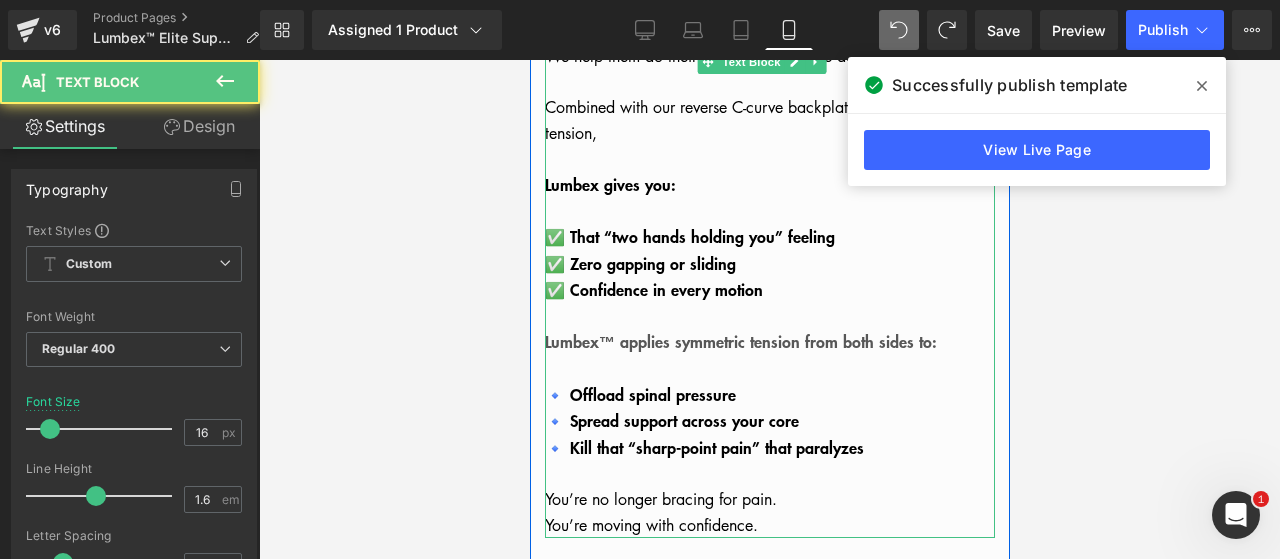click on "Lumbex™ applies symmetric tension from both sides to:" at bounding box center [769, 342] 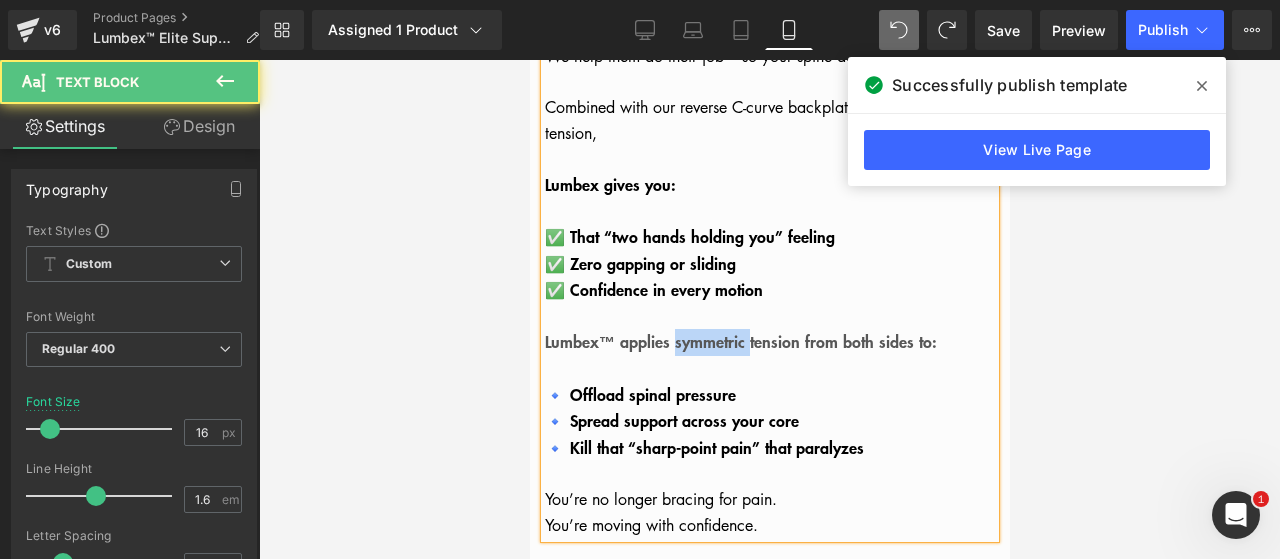 click on "Lumbex™ applies symmetric tension from both sides to:" at bounding box center [769, 342] 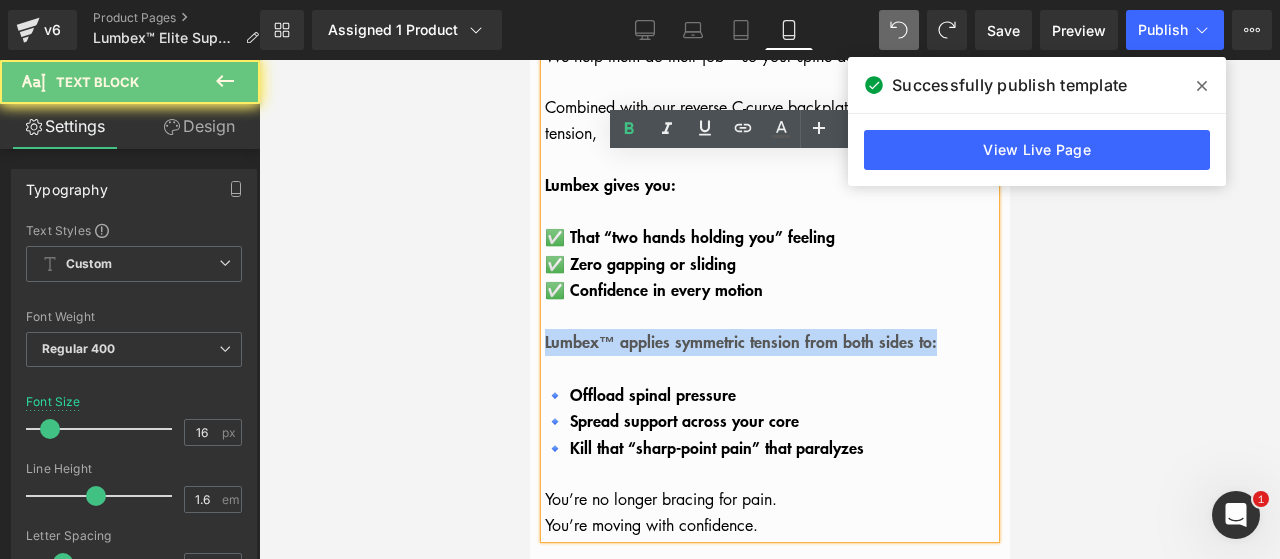 click on "Lumbex™ applies symmetric tension from both sides to:" at bounding box center (769, 342) 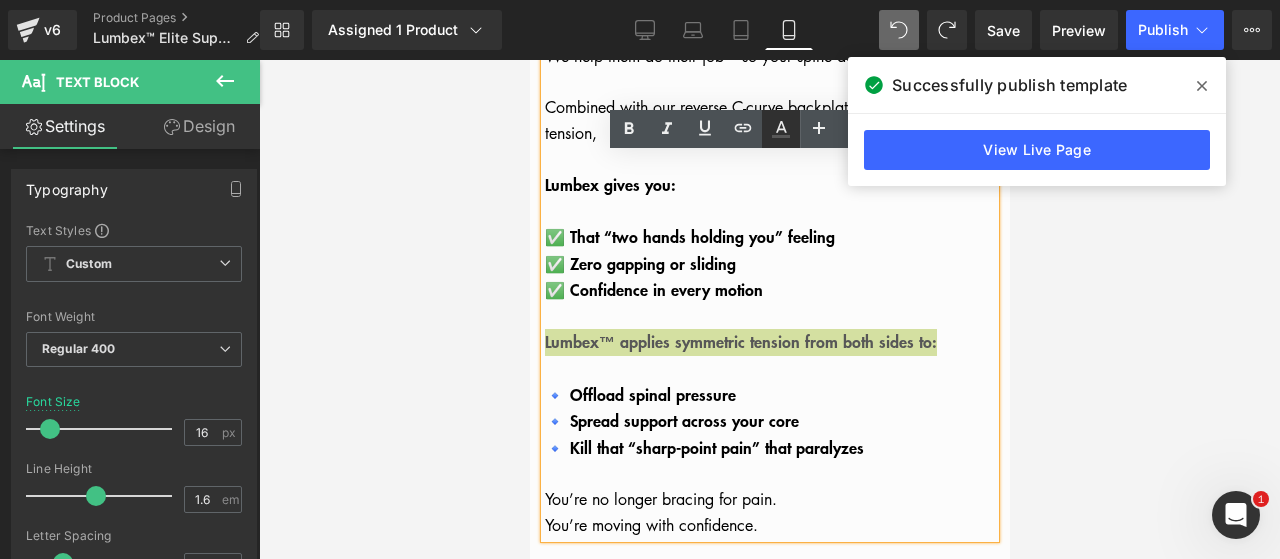 click 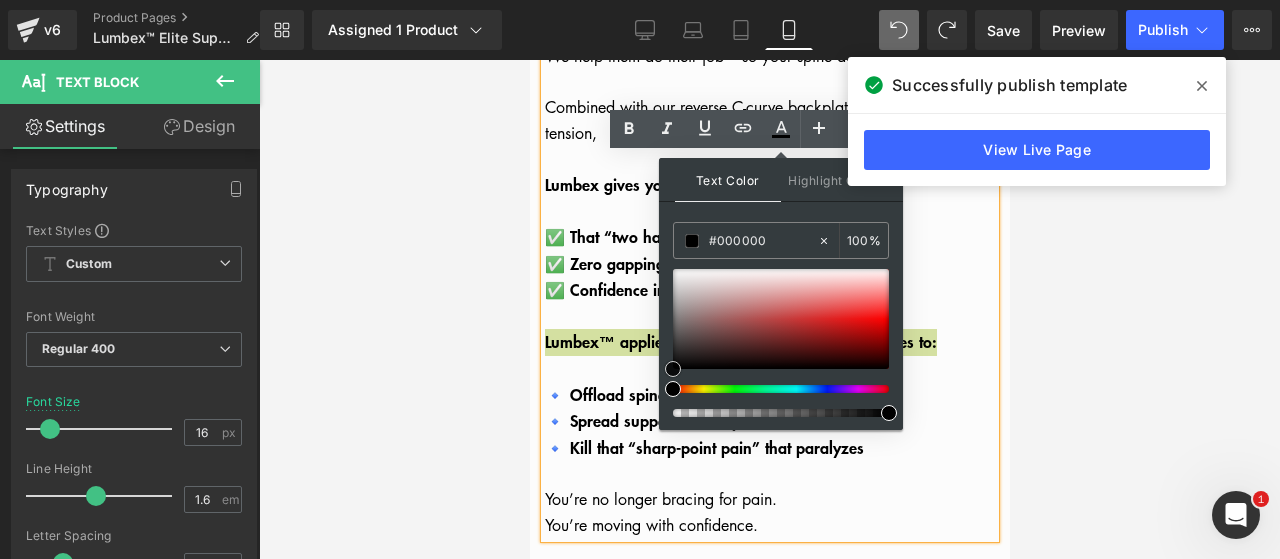 drag, startPoint x: 677, startPoint y: 381, endPoint x: 659, endPoint y: 423, distance: 45.694637 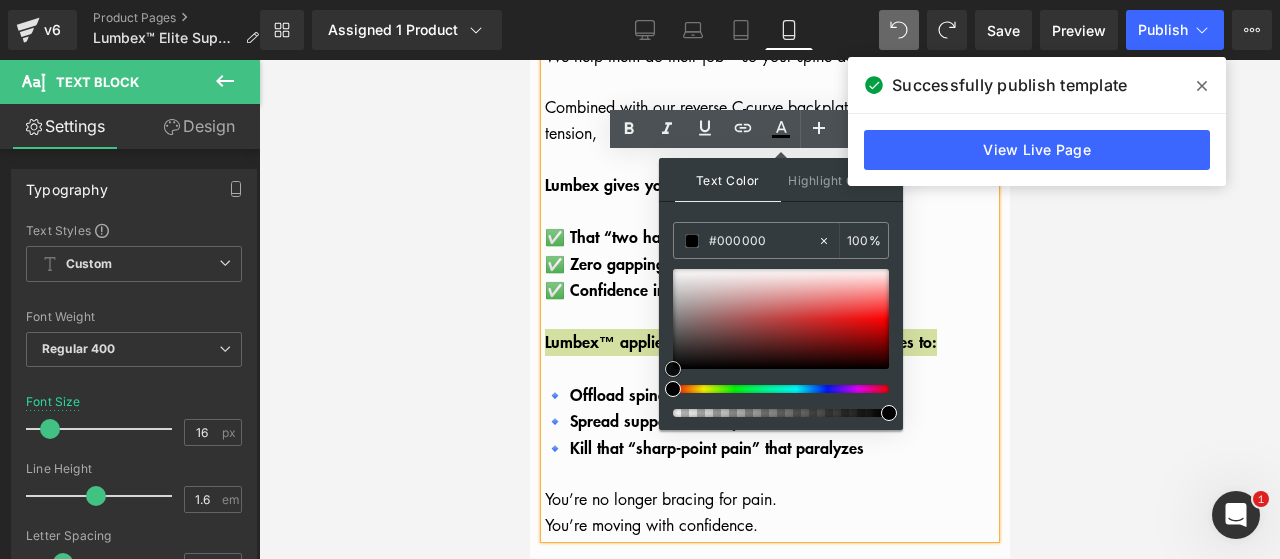 click on "Text Color Highlight Color #333333 #575757 100 % transparent 0 %" at bounding box center (781, 294) 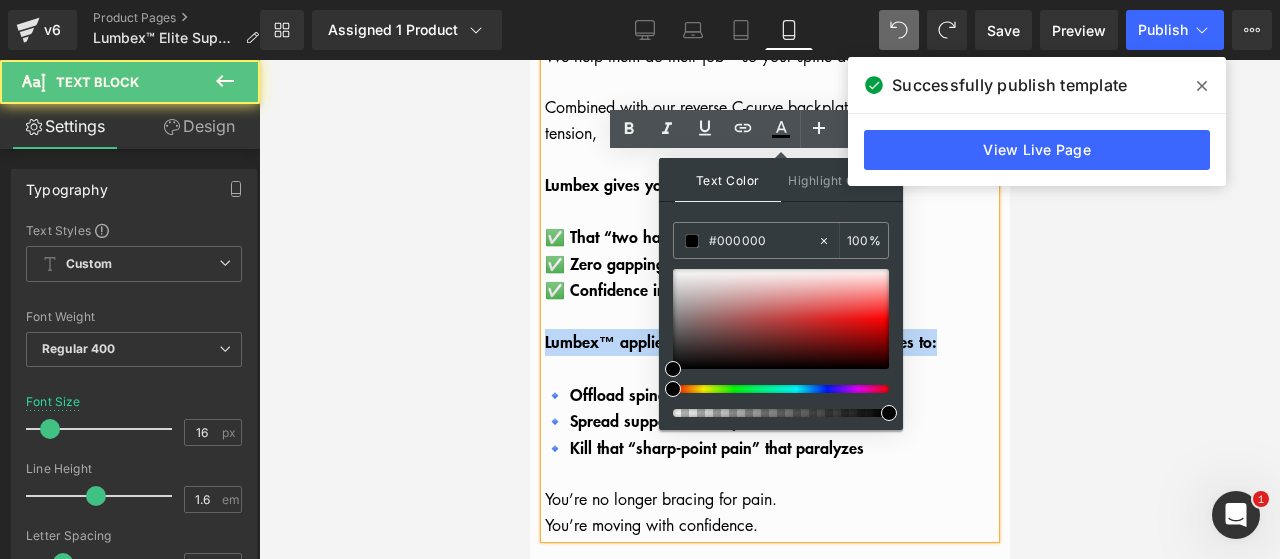 click at bounding box center (769, 369) 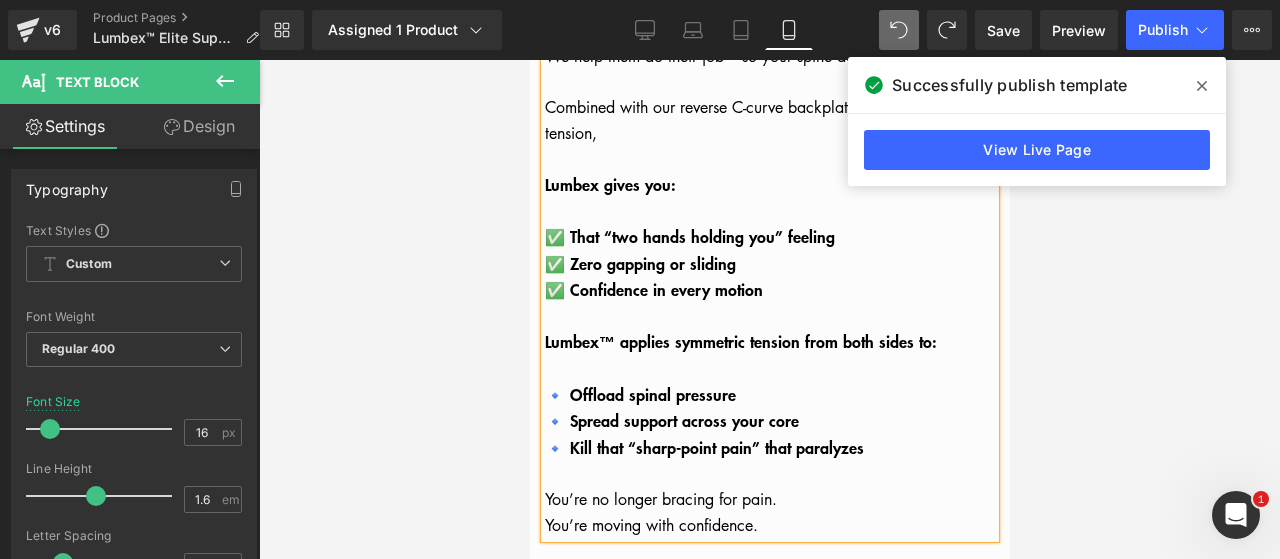 scroll, scrollTop: 5532, scrollLeft: 0, axis: vertical 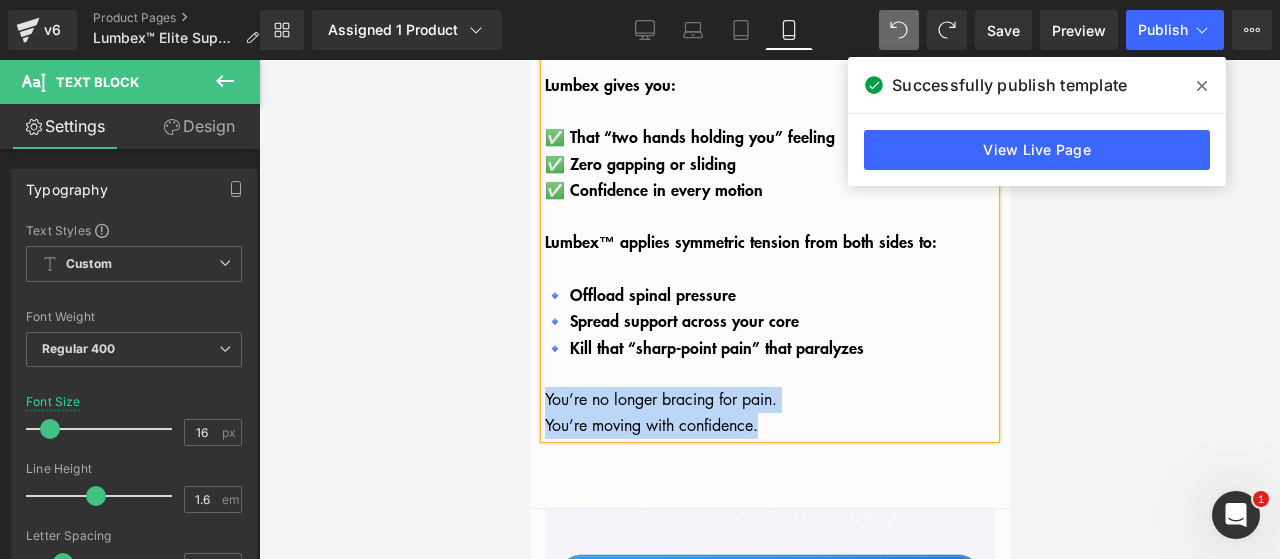 drag, startPoint x: 791, startPoint y: 429, endPoint x: 543, endPoint y: 399, distance: 249.80792 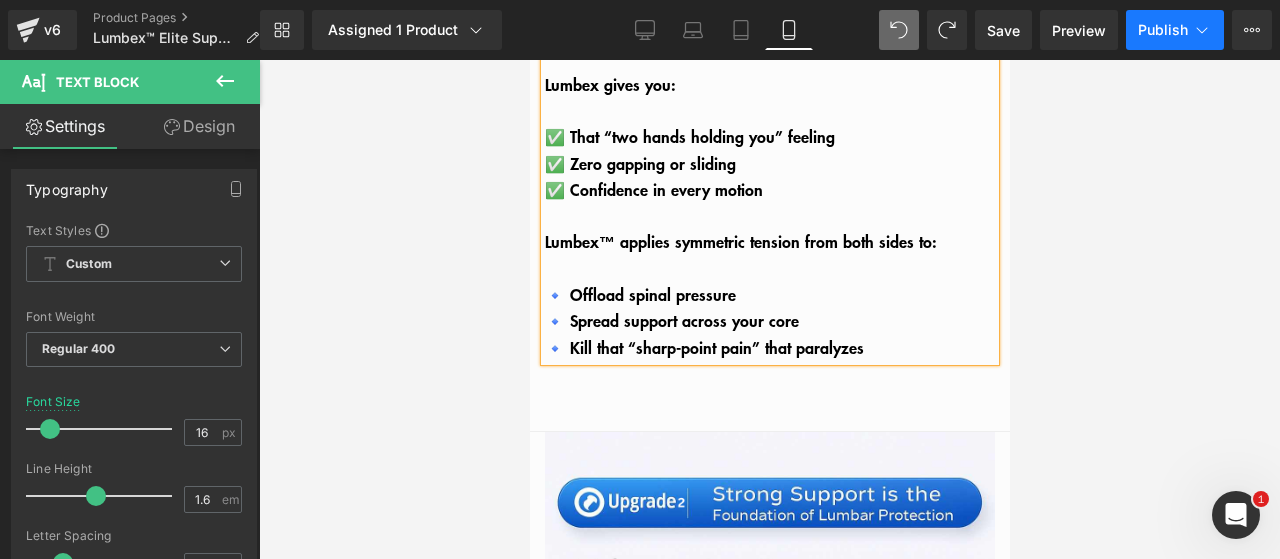 click on "Publish" at bounding box center (1175, 30) 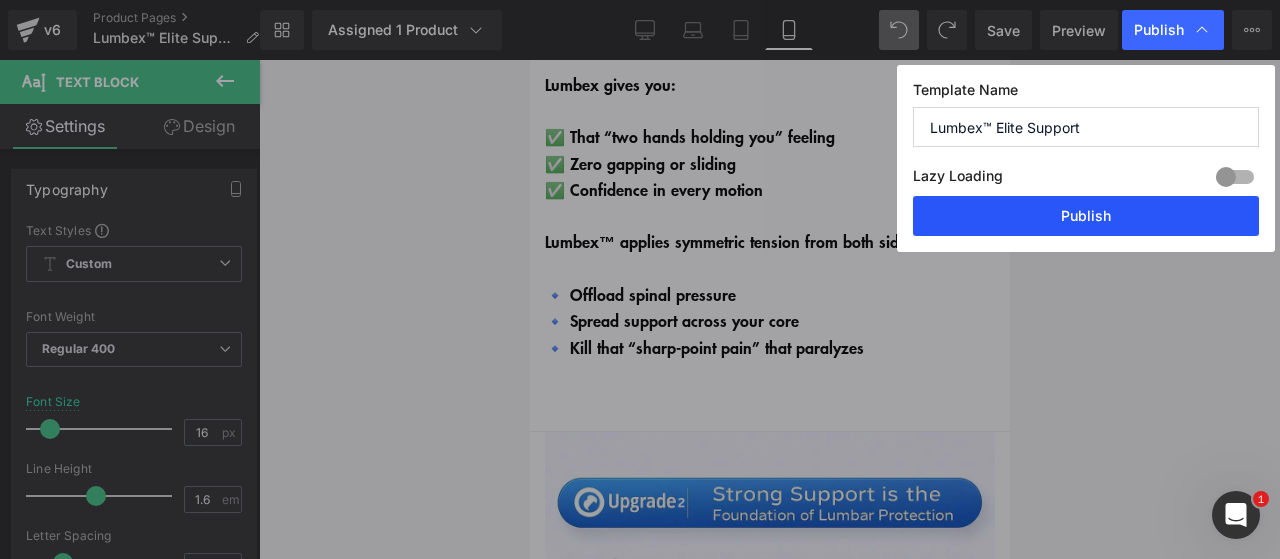 click on "Publish" at bounding box center (1086, 216) 